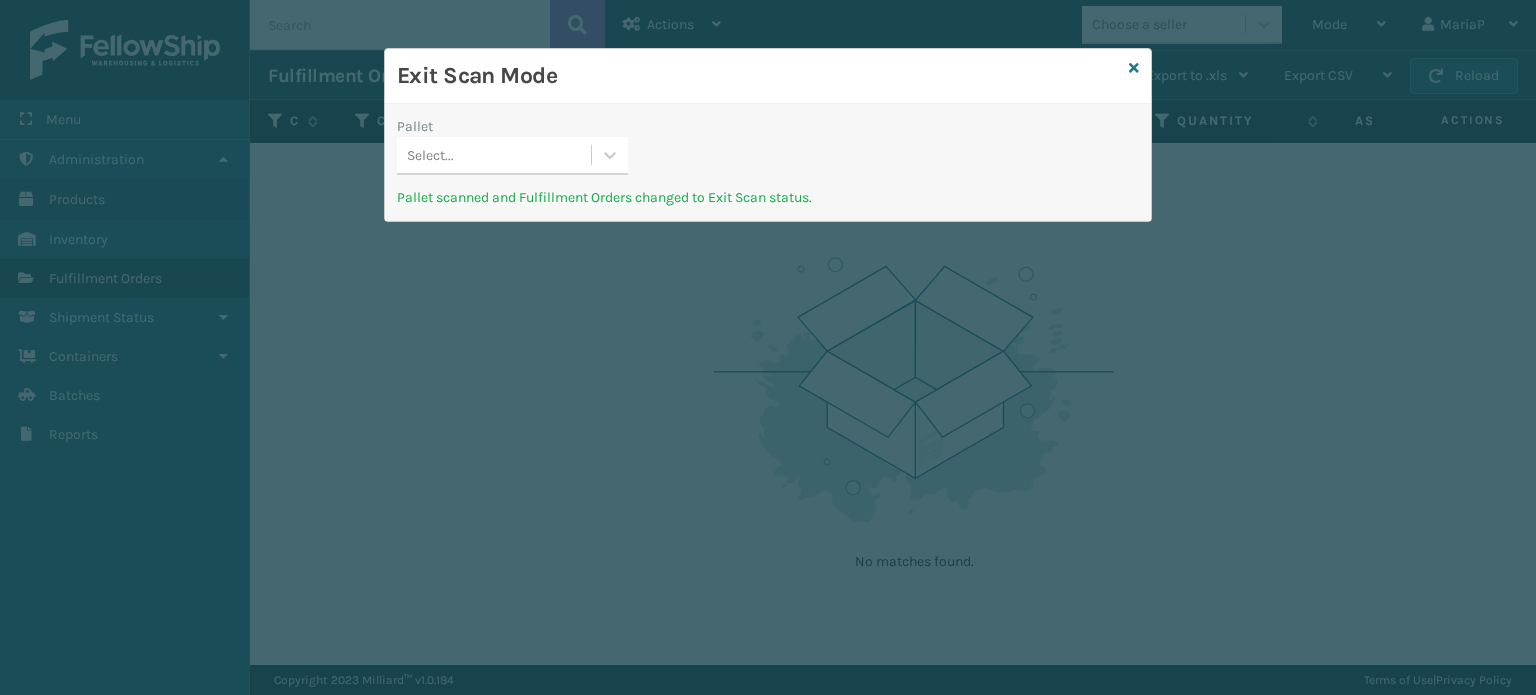 scroll, scrollTop: 0, scrollLeft: 0, axis: both 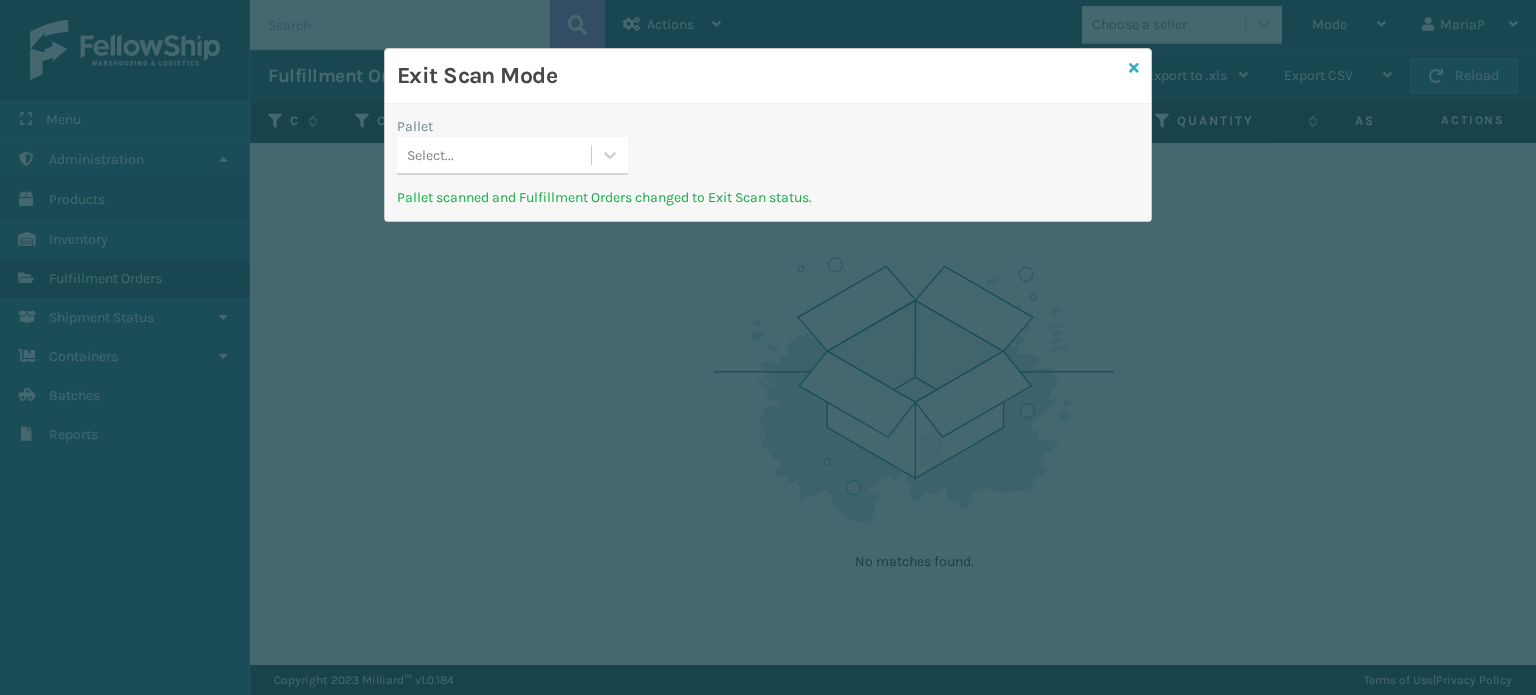 click at bounding box center [1134, 68] 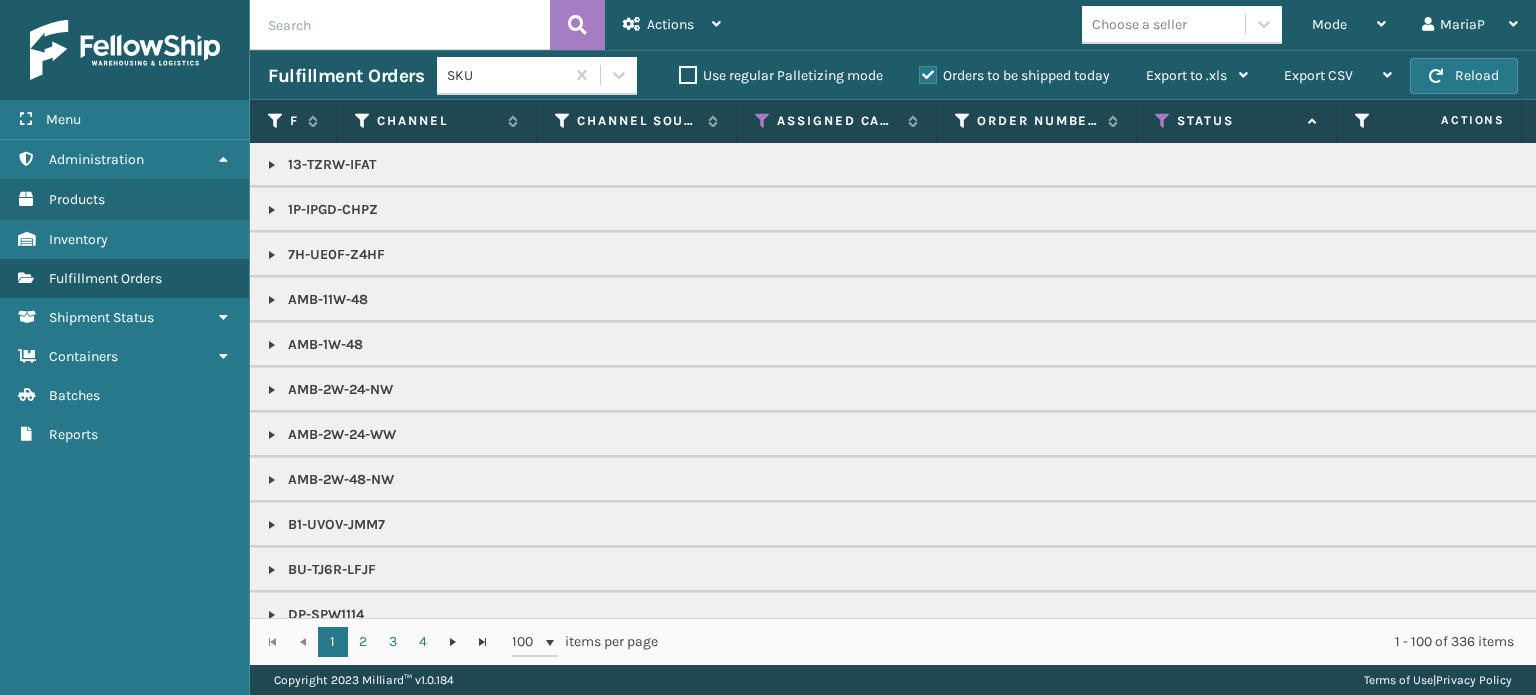 click on "Mode" at bounding box center (1329, 24) 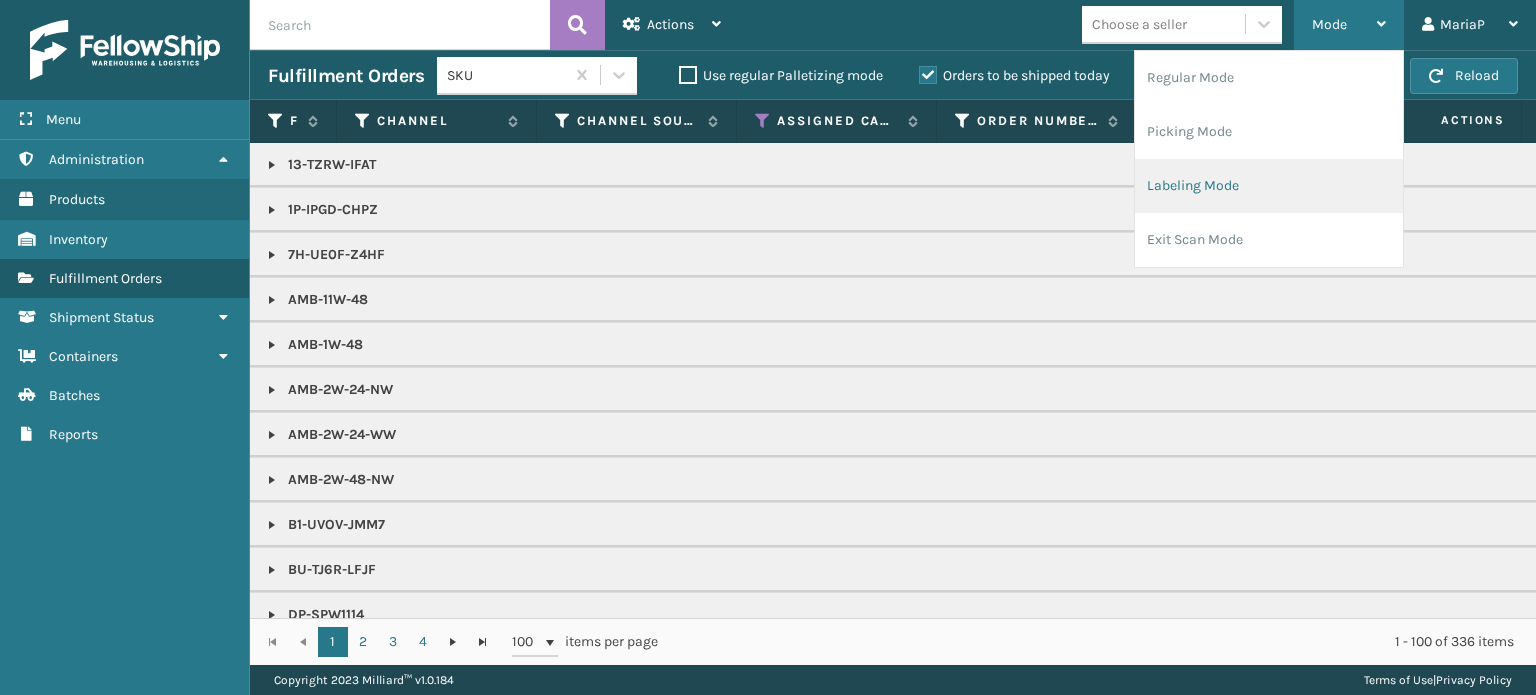 click on "Labeling Mode" at bounding box center [1269, 186] 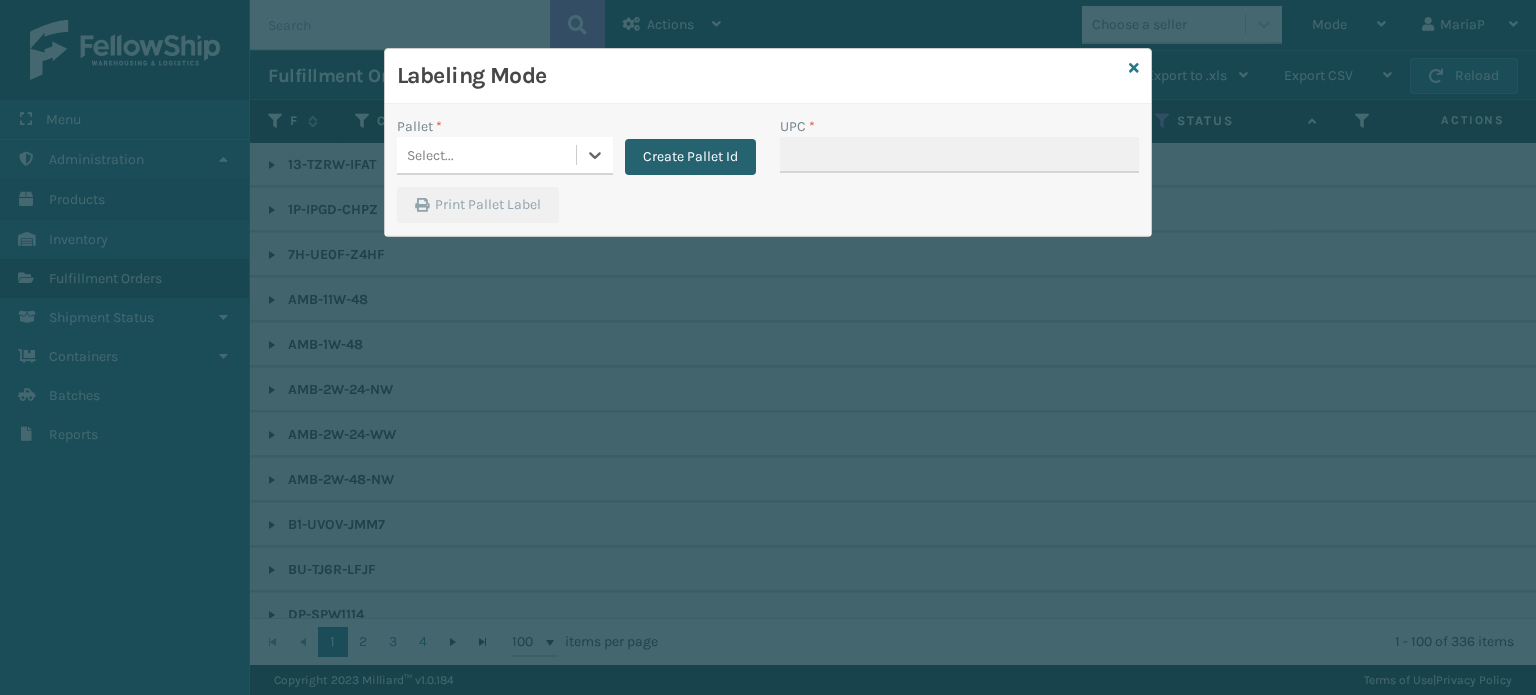 click on "Pallet   *       0 results available. Select is focused ,type to refine list, press Down to open the menu,  Select... Create Pallet Id" at bounding box center (576, 151) 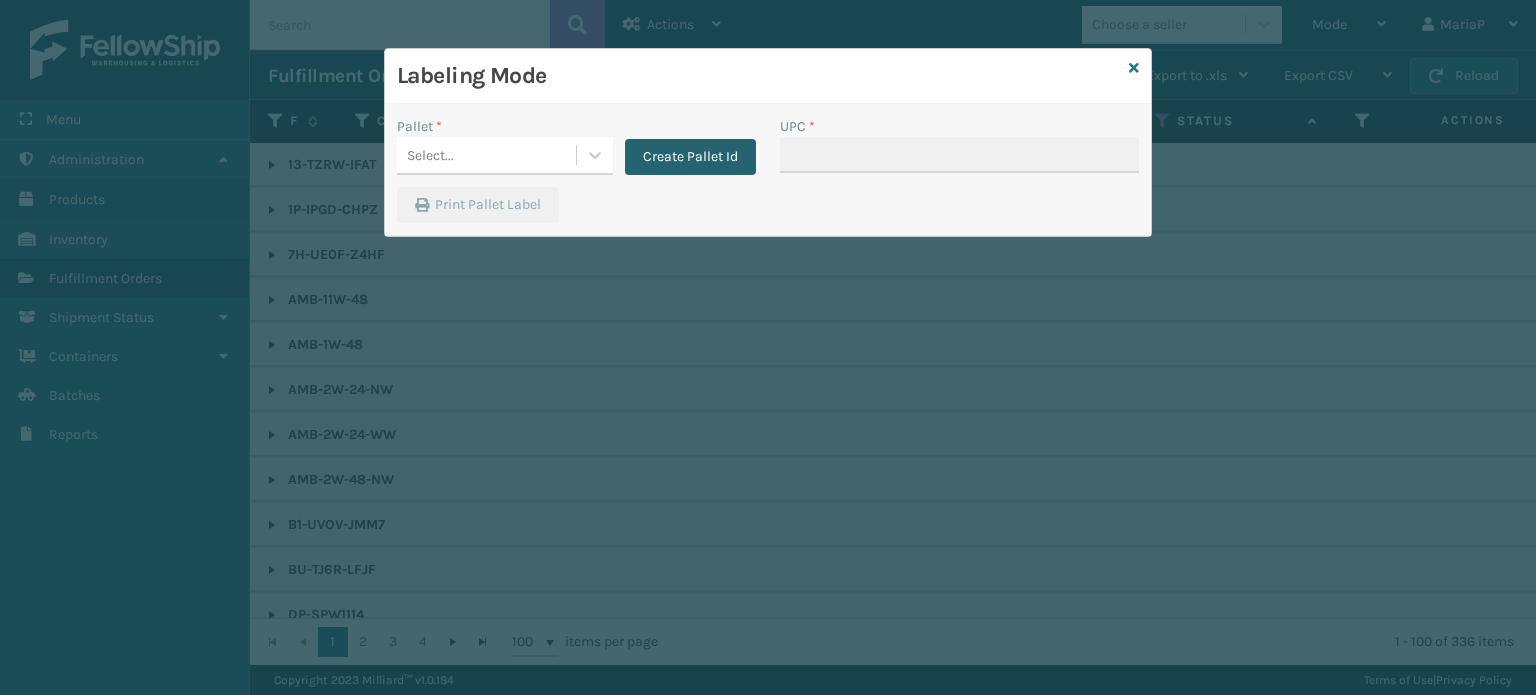 click on "Create Pallet Id" at bounding box center [690, 157] 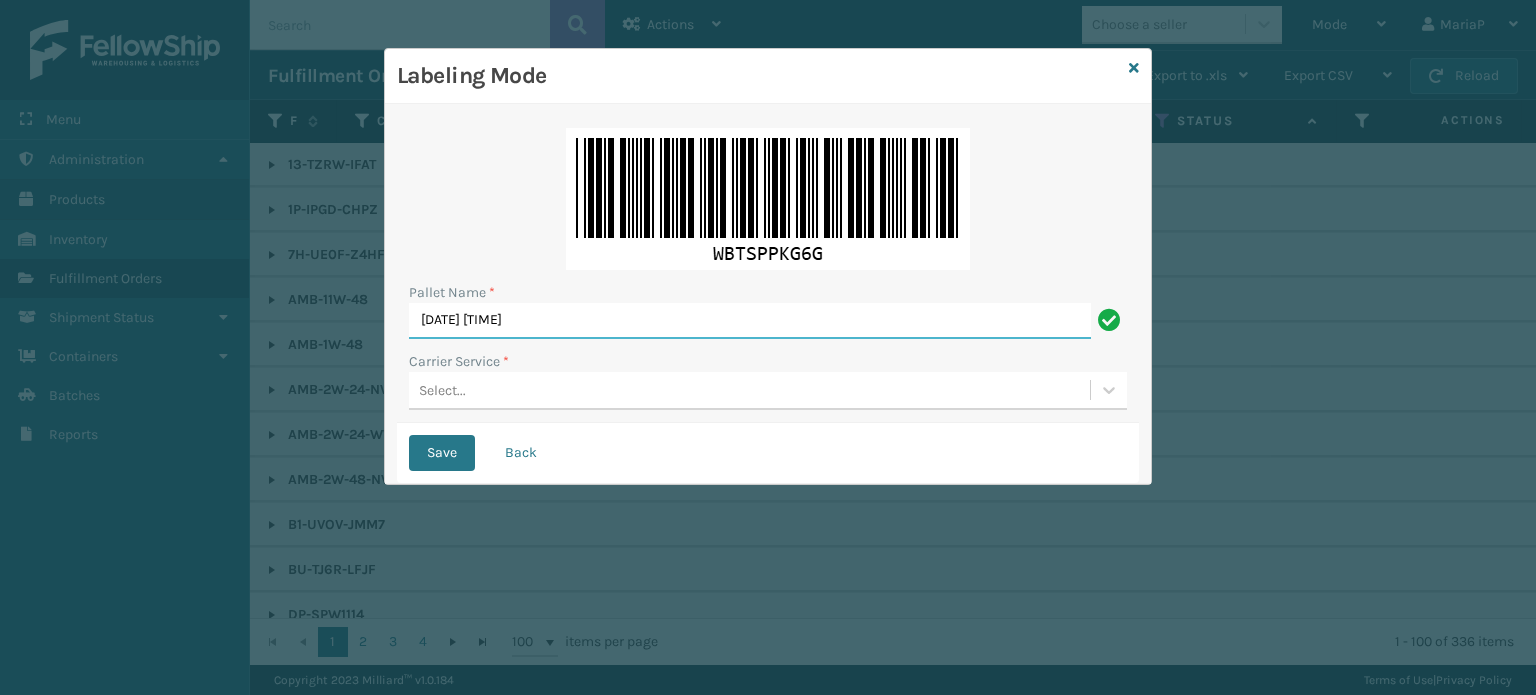click on "[DATE] [TIME]" at bounding box center (750, 321) 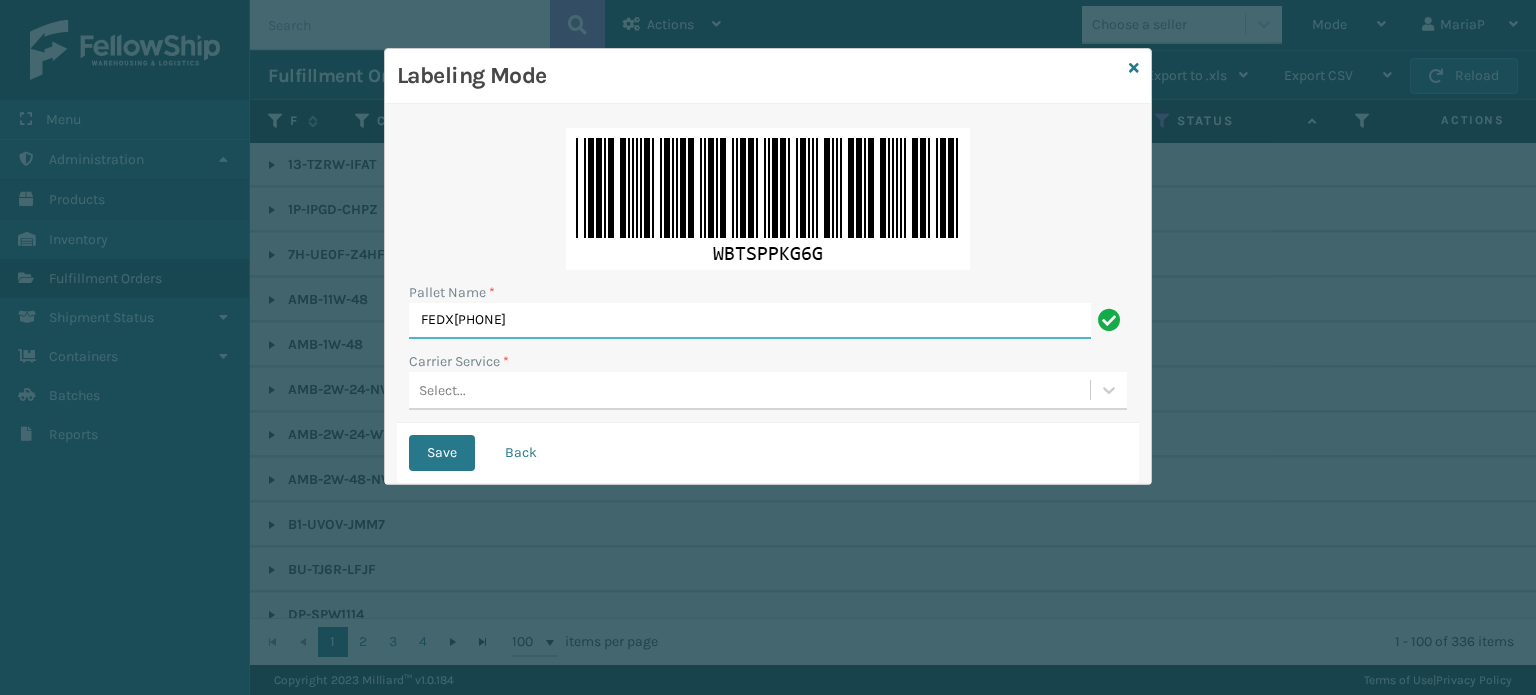 type on "FEDX[PHONE]" 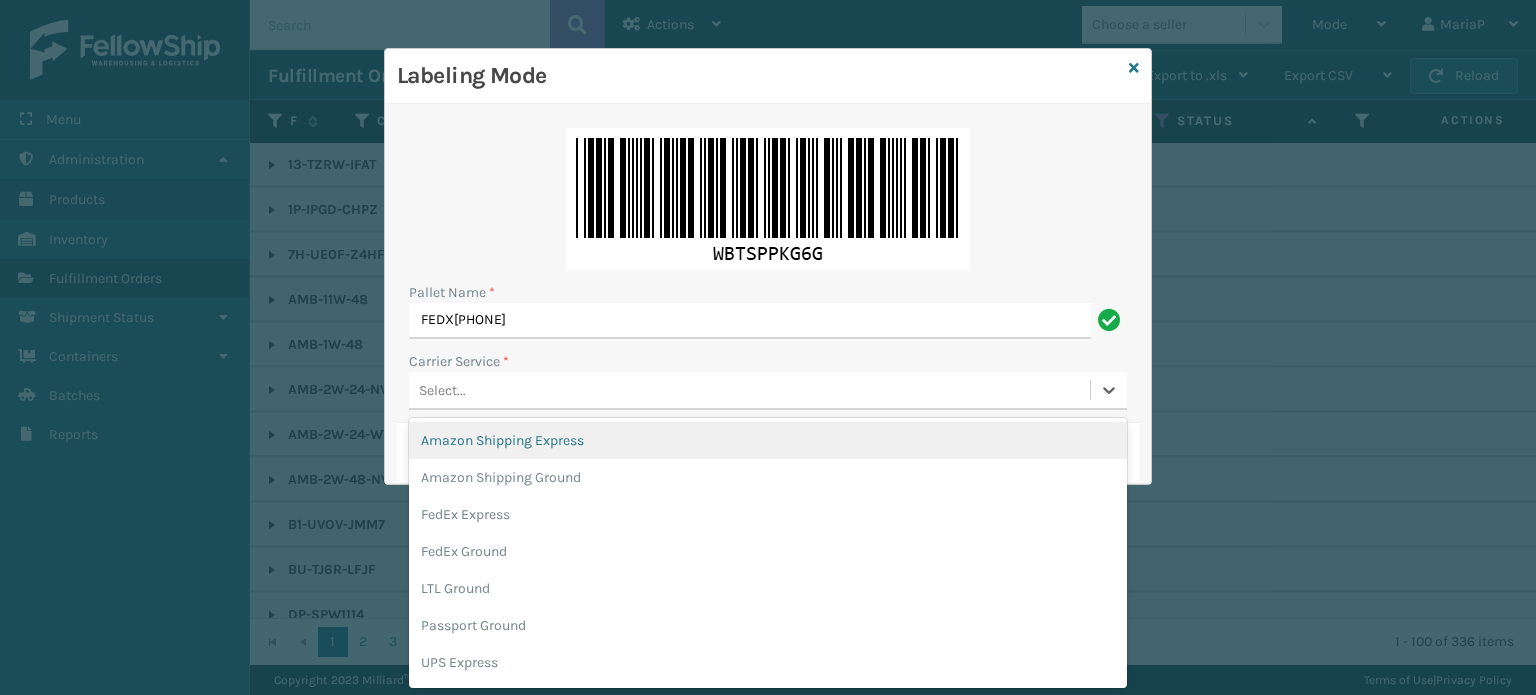 click on "Select..." at bounding box center [749, 390] 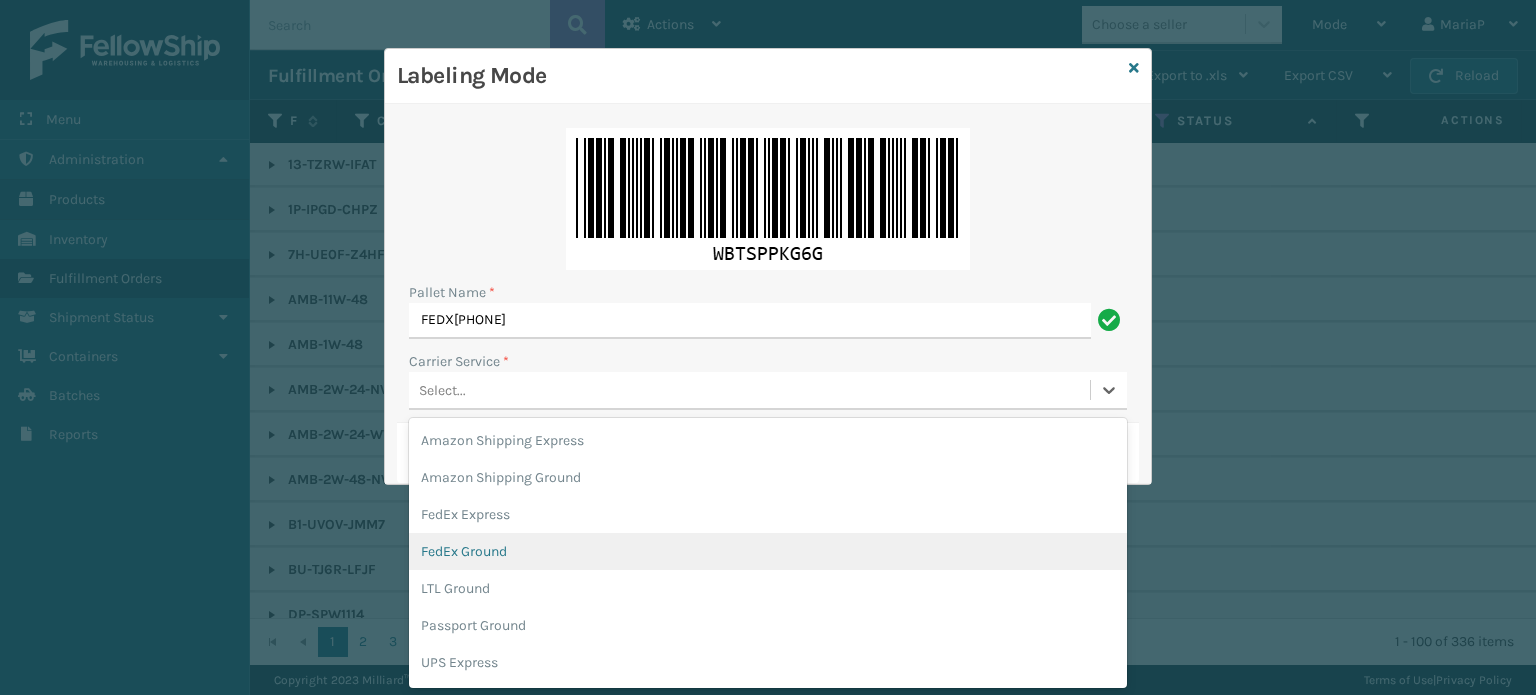 click on "FedEx Ground" at bounding box center [768, 551] 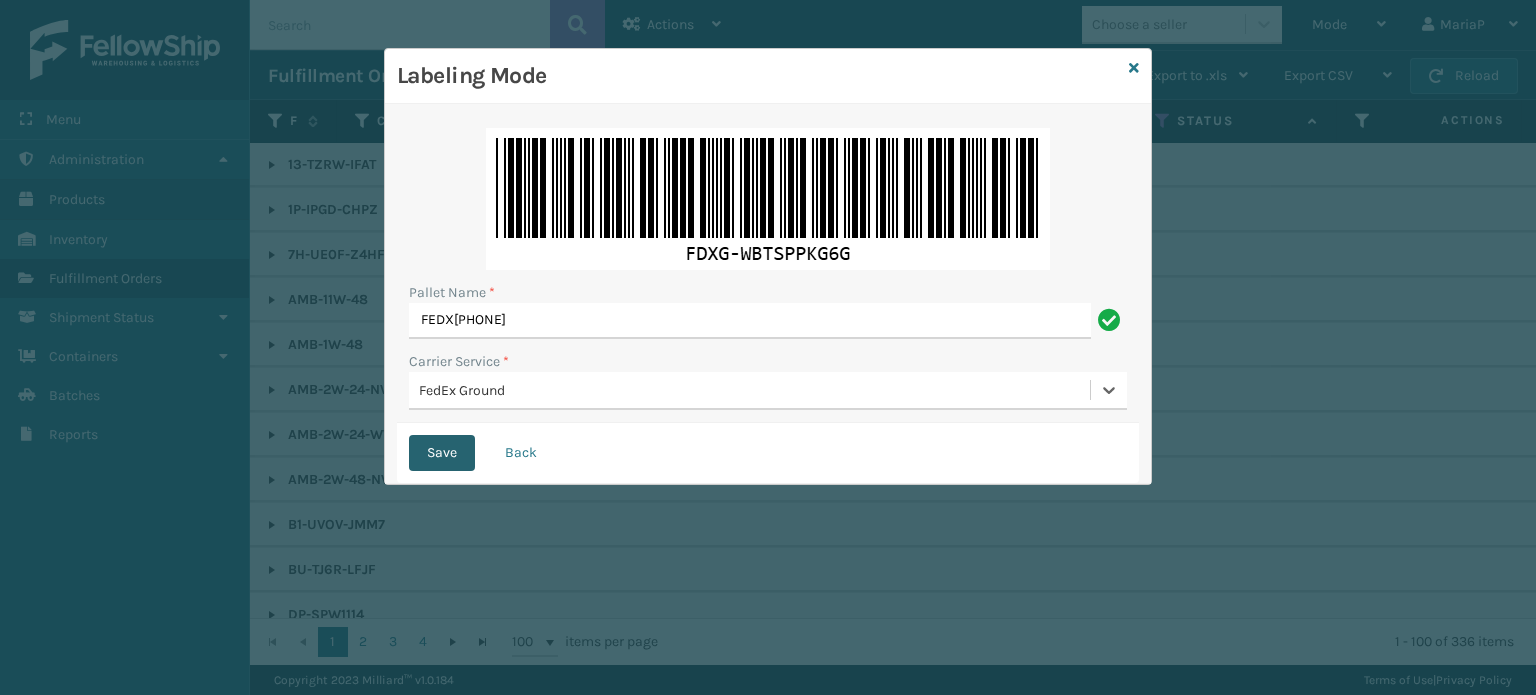 click on "Save" at bounding box center (442, 453) 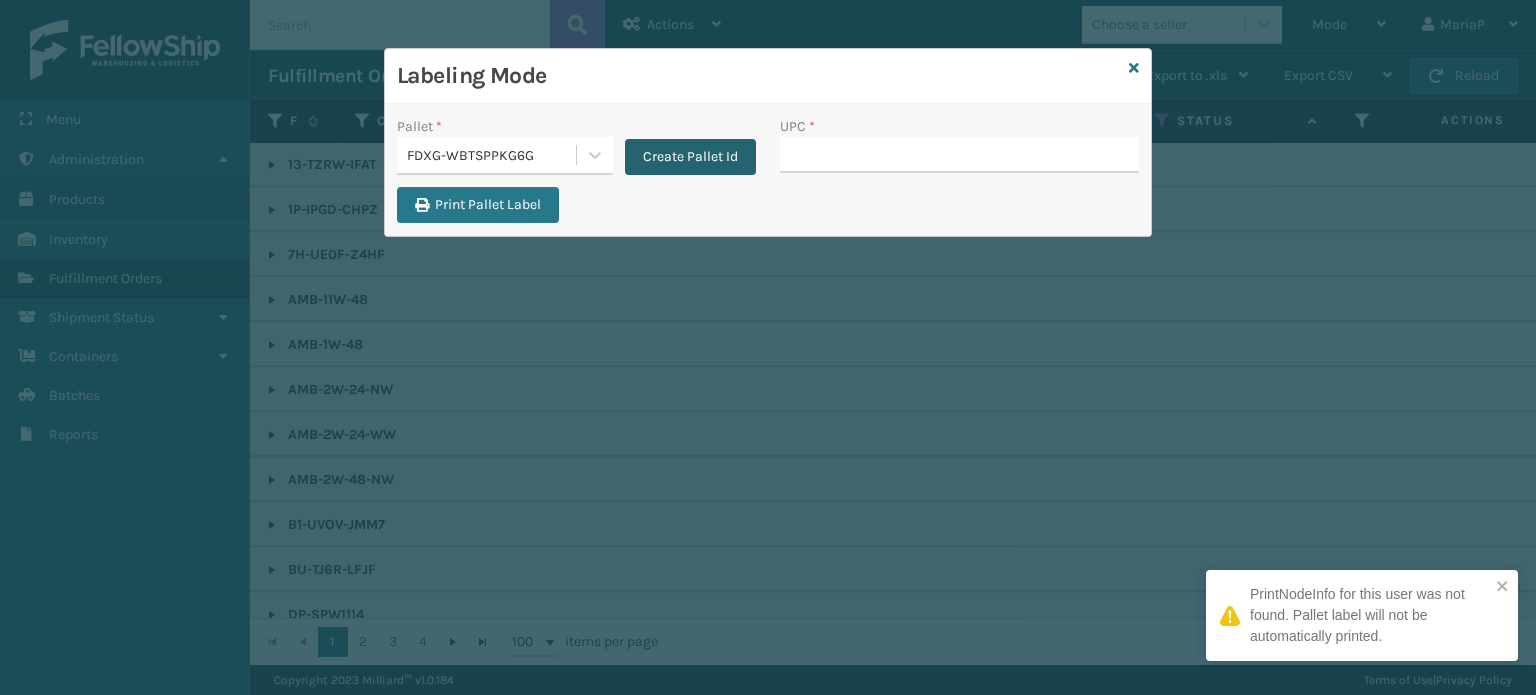 click on "Create Pallet Id" at bounding box center (690, 157) 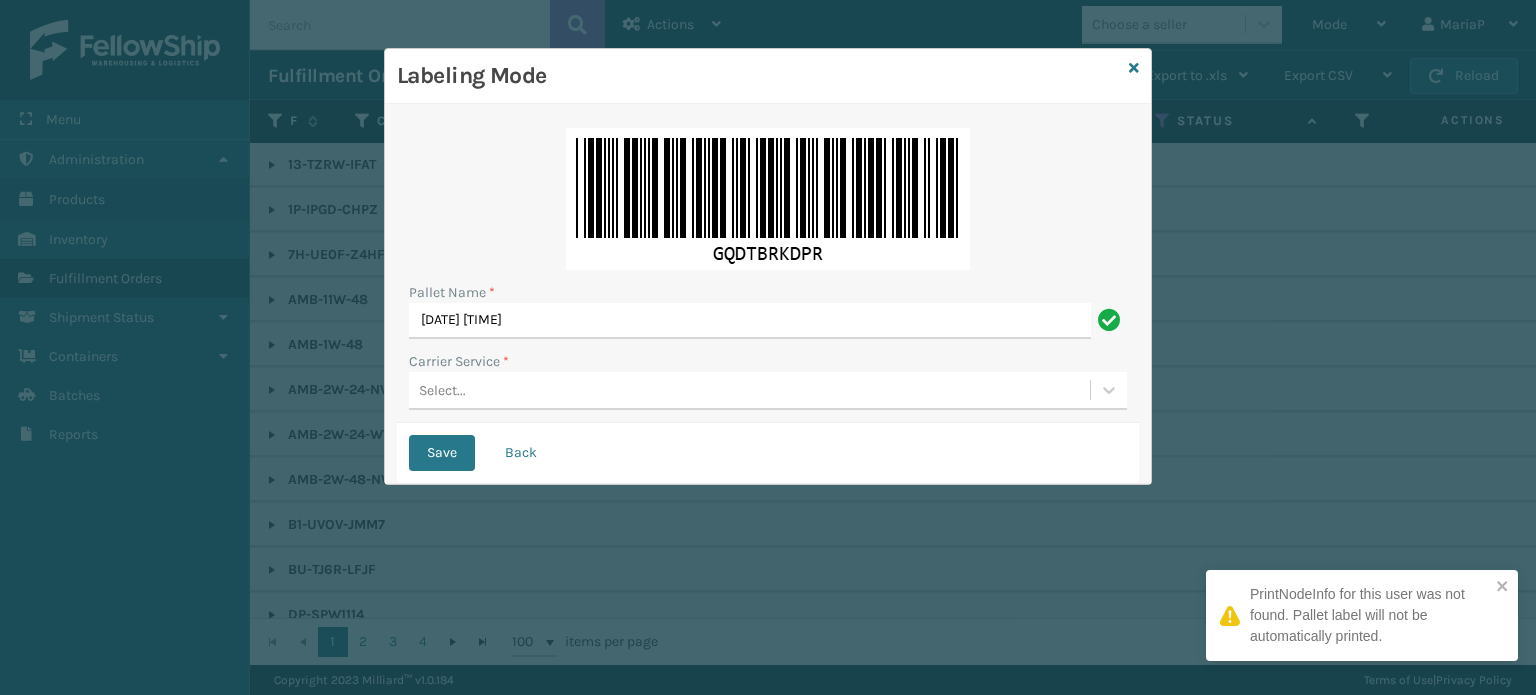 click on "Pallet Name   *" at bounding box center [768, 292] 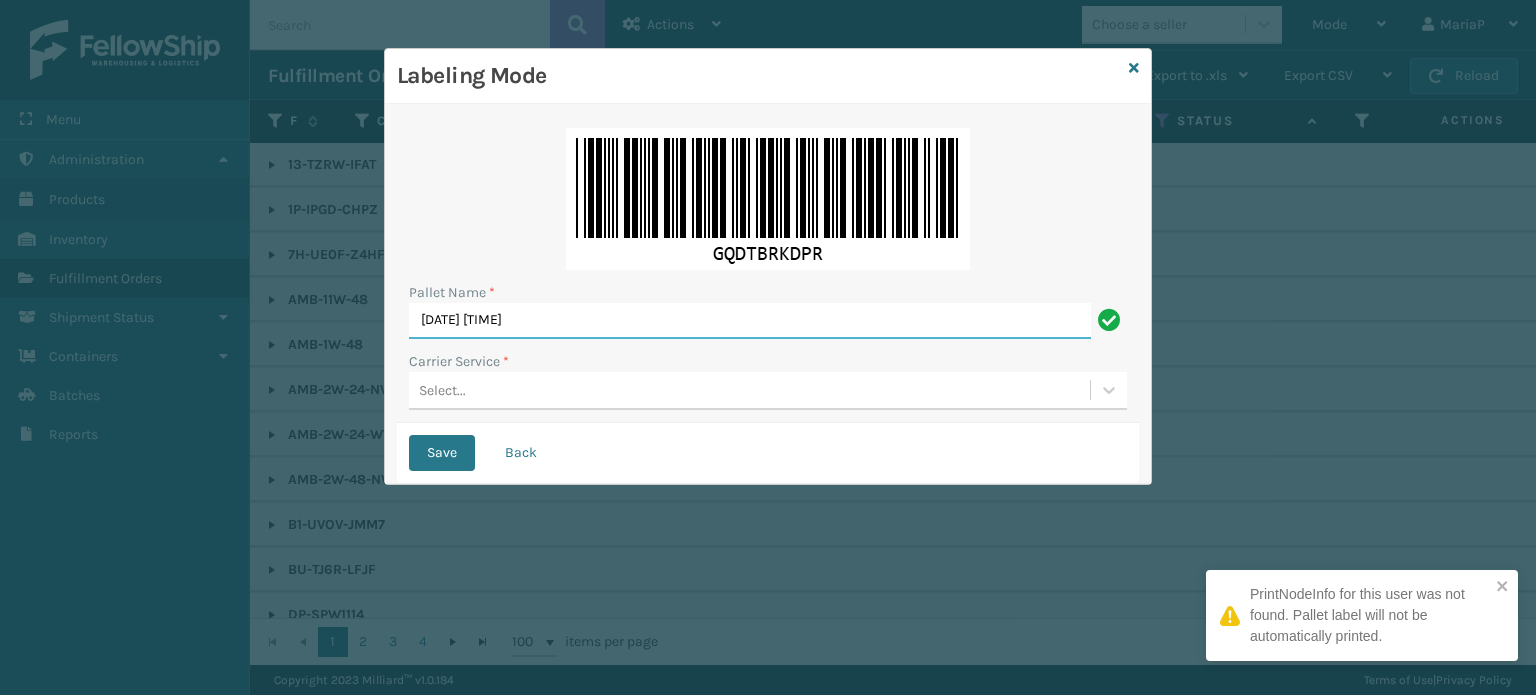 click on "[DATE] [TIME]" at bounding box center [750, 321] 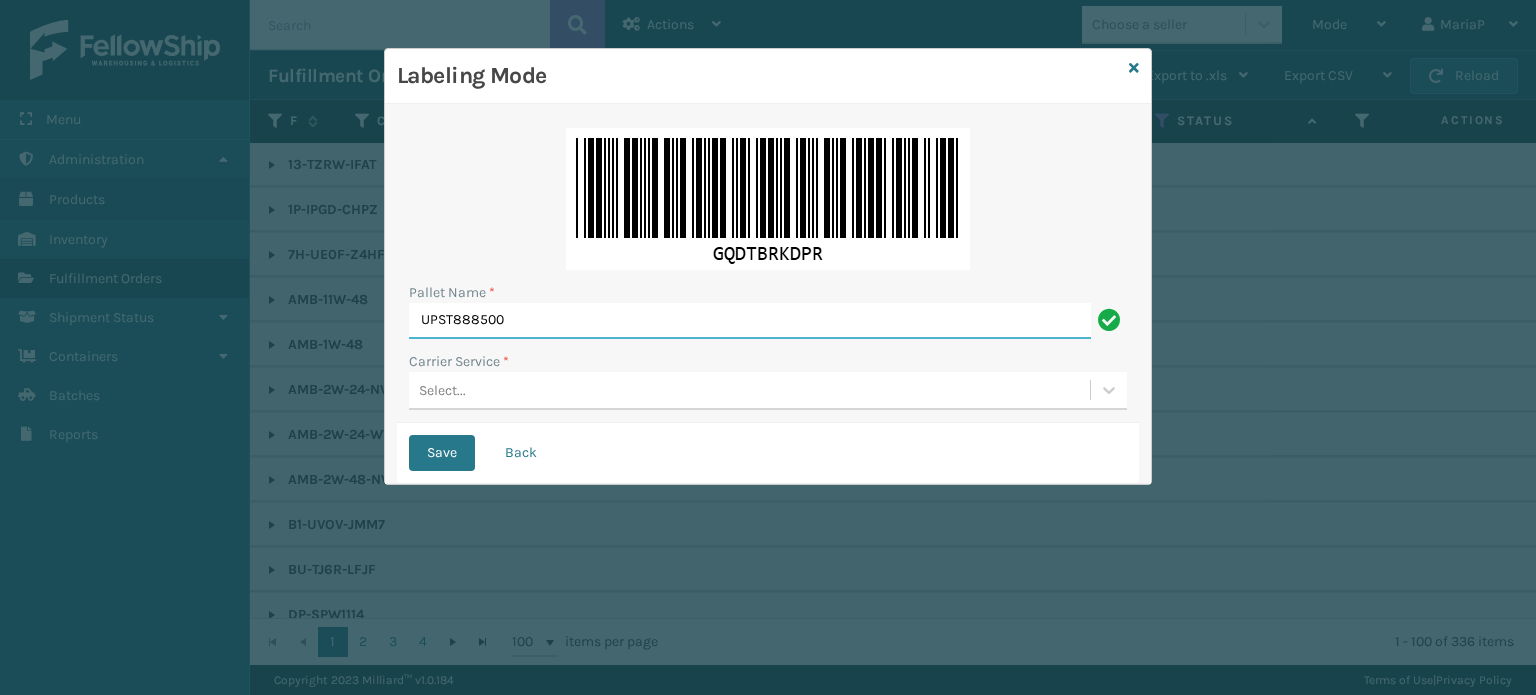 click on "UPST888500" at bounding box center (750, 321) 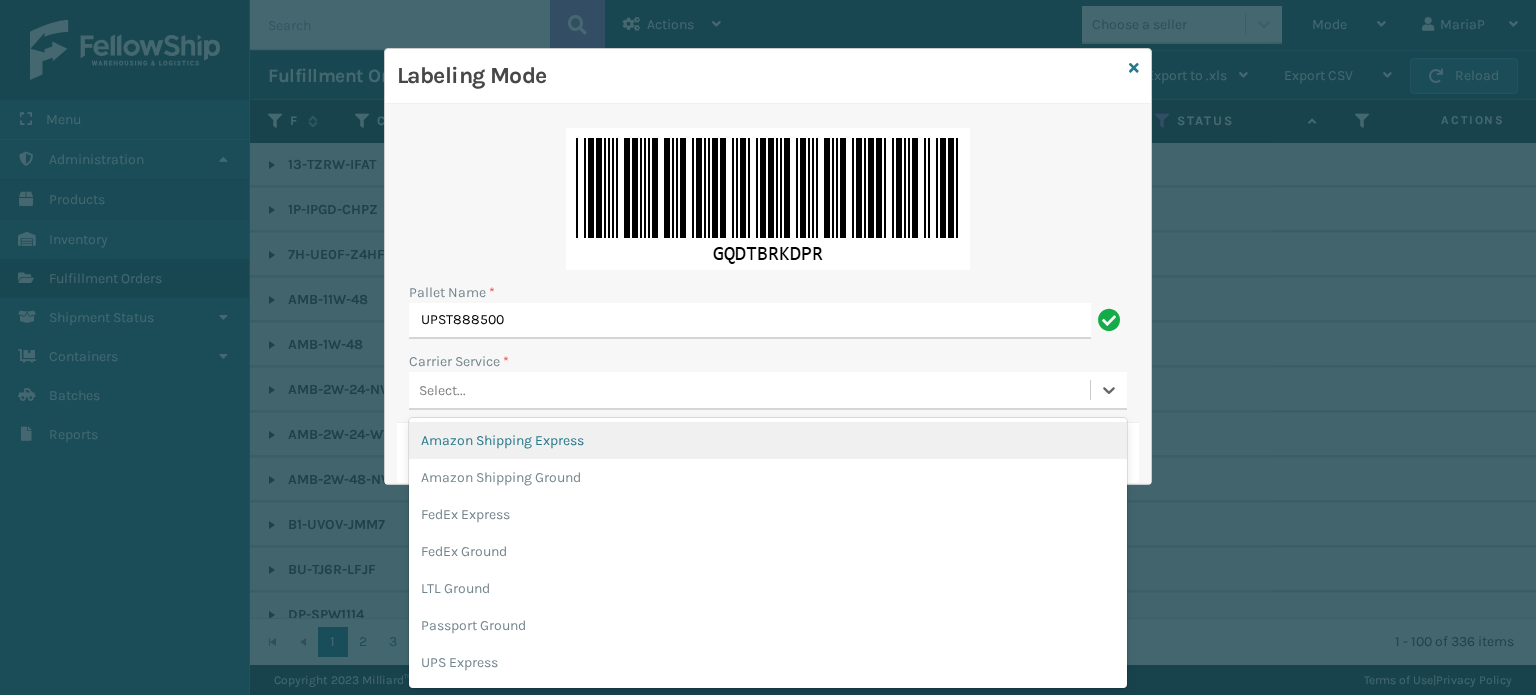 click on "Select..." at bounding box center (749, 390) 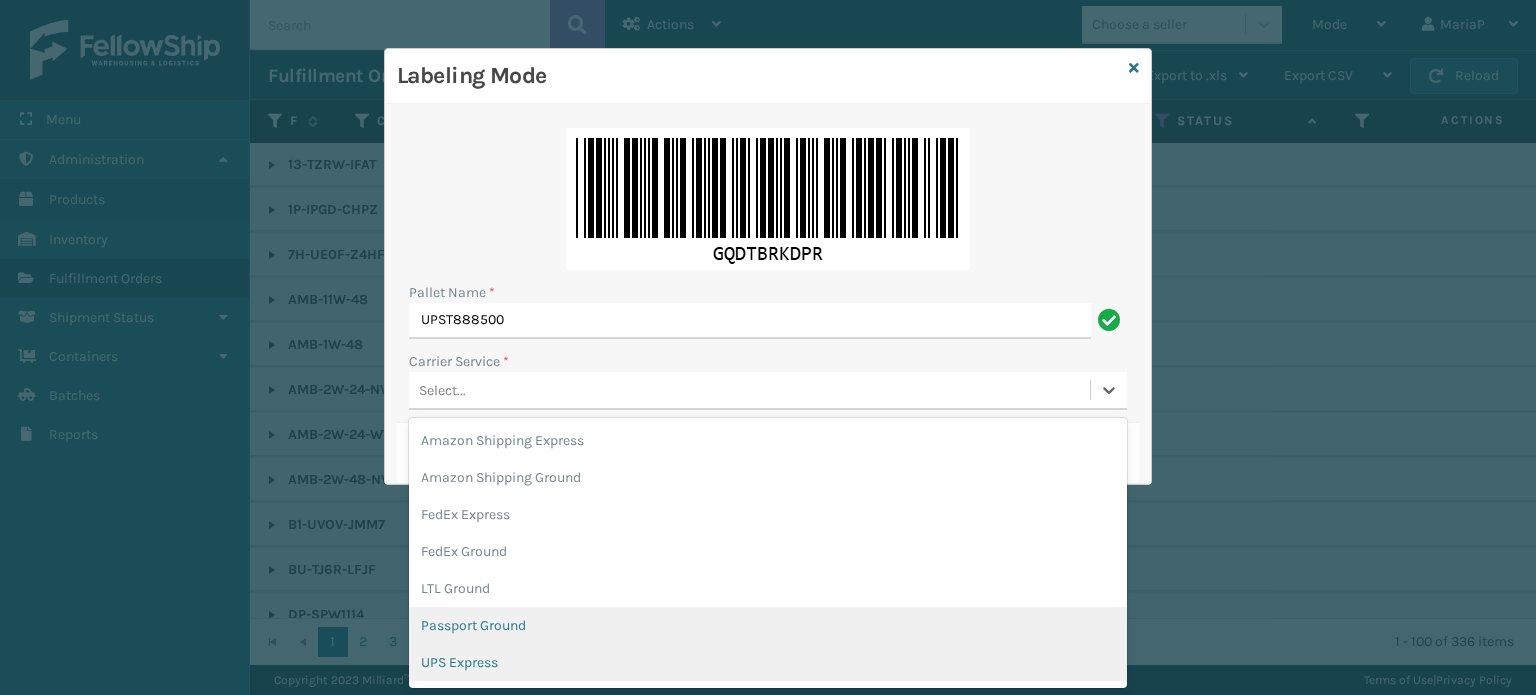 scroll, scrollTop: 100, scrollLeft: 0, axis: vertical 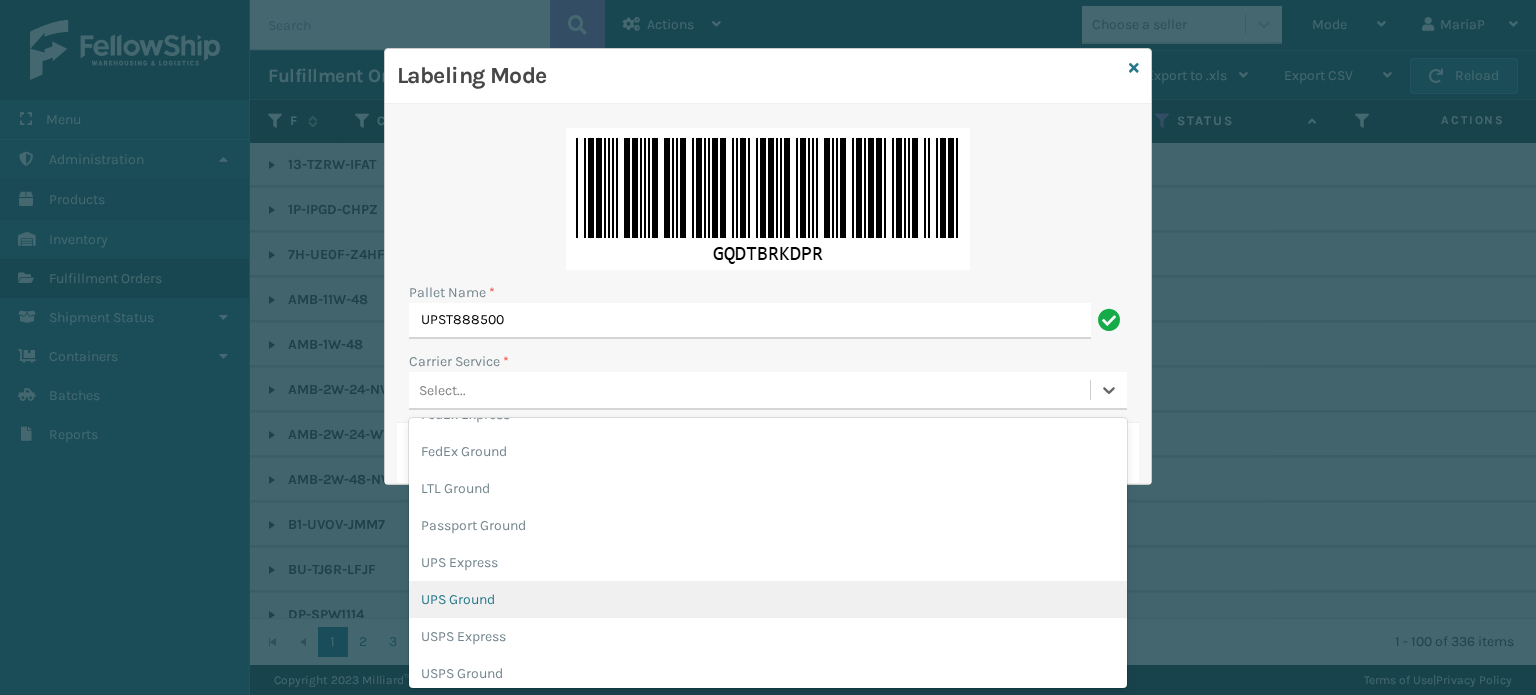 click on "UPS Ground" at bounding box center [768, 599] 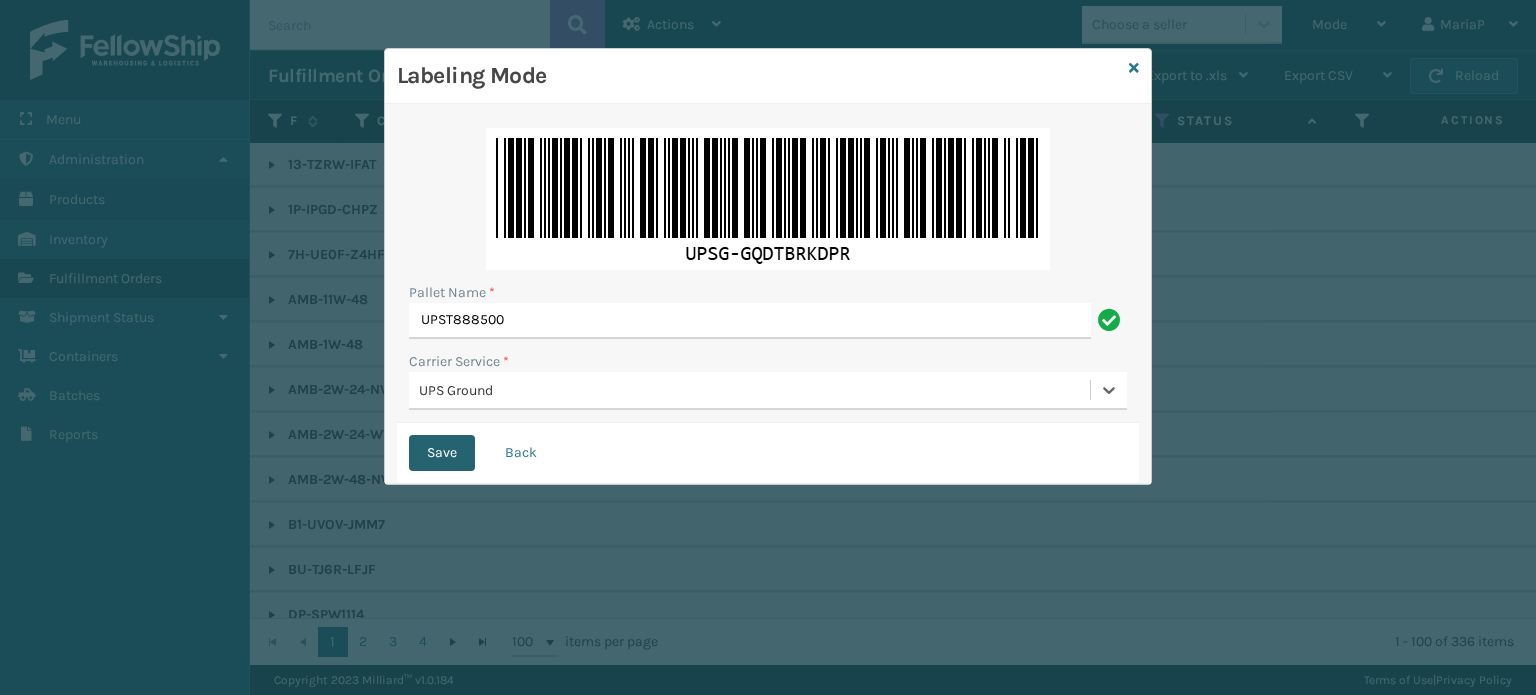 click on "Save" at bounding box center [442, 453] 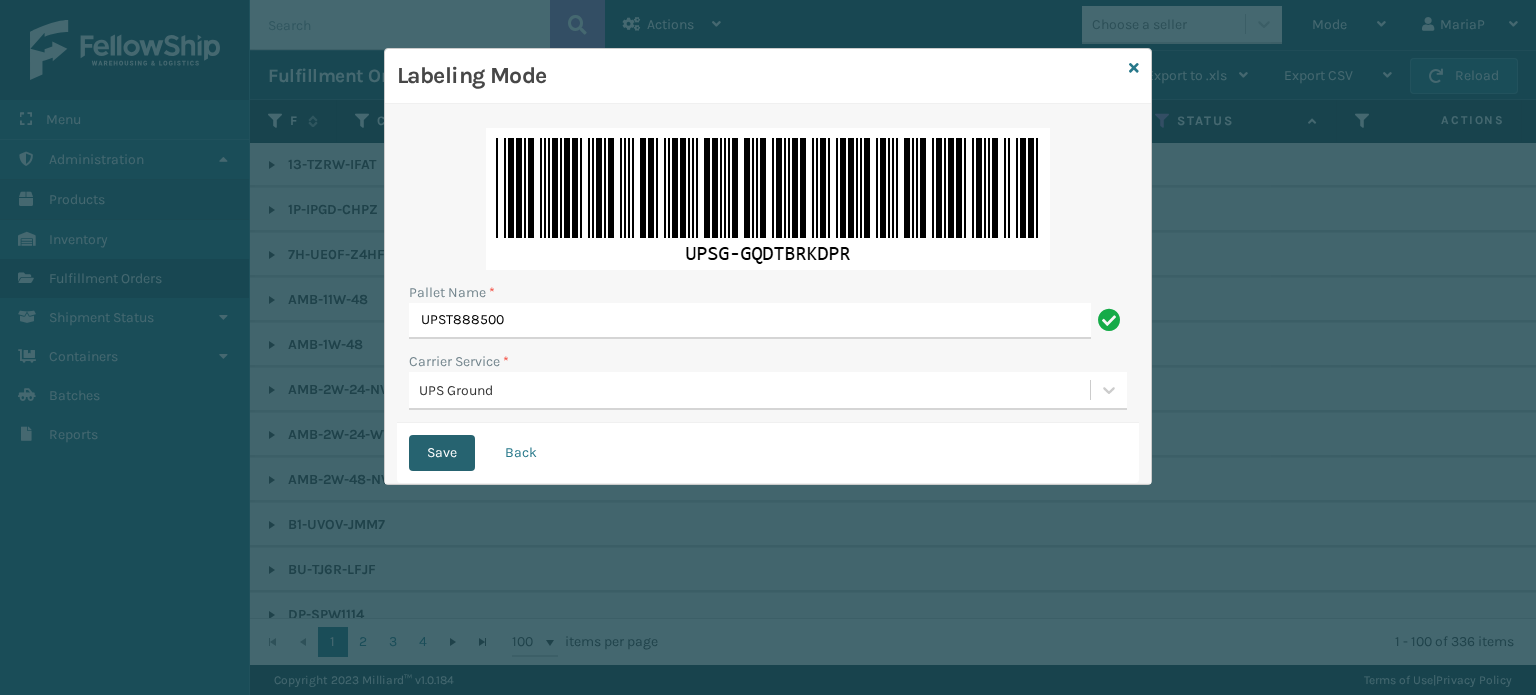 click on "Save" at bounding box center (442, 453) 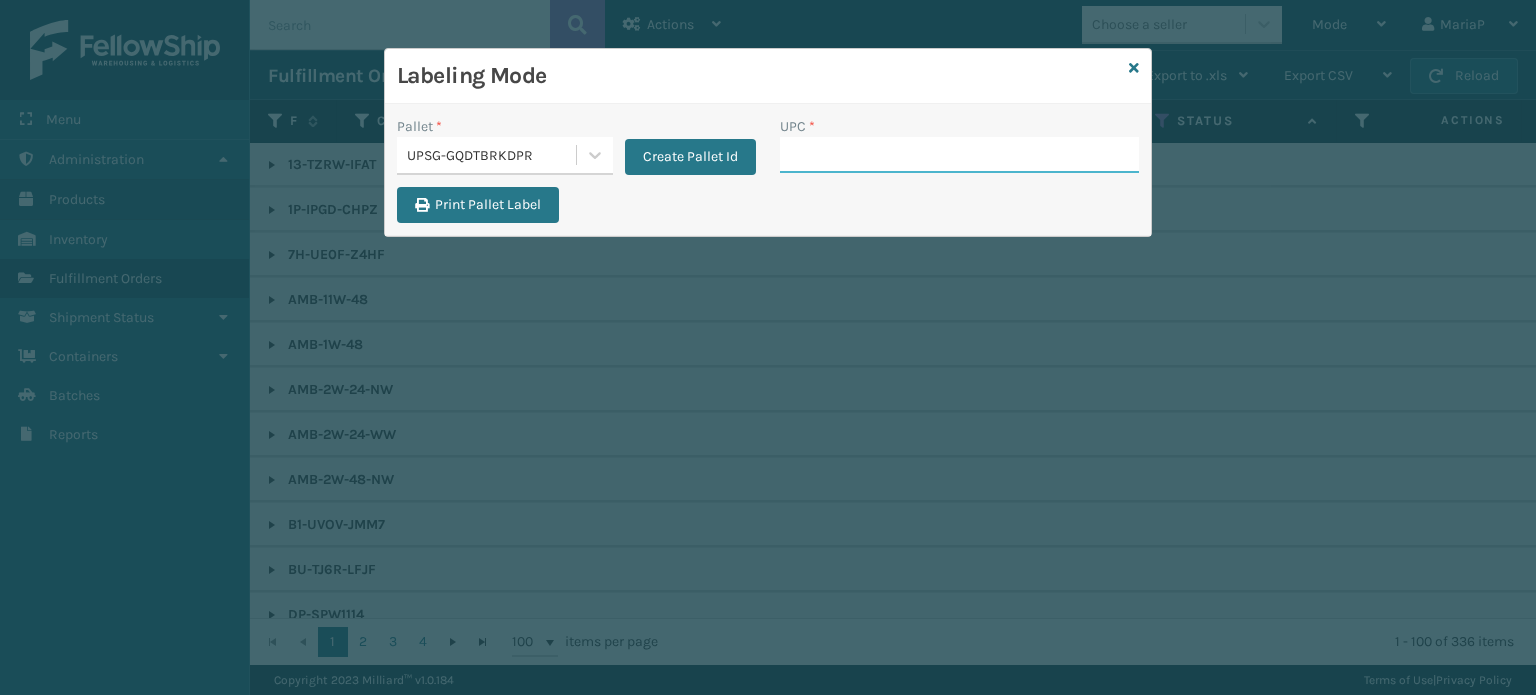 click on "UPC   *" at bounding box center (959, 155) 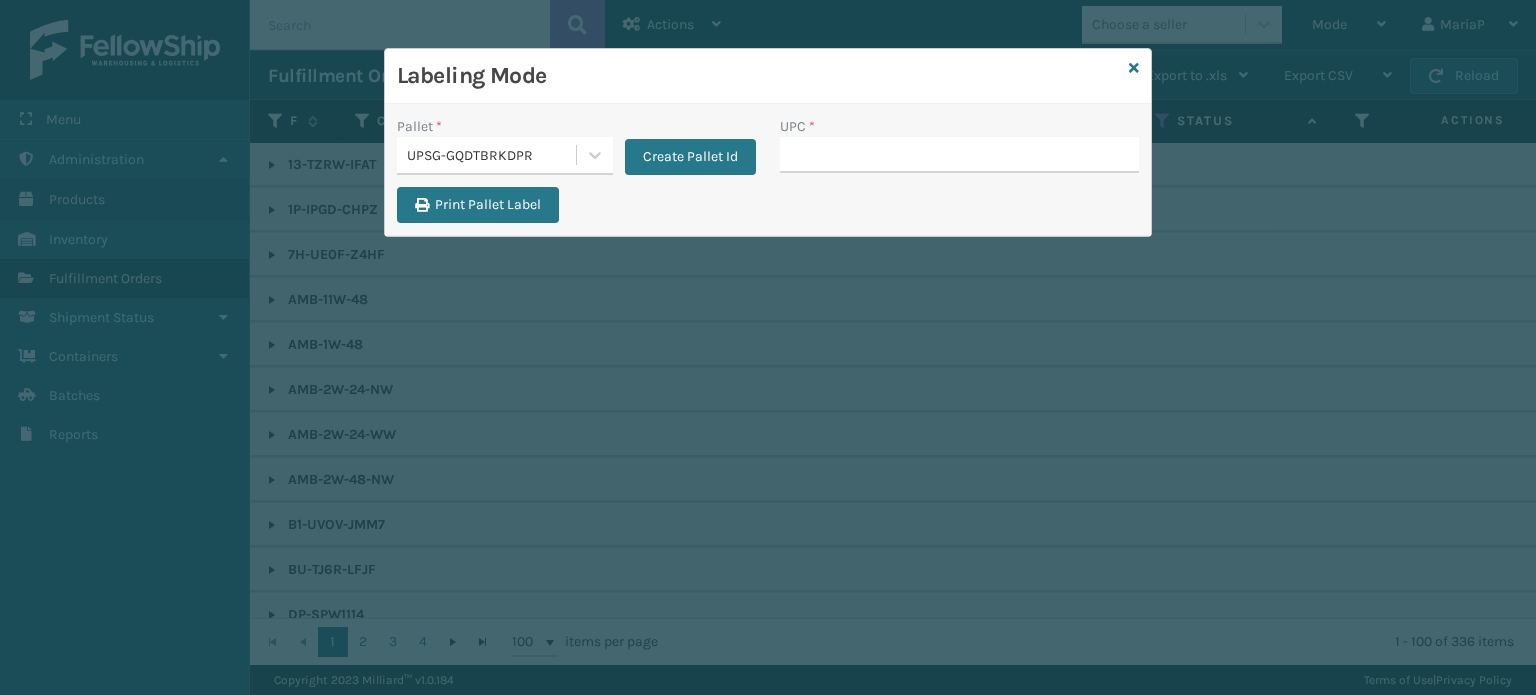 click on "Labeling Mode" at bounding box center (768, 76) 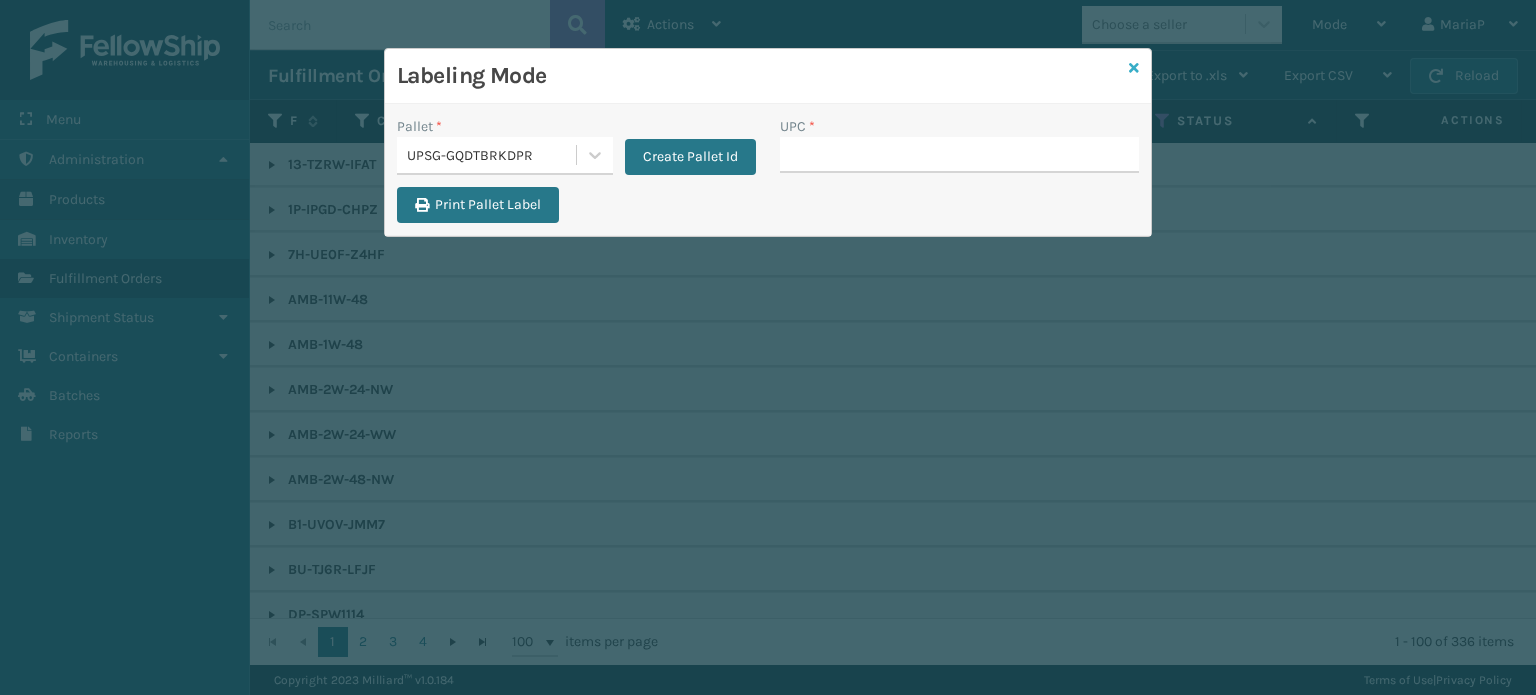 click at bounding box center [1134, 68] 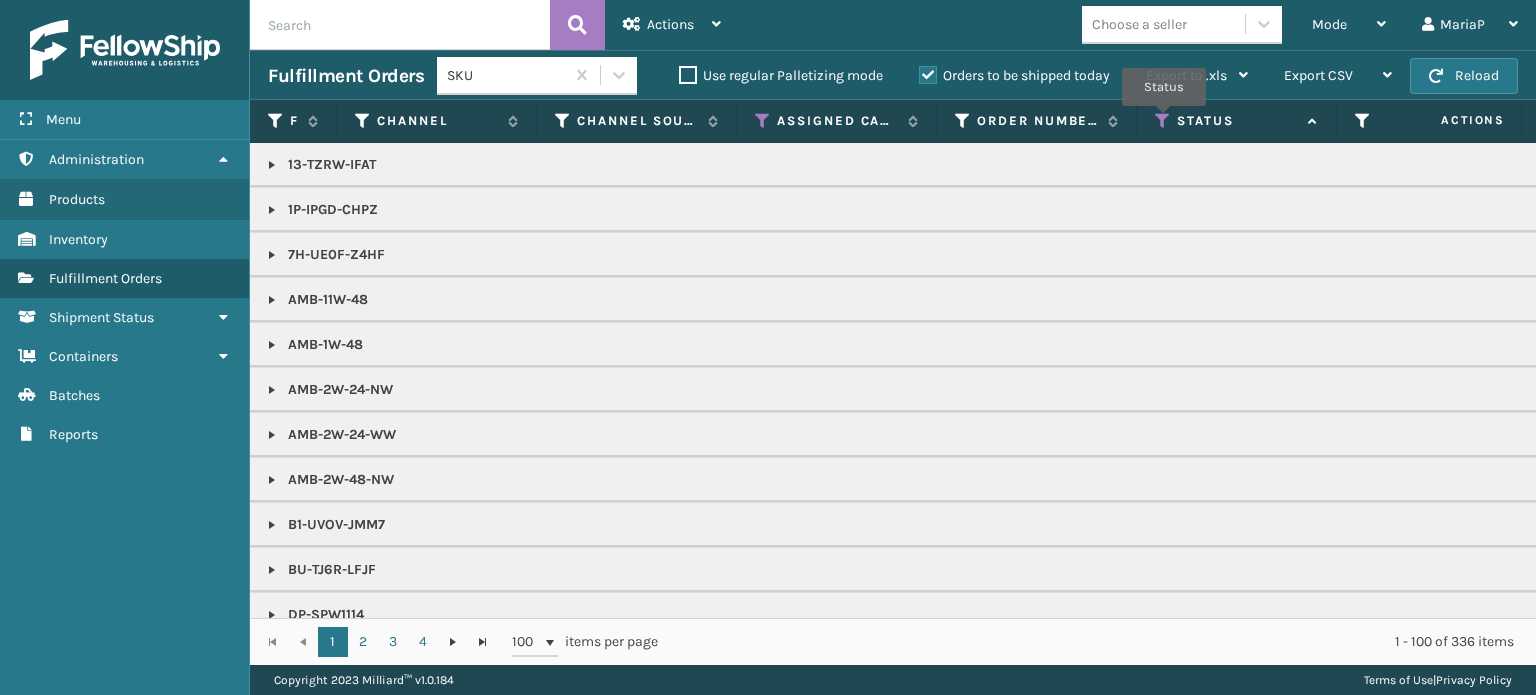 click at bounding box center [1163, 121] 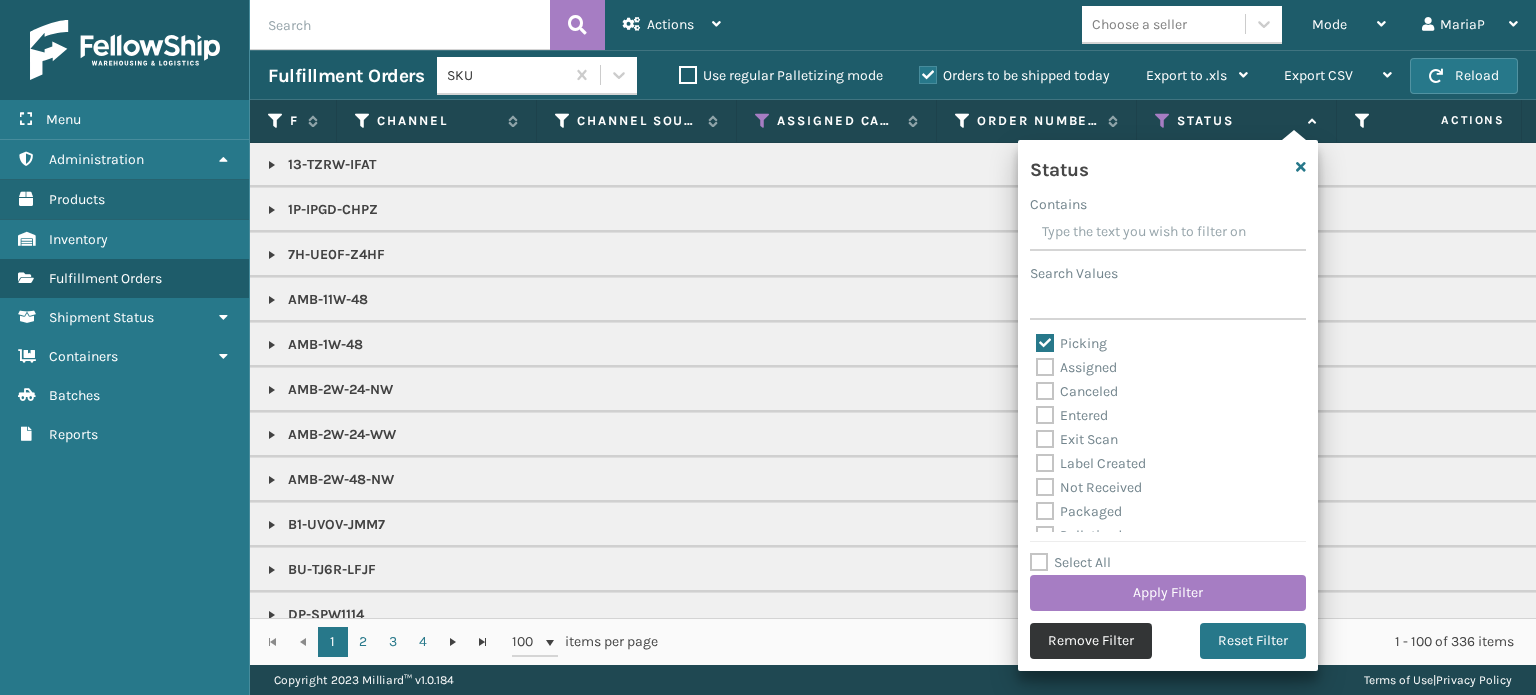 click on "Remove Filter" at bounding box center (1091, 641) 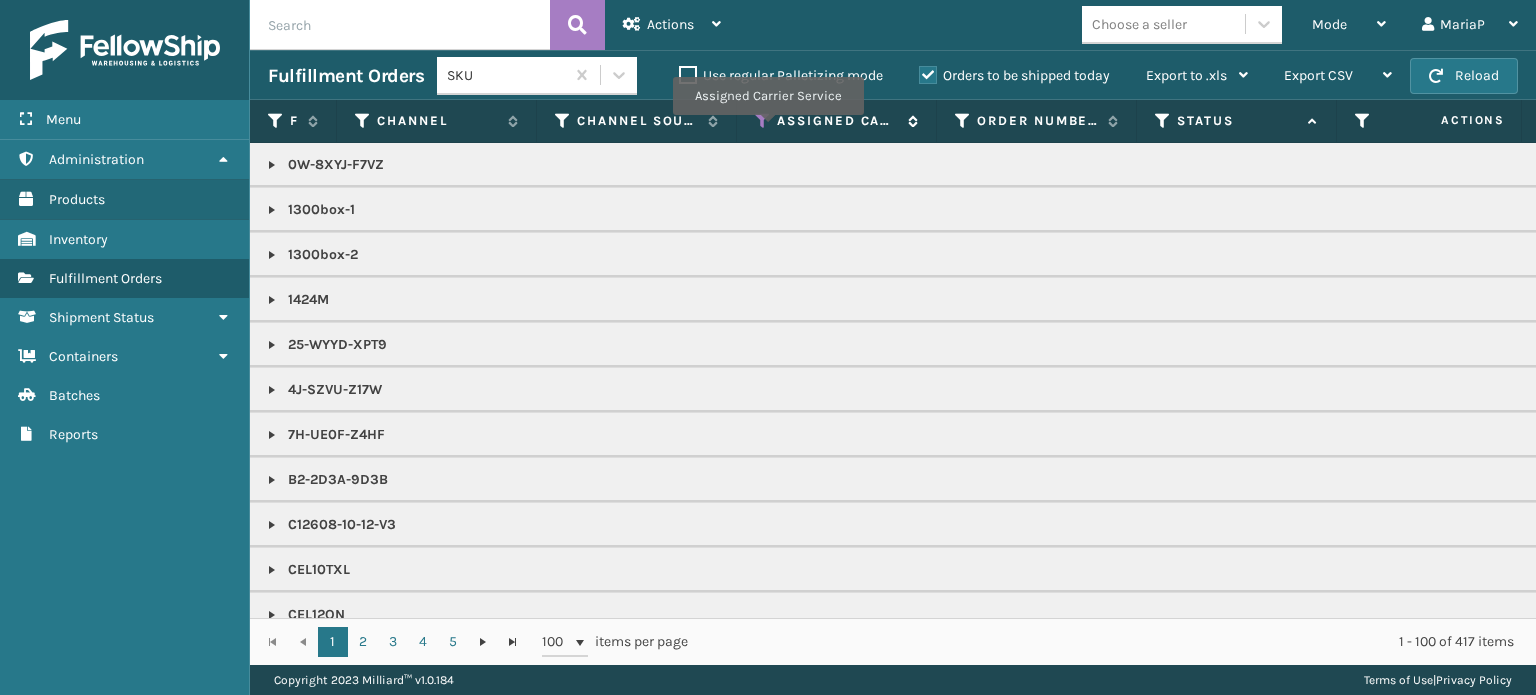 click at bounding box center [763, 121] 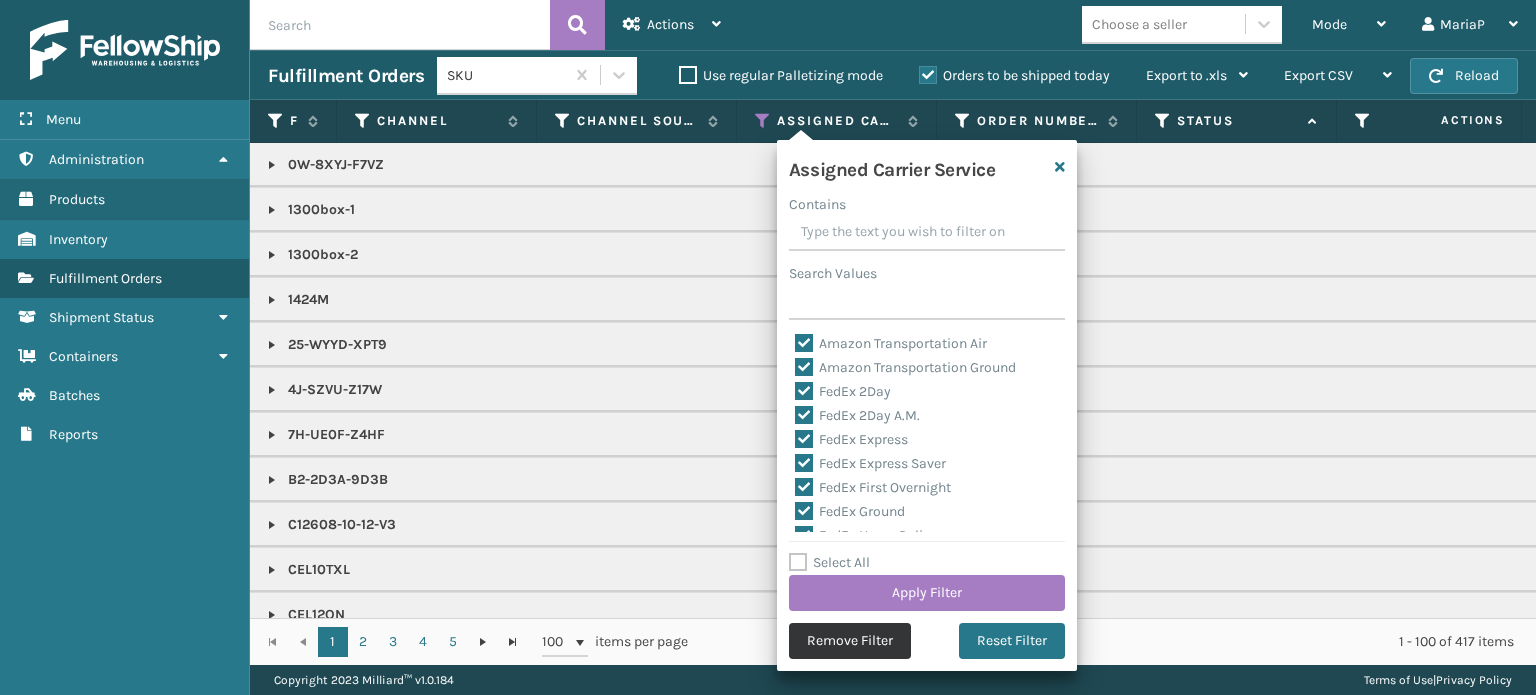 click on "Remove Filter" at bounding box center [850, 641] 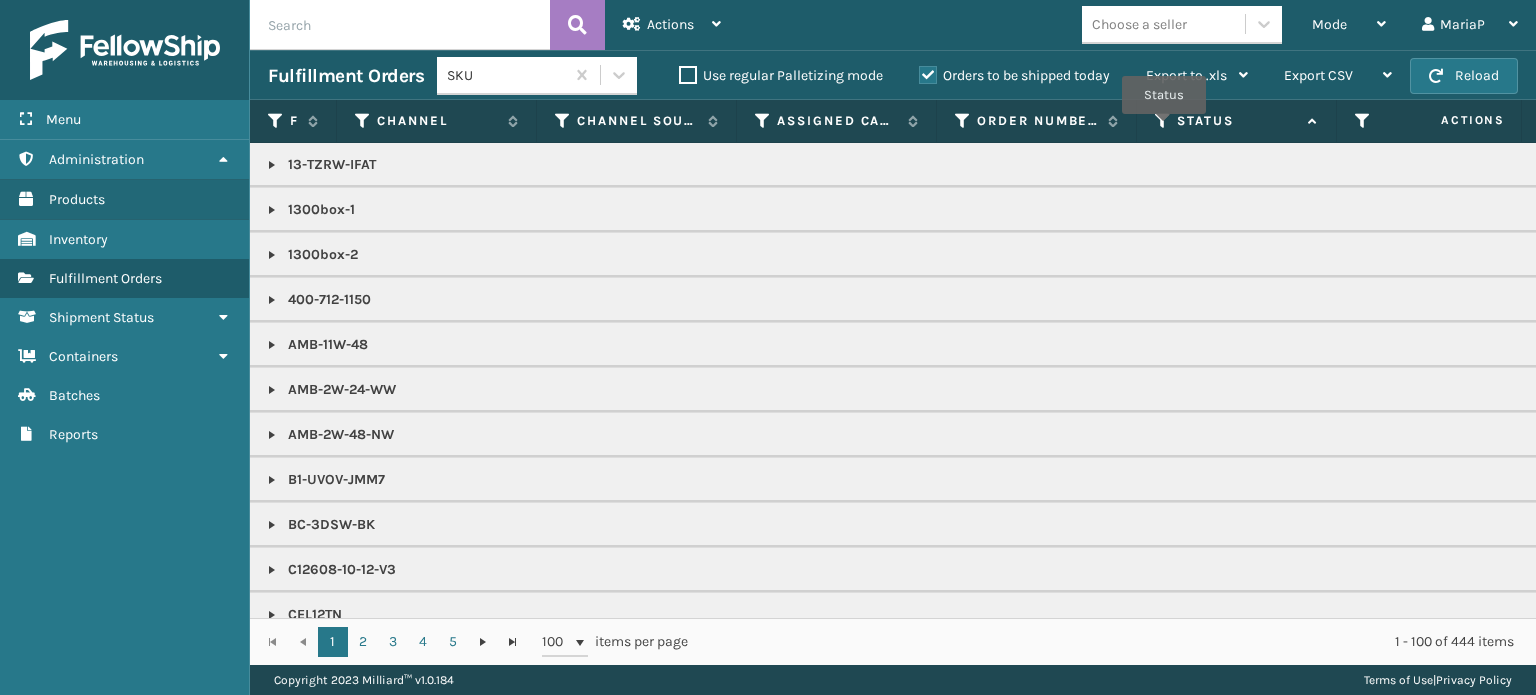 click at bounding box center (1163, 121) 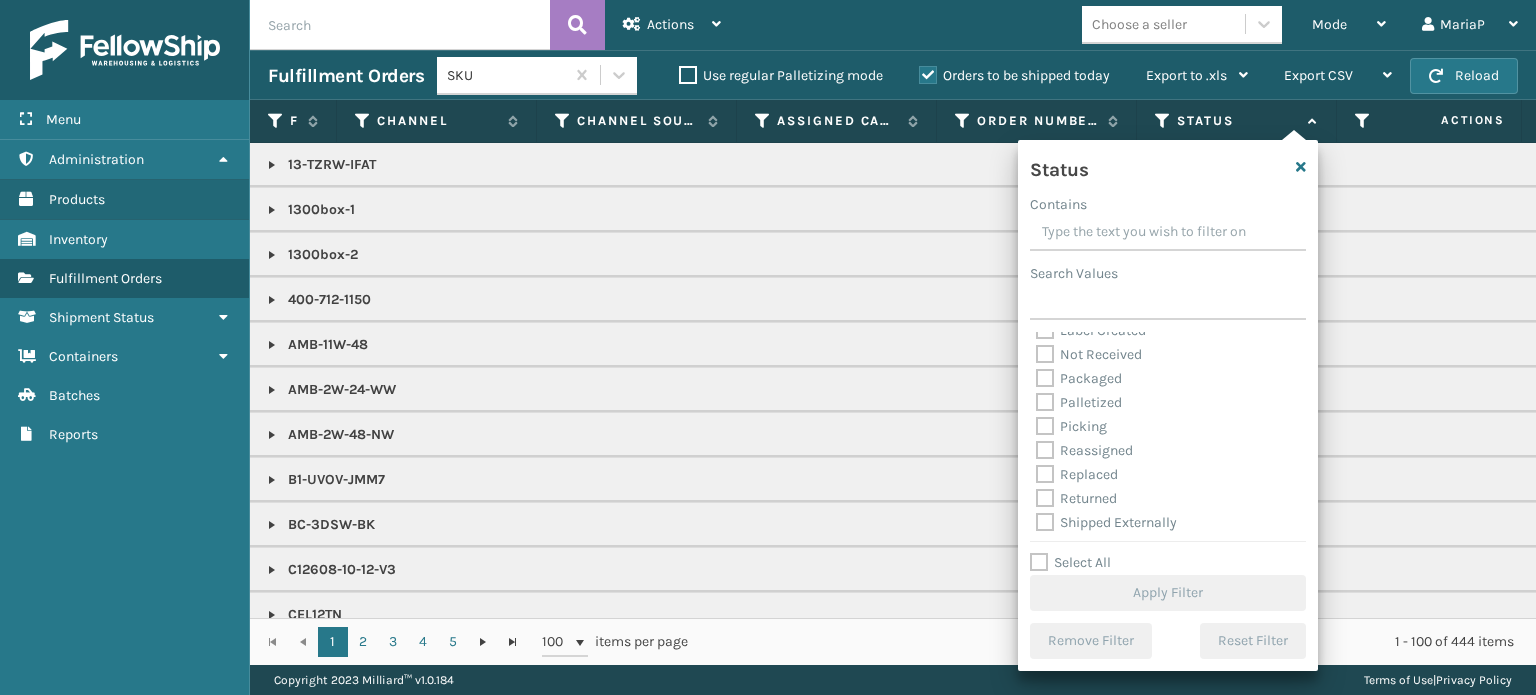 scroll, scrollTop: 112, scrollLeft: 0, axis: vertical 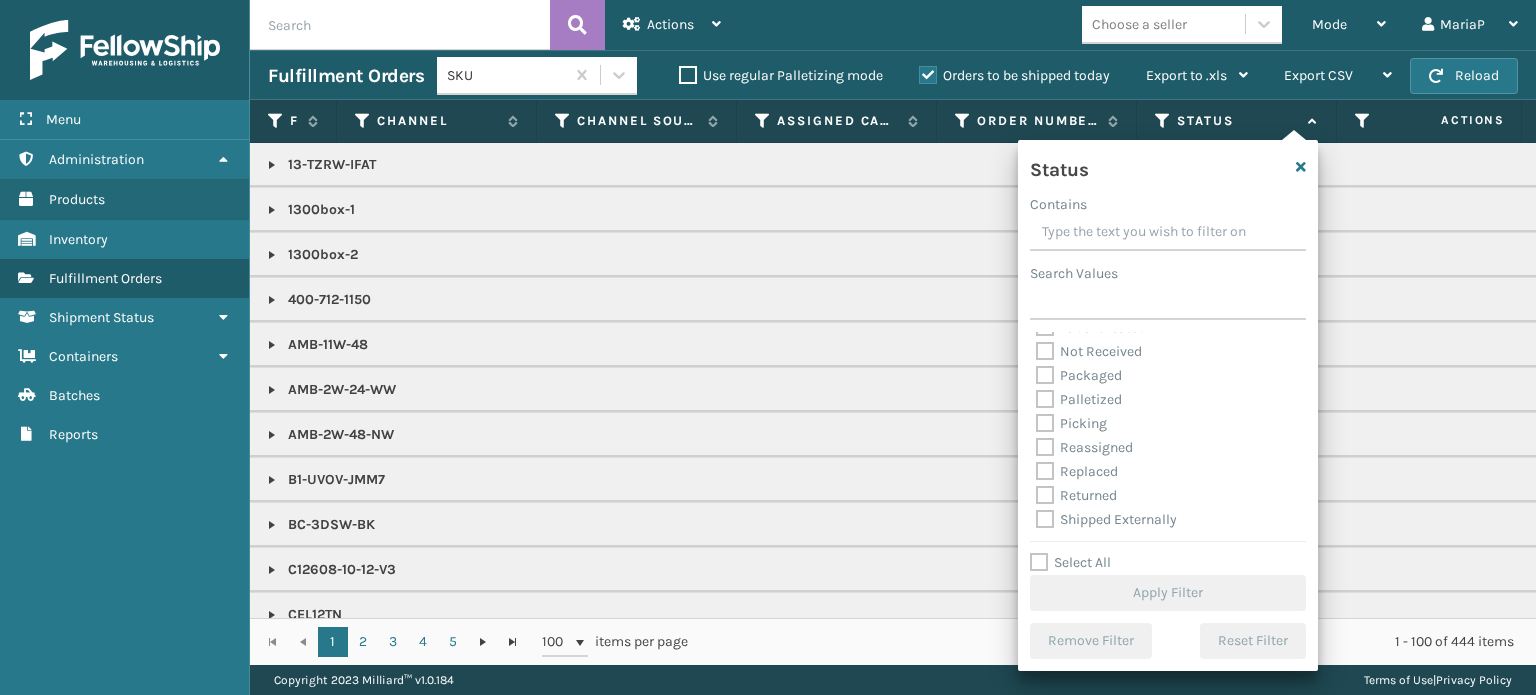click on "Picking" at bounding box center [1071, 423] 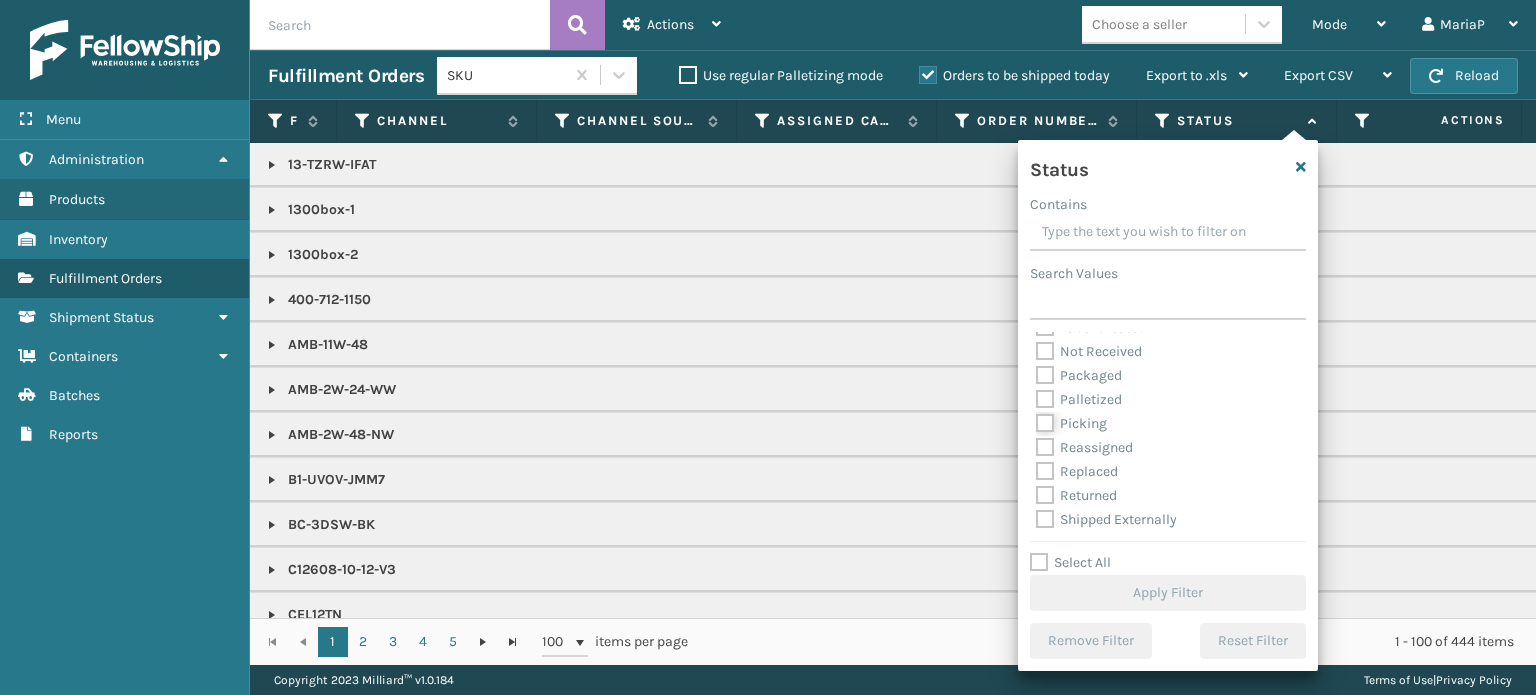 click on "Picking" at bounding box center [1036, 418] 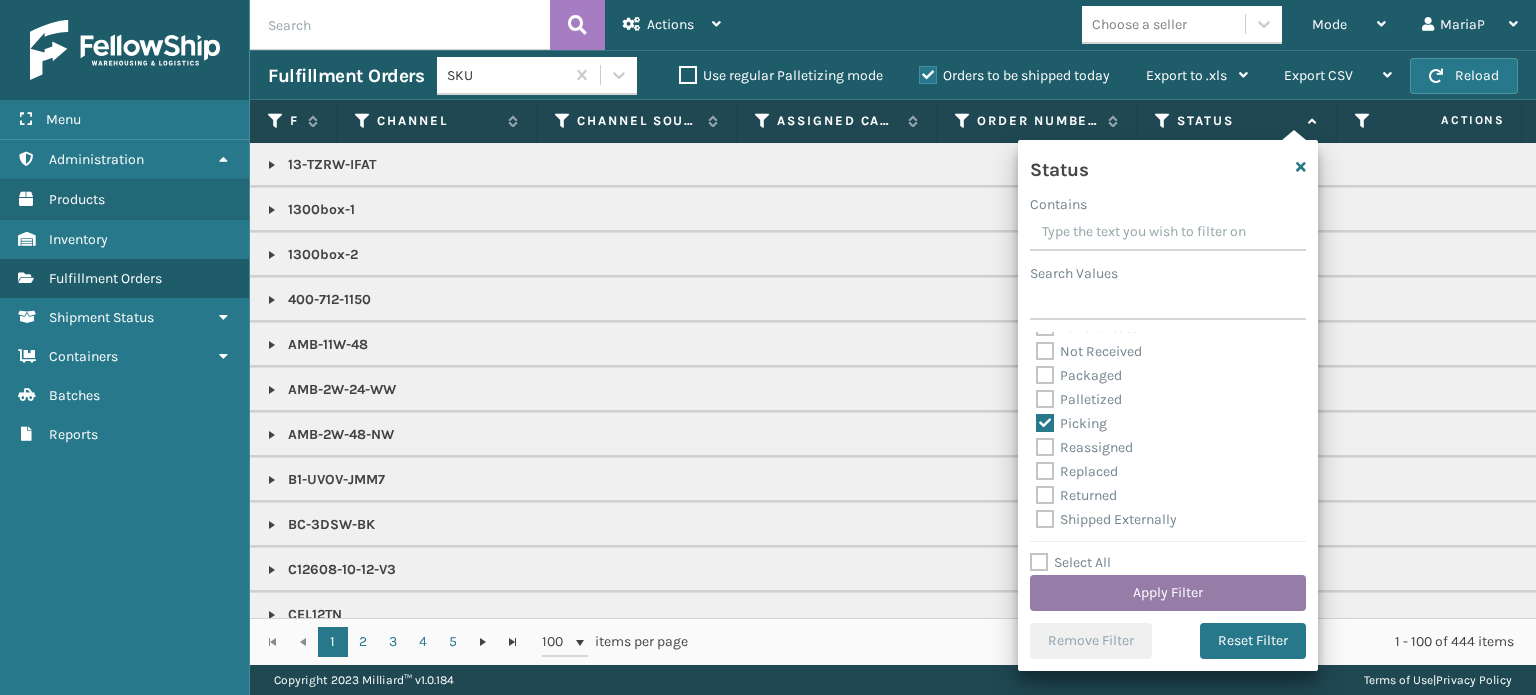 click on "Apply Filter" at bounding box center [1168, 593] 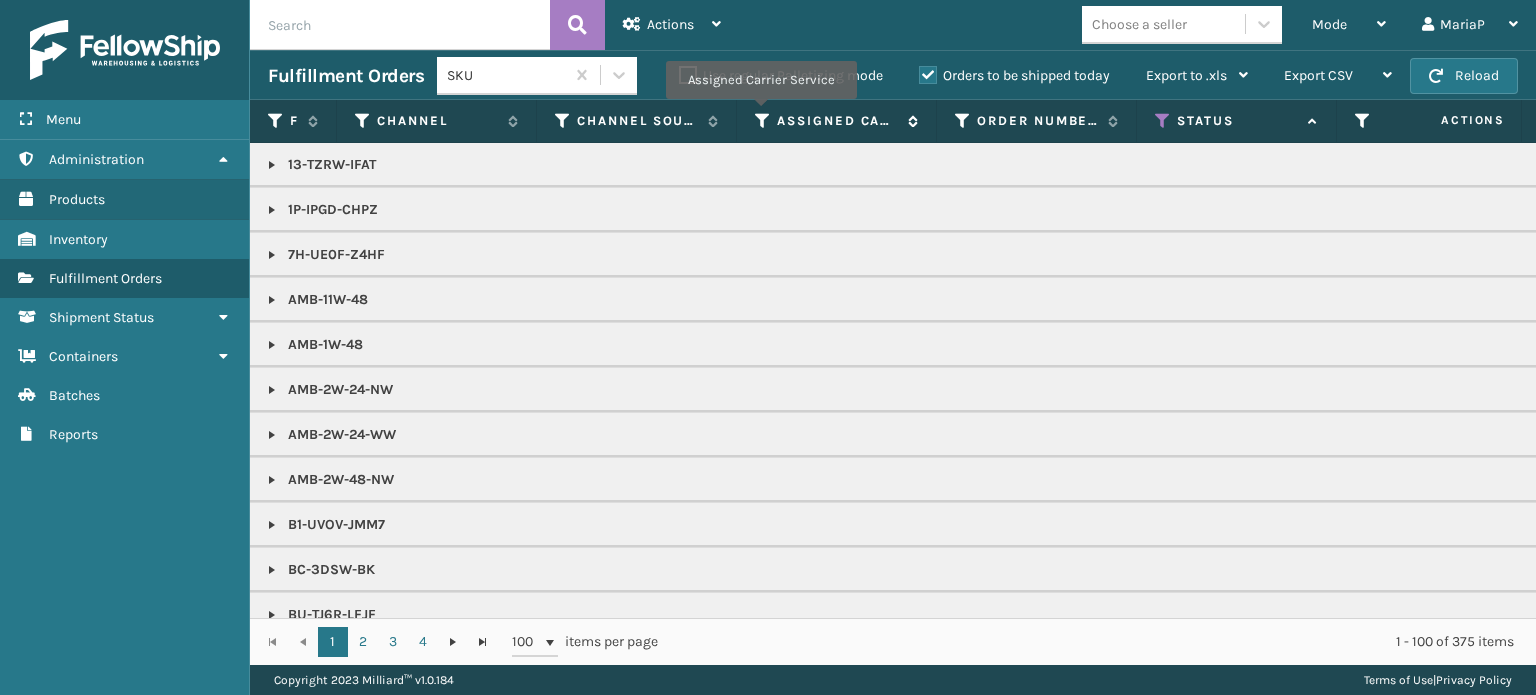 click at bounding box center [763, 121] 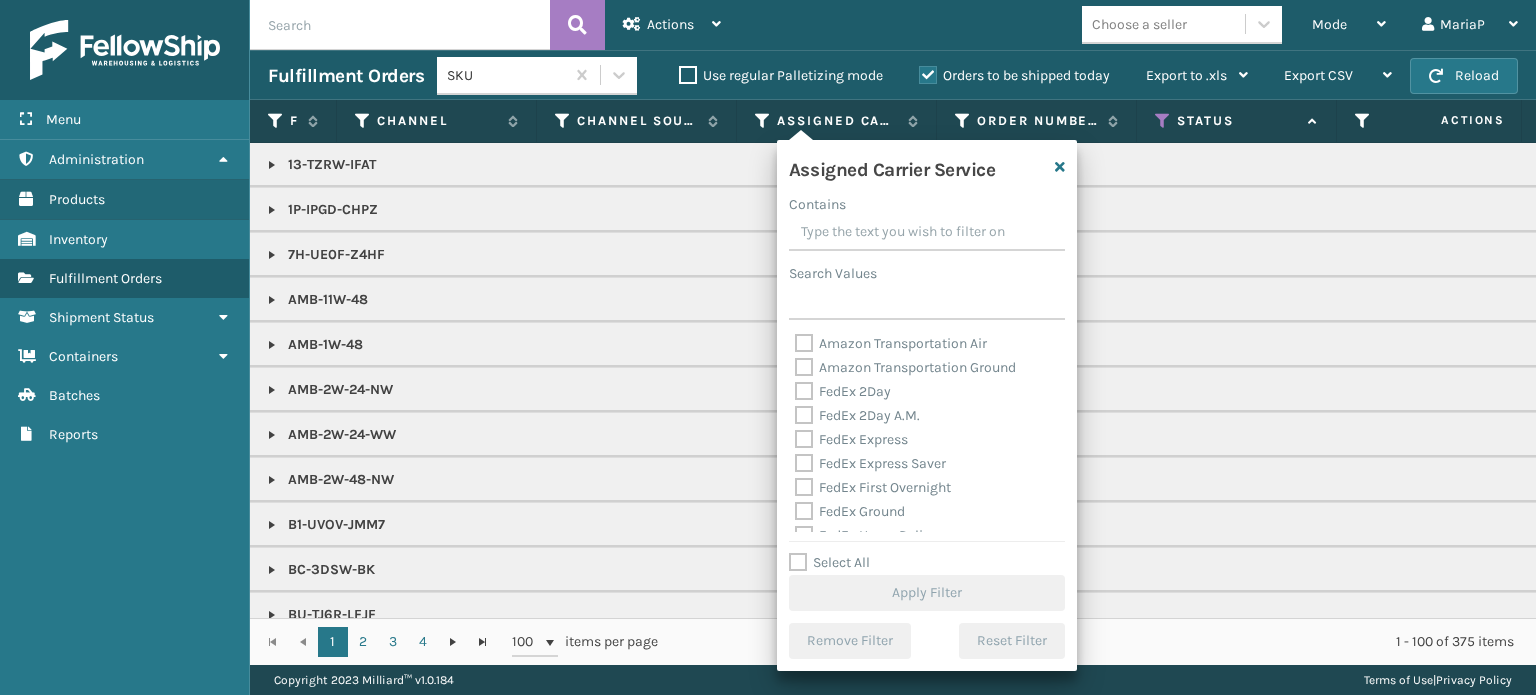 click on "Select All" at bounding box center (829, 562) 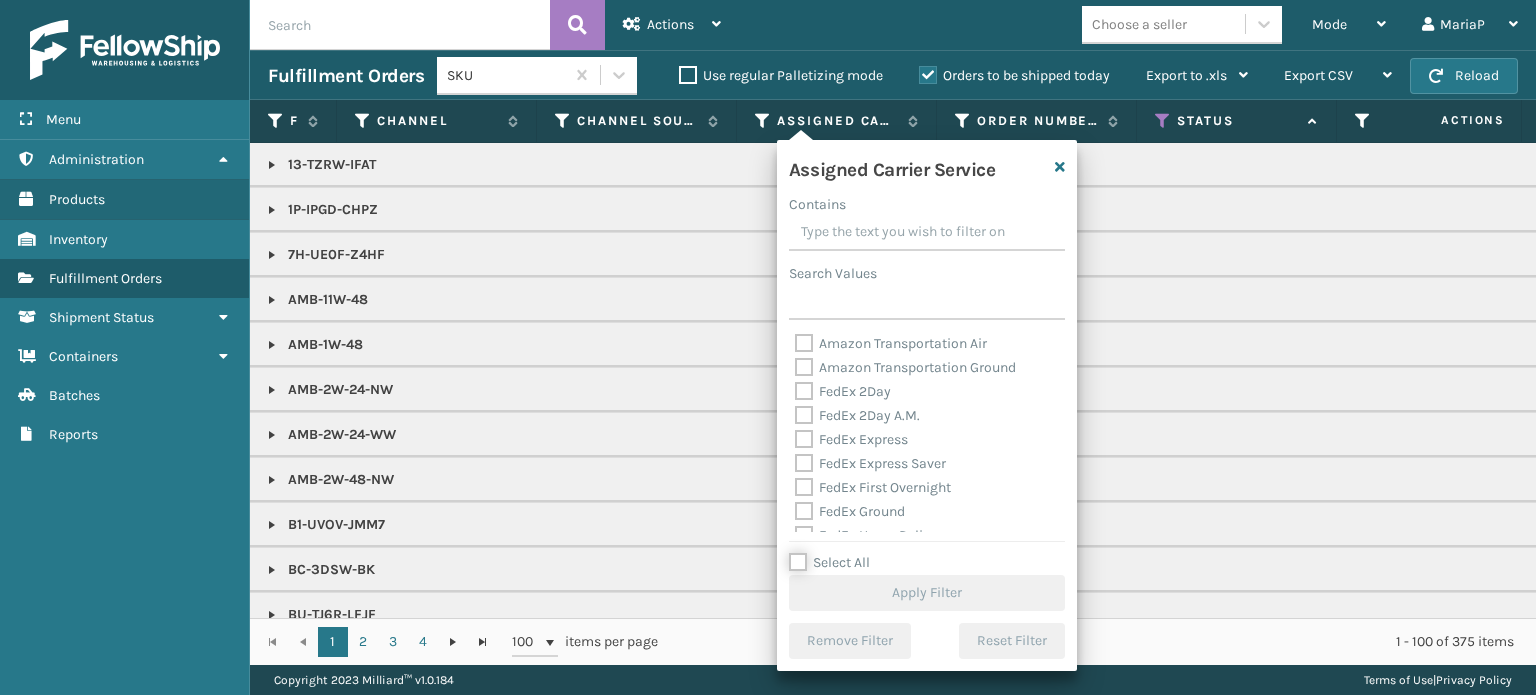click on "Select All" at bounding box center [939, 552] 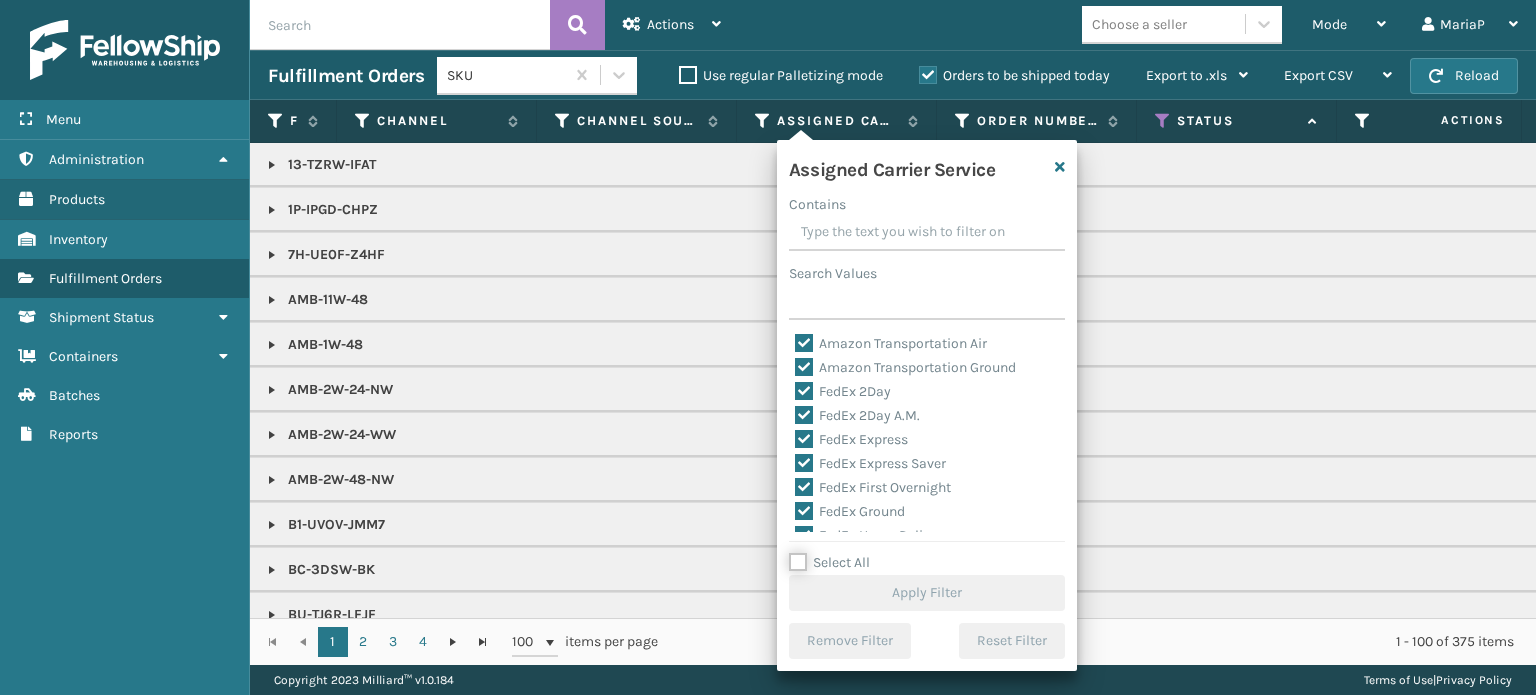 checkbox on "true" 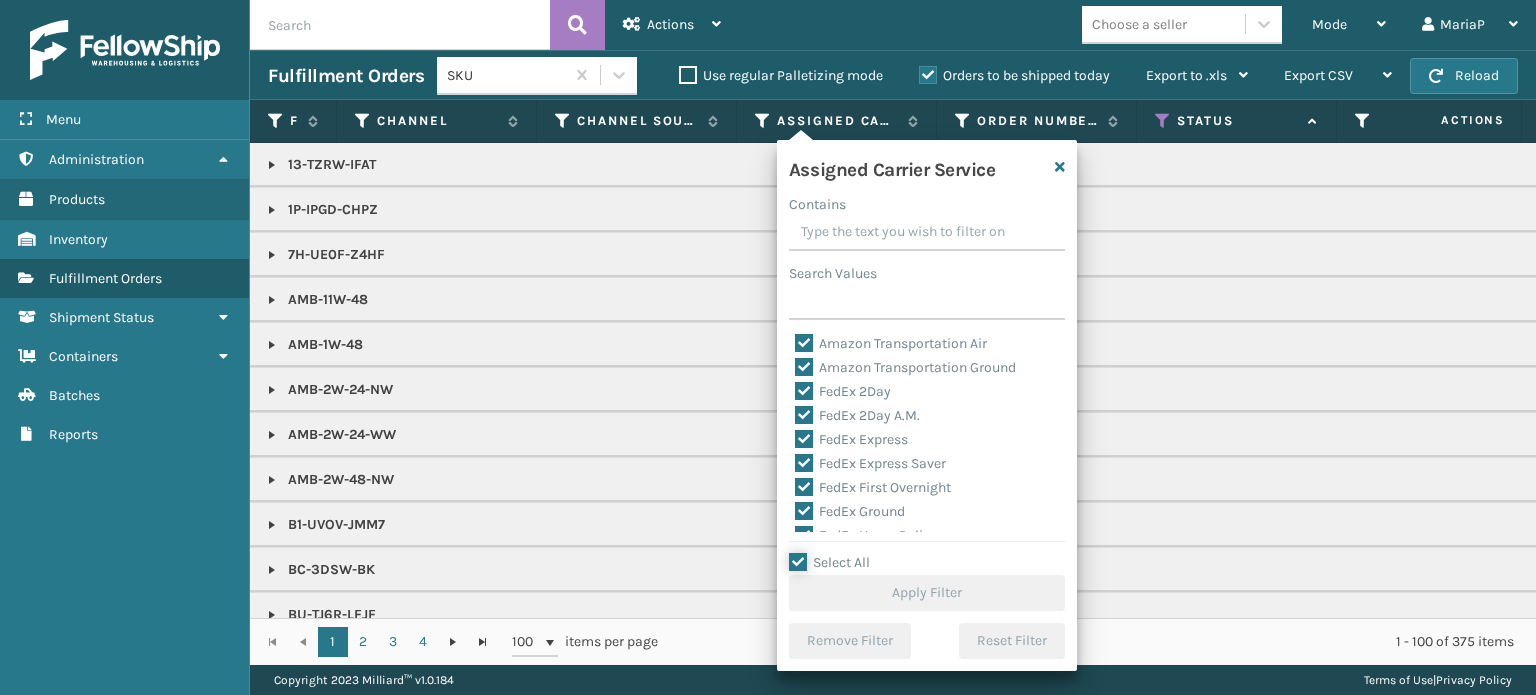 checkbox on "true" 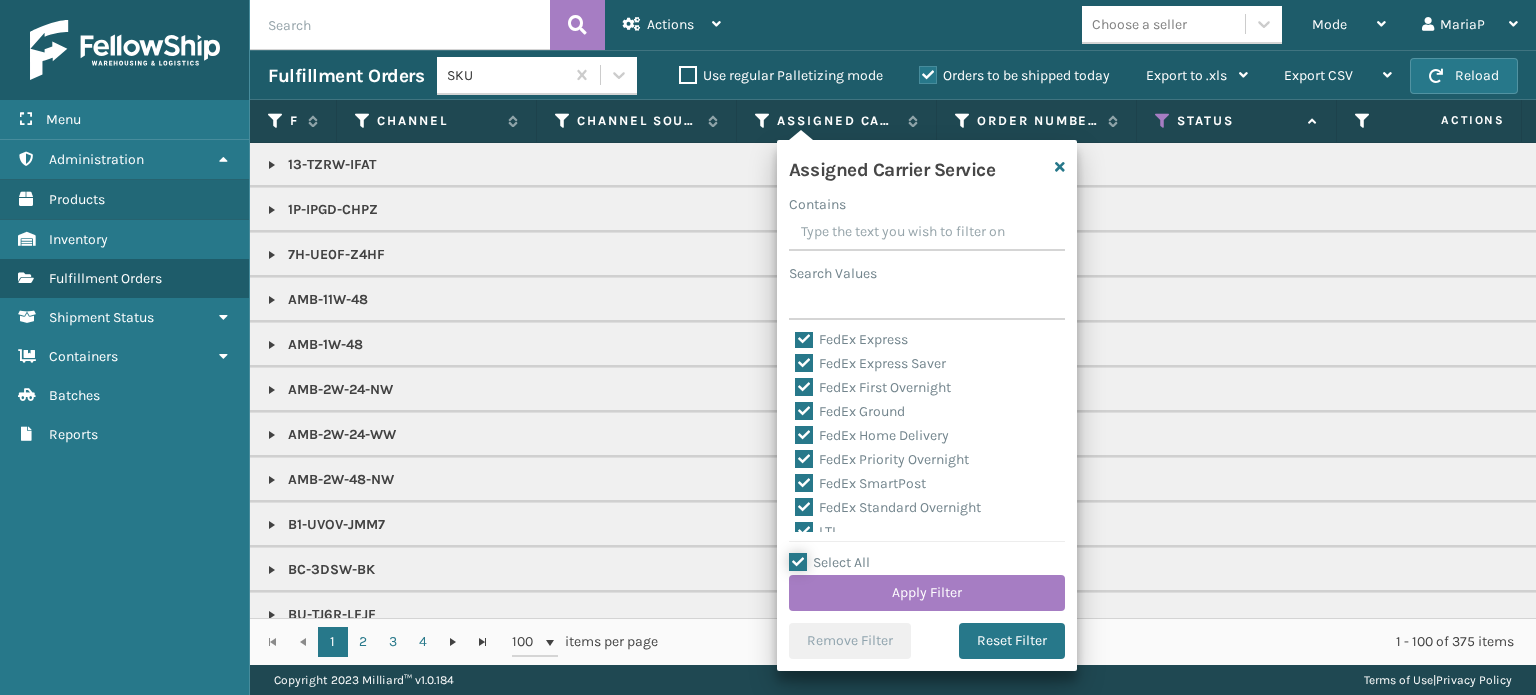 scroll, scrollTop: 200, scrollLeft: 0, axis: vertical 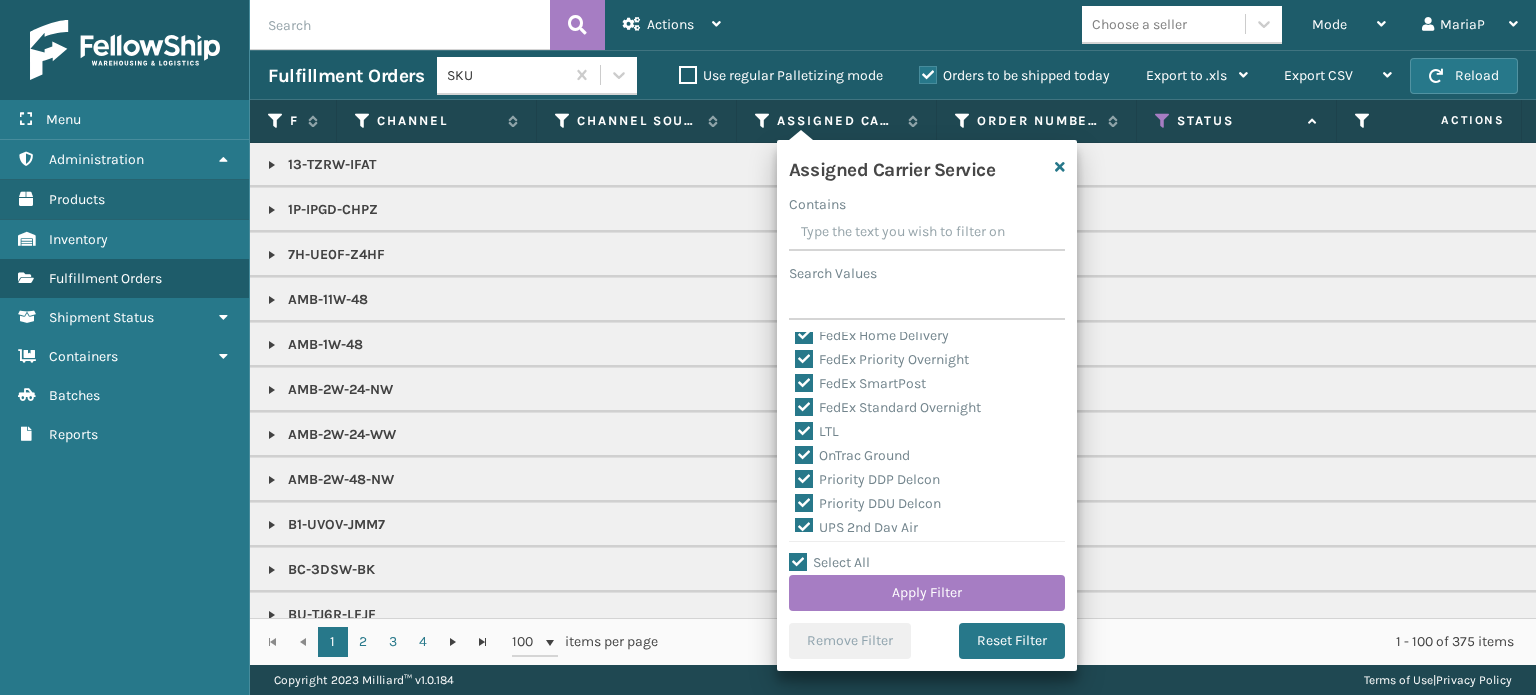 click on "LTL" at bounding box center [817, 431] 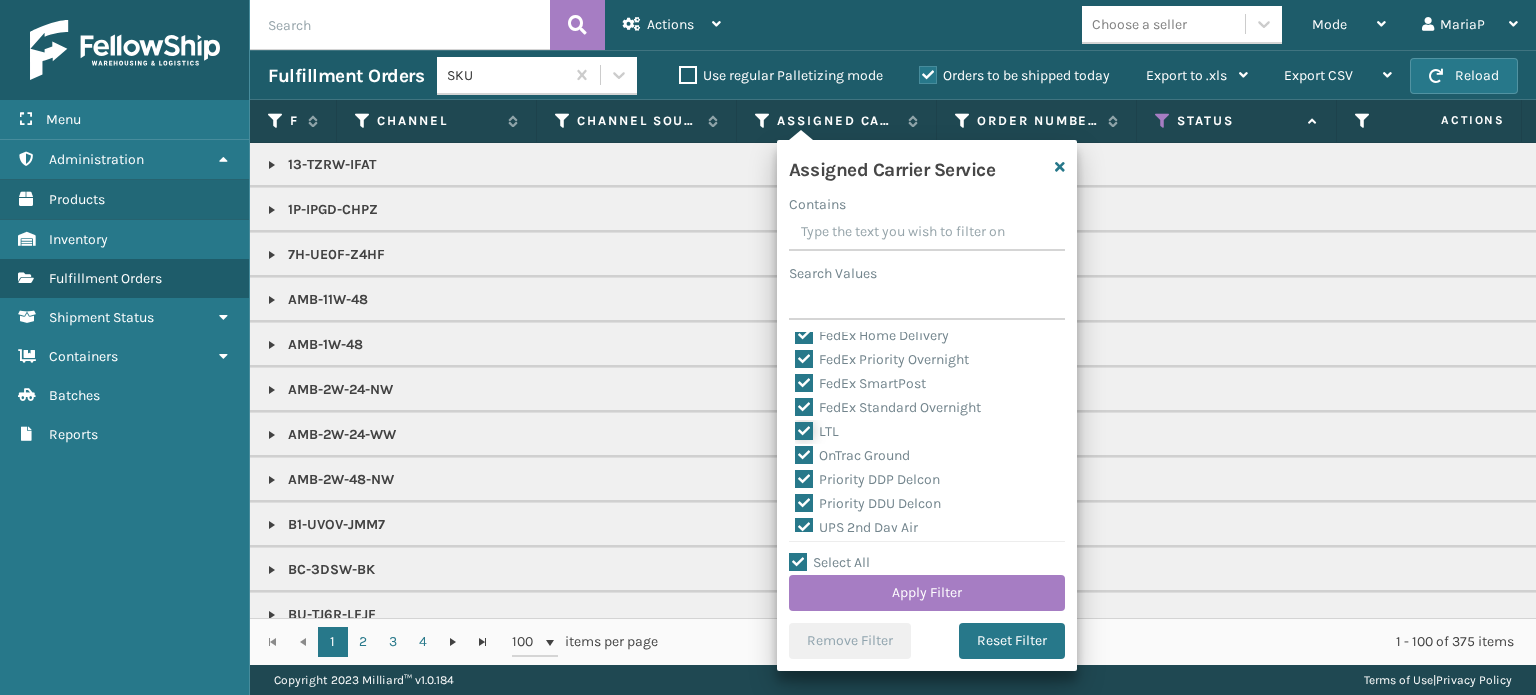 click on "LTL" at bounding box center (795, 426) 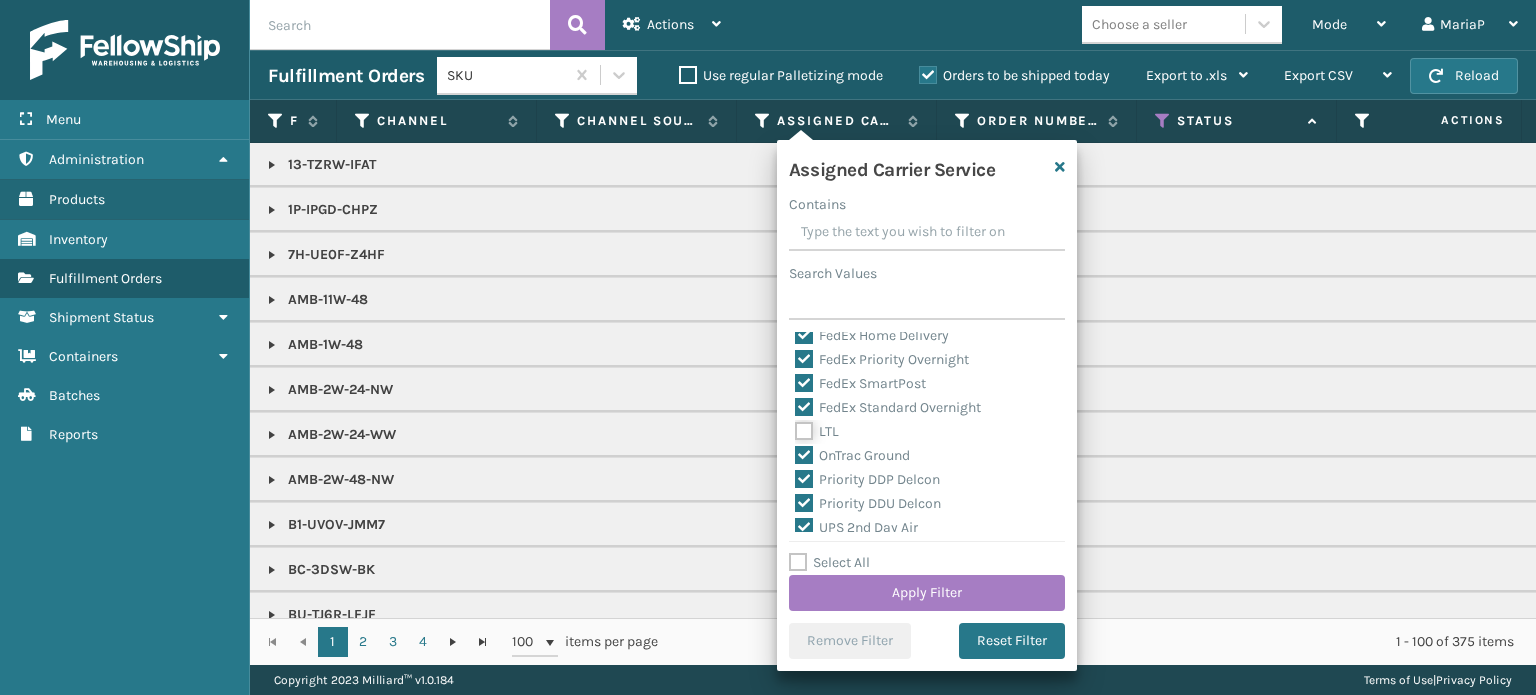 checkbox on "false" 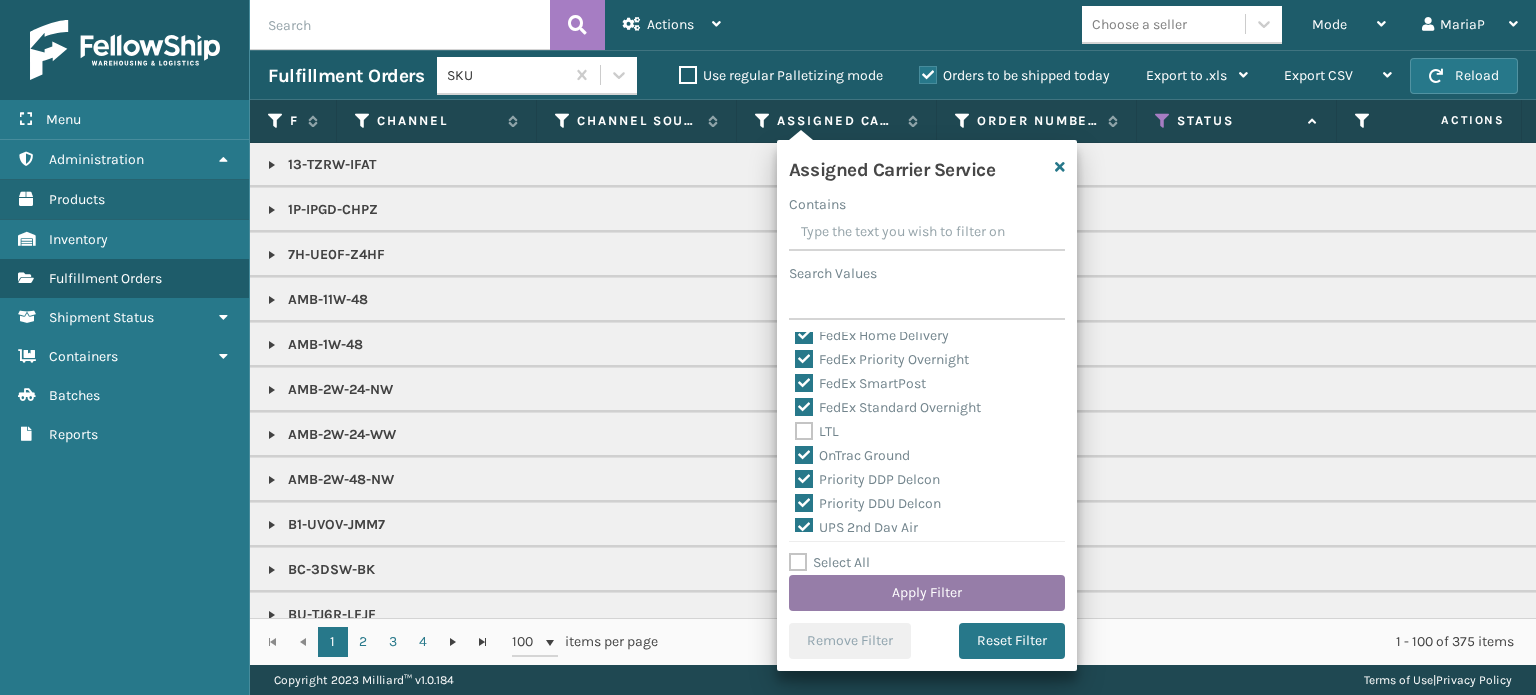 click on "Apply Filter" at bounding box center (927, 593) 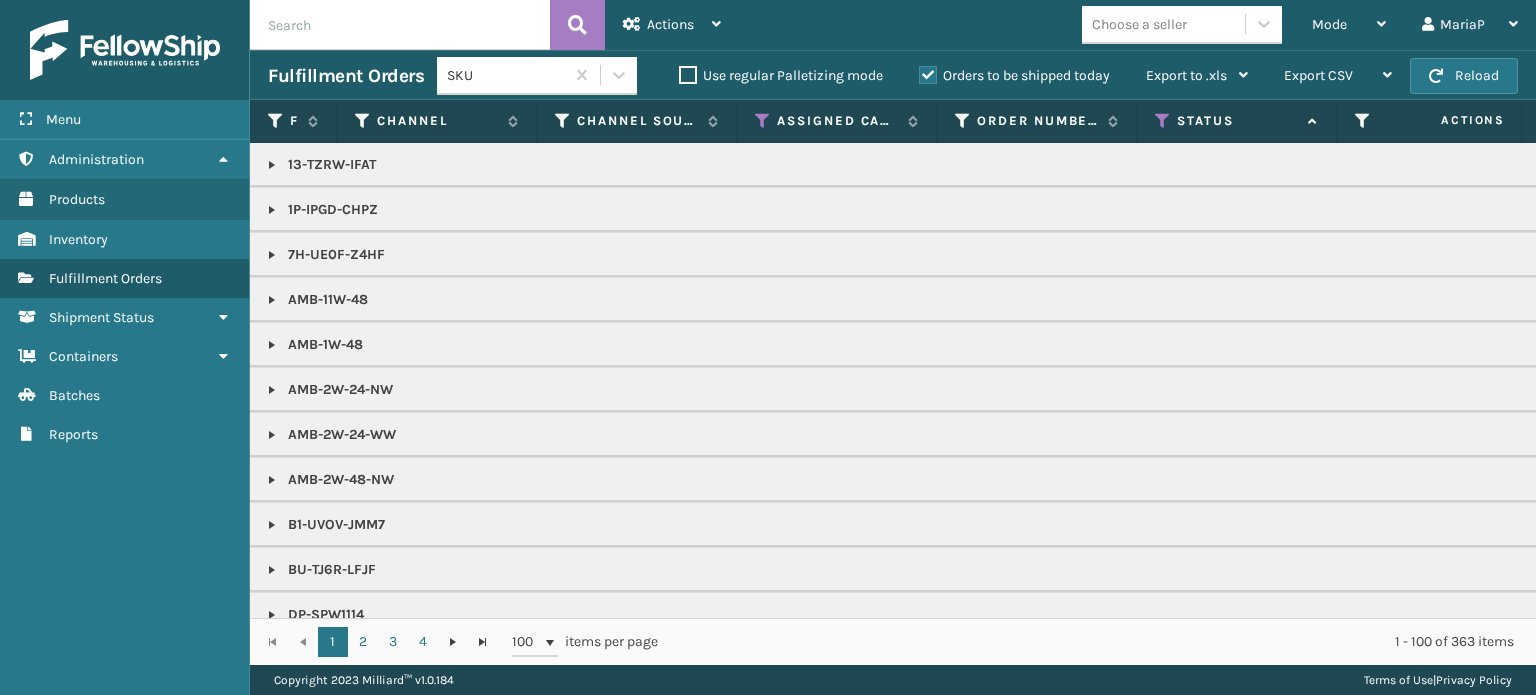 click on "Choose a seller" at bounding box center (1139, 24) 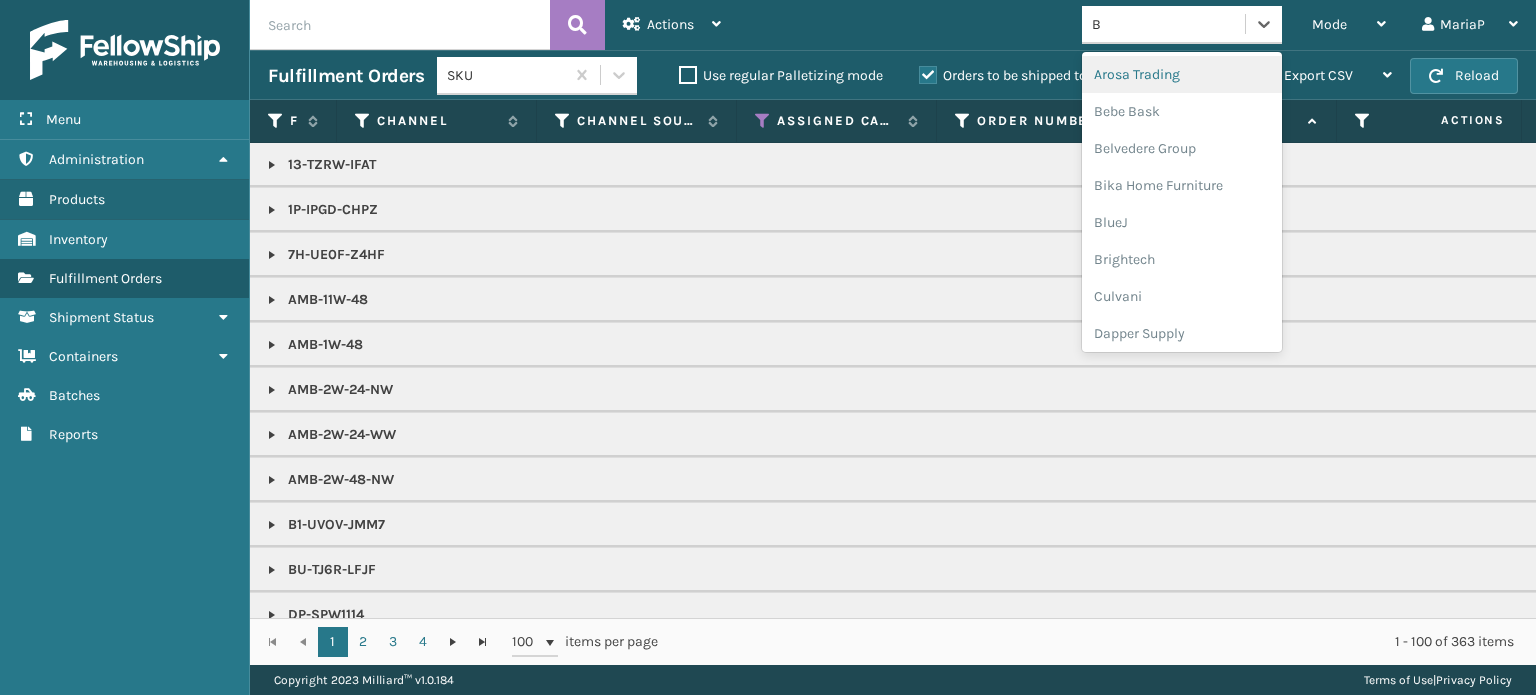 type on "BR" 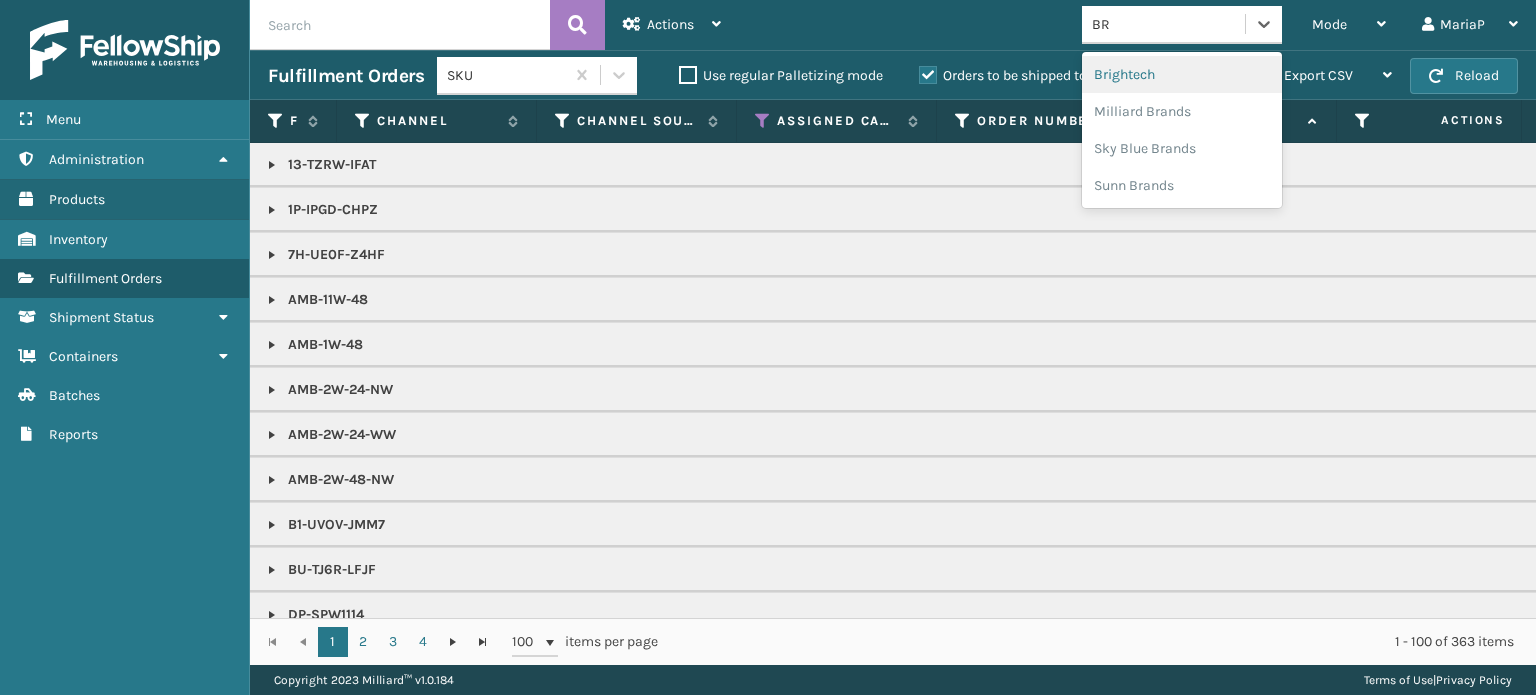 drag, startPoint x: 1175, startPoint y: 73, endPoint x: 1217, endPoint y: 87, distance: 44.27189 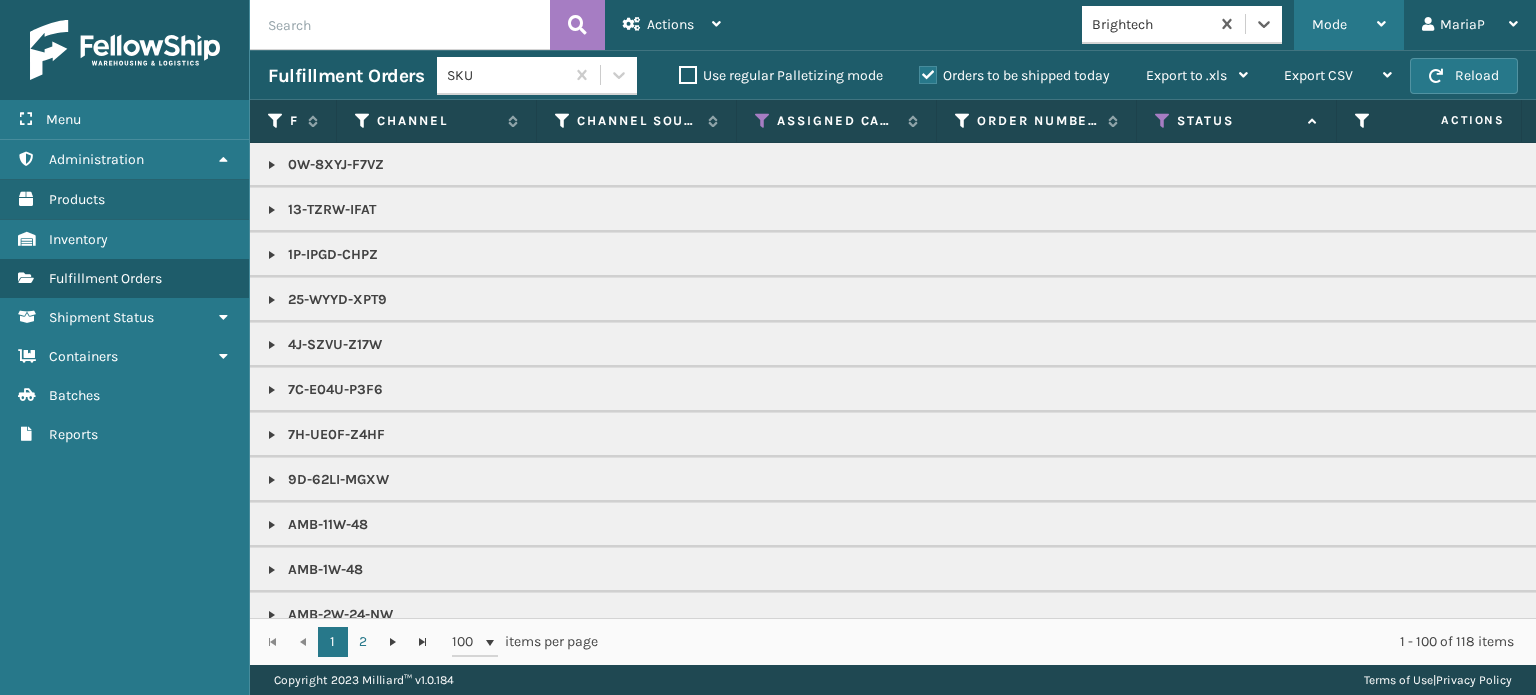 click on "Mode" at bounding box center [1329, 24] 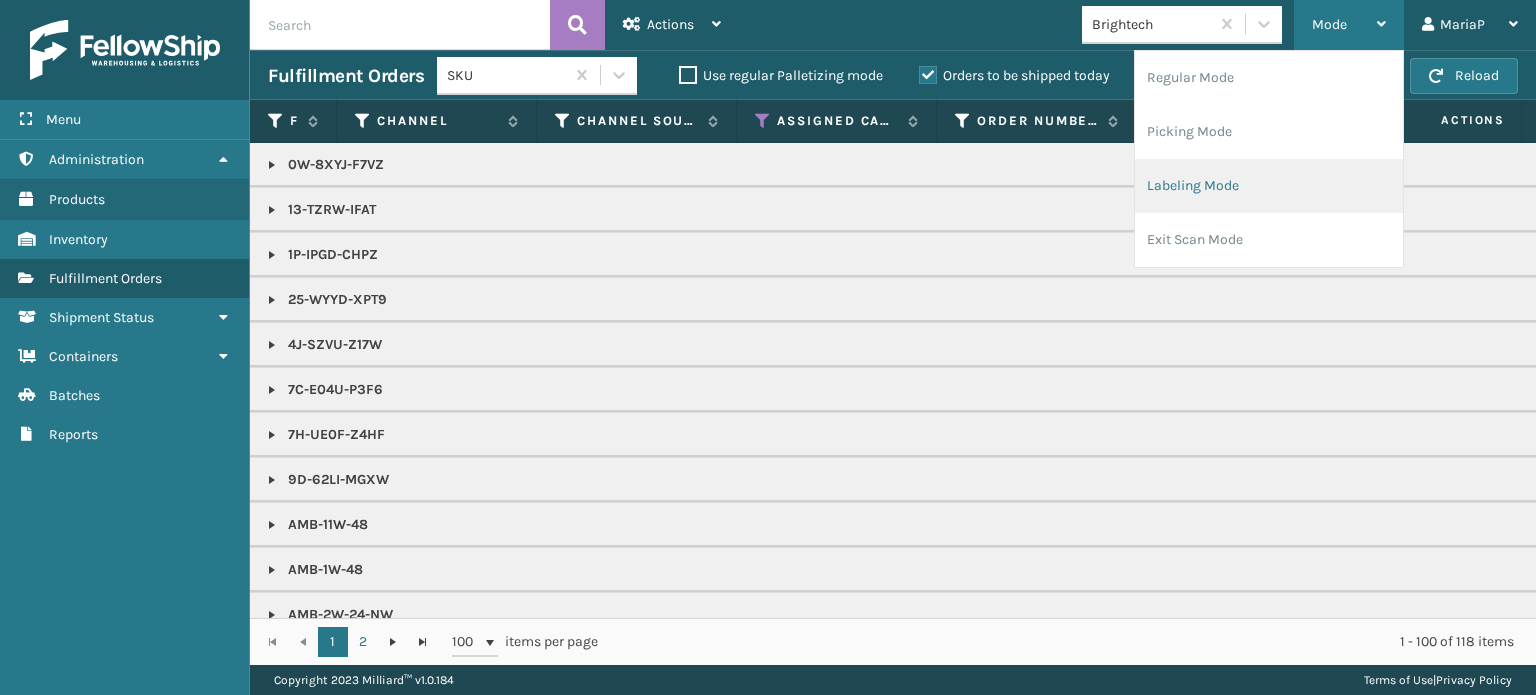 click on "Labeling Mode" at bounding box center [1269, 186] 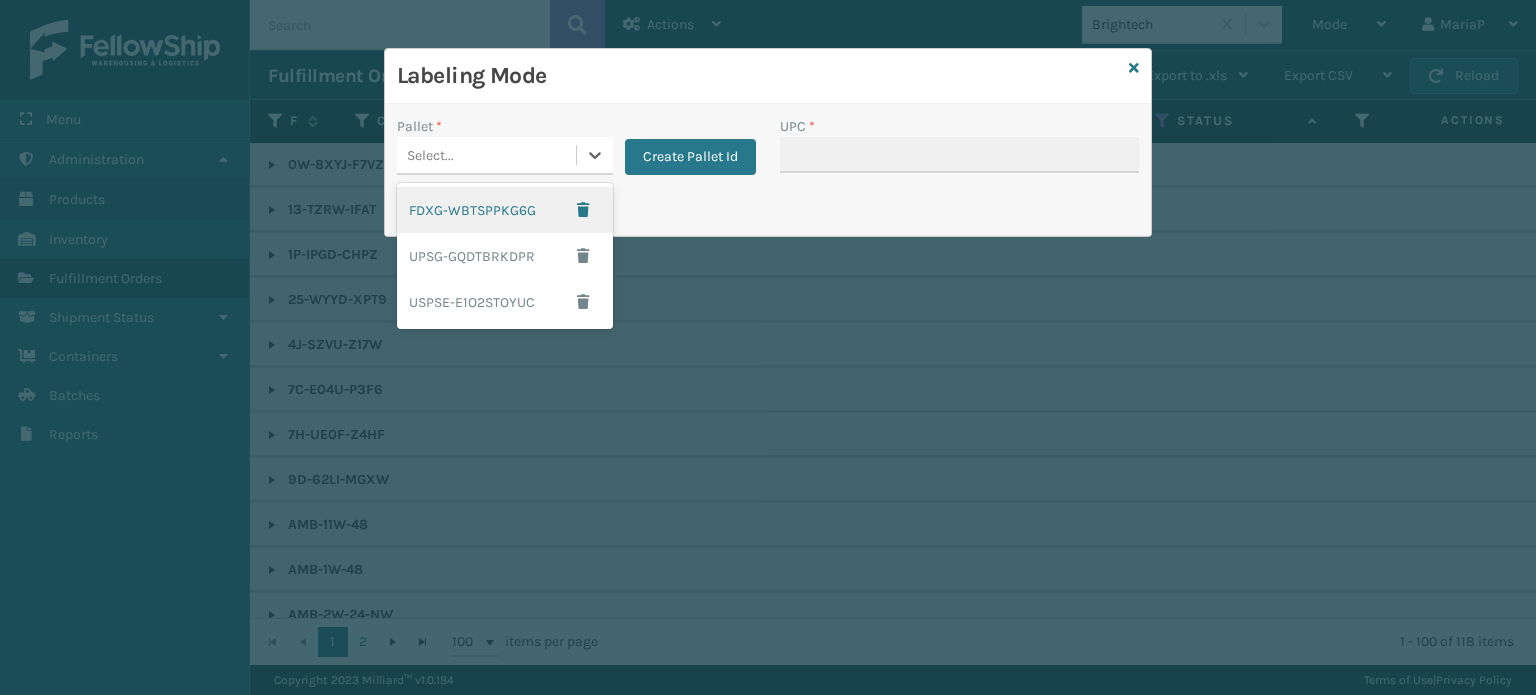 click on "Select..." at bounding box center [486, 155] 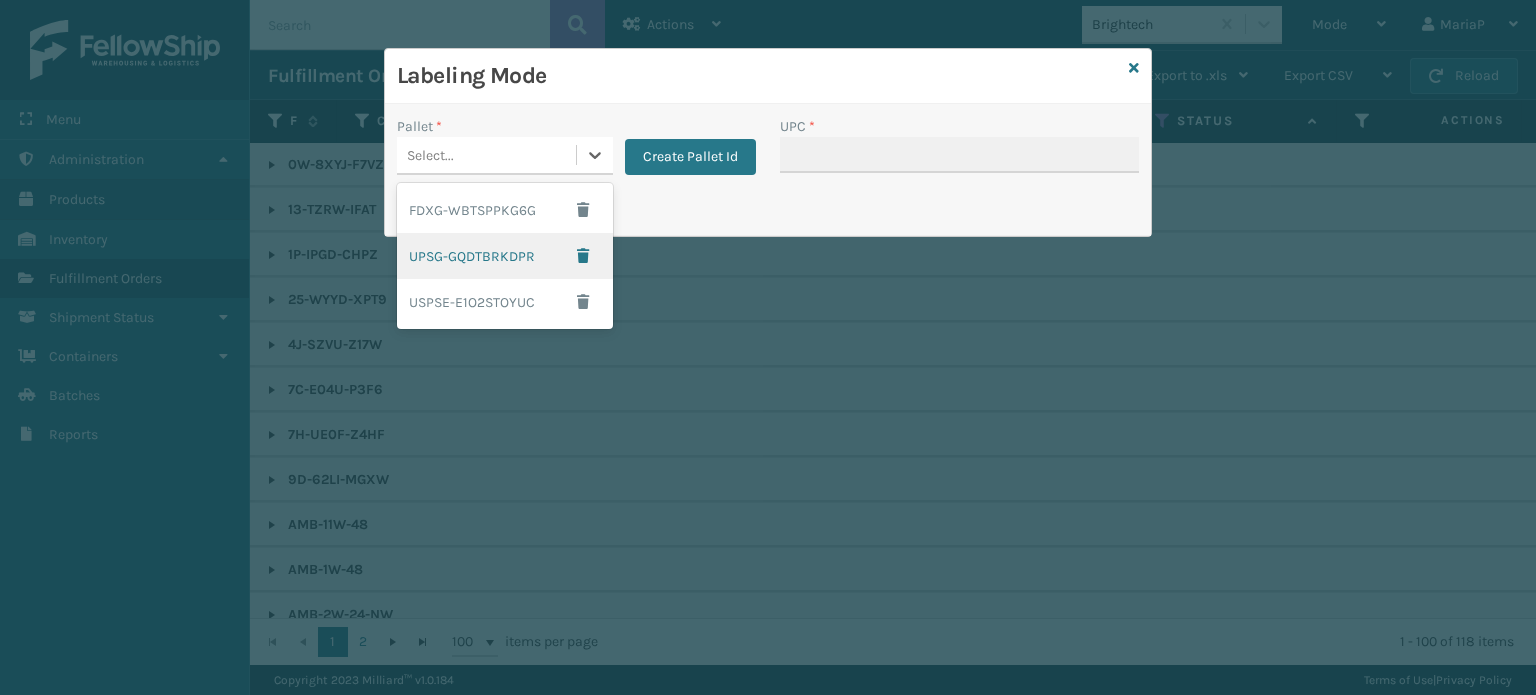 click on "UPSG-GQDTBRKDPR" at bounding box center [505, 256] 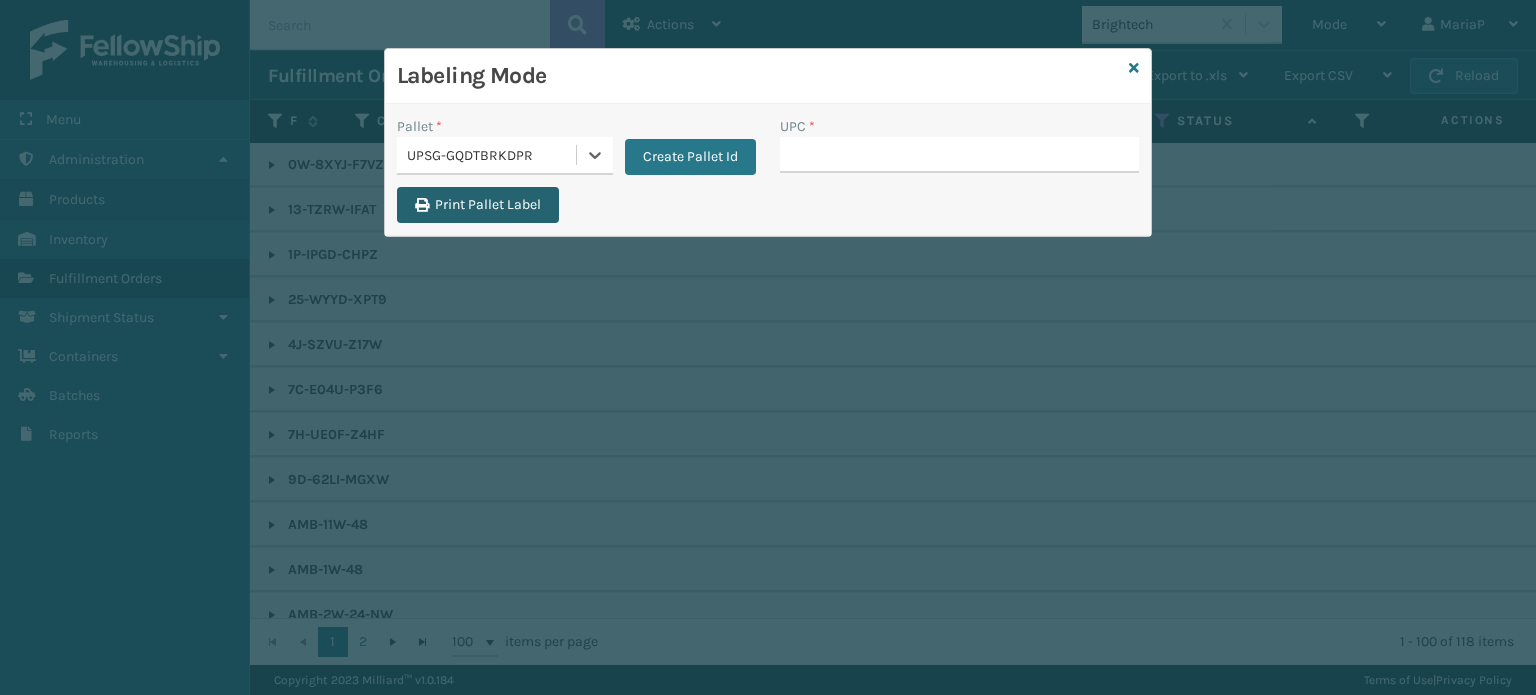 type on "850004456743" 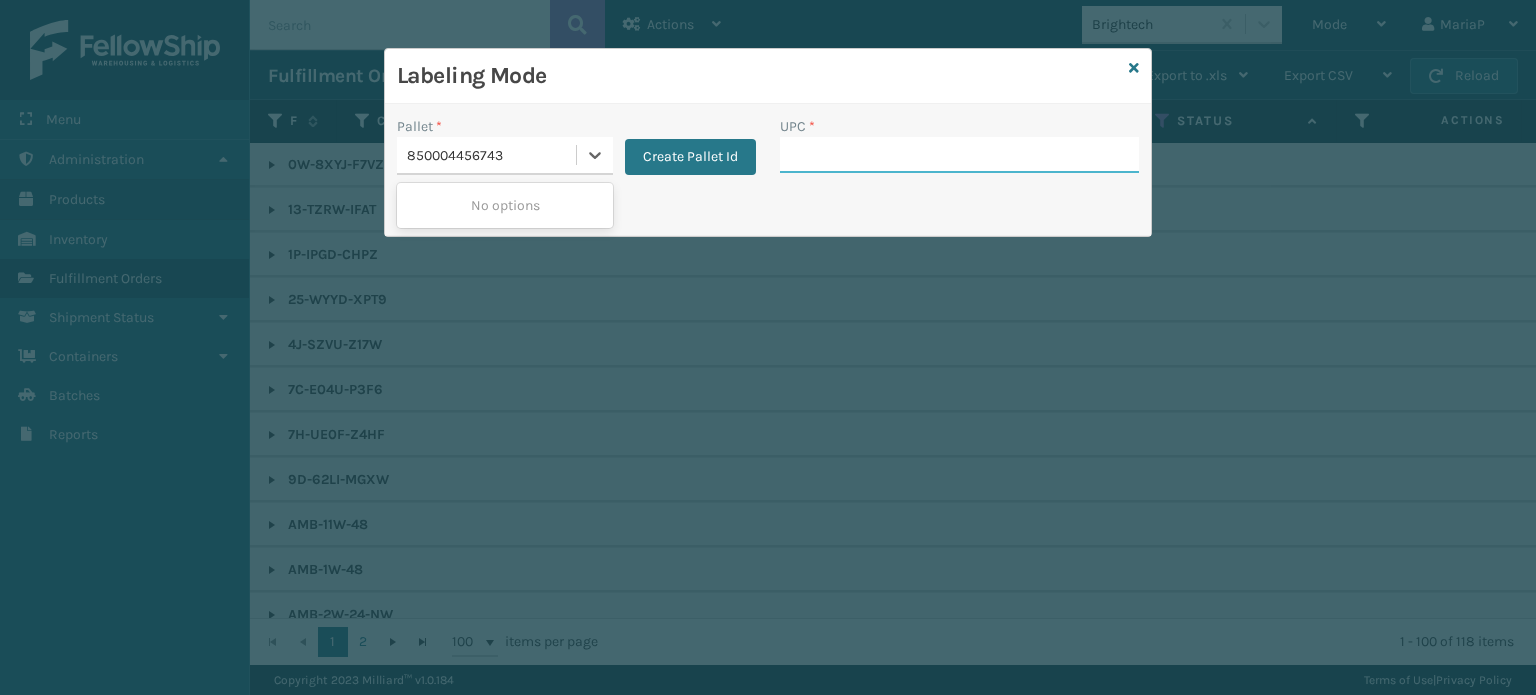 type 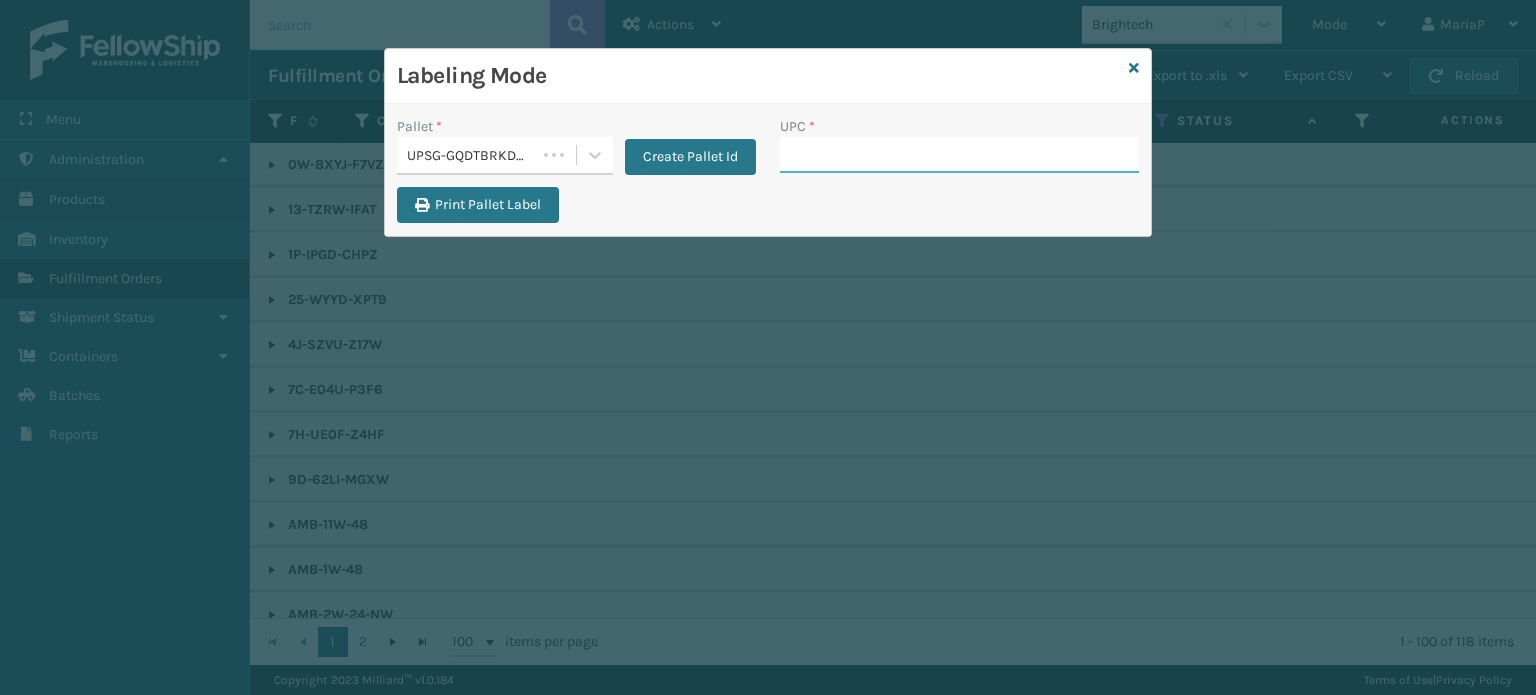 drag, startPoint x: 863, startPoint y: 165, endPoint x: 839, endPoint y: 169, distance: 24.33105 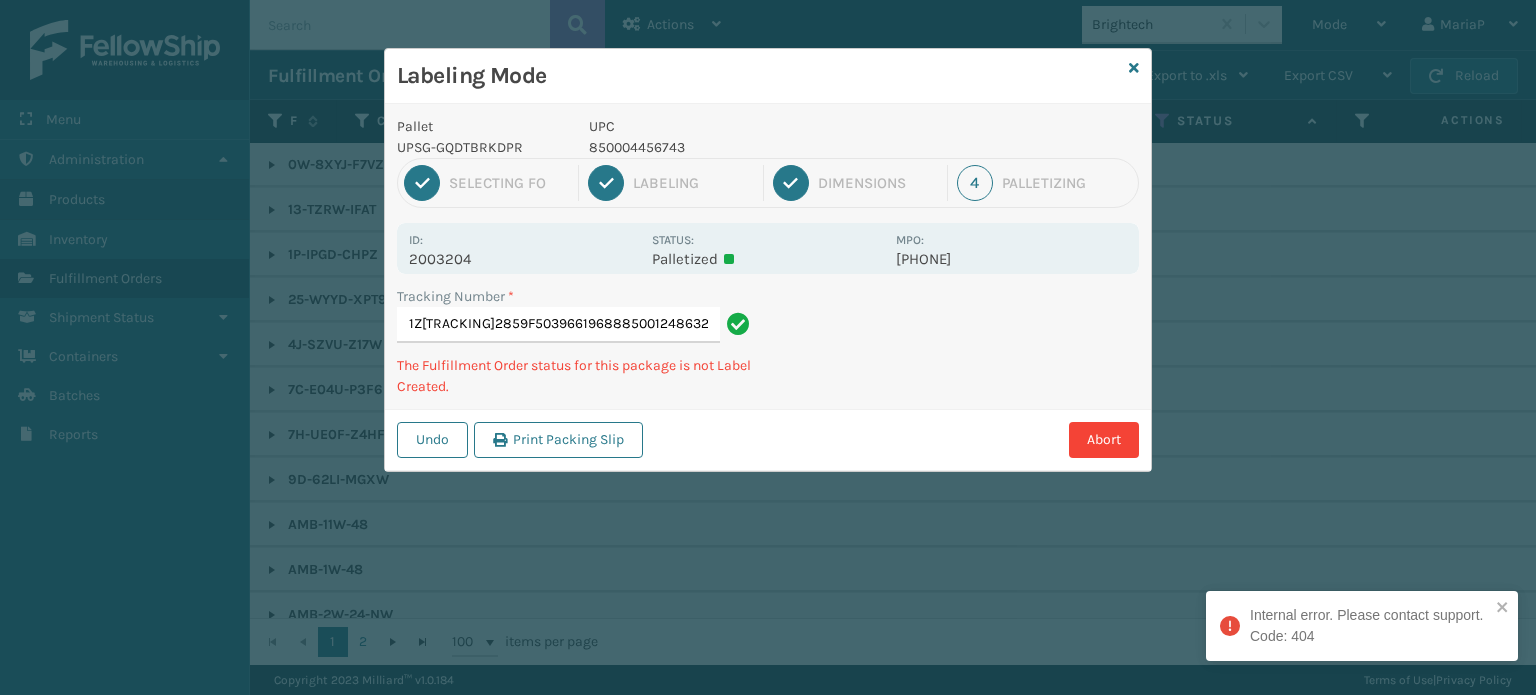 type on "1Z[TRACKING]2859F50396619688850012486329850012486329" 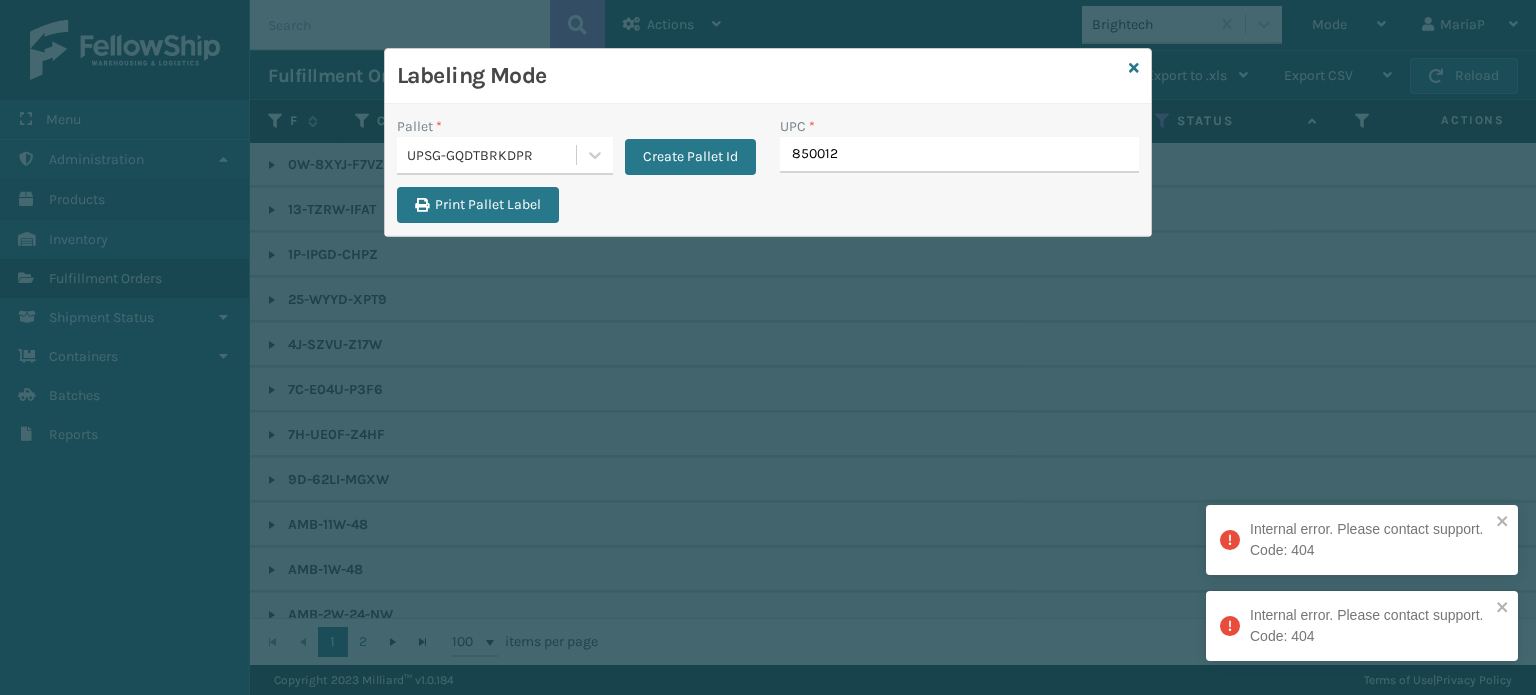 type on "8500124" 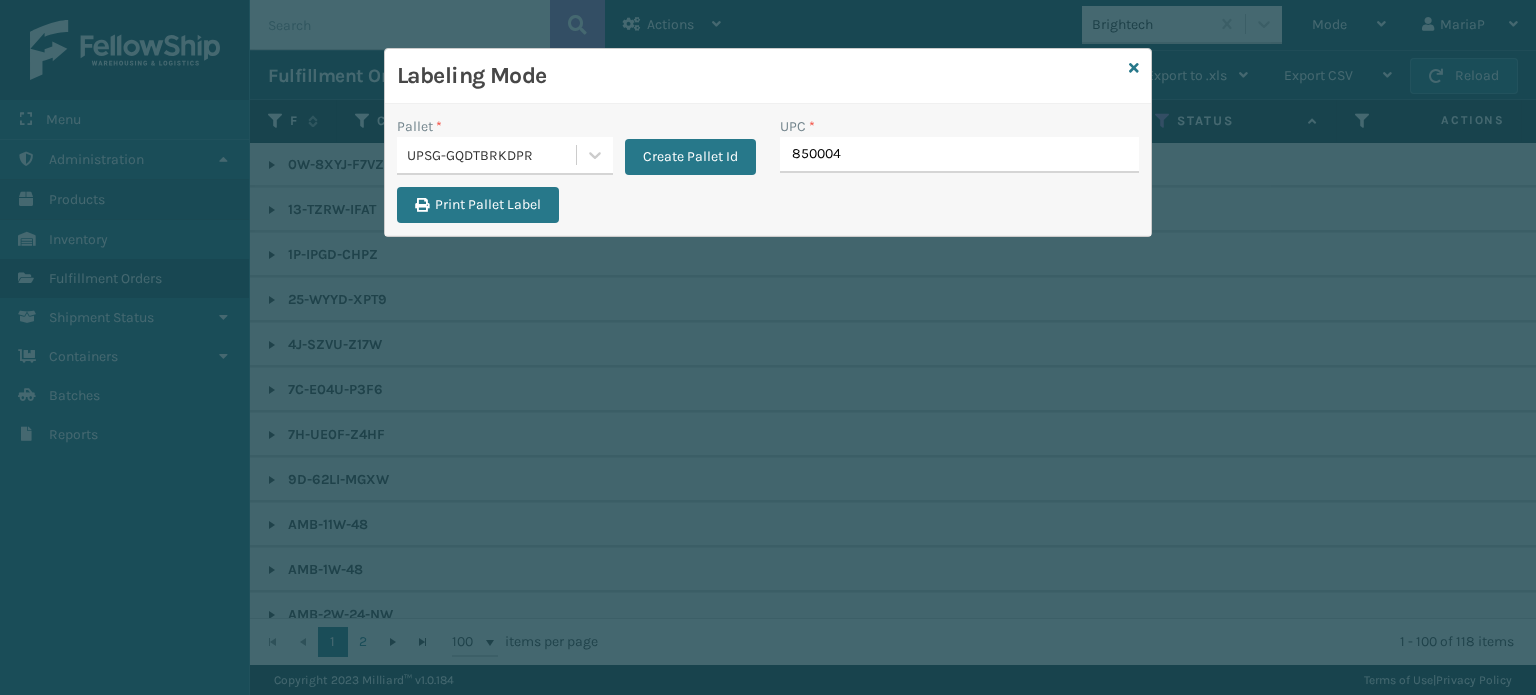 type on "8500044" 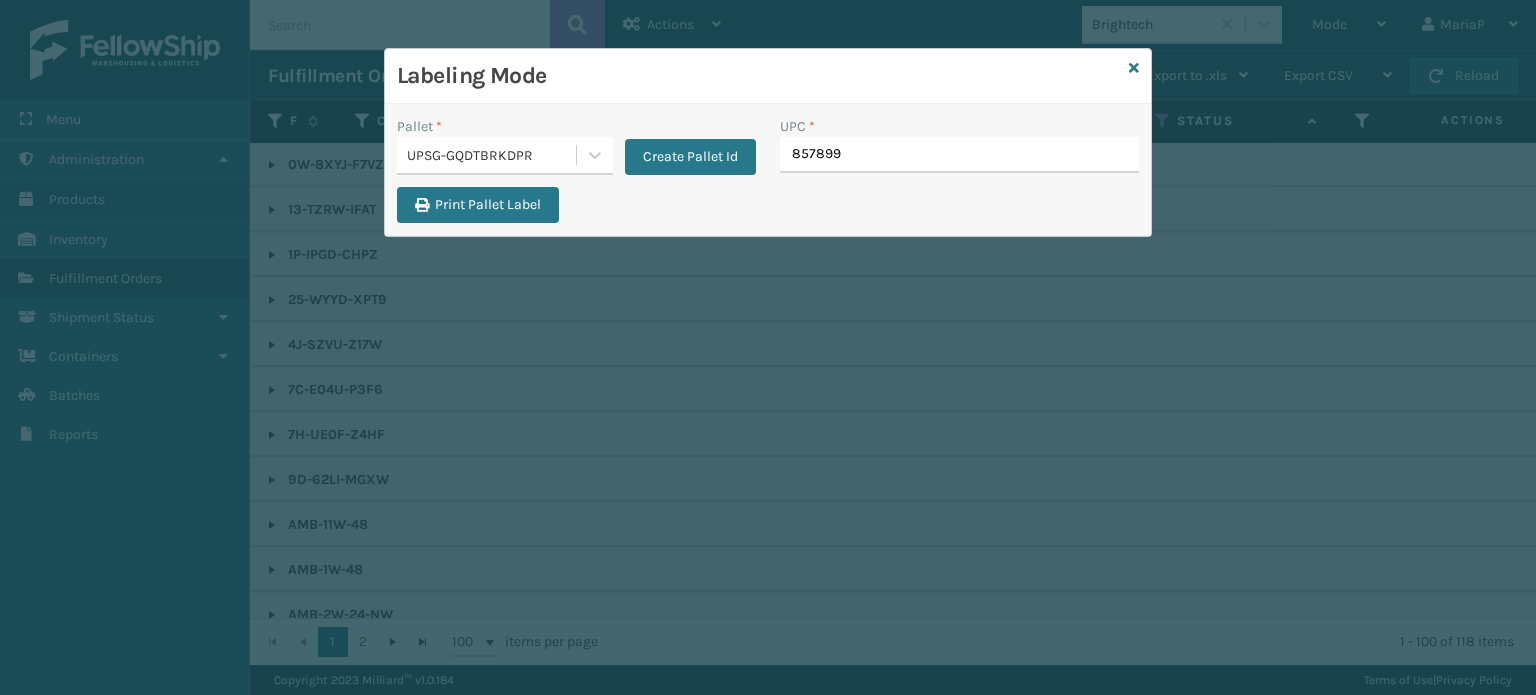 type on "8578990" 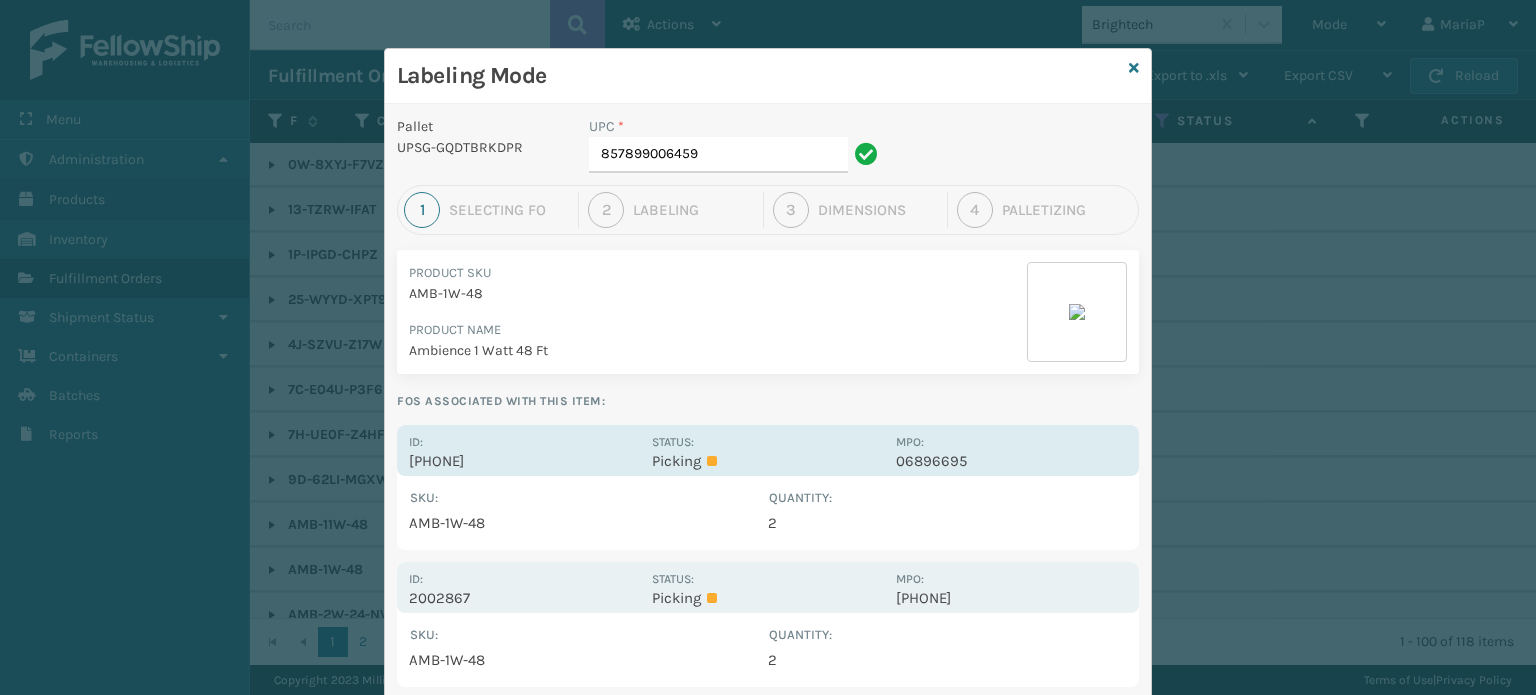 click on "[PHONE]" at bounding box center [524, 461] 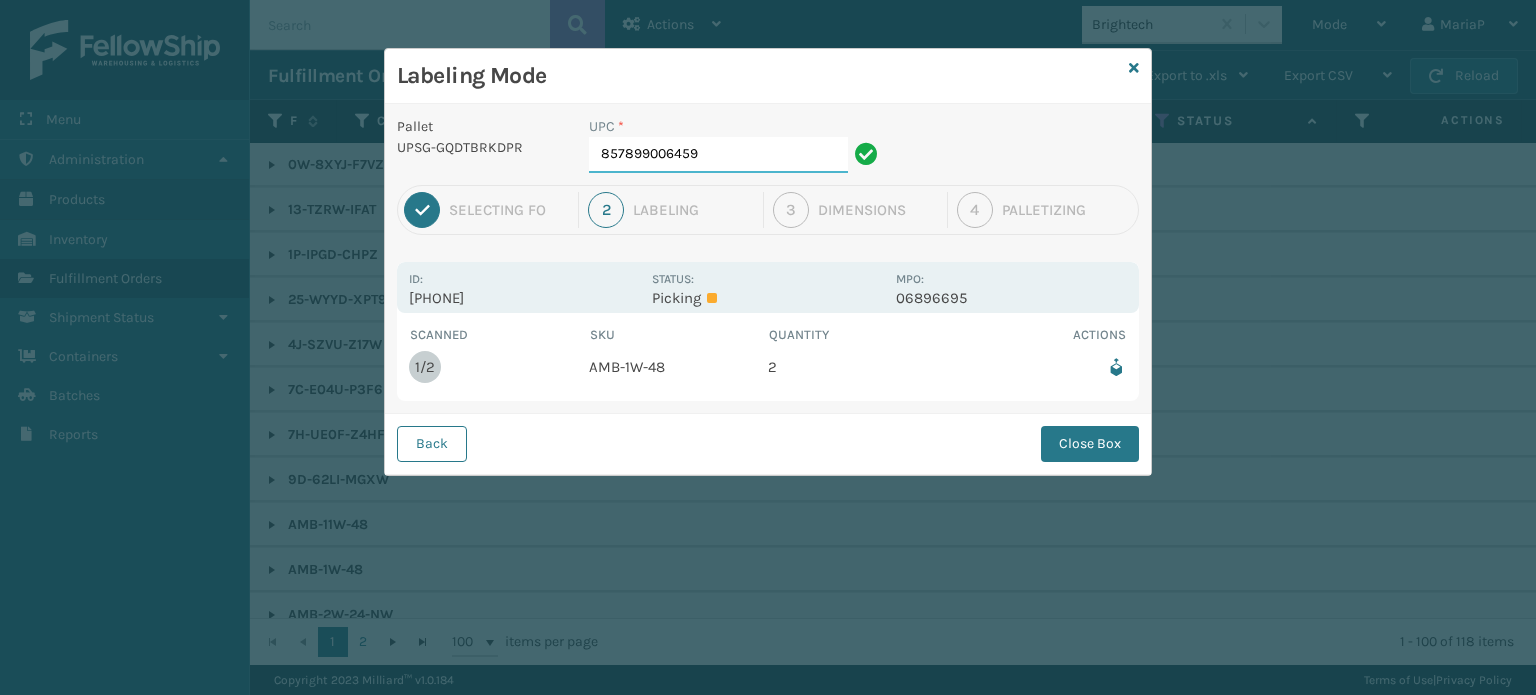 click on "857899006459" at bounding box center [718, 155] 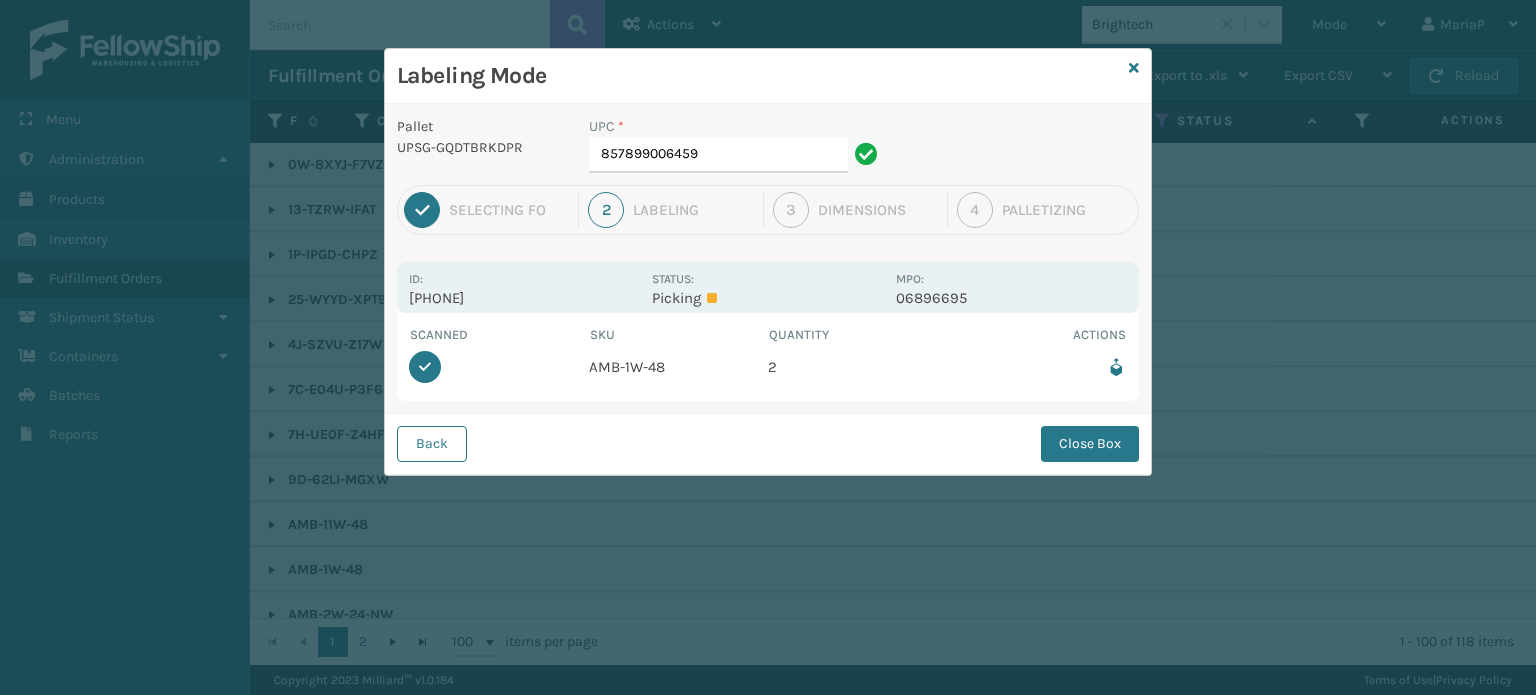 drag, startPoint x: 1068, startPoint y: 445, endPoint x: 1041, endPoint y: 437, distance: 28.160255 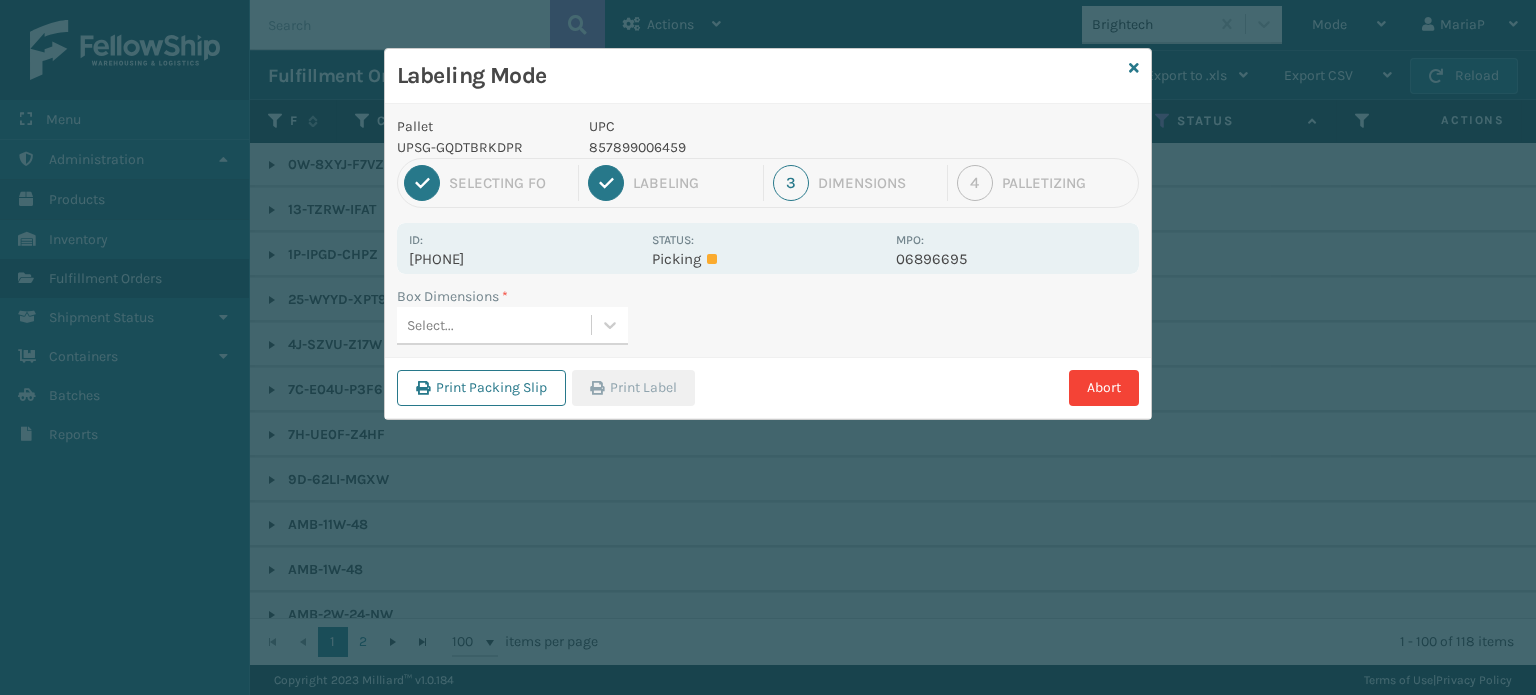 click on "Select..." at bounding box center (430, 325) 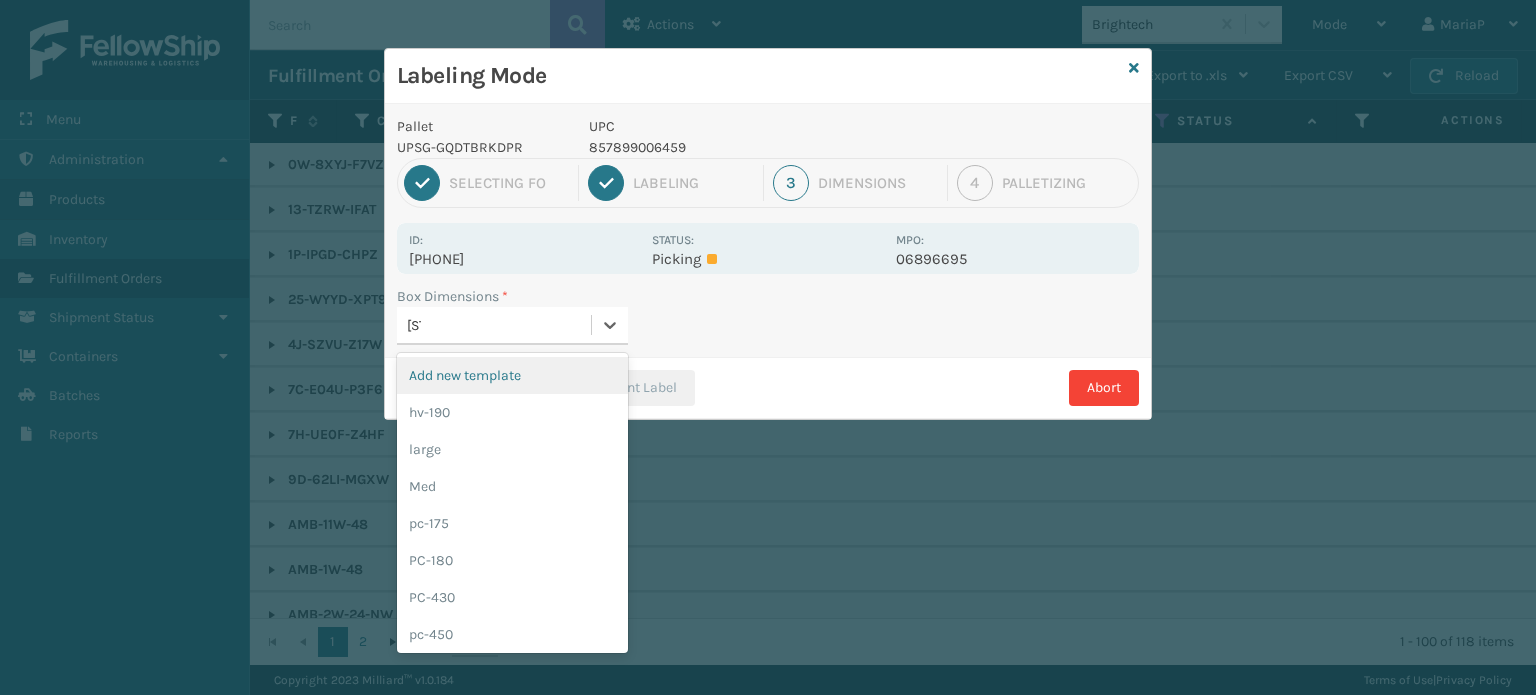 type on "MED" 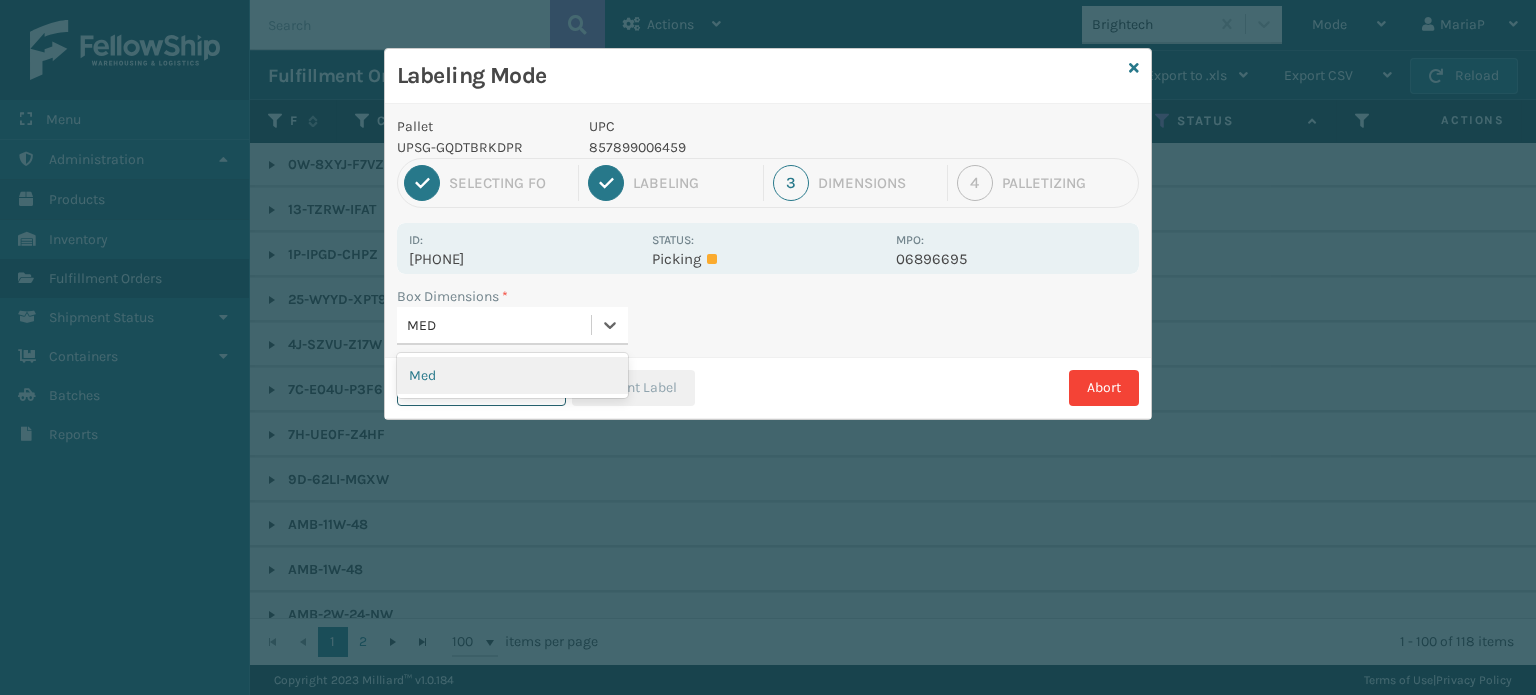 click on "Med" at bounding box center [512, 375] 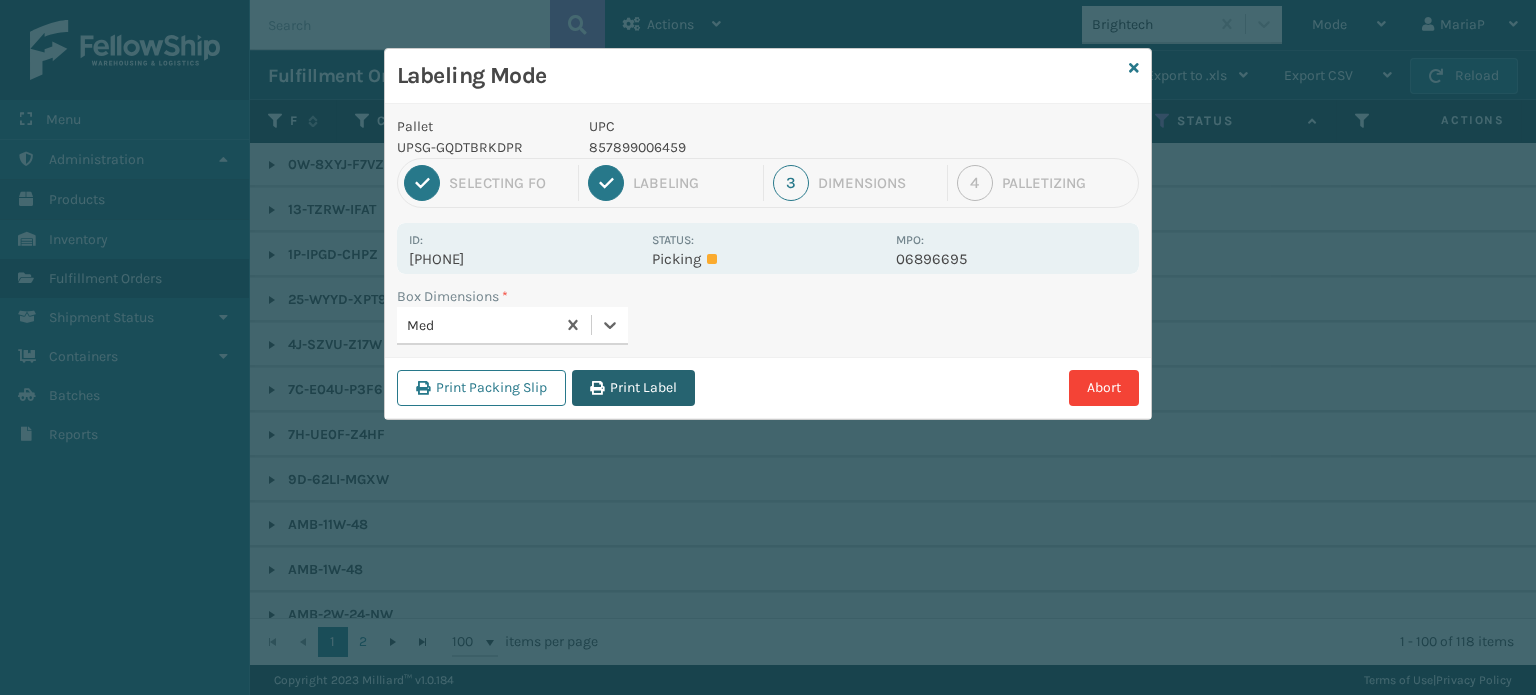 click on "Print Label" at bounding box center (633, 388) 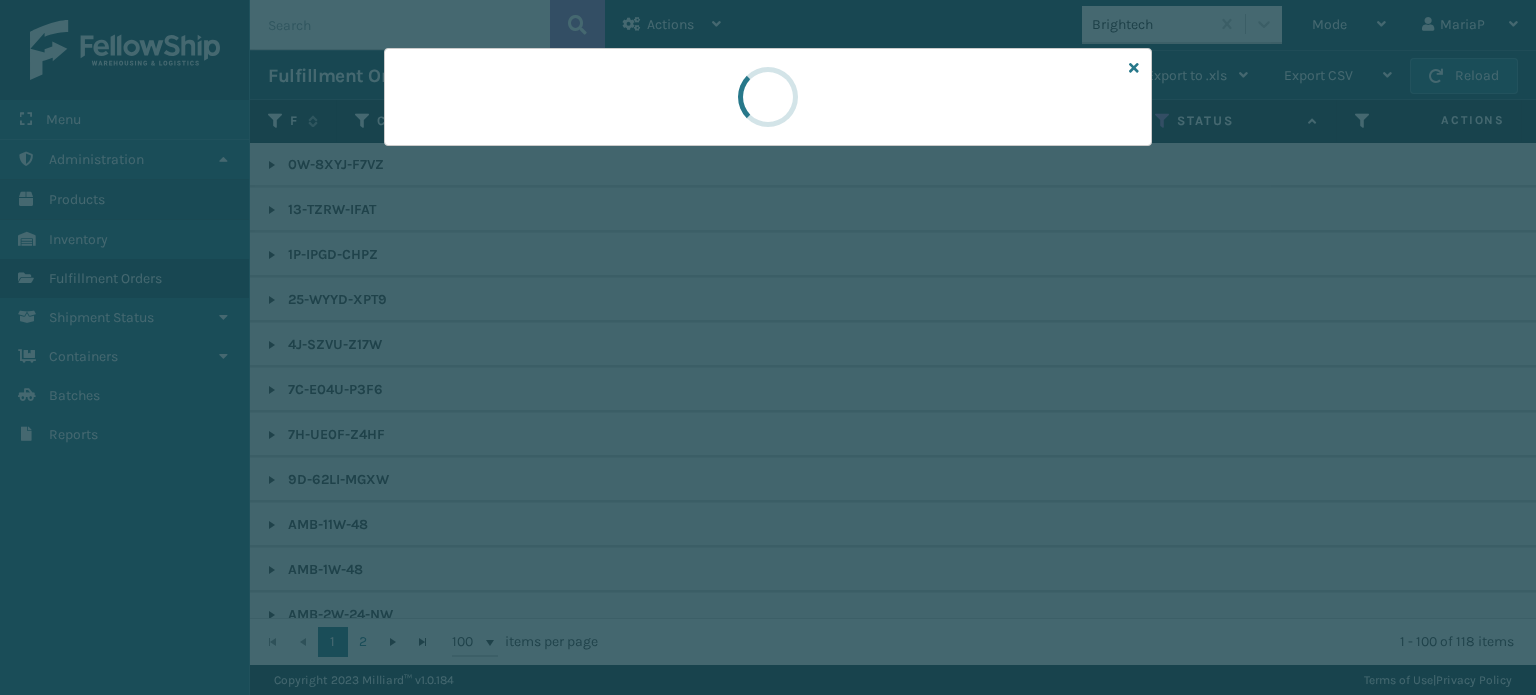 click at bounding box center (768, 347) 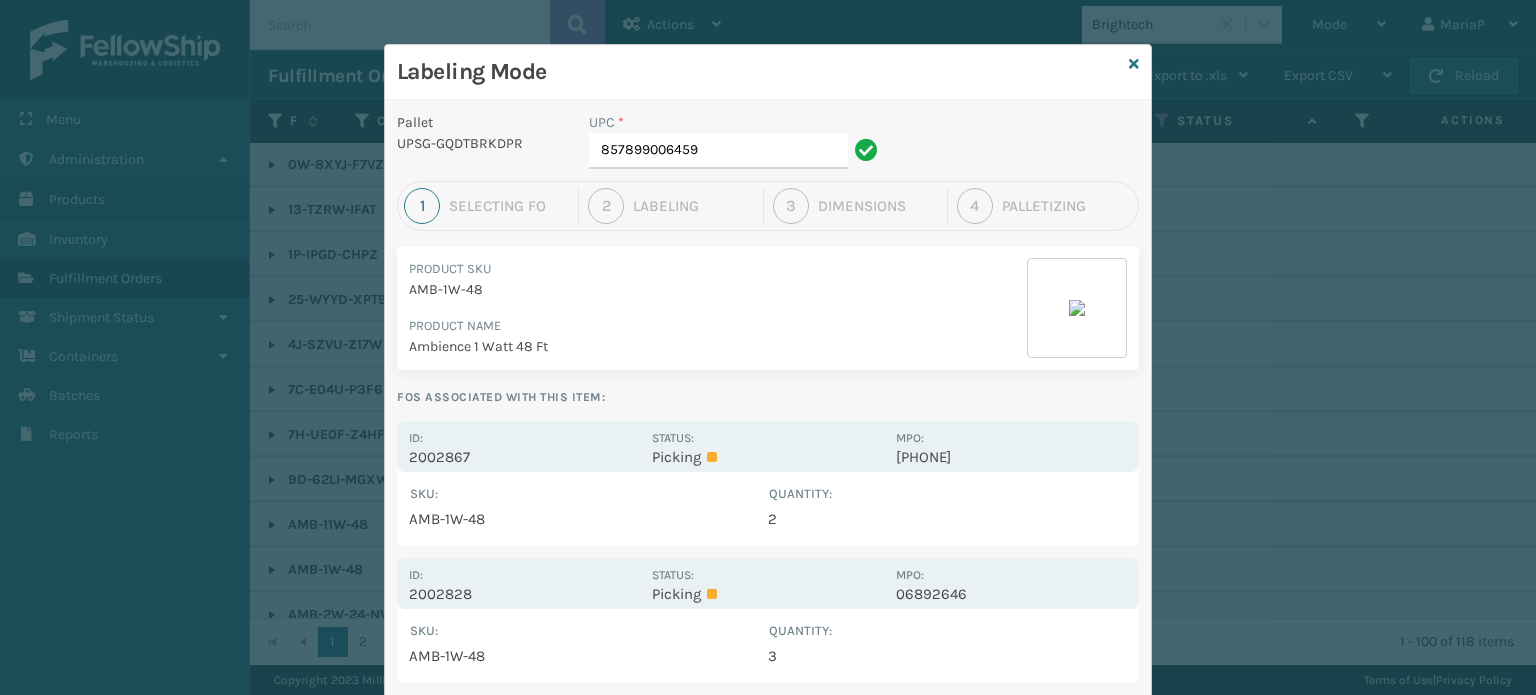 scroll, scrollTop: 0, scrollLeft: 0, axis: both 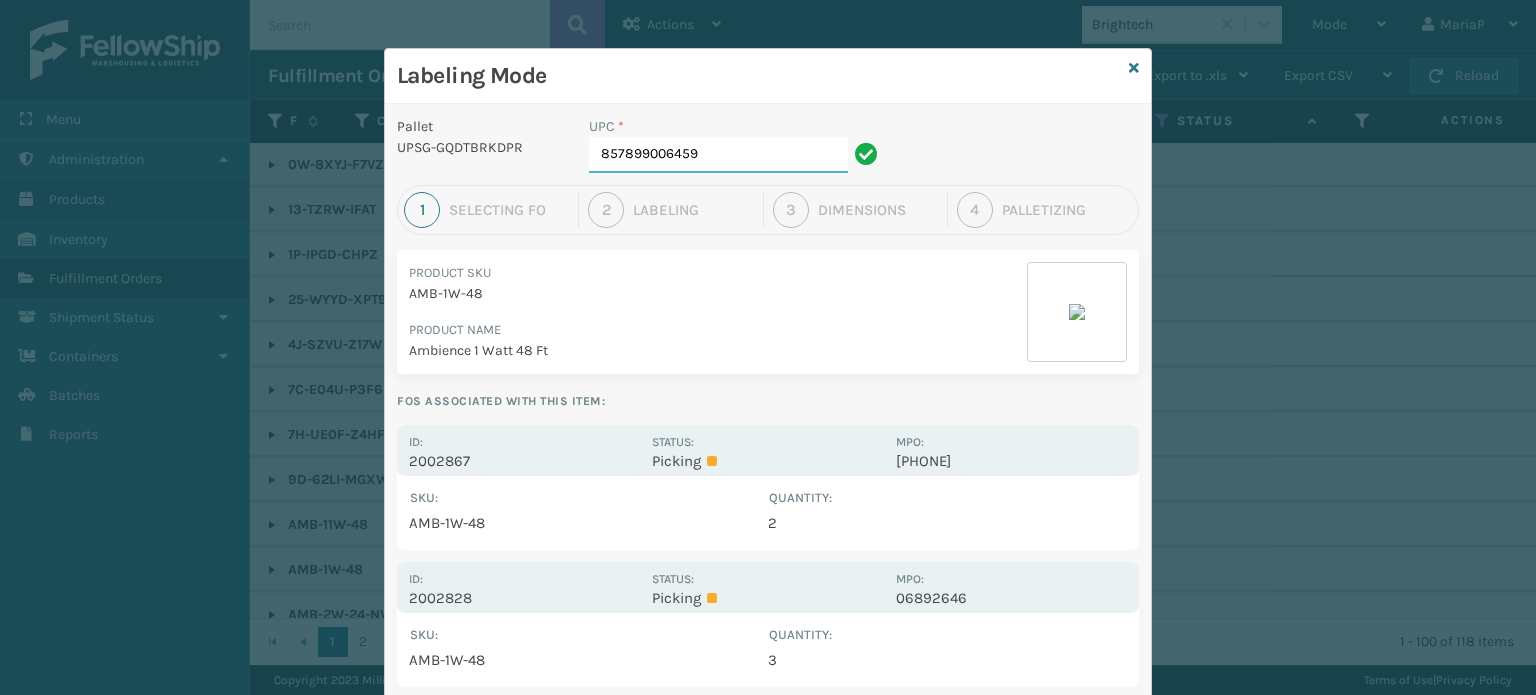 click on "857899006459" at bounding box center (718, 155) 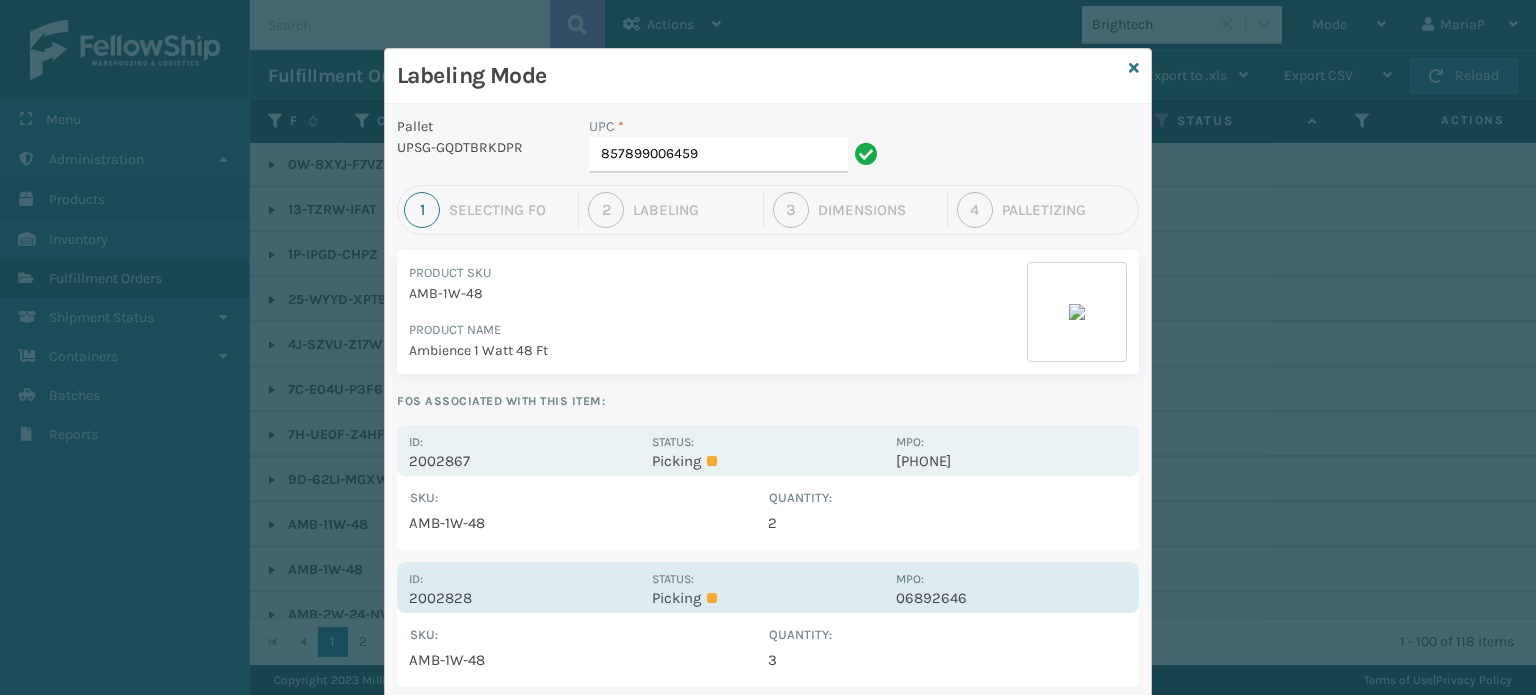 click on "2002828" at bounding box center [524, 598] 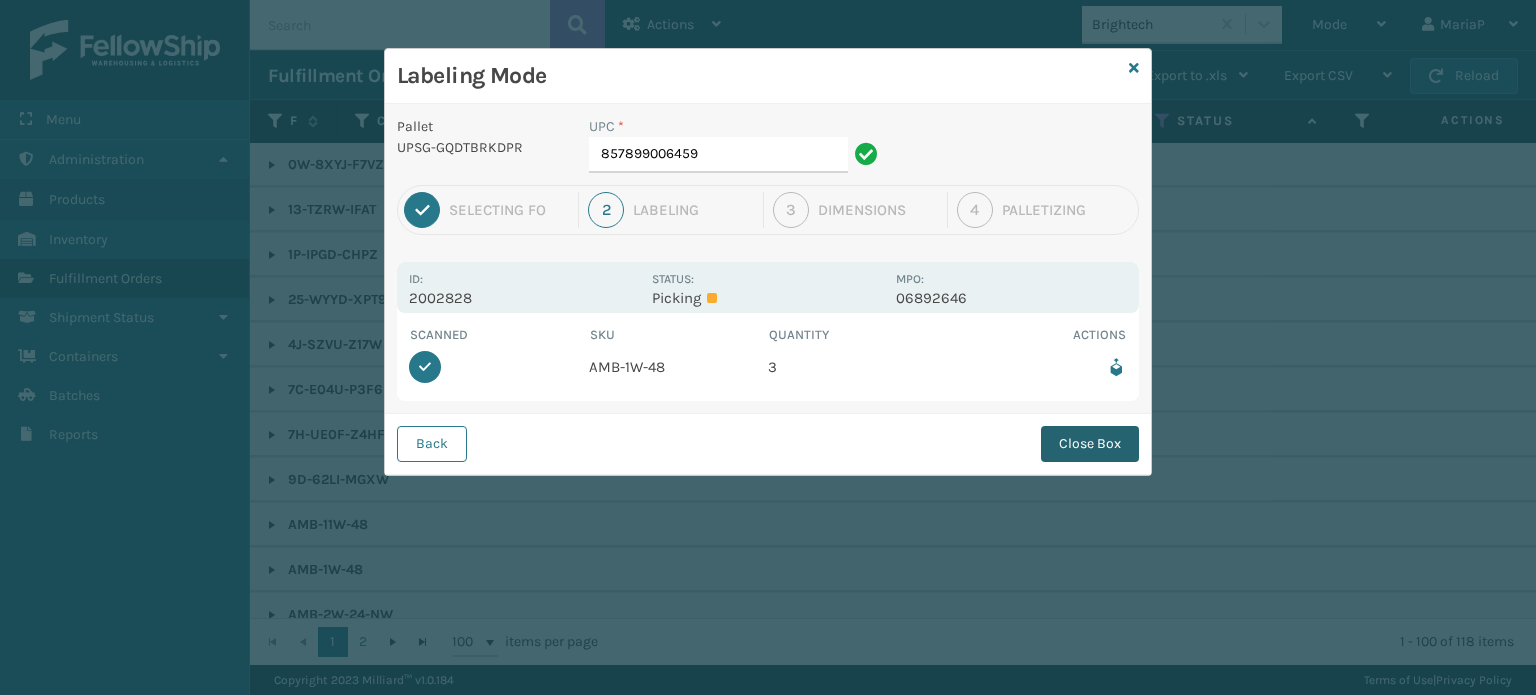 click on "Close Box" at bounding box center [1090, 444] 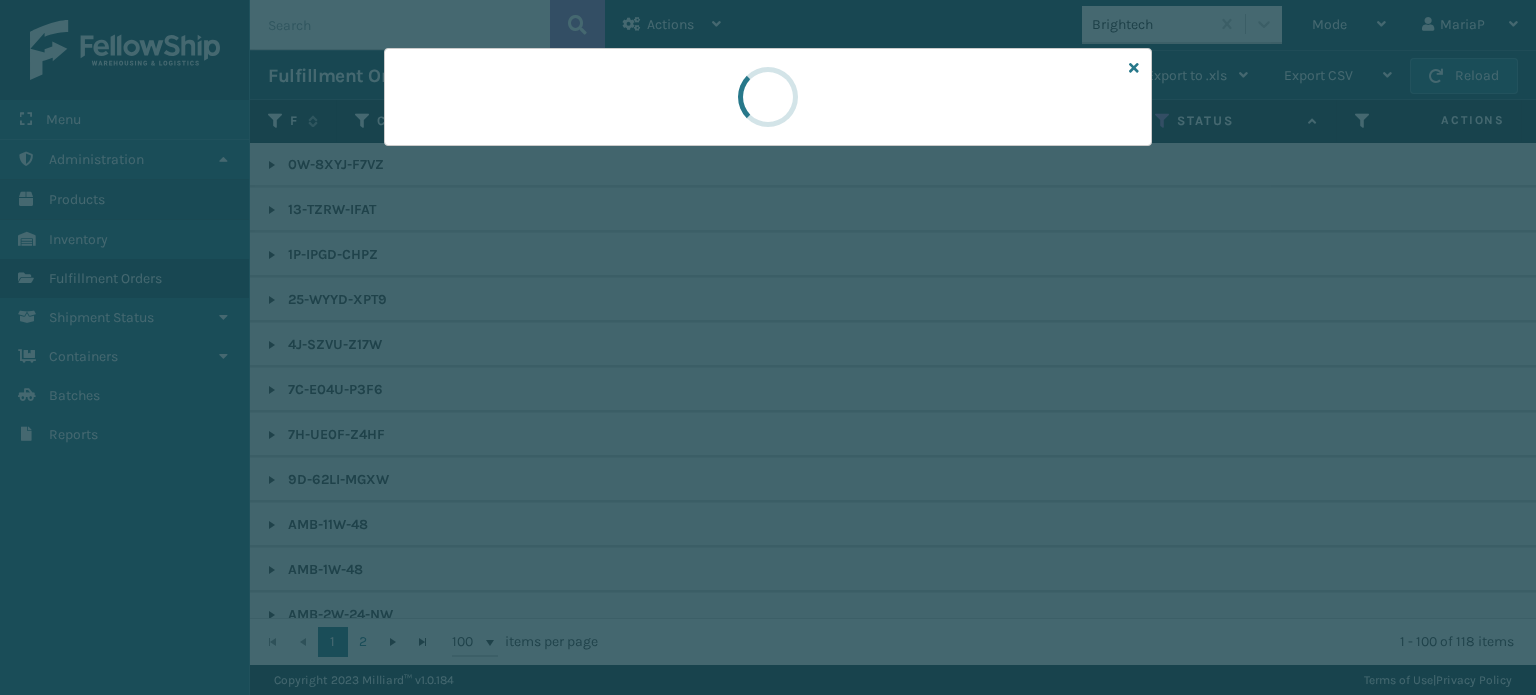 click at bounding box center [768, 347] 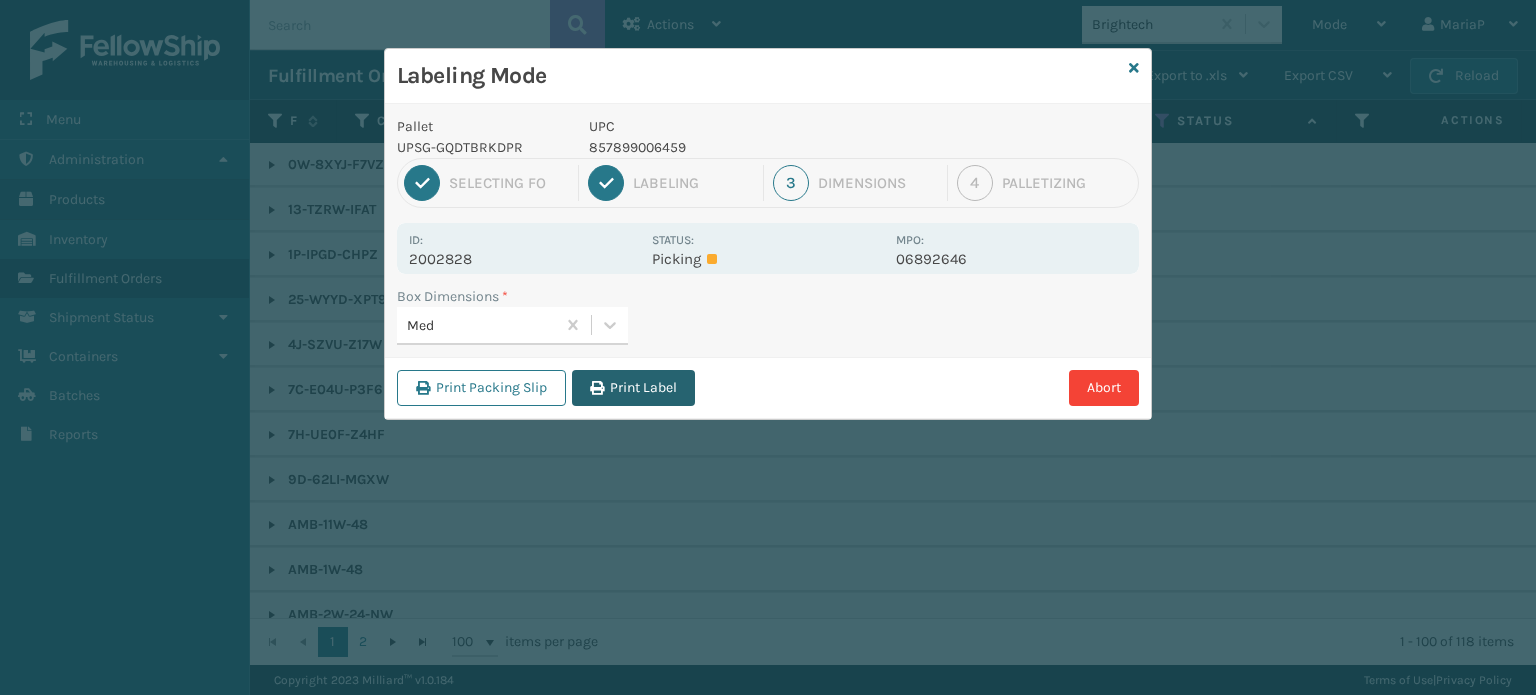 click on "Print Label" at bounding box center [633, 388] 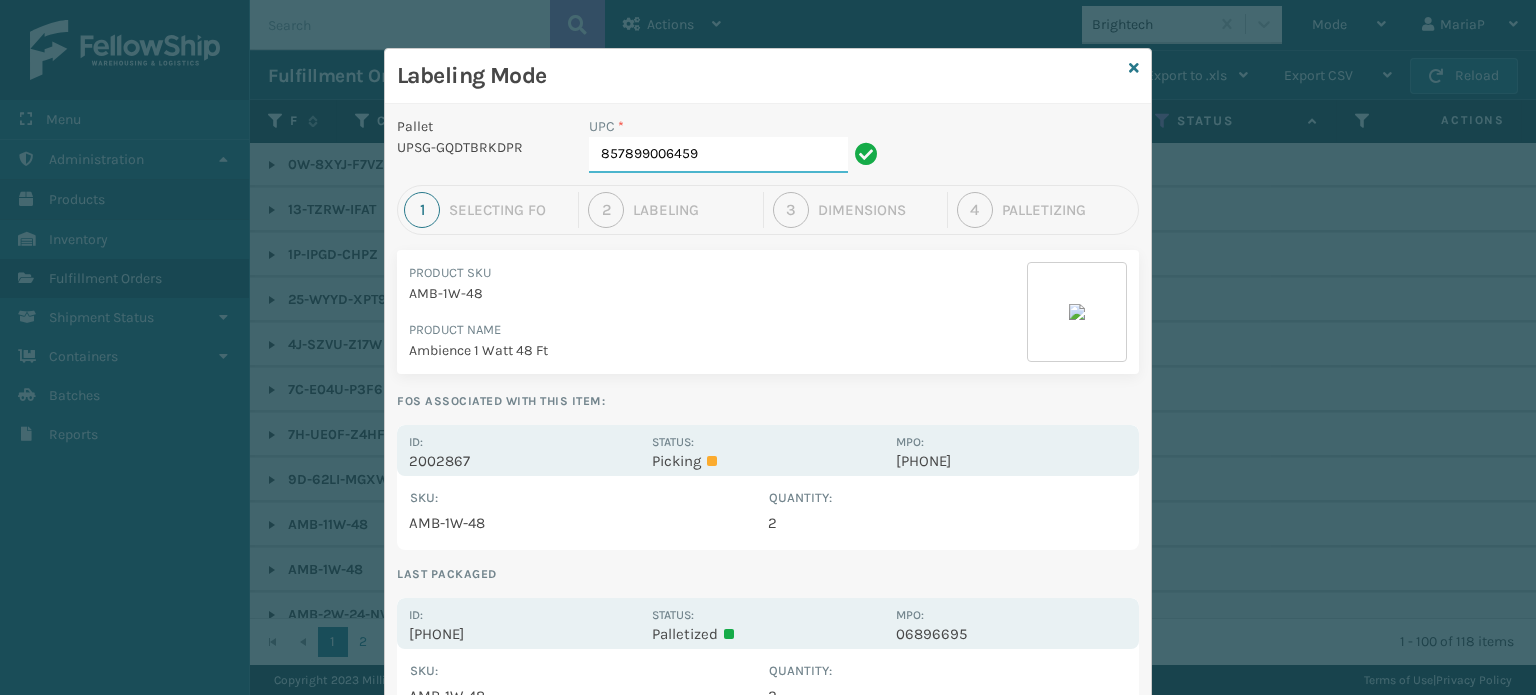 click on "857899006459" at bounding box center (718, 155) 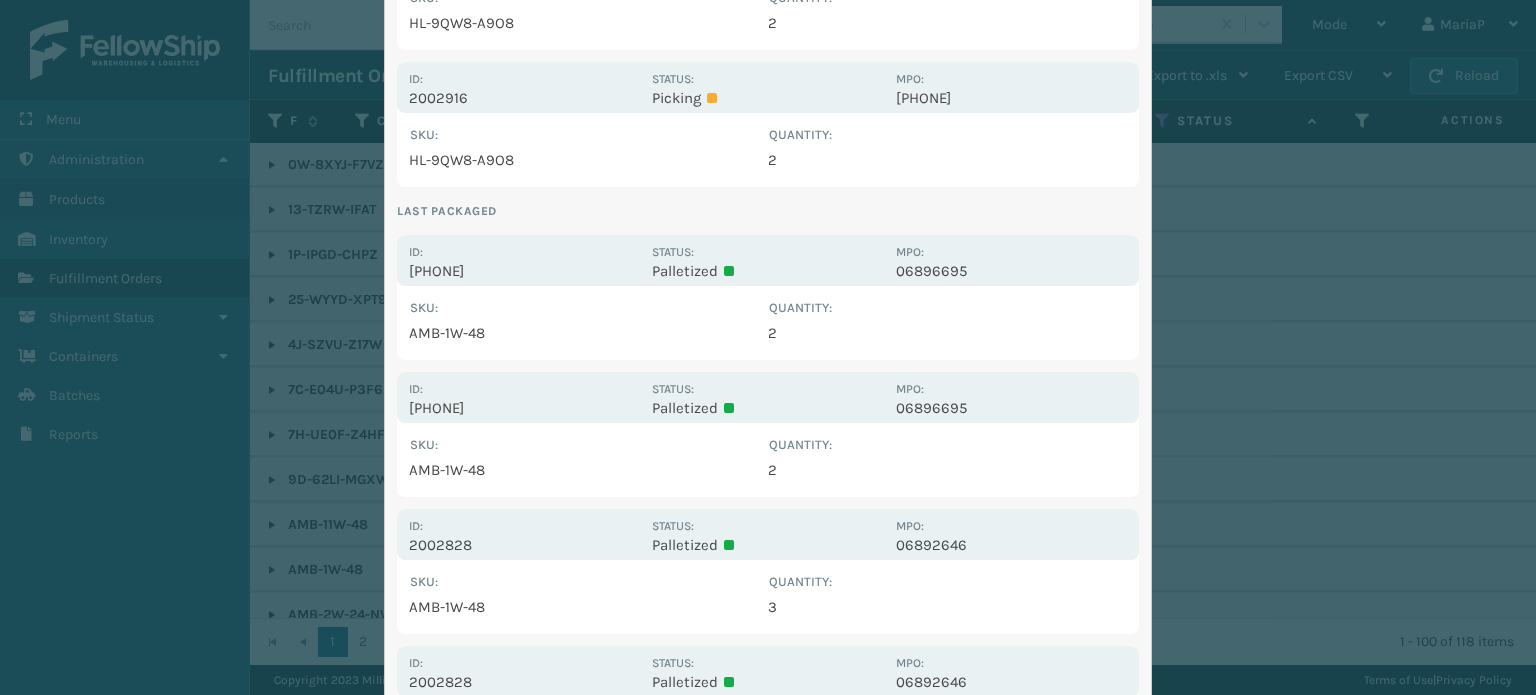 scroll, scrollTop: 200, scrollLeft: 0, axis: vertical 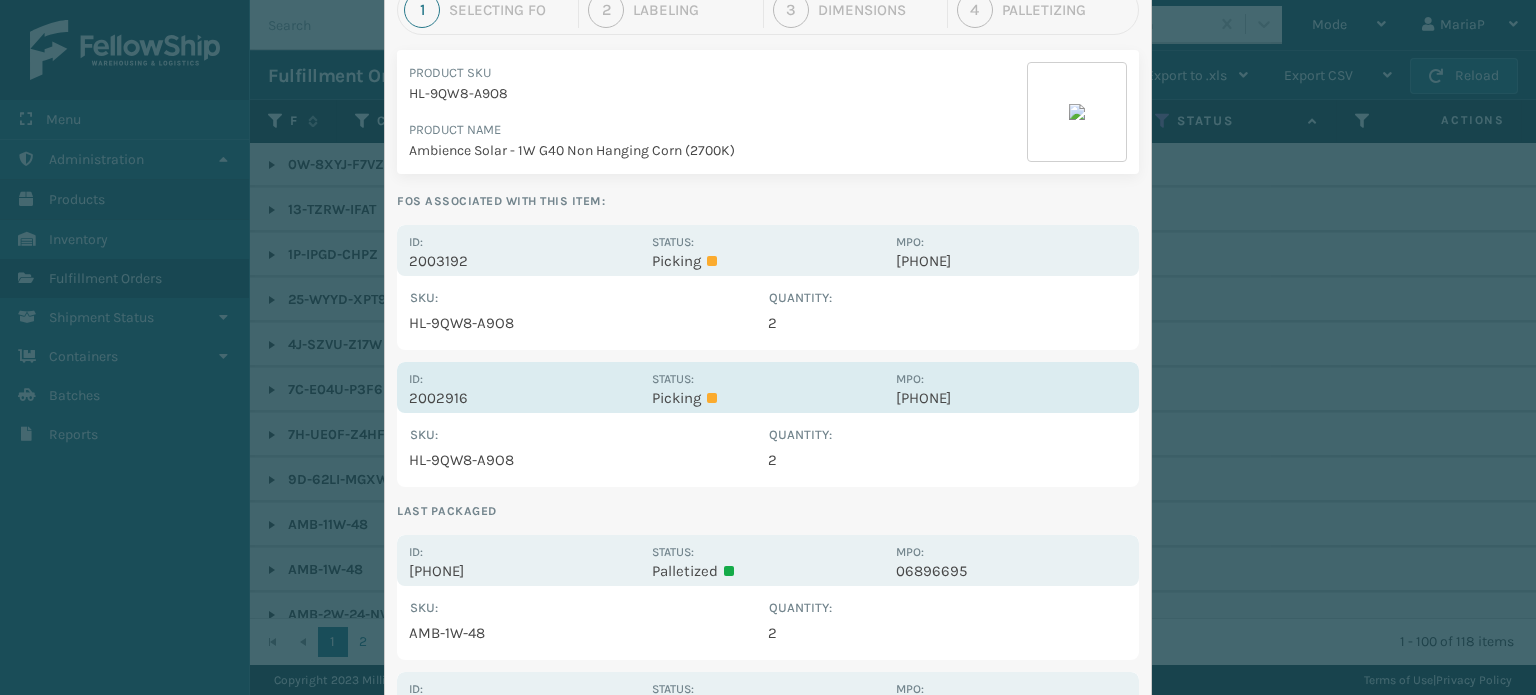 click on "2002916" at bounding box center [524, 398] 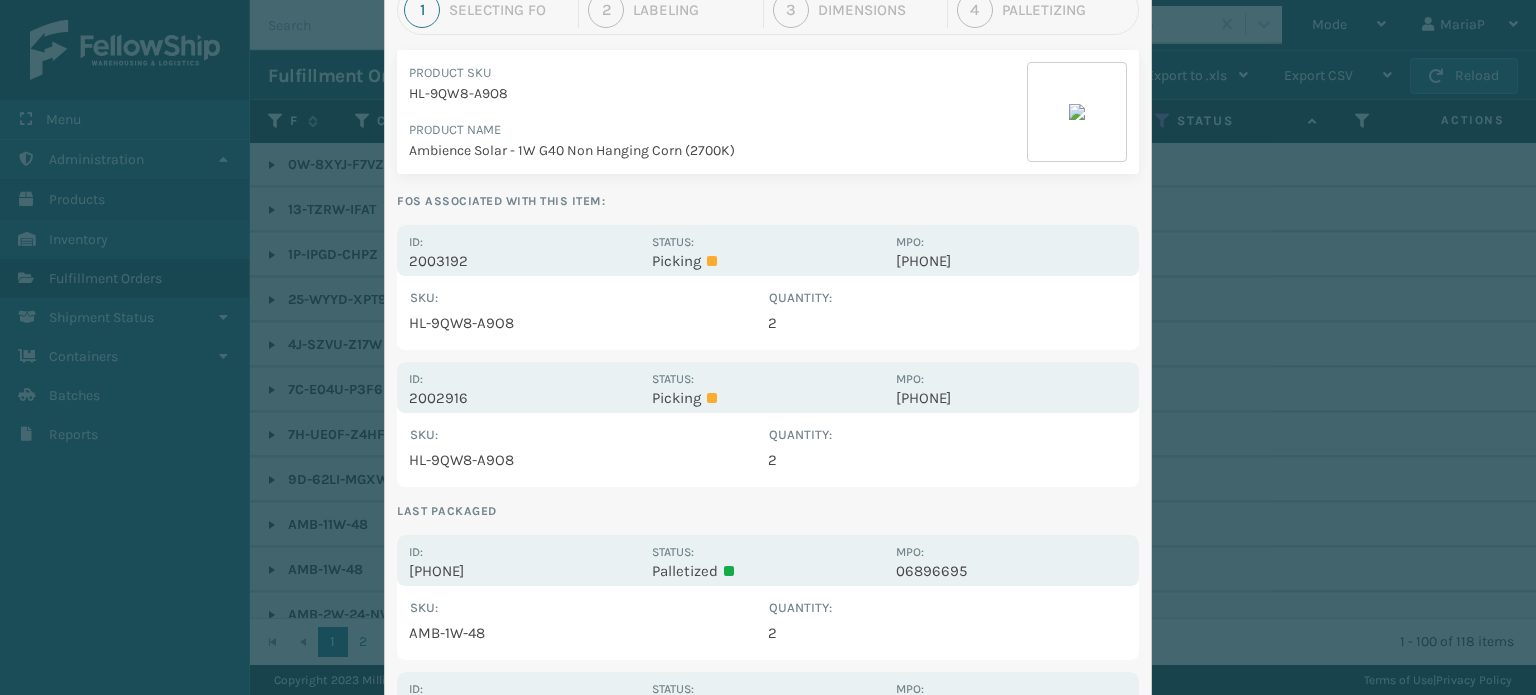 scroll, scrollTop: 0, scrollLeft: 0, axis: both 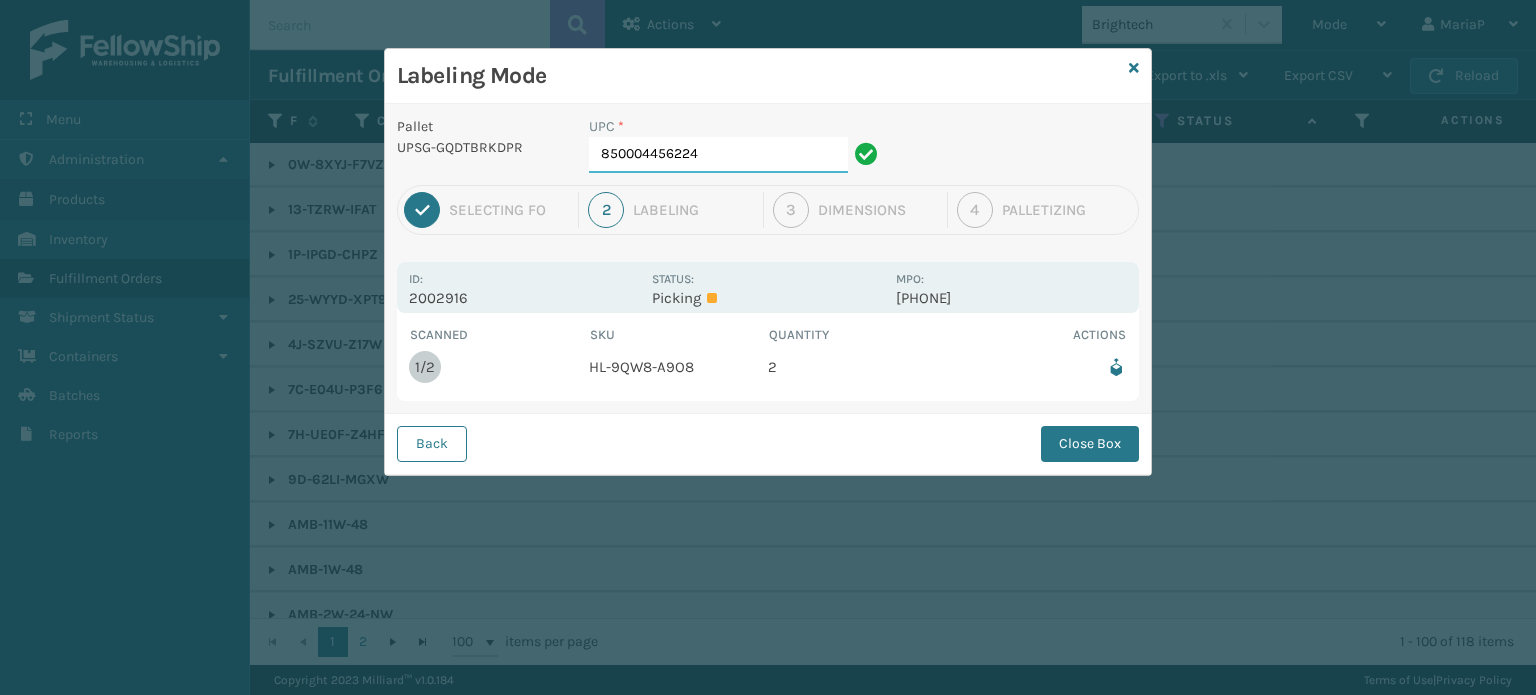 click on "850004456224" at bounding box center (718, 155) 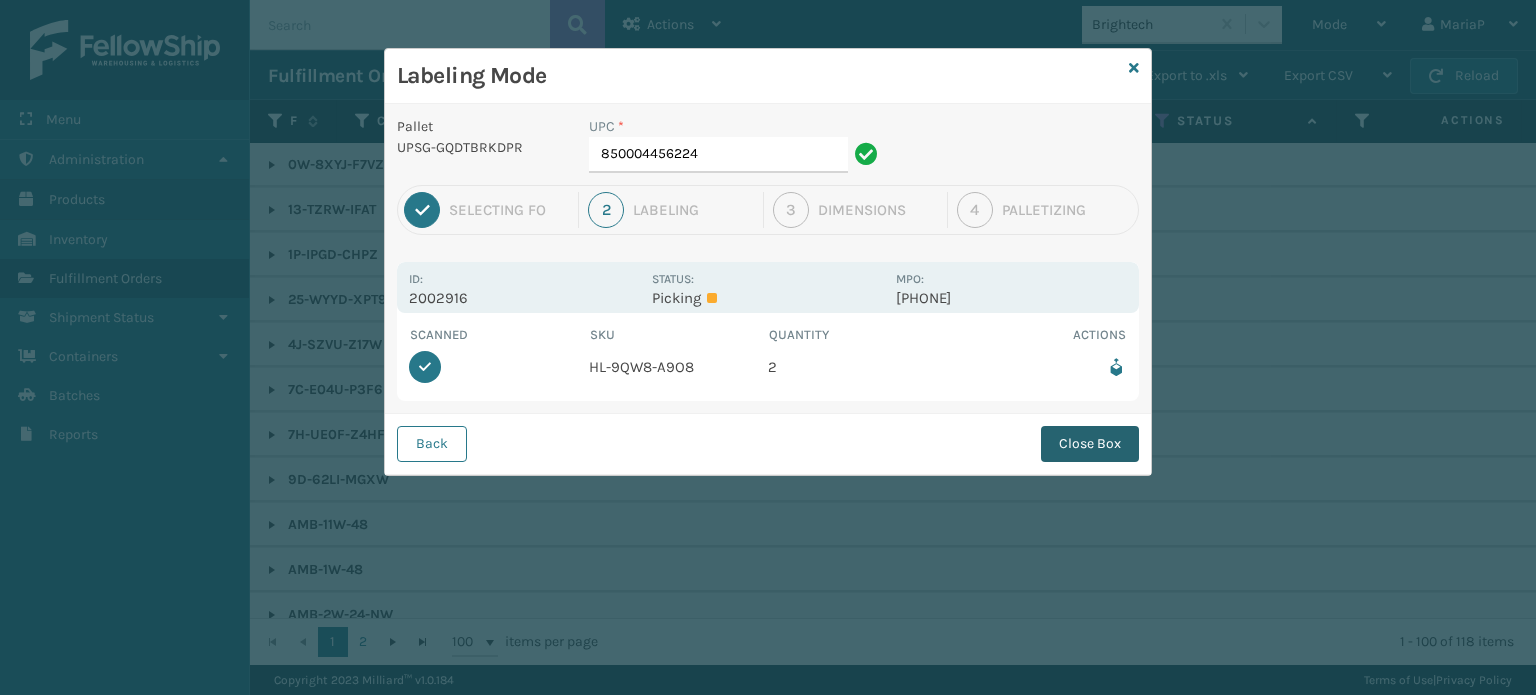 click on "Close Box" at bounding box center [1090, 444] 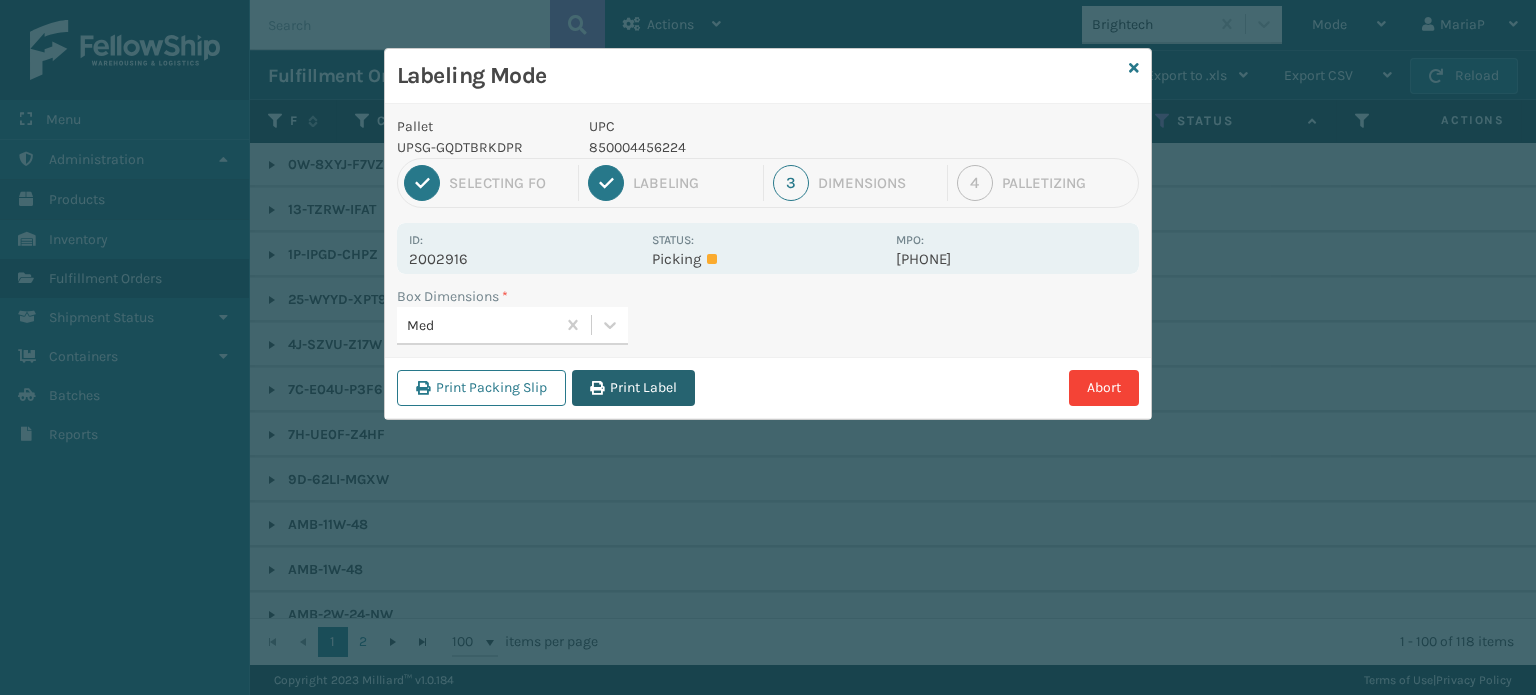 click on "Print Label" at bounding box center [633, 388] 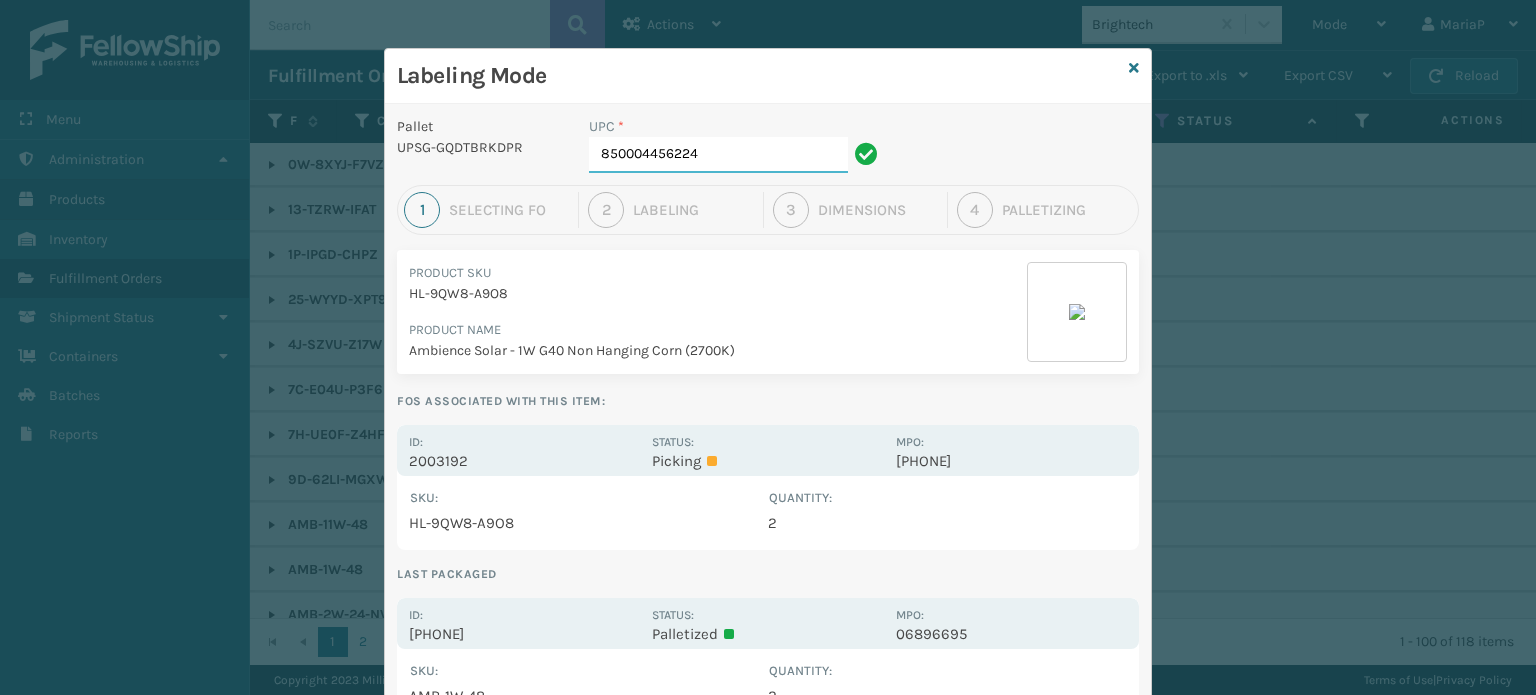 click on "850004456224" at bounding box center [718, 155] 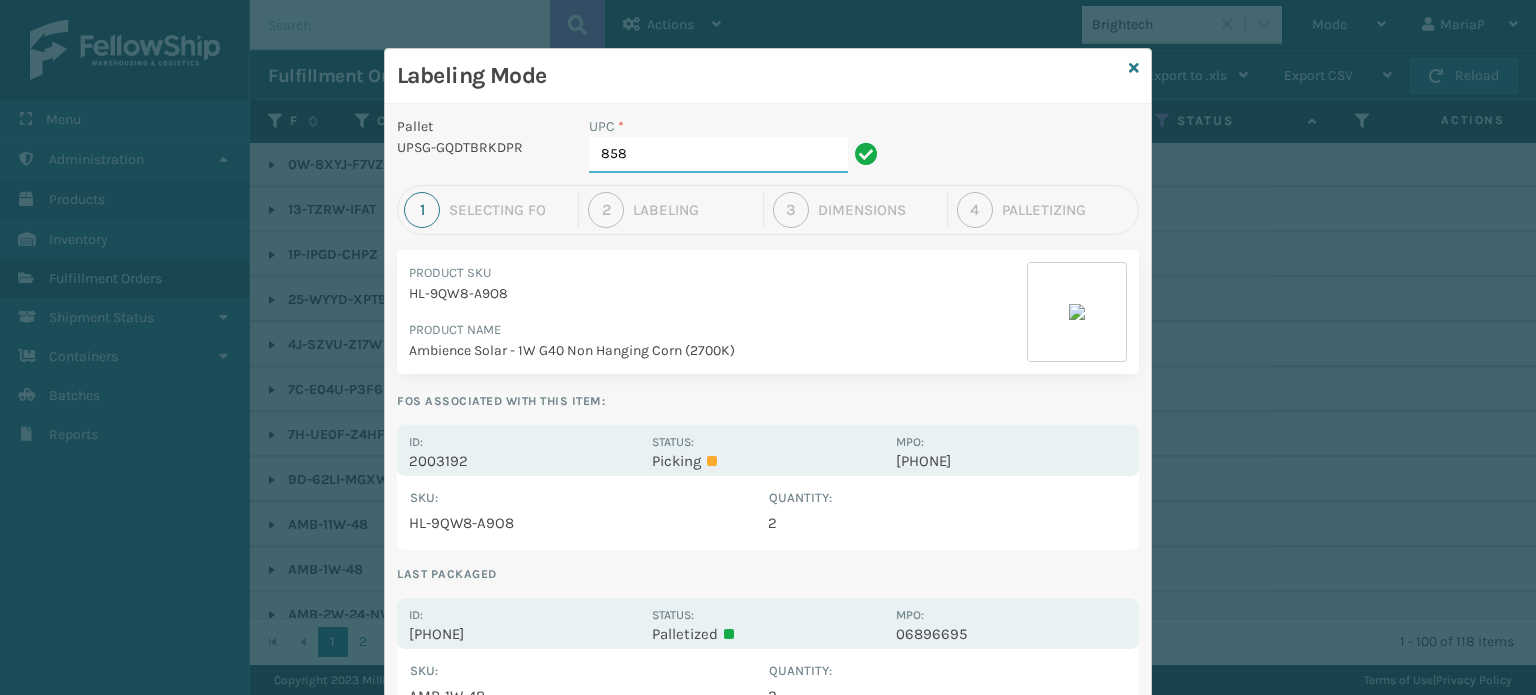 type on "8581" 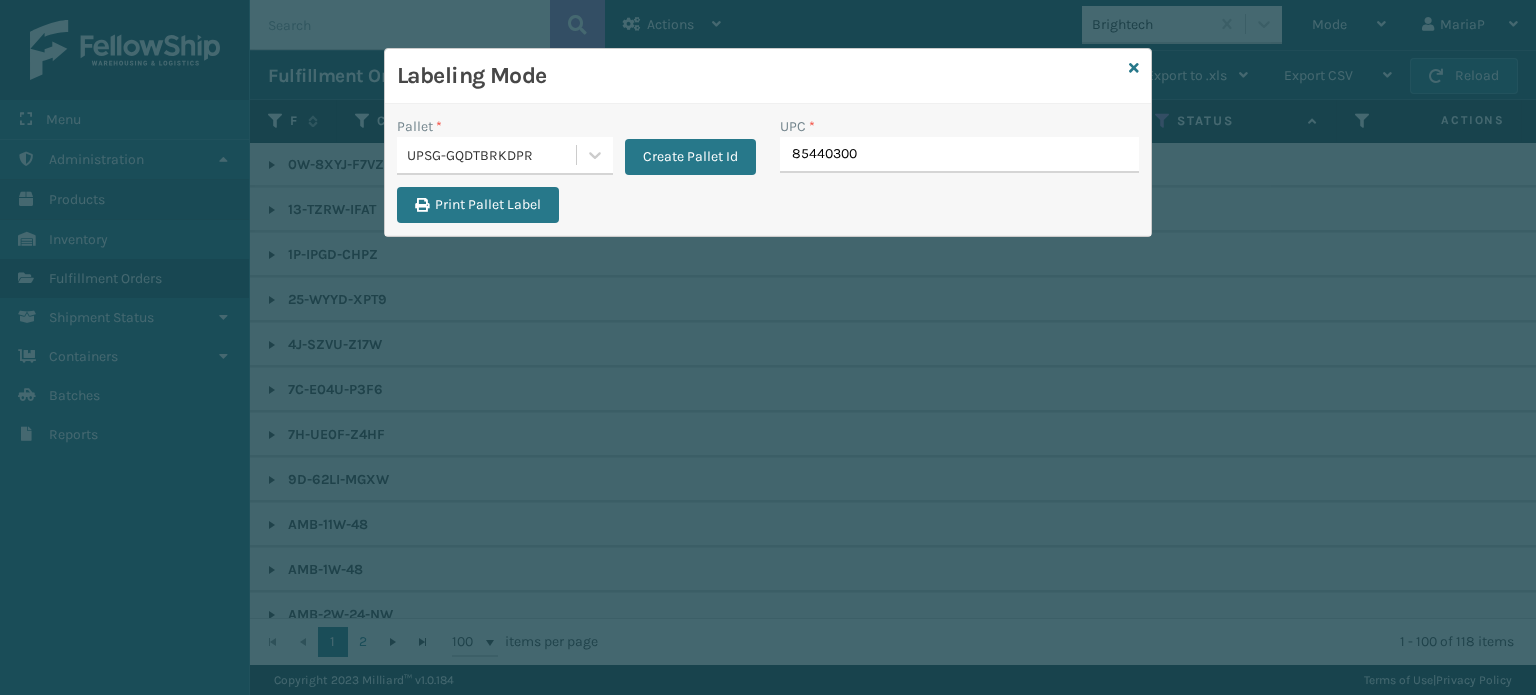 type on "854403007" 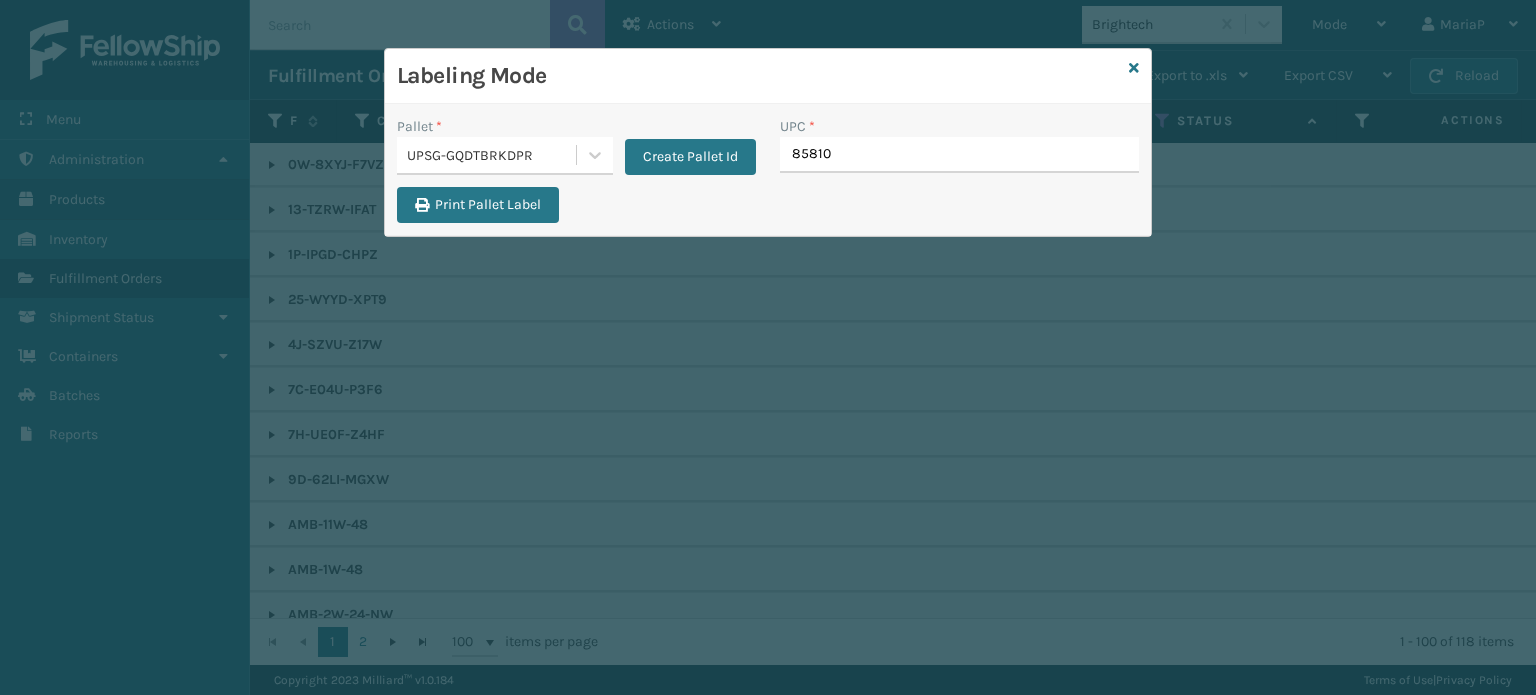 type on "858100" 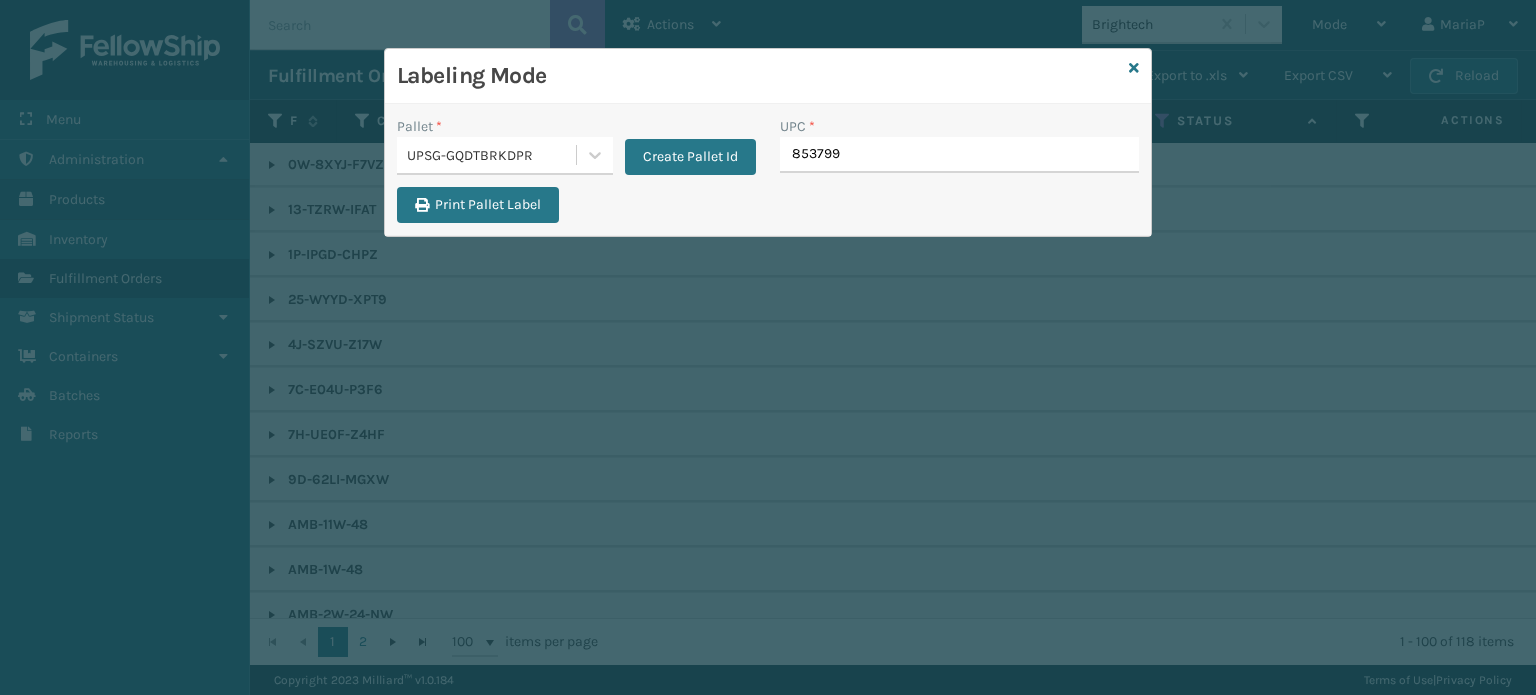 type on "8537990" 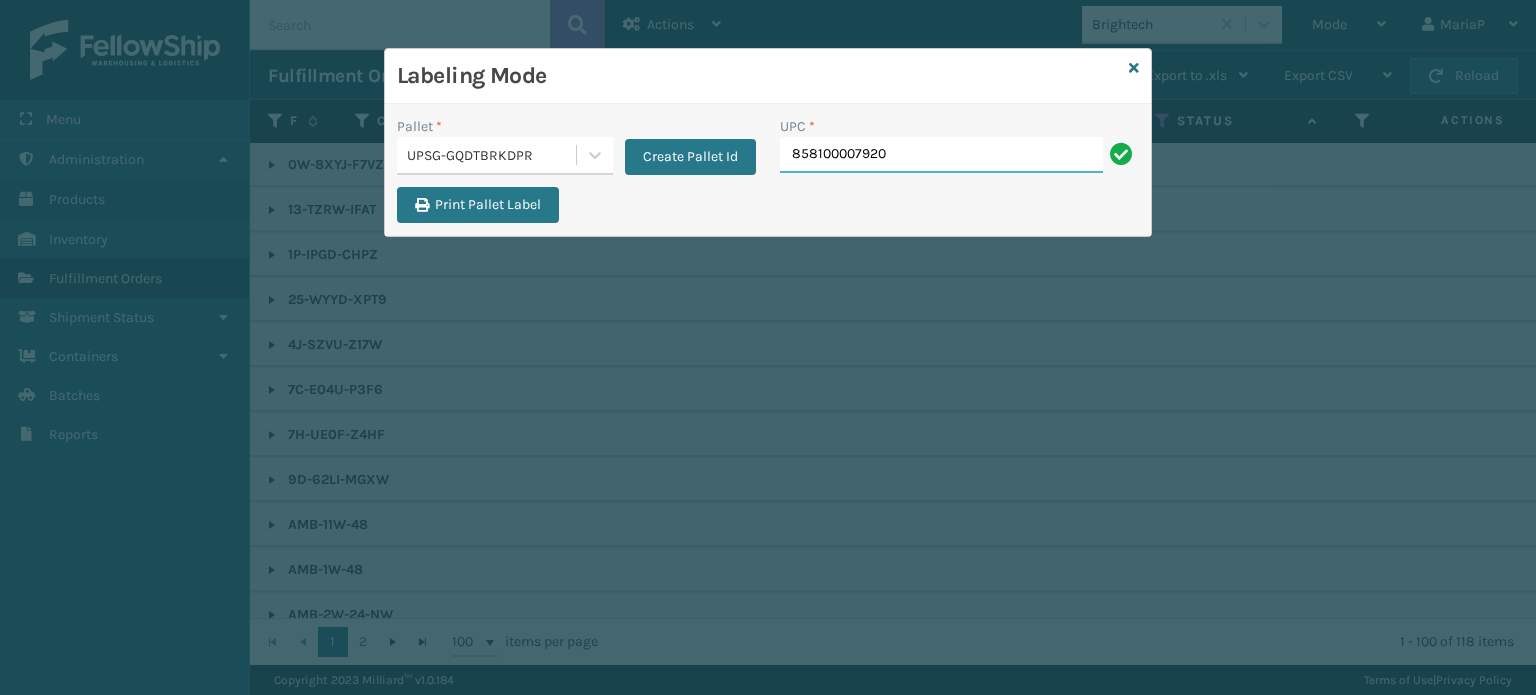 type on "858100007920" 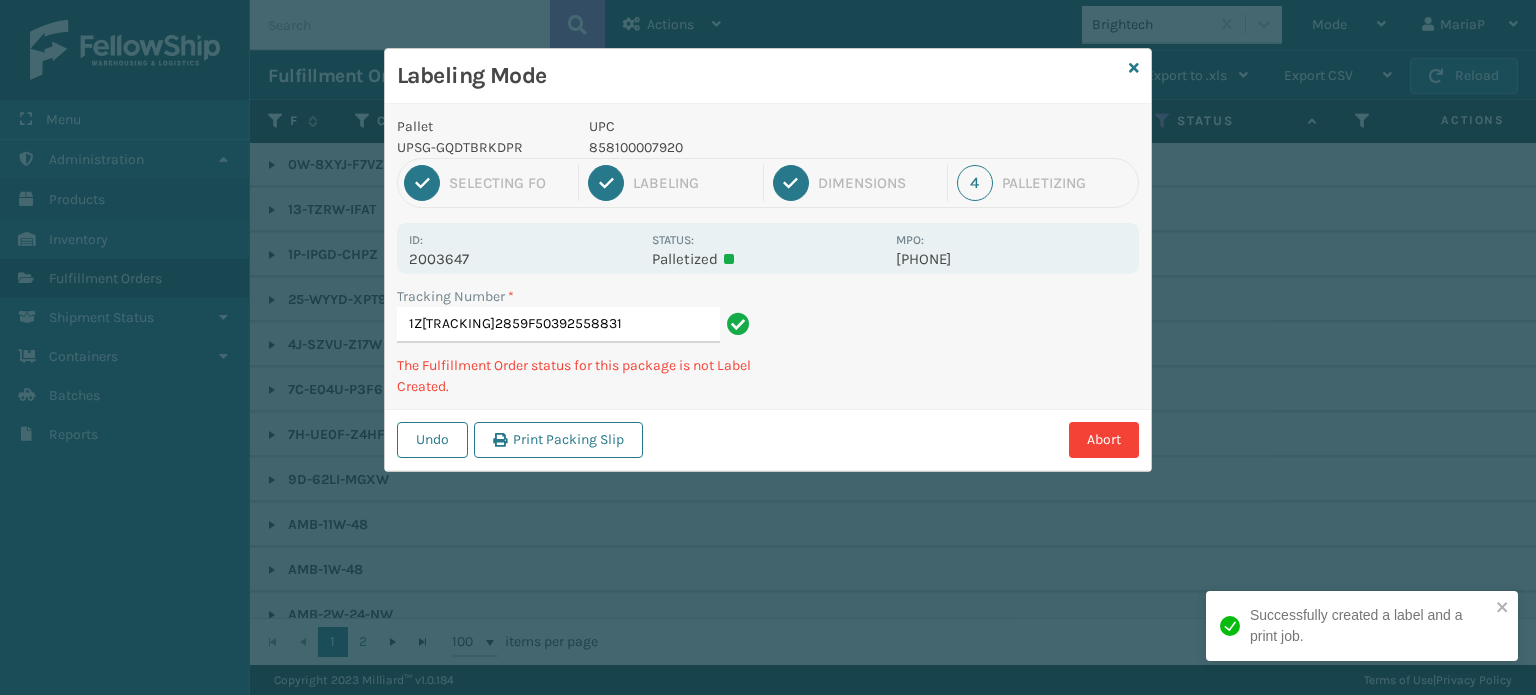 click on "858100007920" at bounding box center (736, 147) 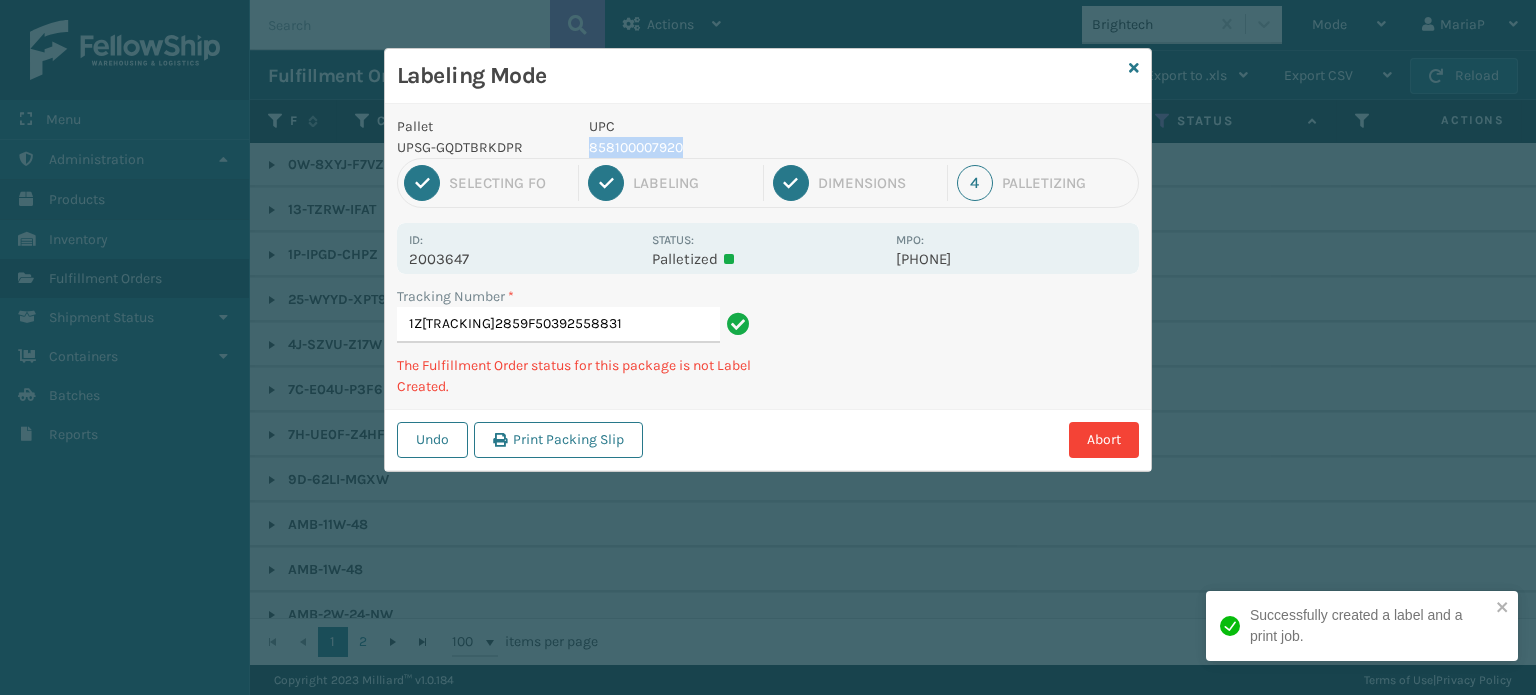 click on "858100007920" at bounding box center [736, 147] 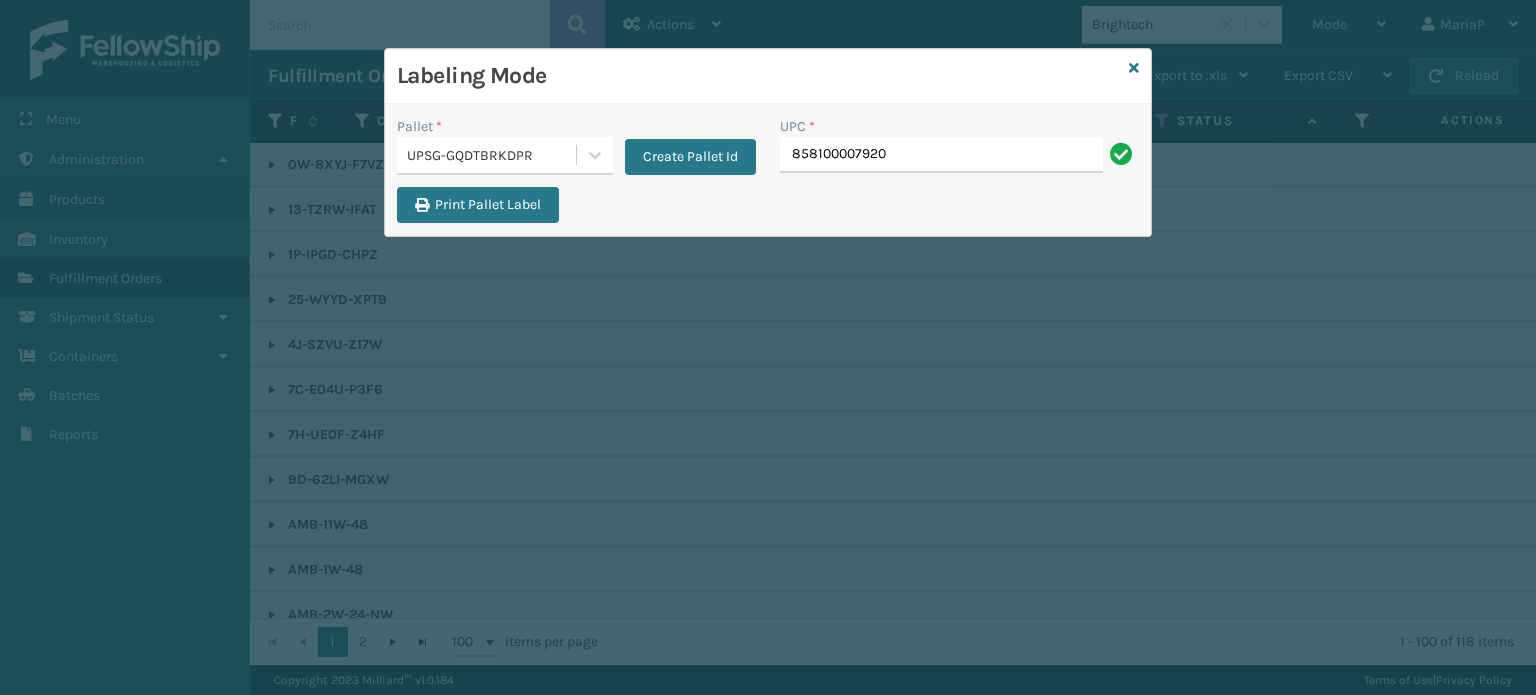 type on "858100007920" 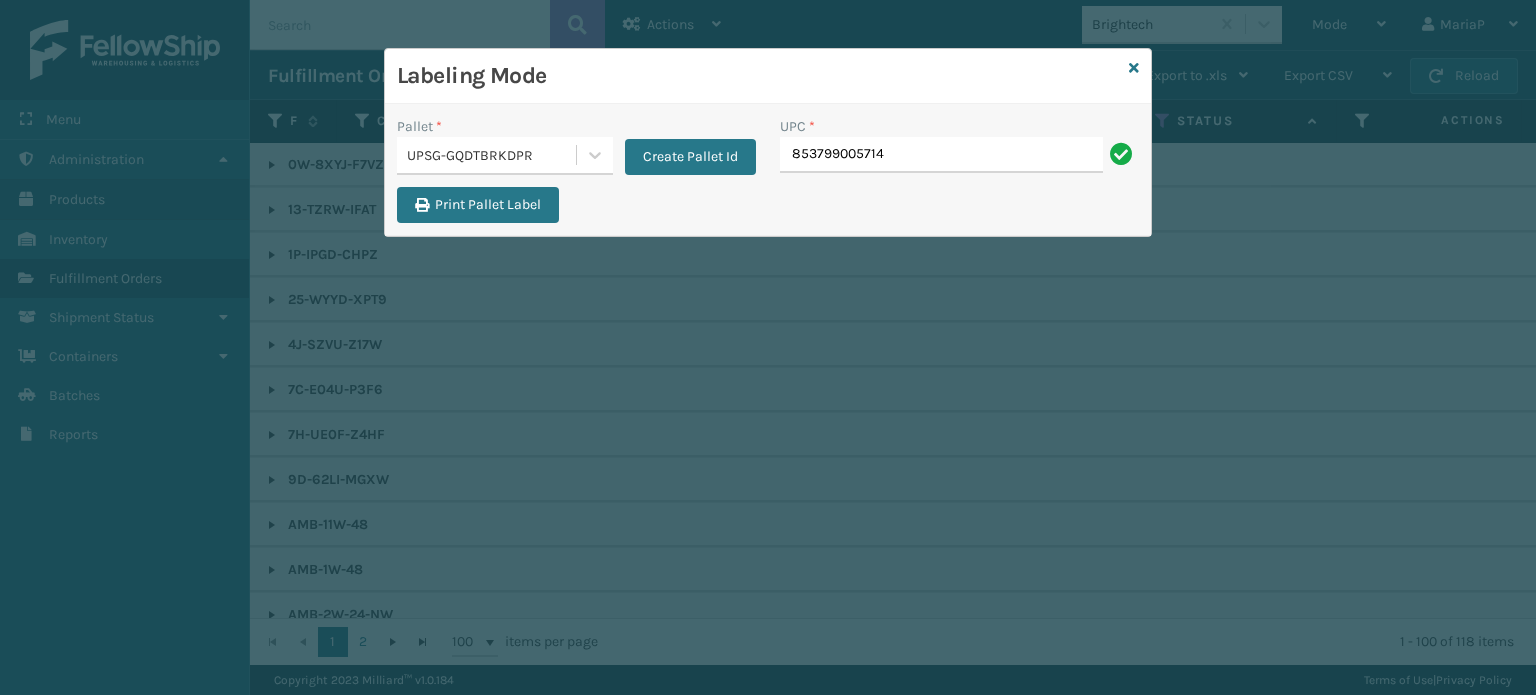 type on "853799005714" 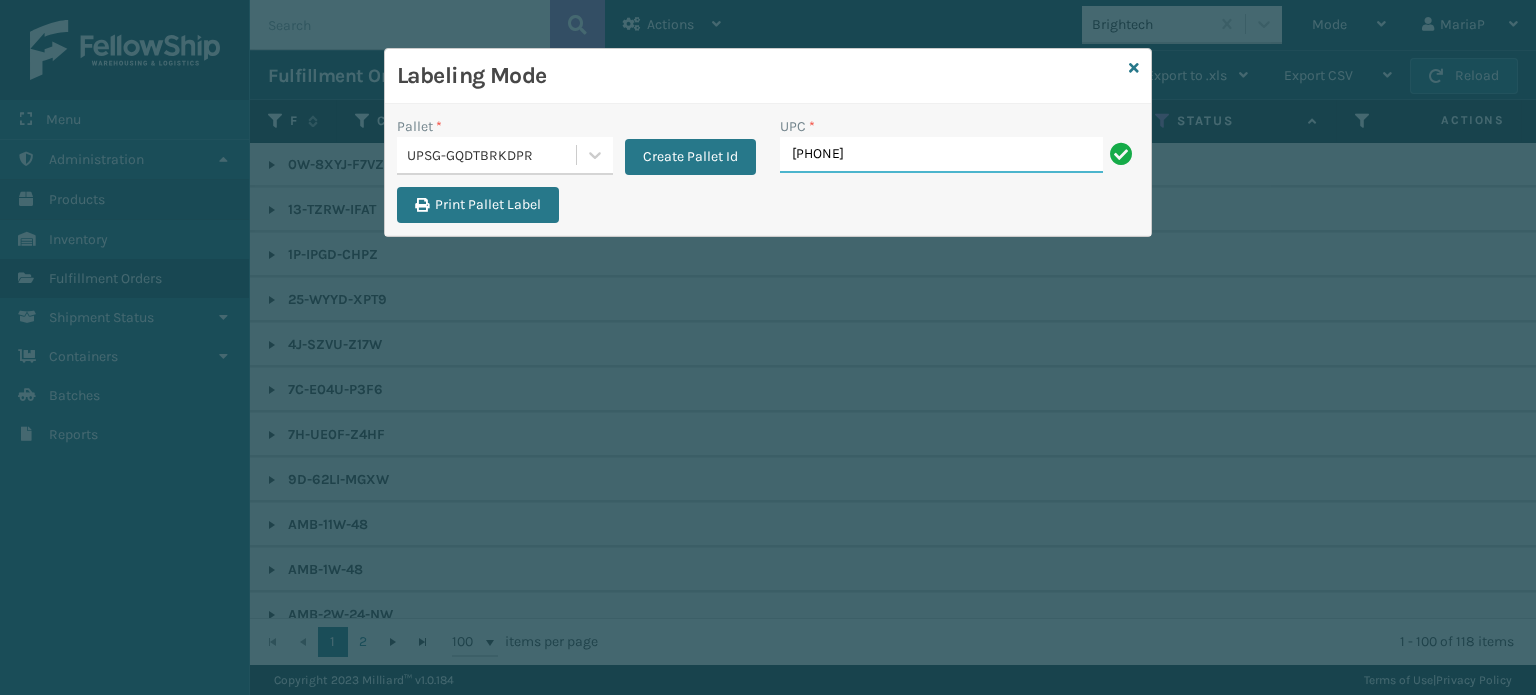 type on "[PHONE]" 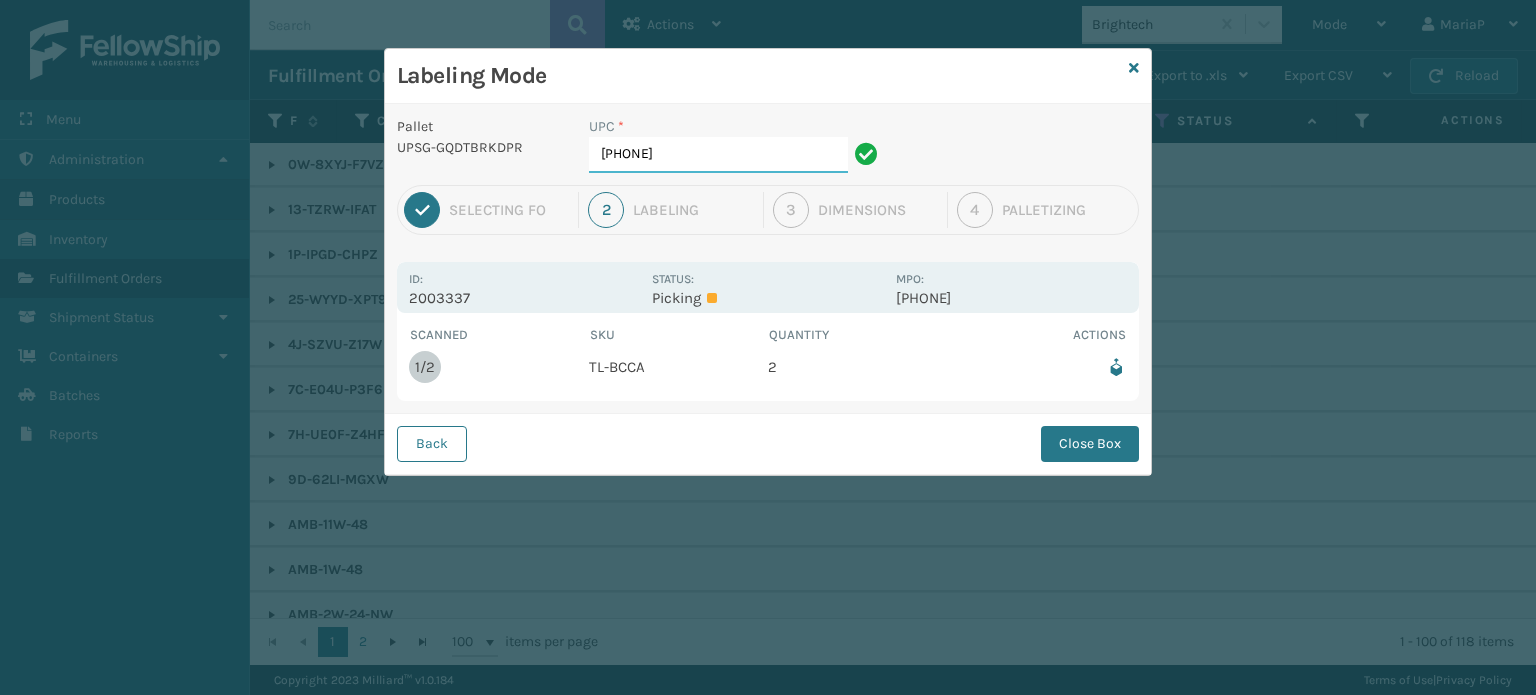 click on "[PHONE]" at bounding box center [718, 155] 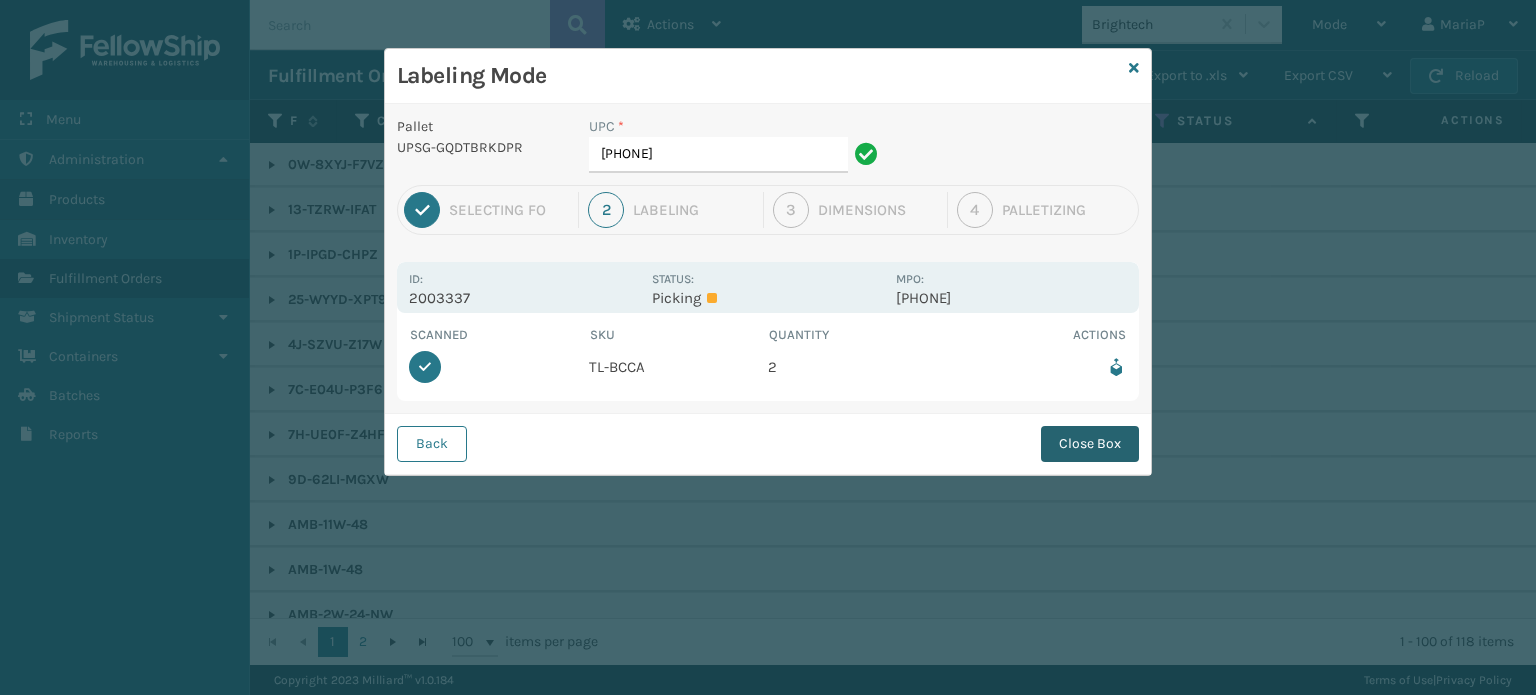 click on "Close Box" at bounding box center [1090, 444] 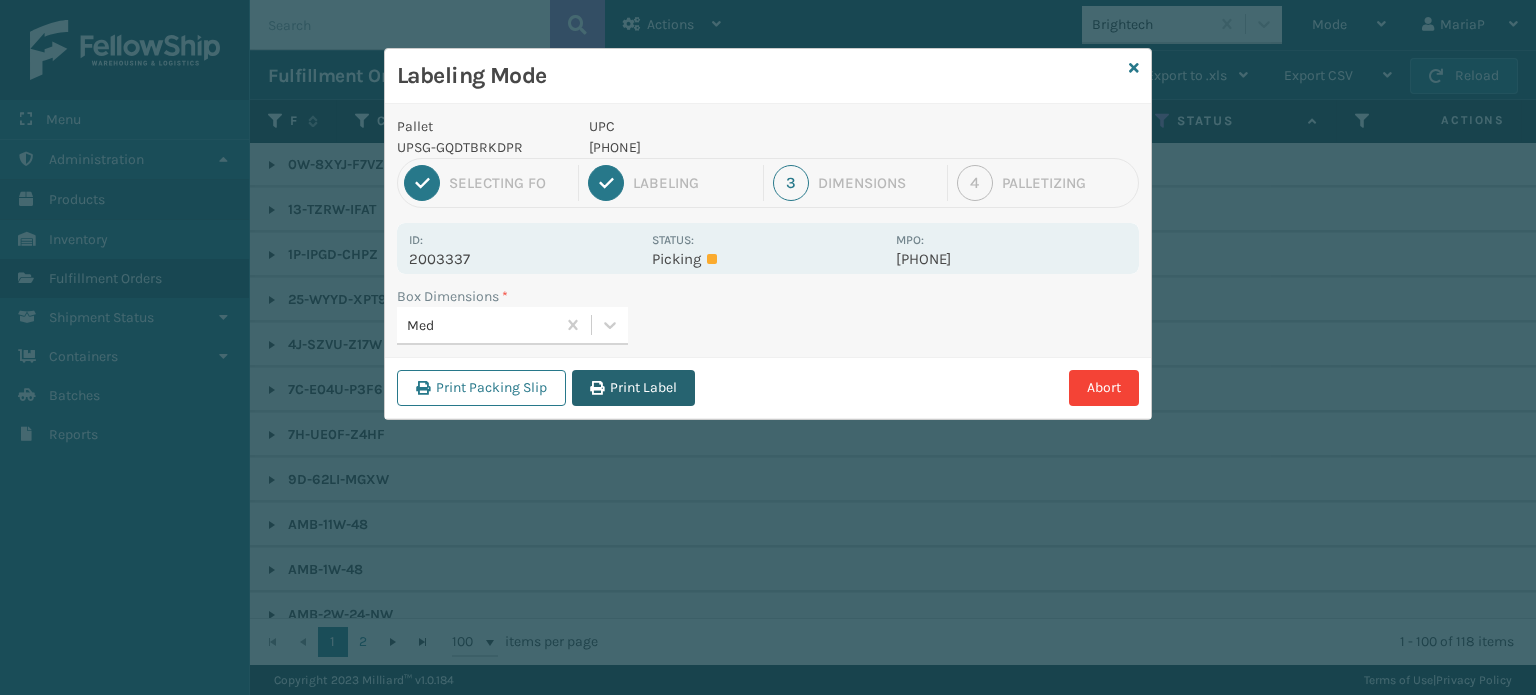 click on "Print Label" at bounding box center (633, 388) 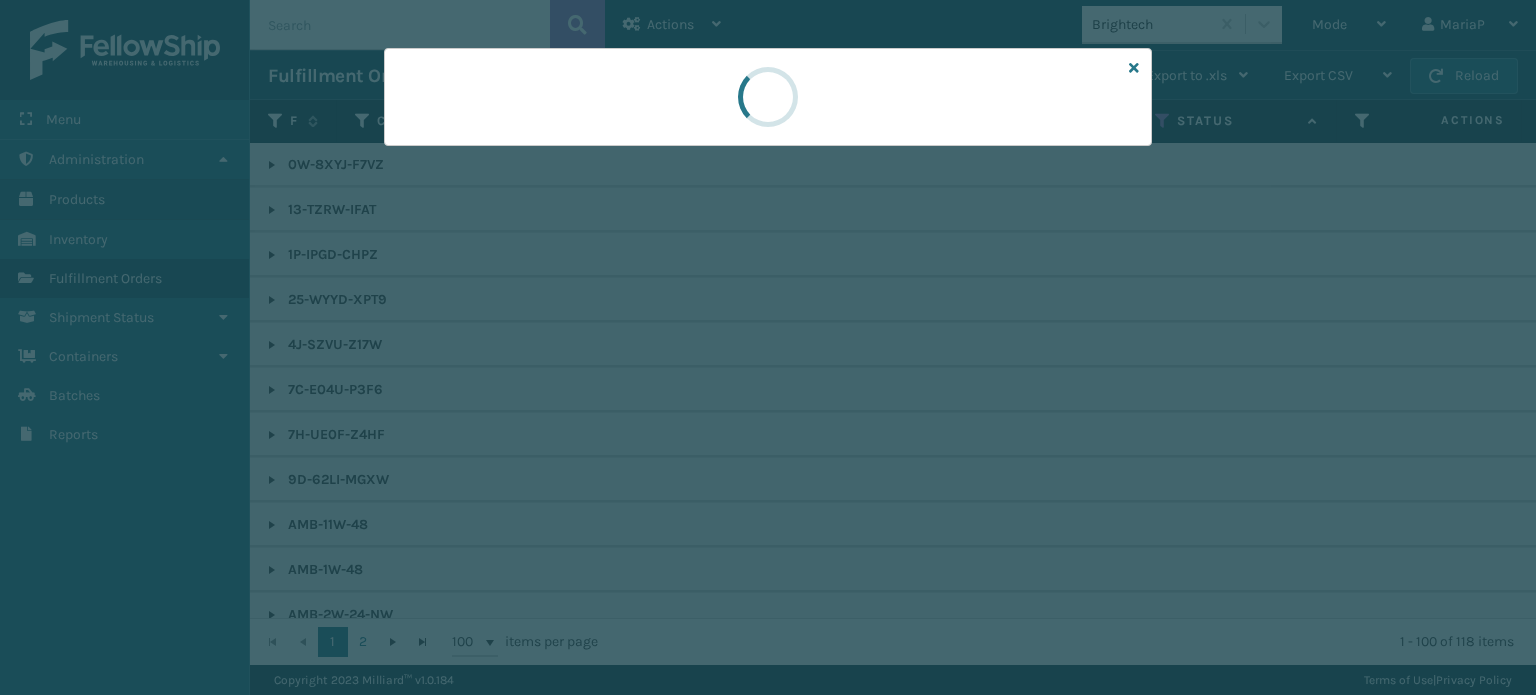 click at bounding box center (768, 347) 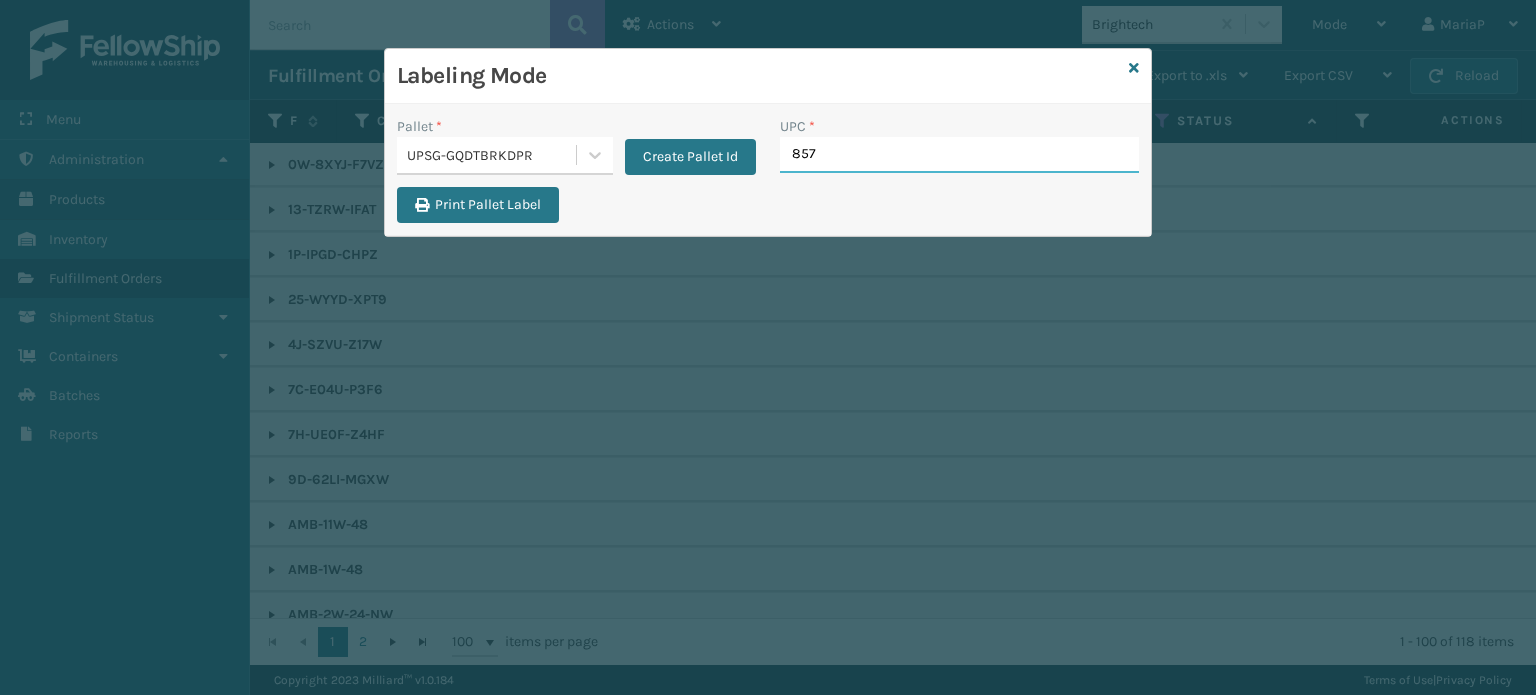 type on "8578" 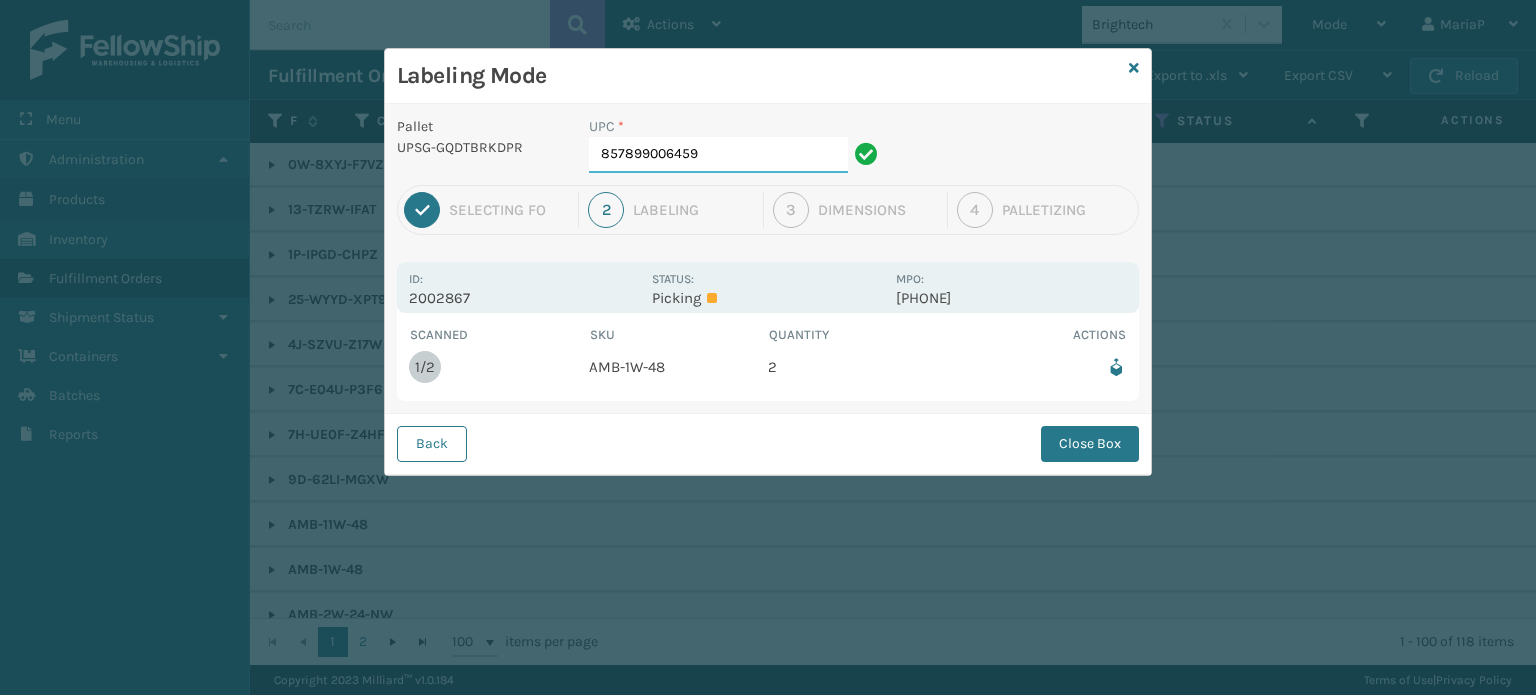click on "857899006459" at bounding box center (718, 155) 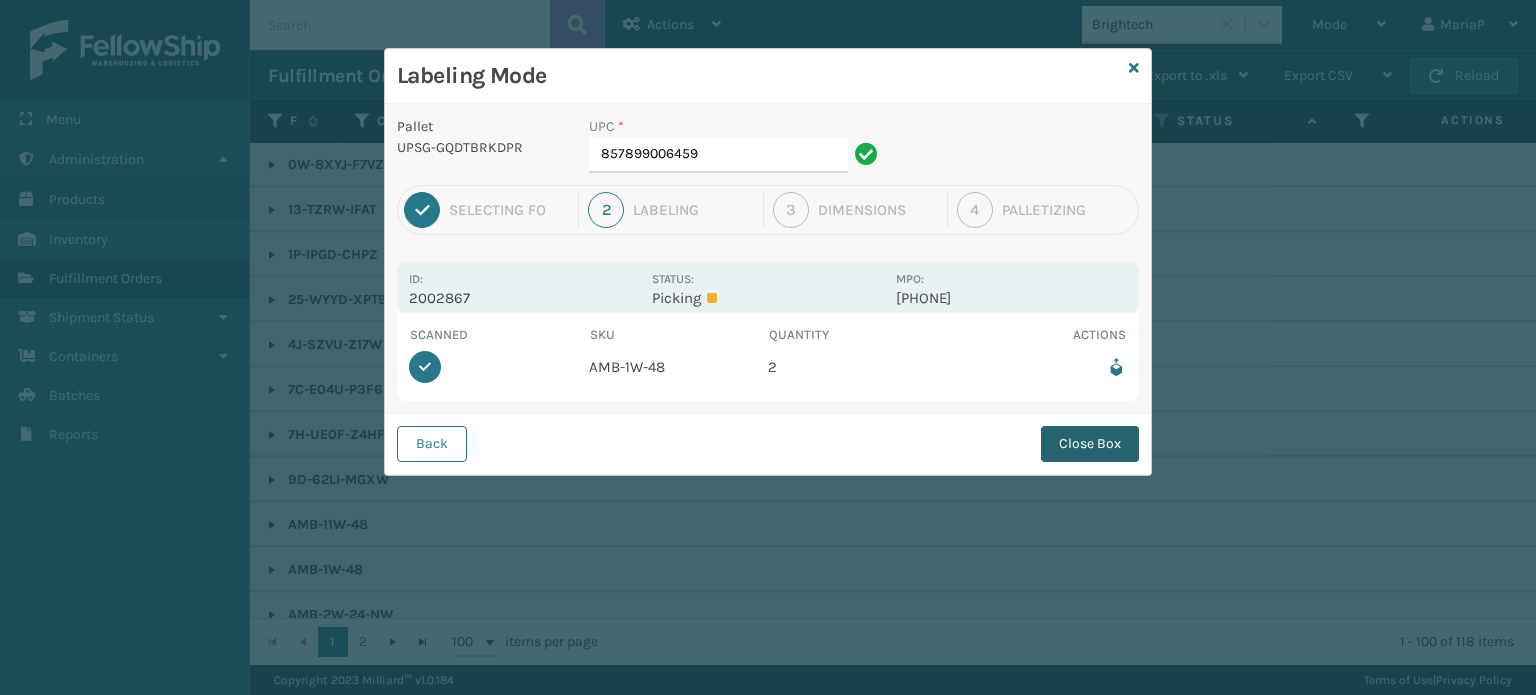 click on "Close Box" at bounding box center [1090, 444] 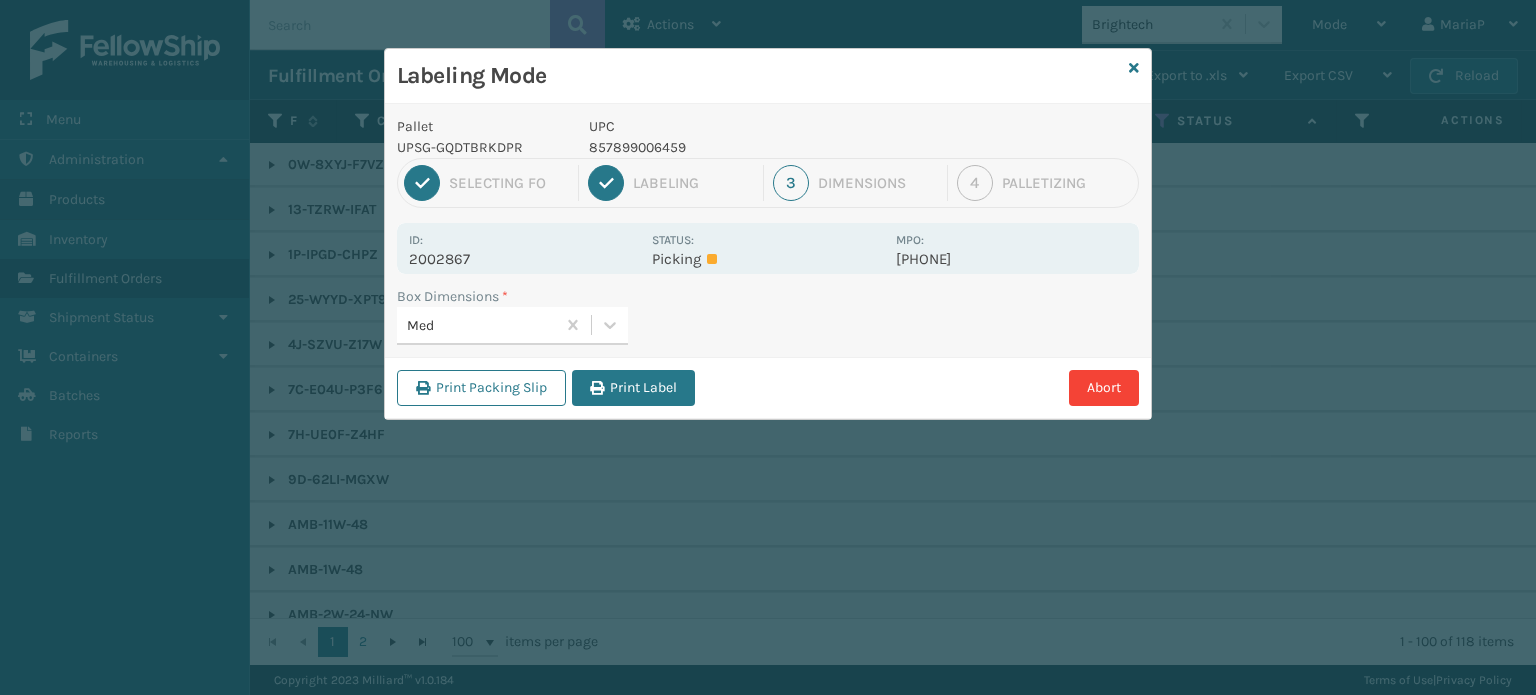 click on "Print Label" at bounding box center (633, 388) 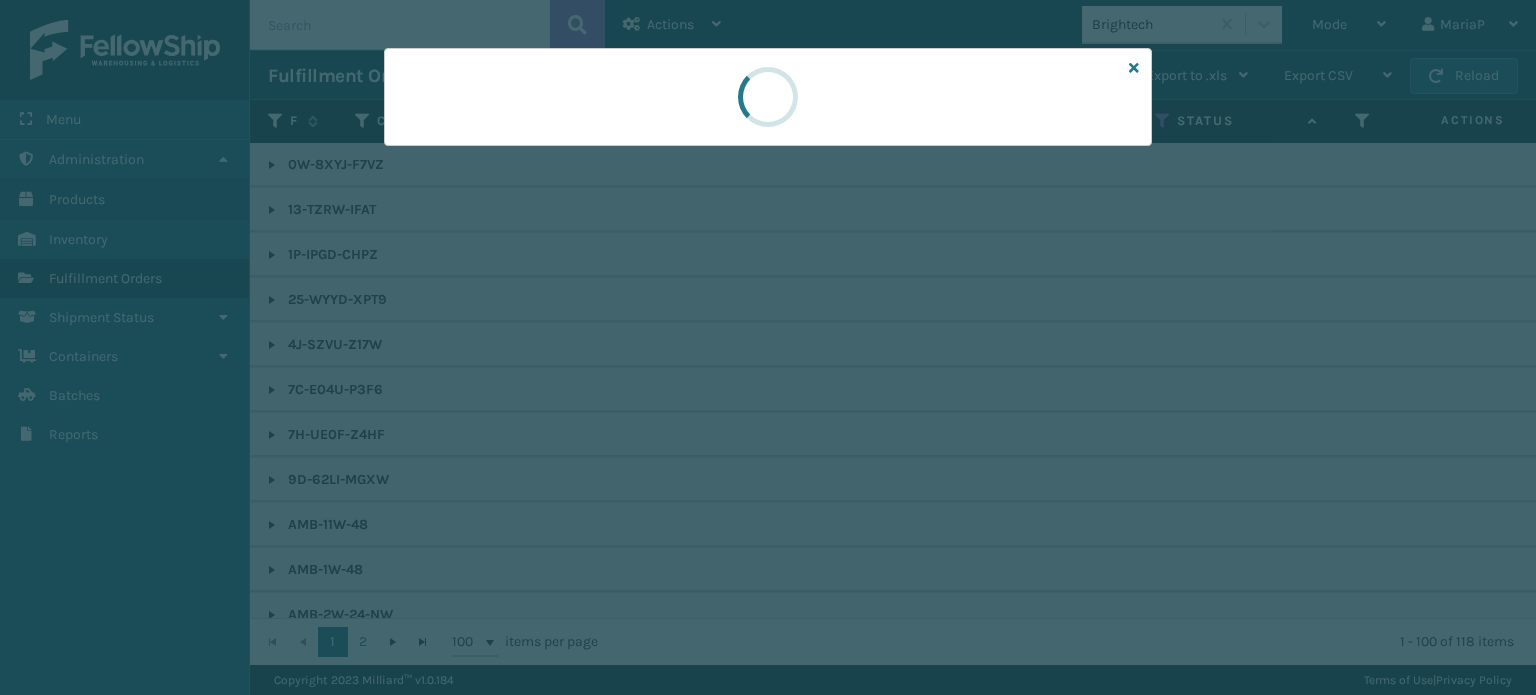click at bounding box center (768, 347) 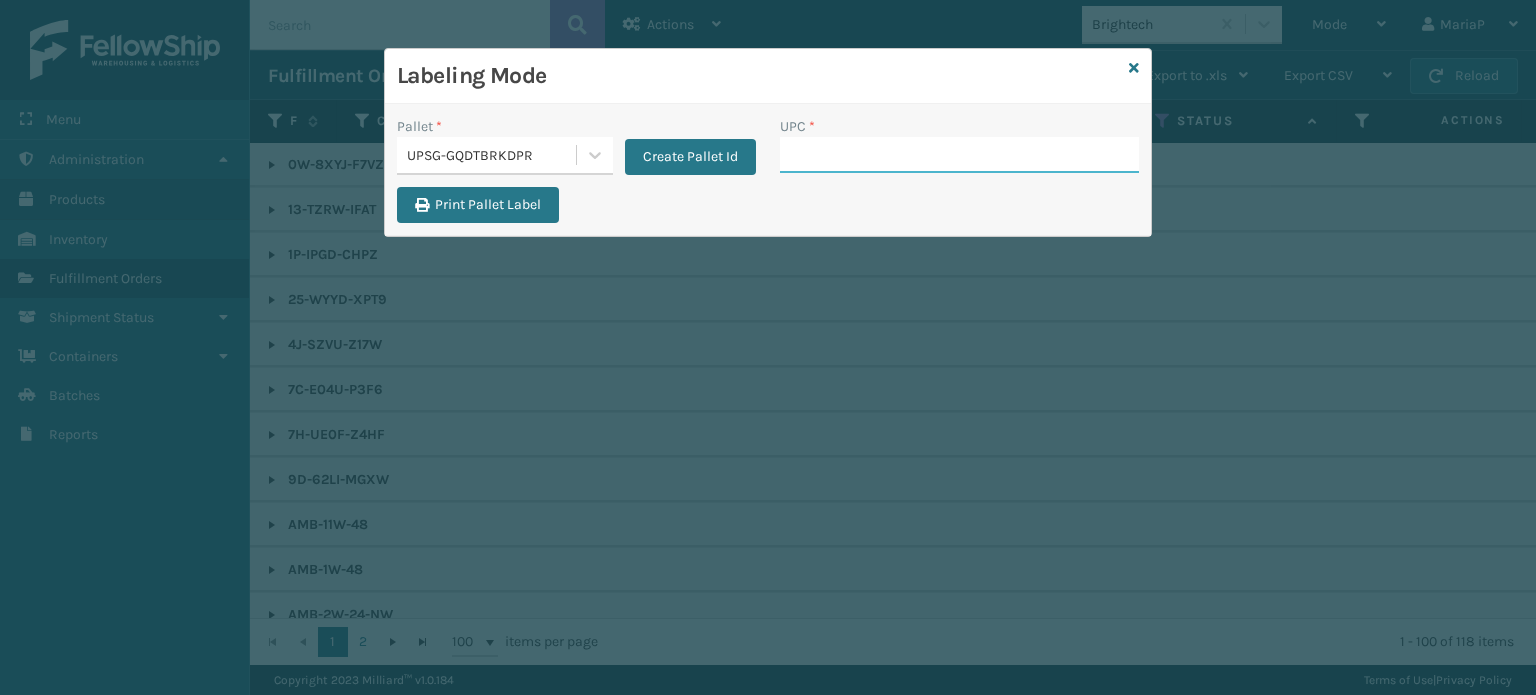 click on "UPC   *" at bounding box center [959, 155] 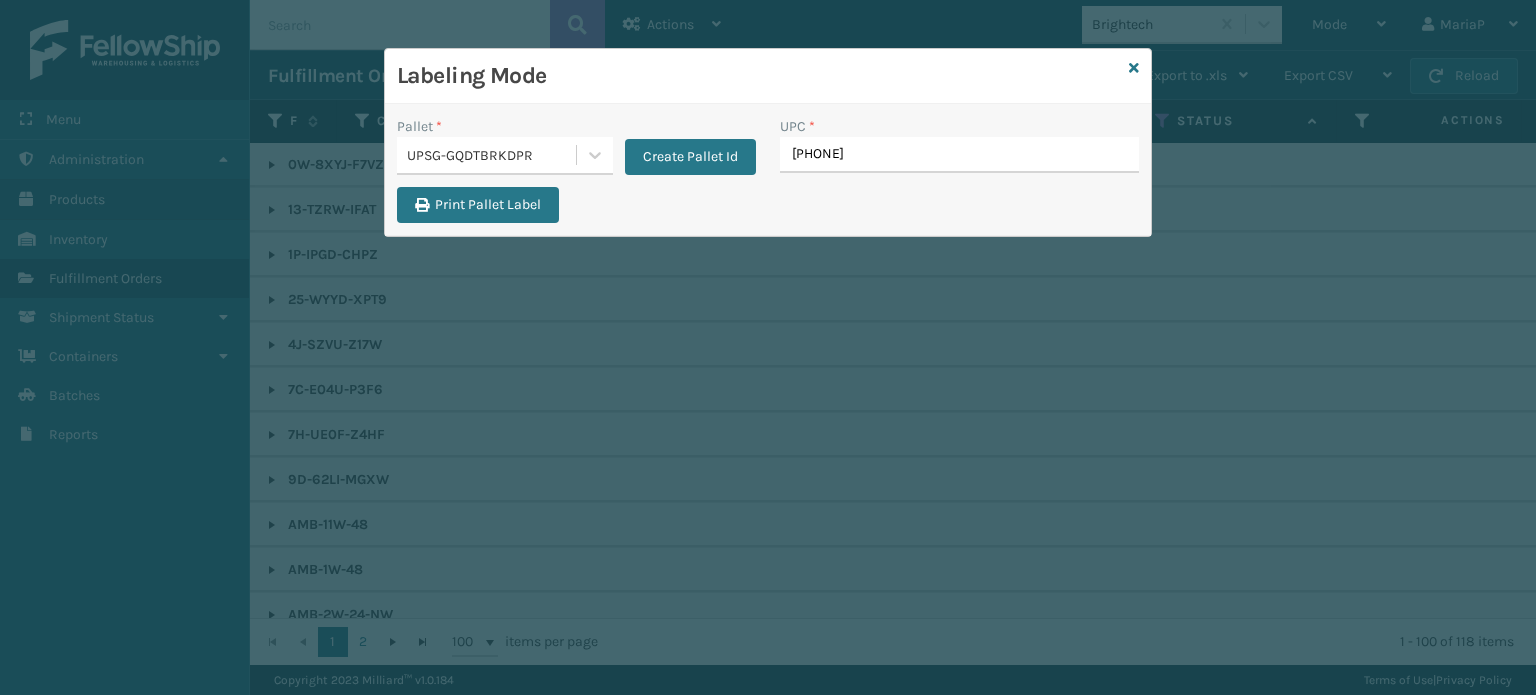 type on "810019" 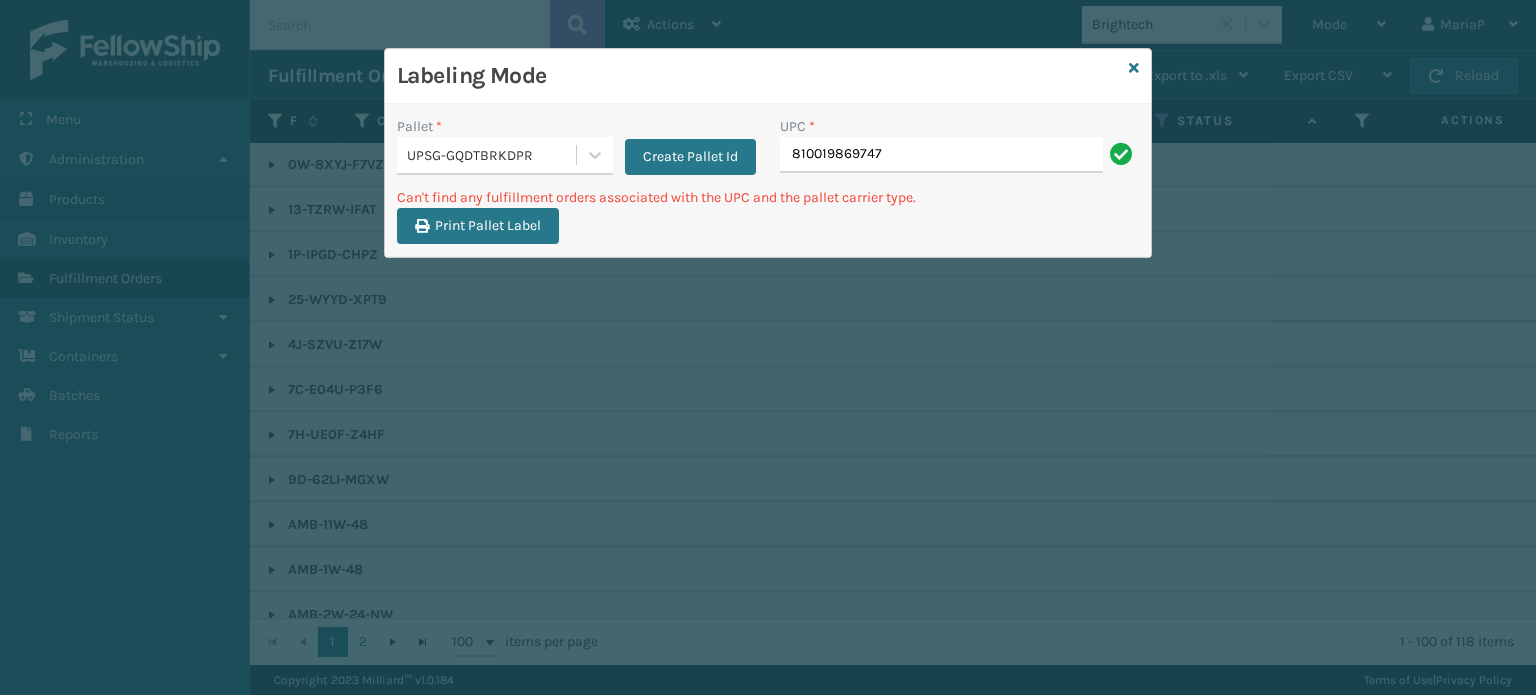 click on "810019869747" at bounding box center [941, 155] 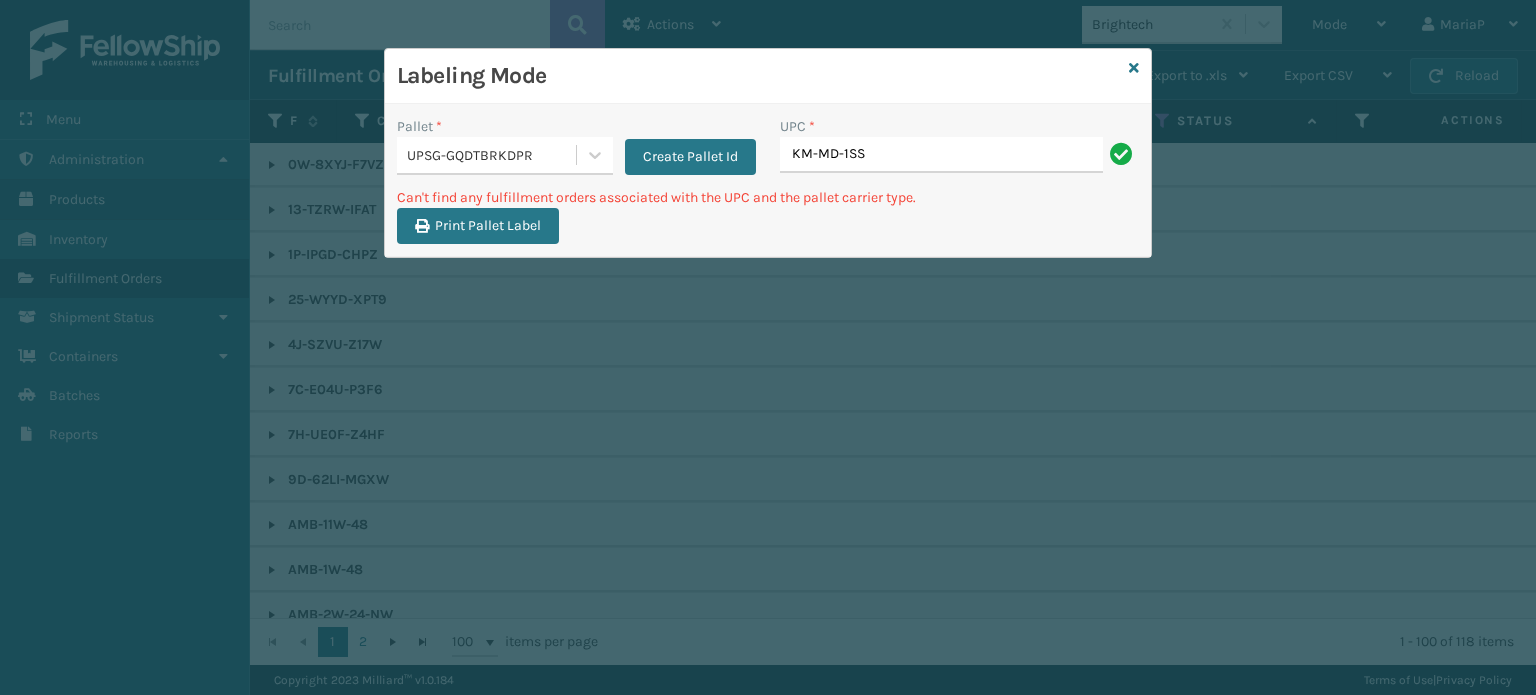type on "KM-MD-1SS" 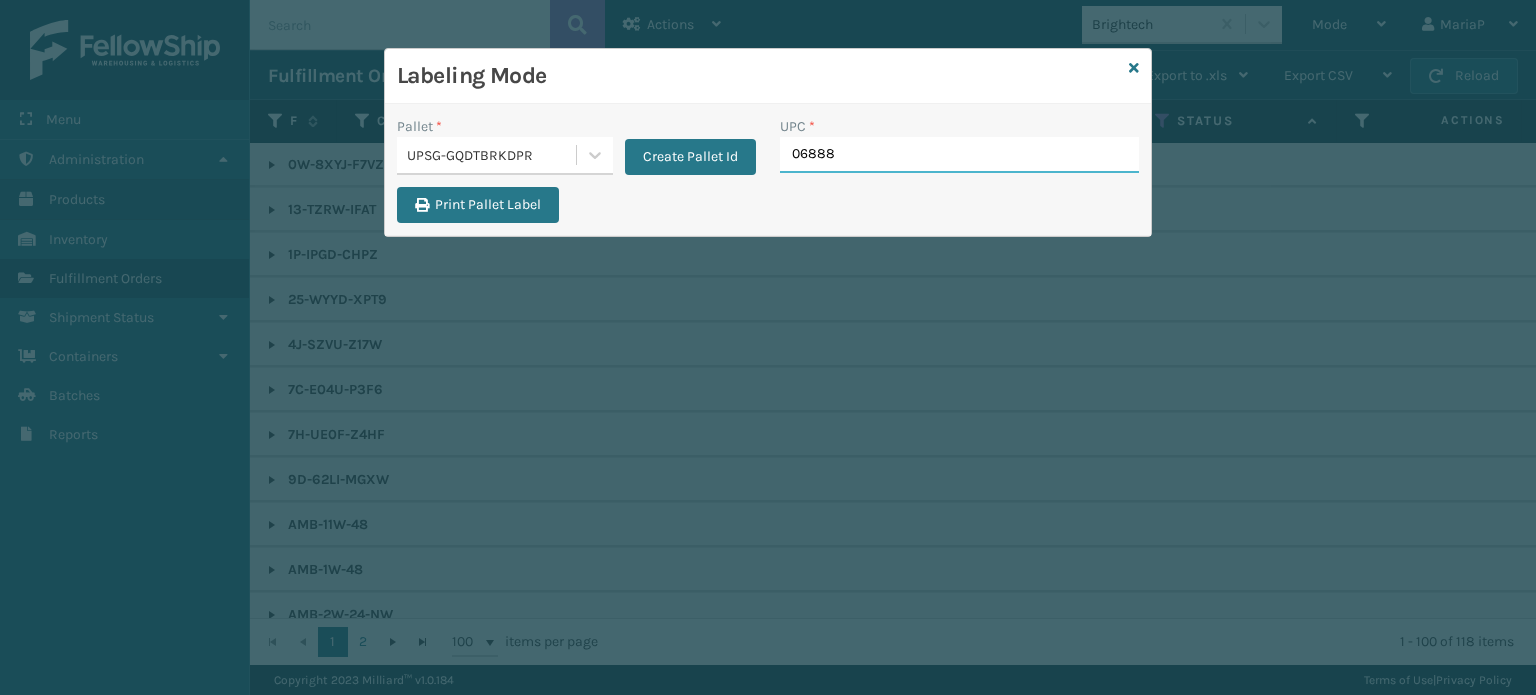type on "068888" 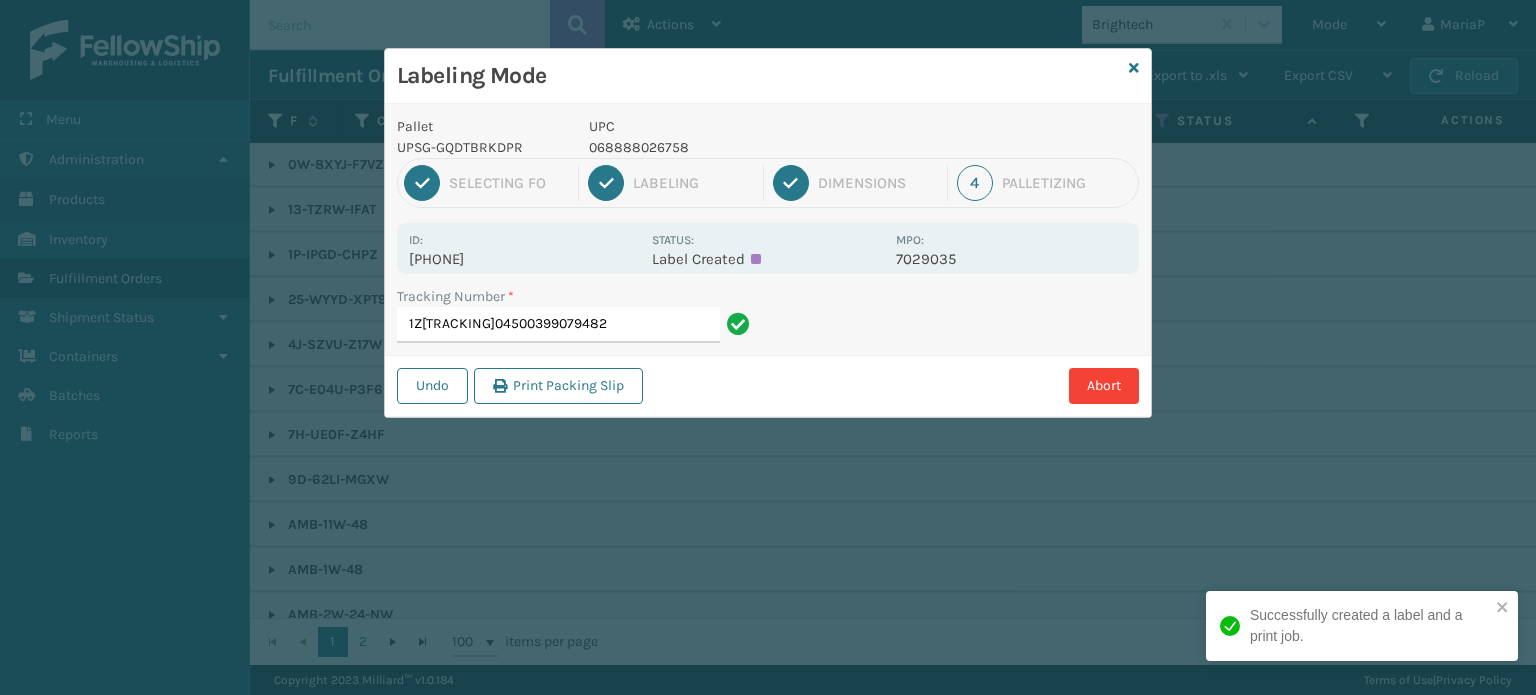 click on "068888026758" at bounding box center [736, 147] 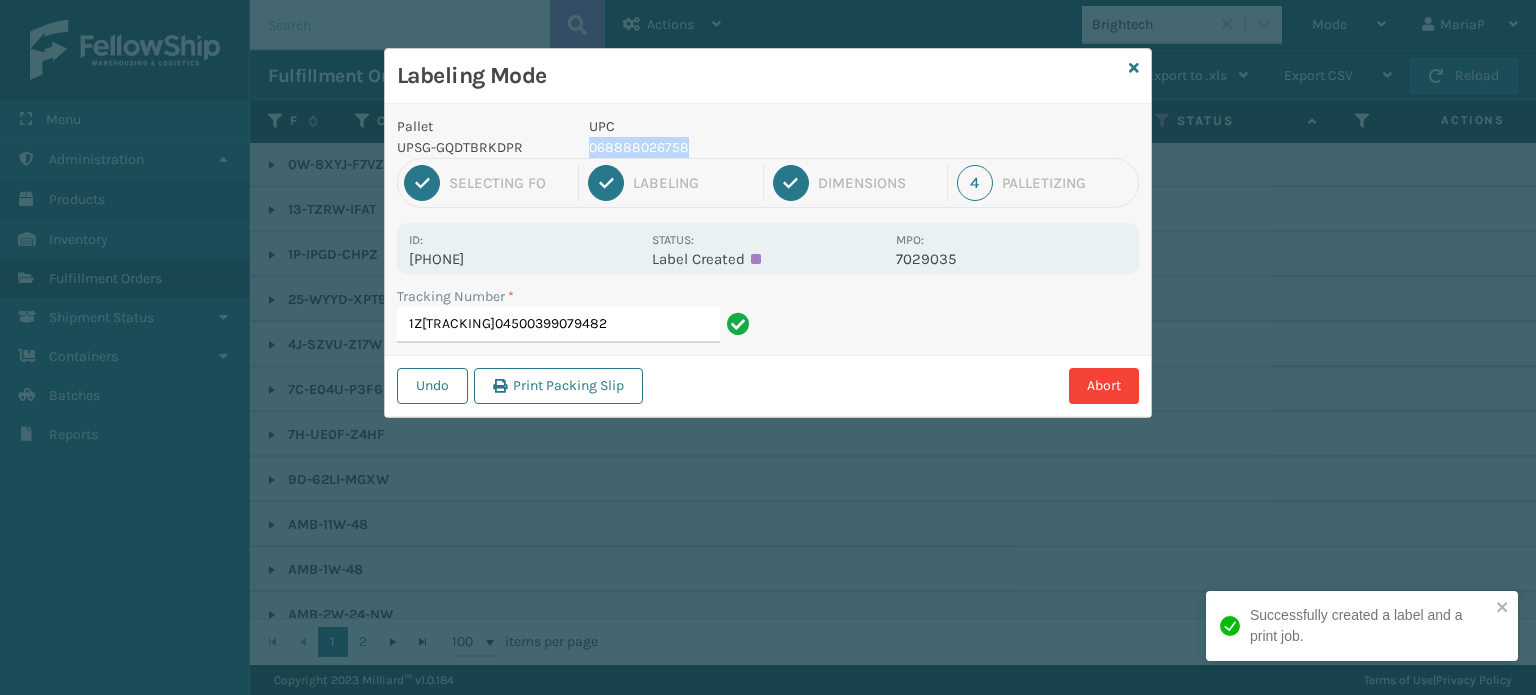 click on "068888026758" at bounding box center (736, 147) 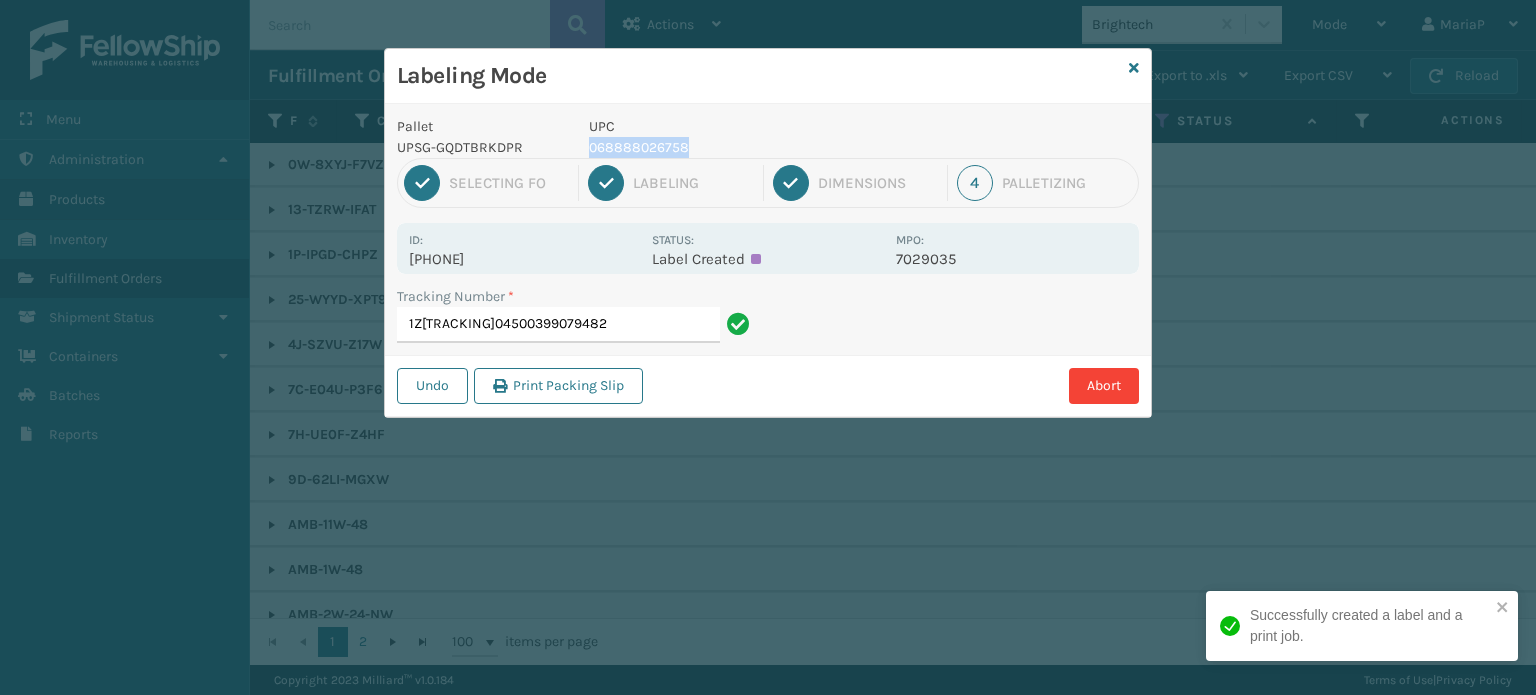 copy on "068888026758" 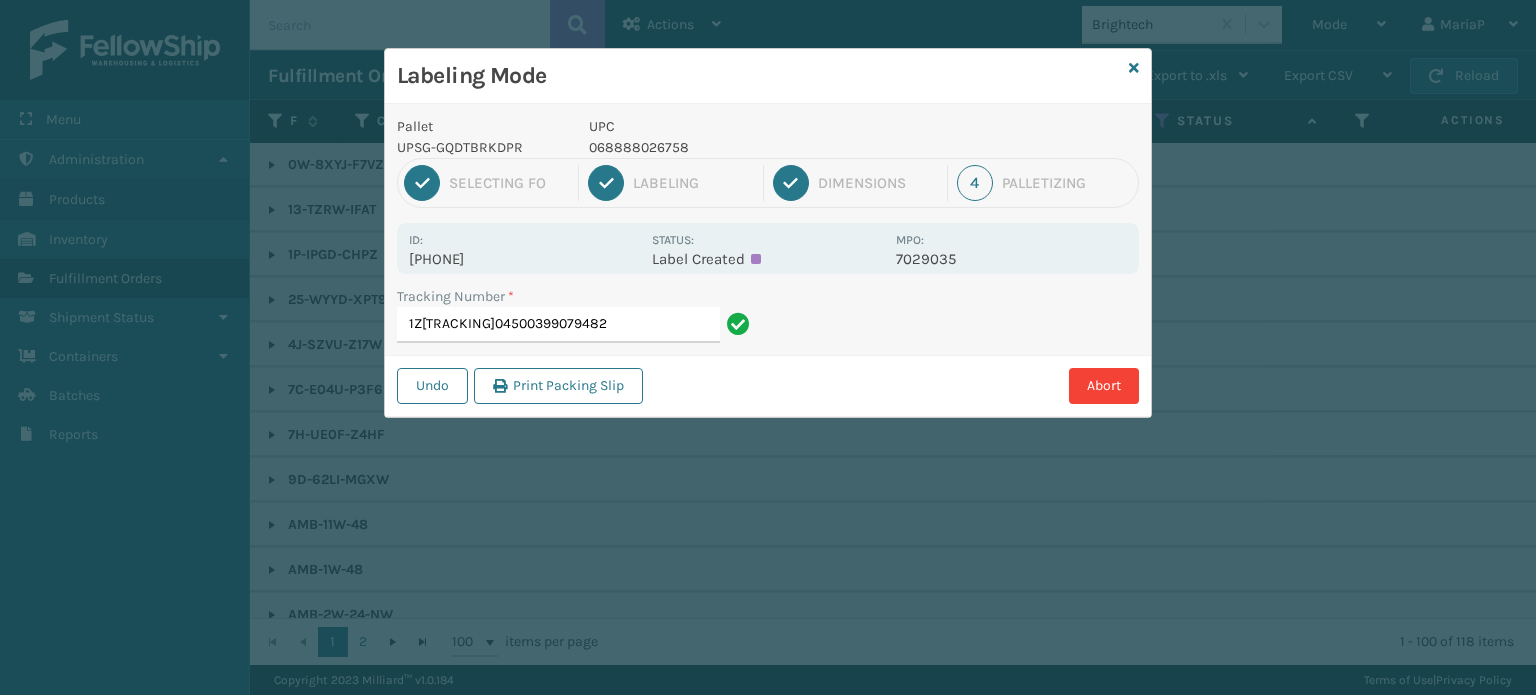 click on "Tracking Number   * [PHONE]" at bounding box center (576, 320) 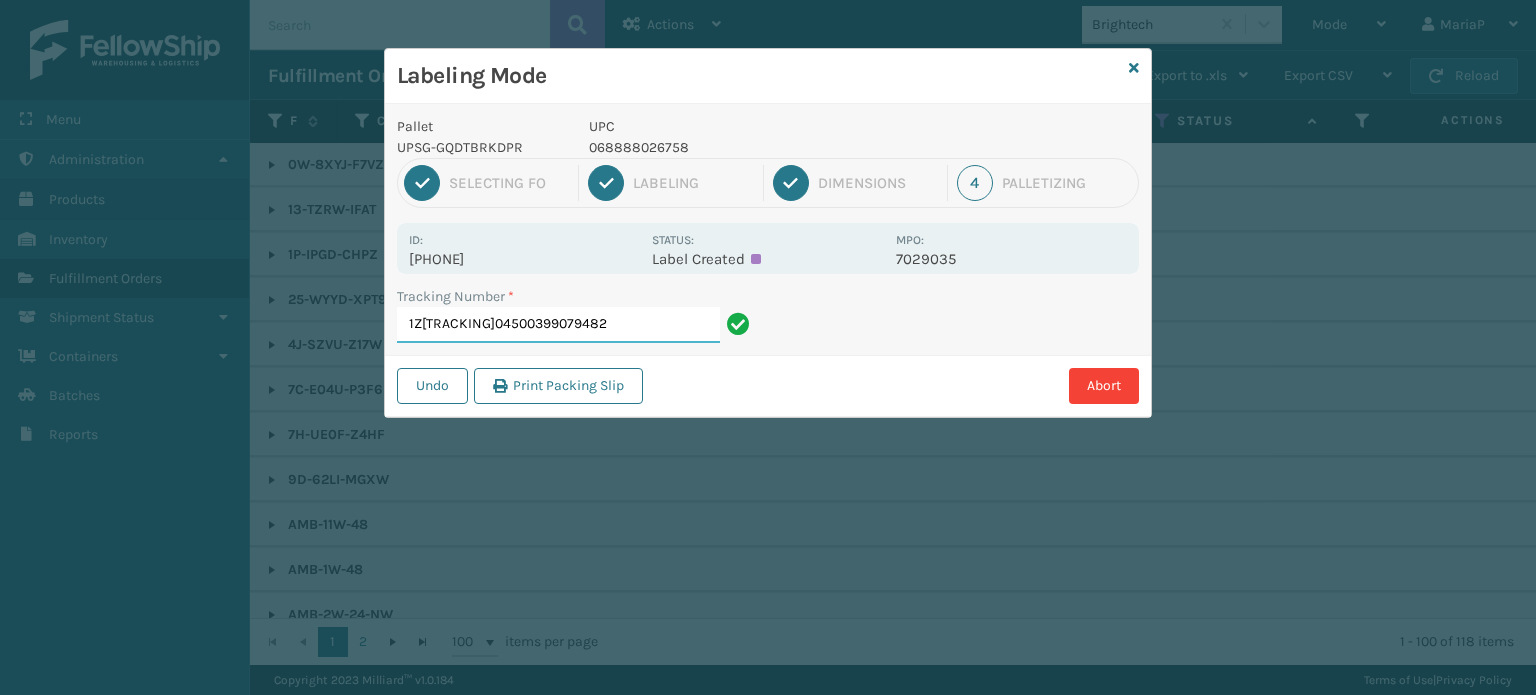 click on "1Z[TRACKING]04500399079482" at bounding box center [558, 325] 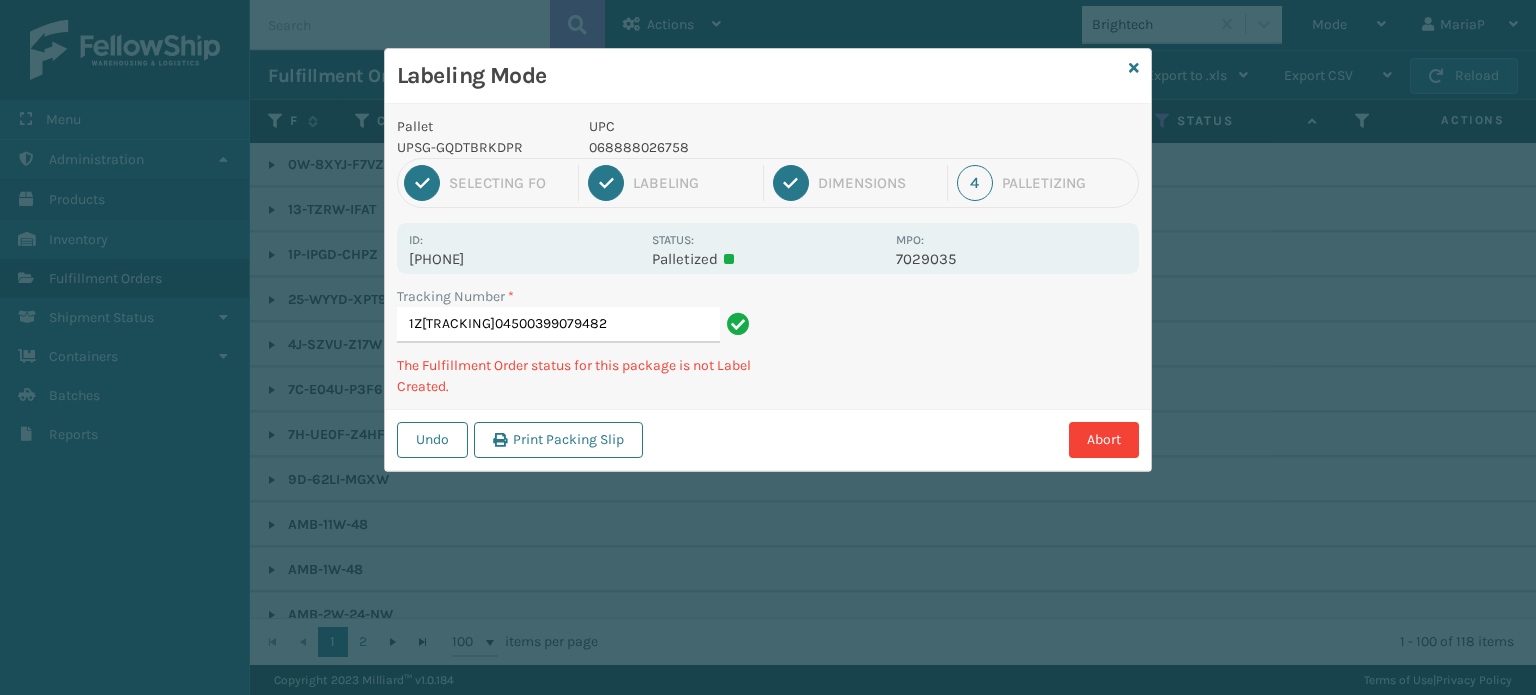 click on "068888026758" at bounding box center (736, 147) 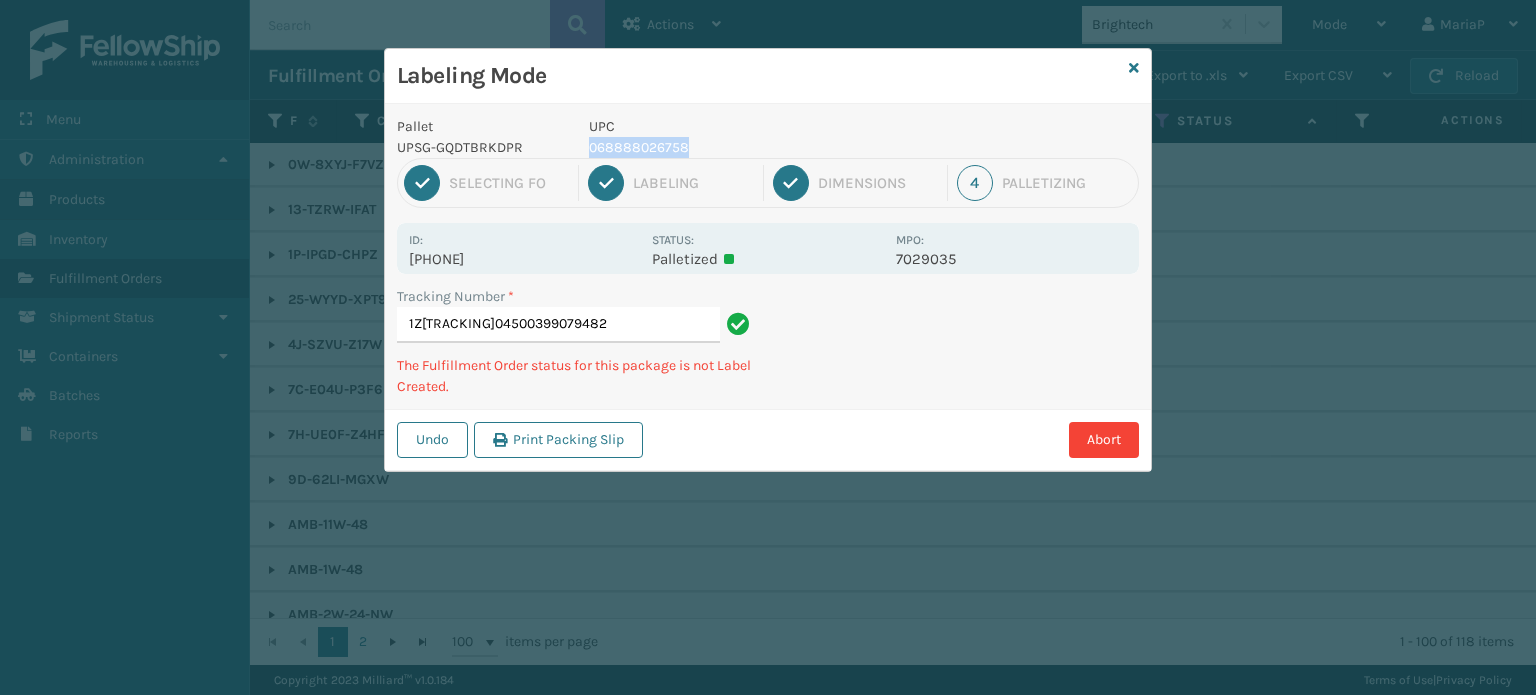 click on "068888026758" at bounding box center (736, 147) 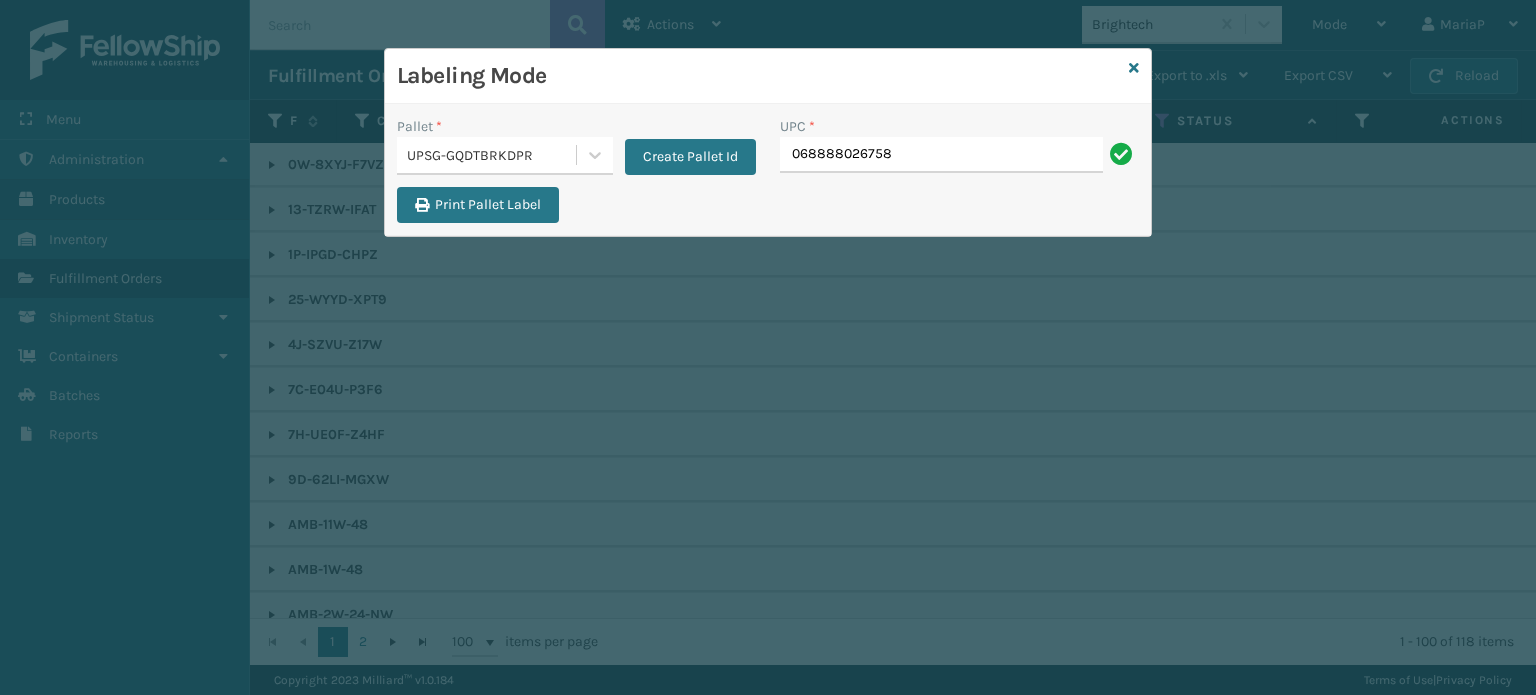 type on "068888026758" 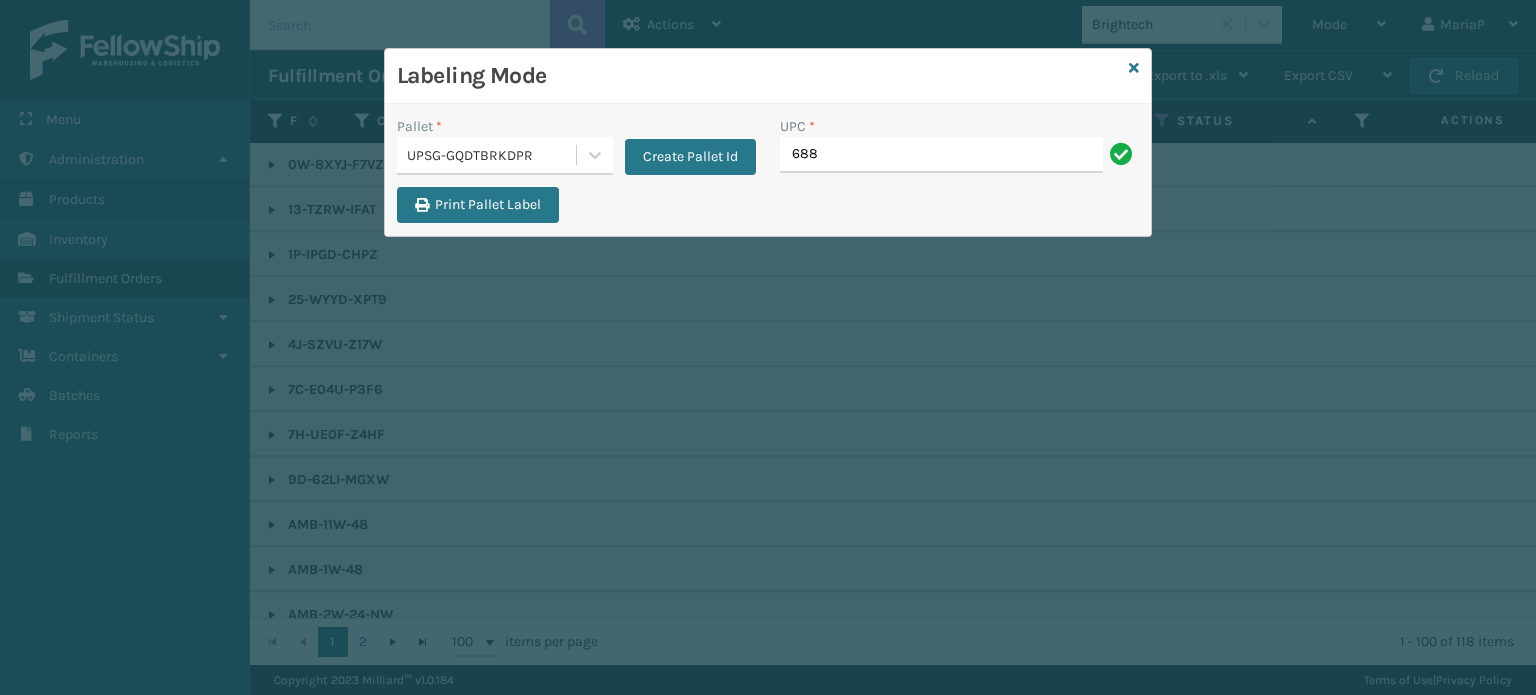 type on "68888027106" 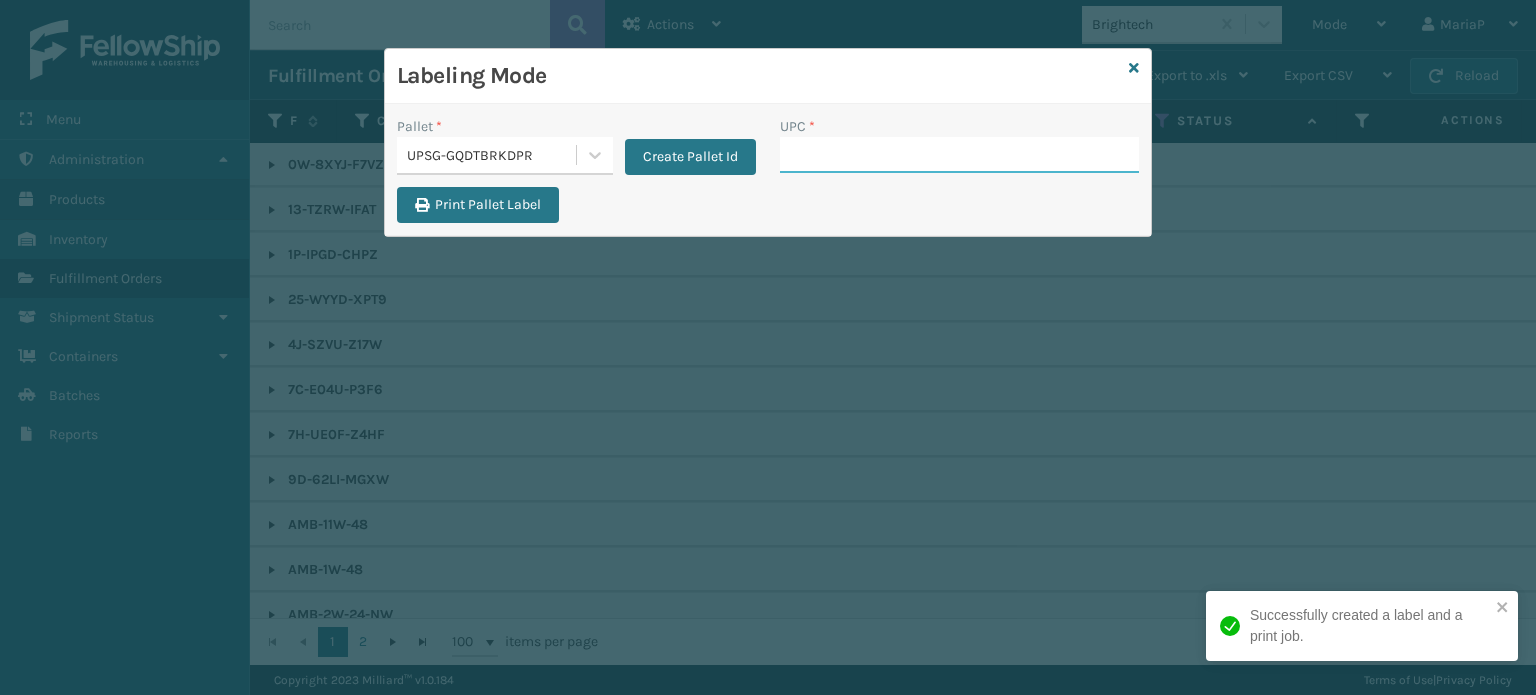 click on "UPC   *" at bounding box center (959, 155) 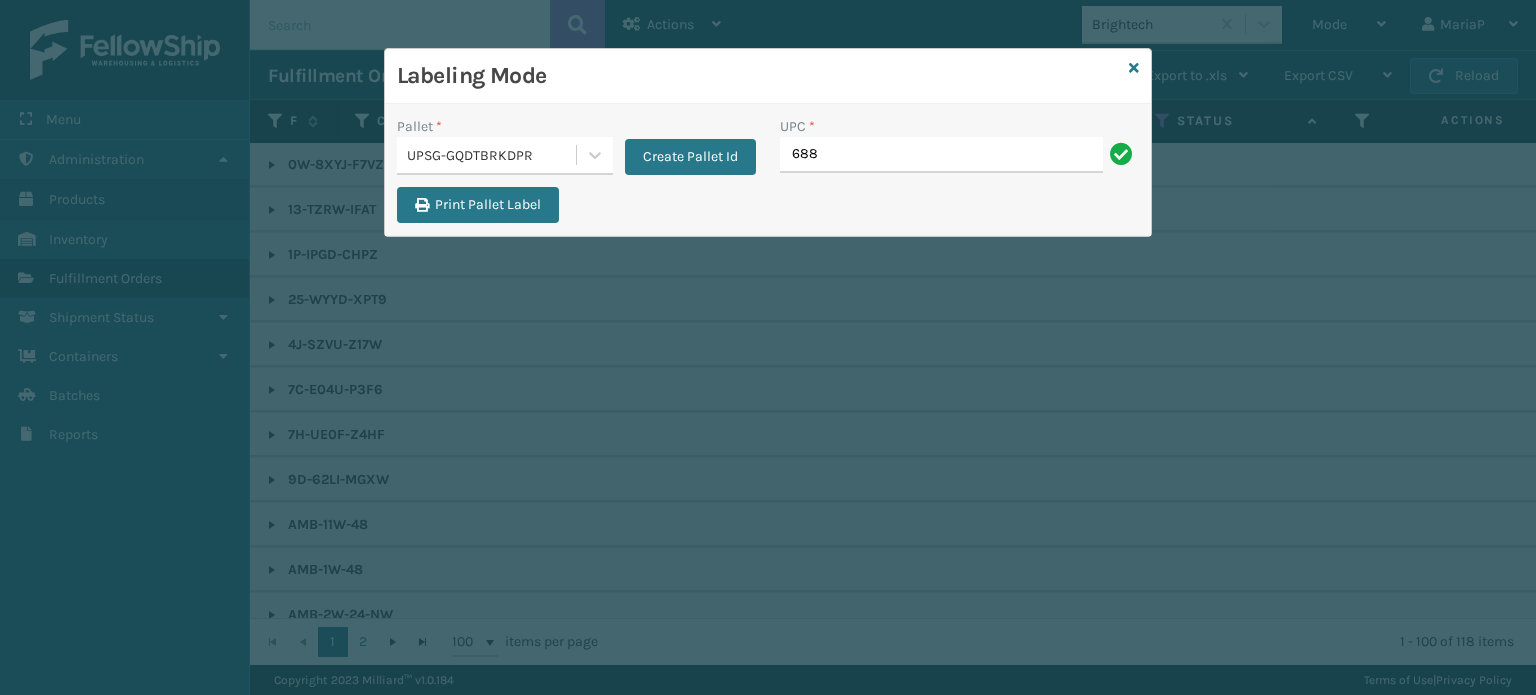 type on "68888027106" 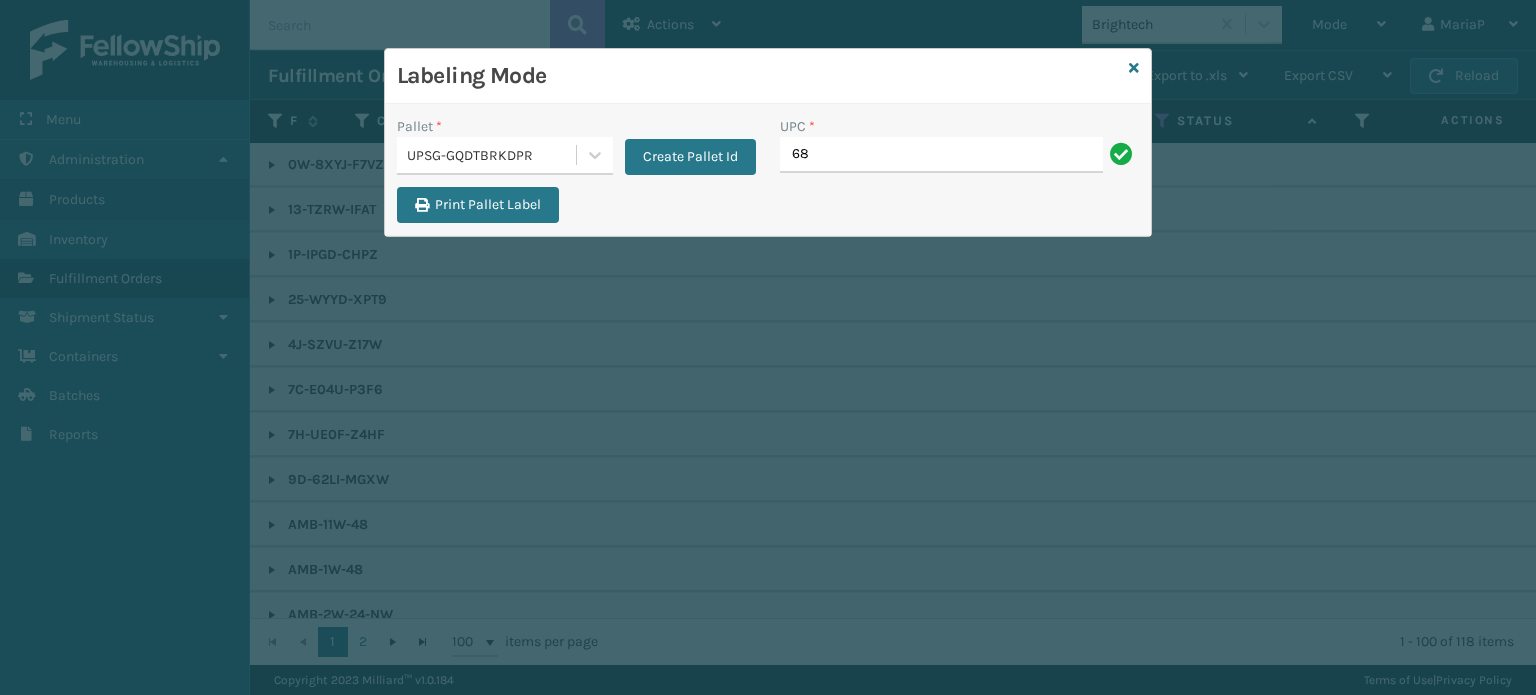 type on "68888027106" 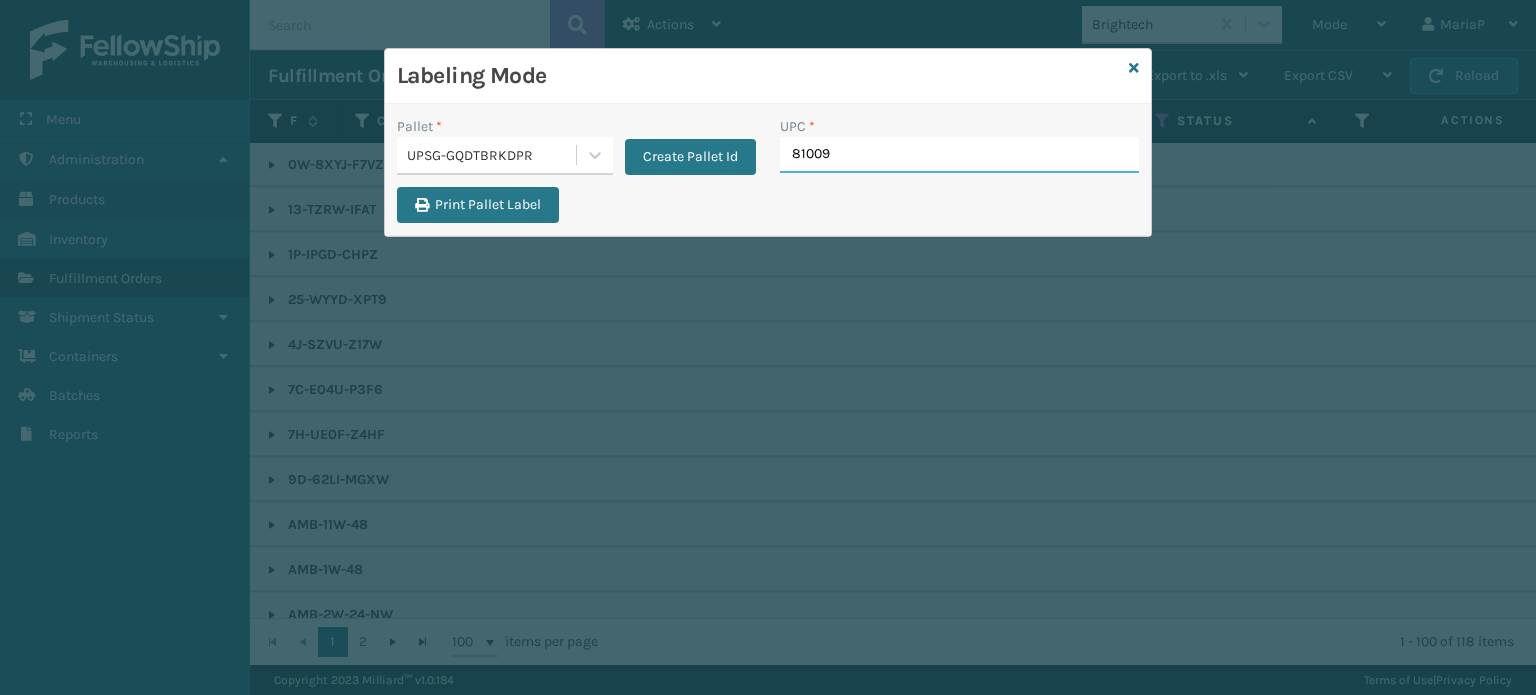 type on "810090" 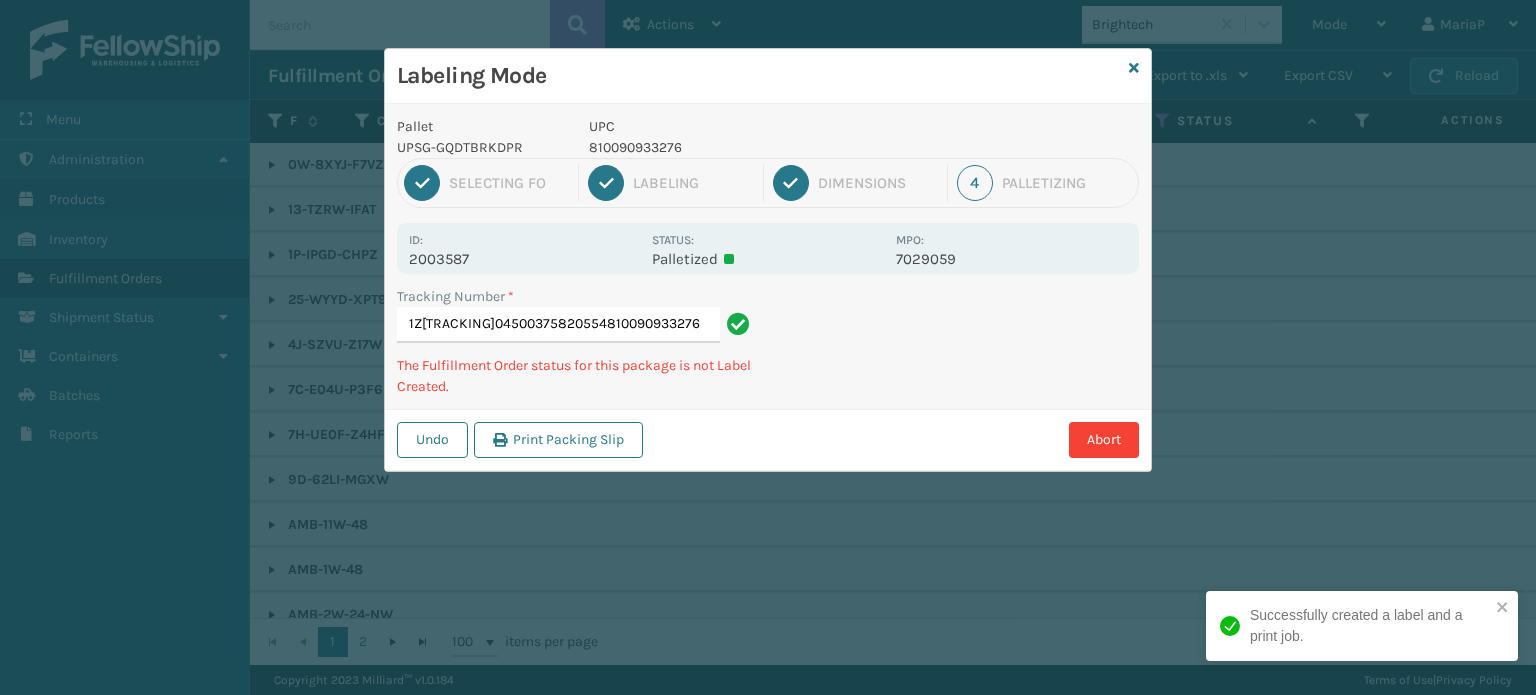 type on "1Z[TRACKING]04500375820554810090933276" 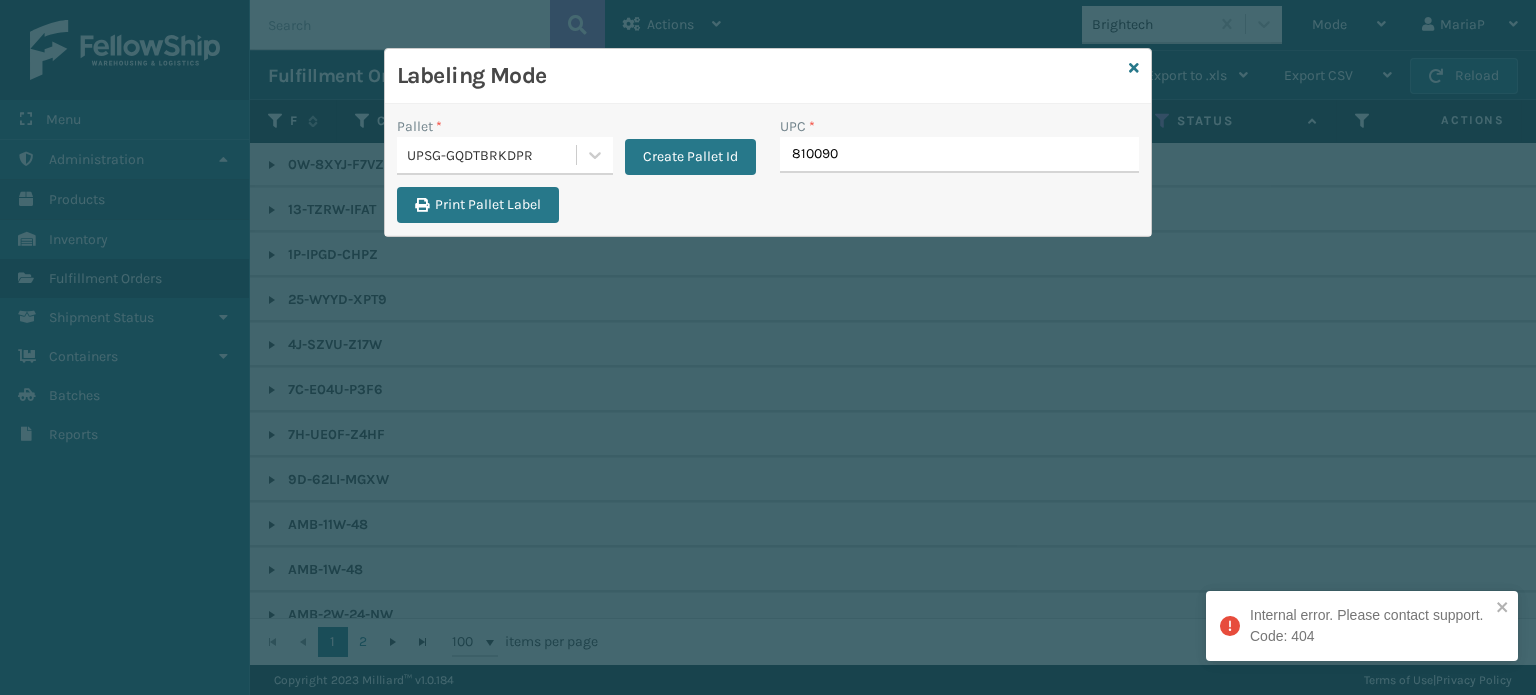 type on "8100909" 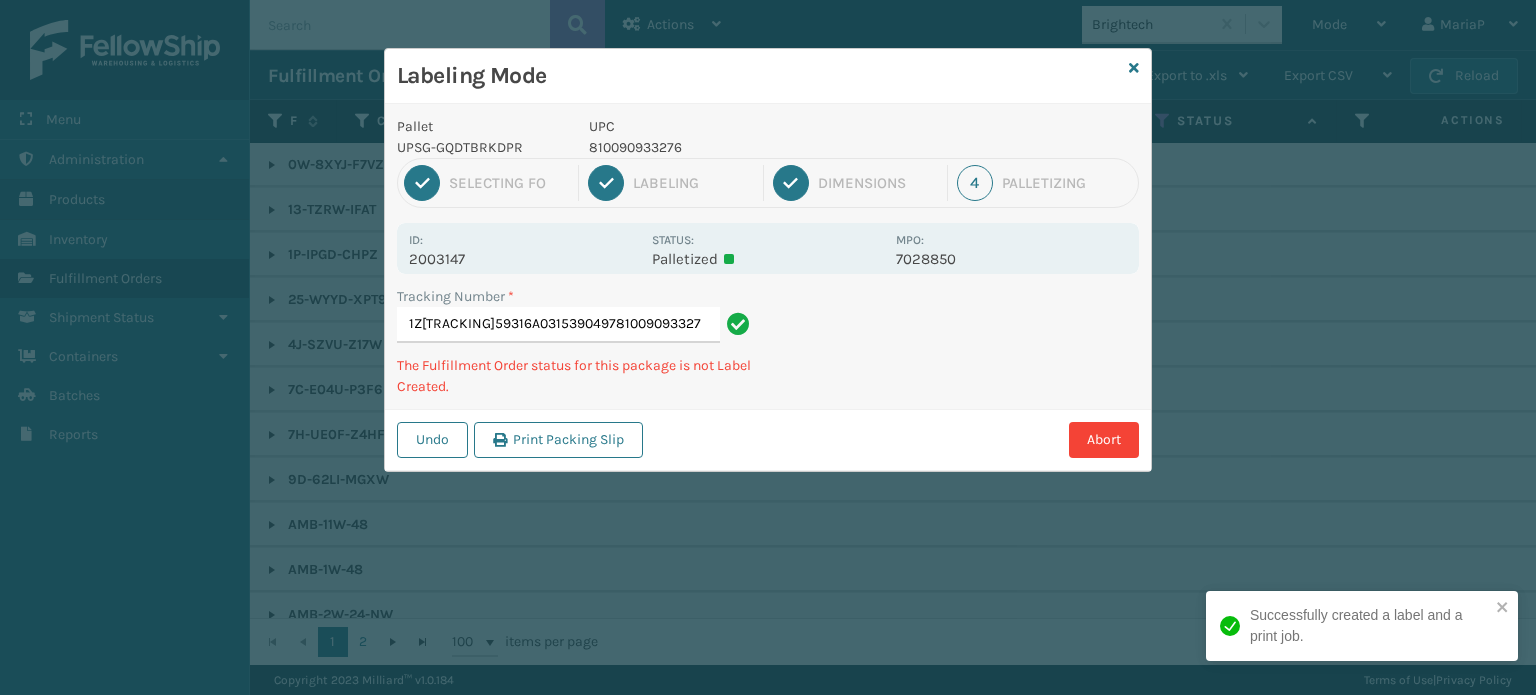 type on "1Z[TRACKING]59316A0315390497810090933276" 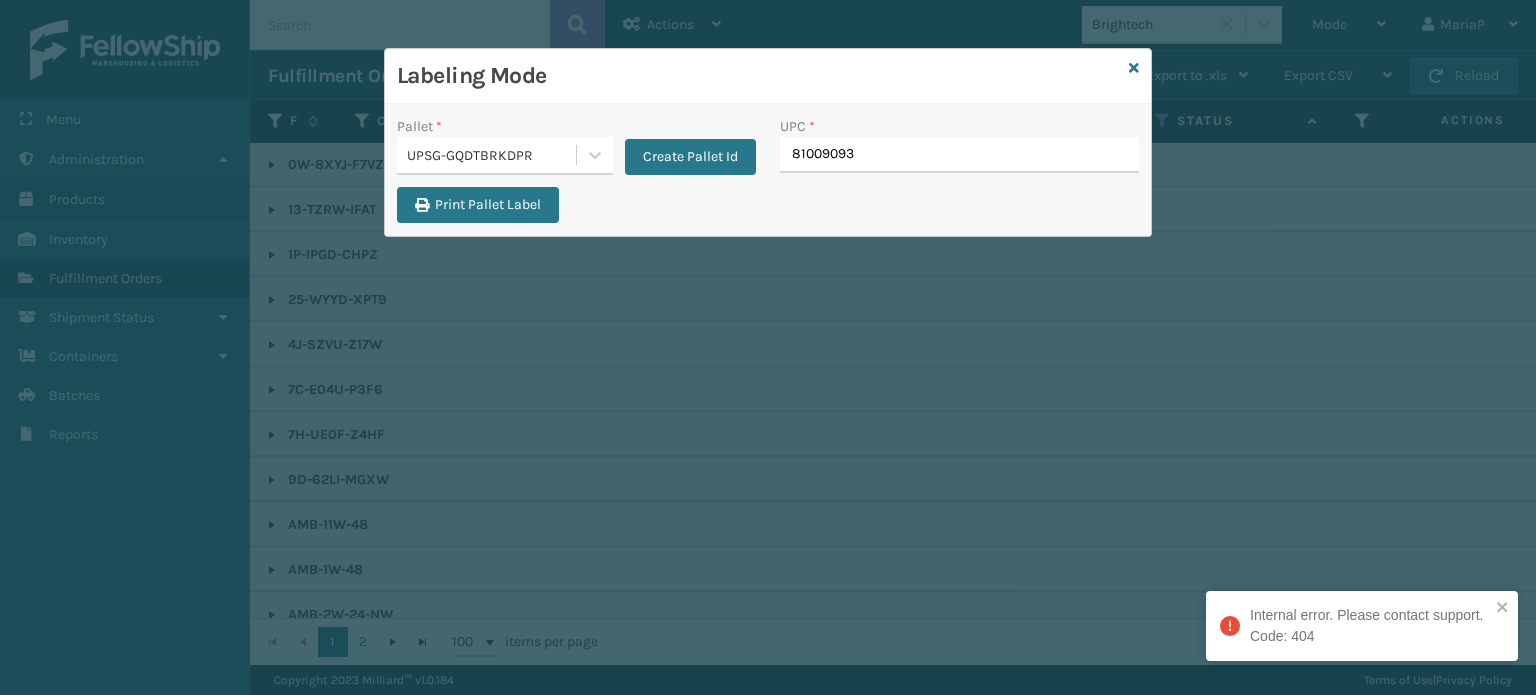 type on "810090933" 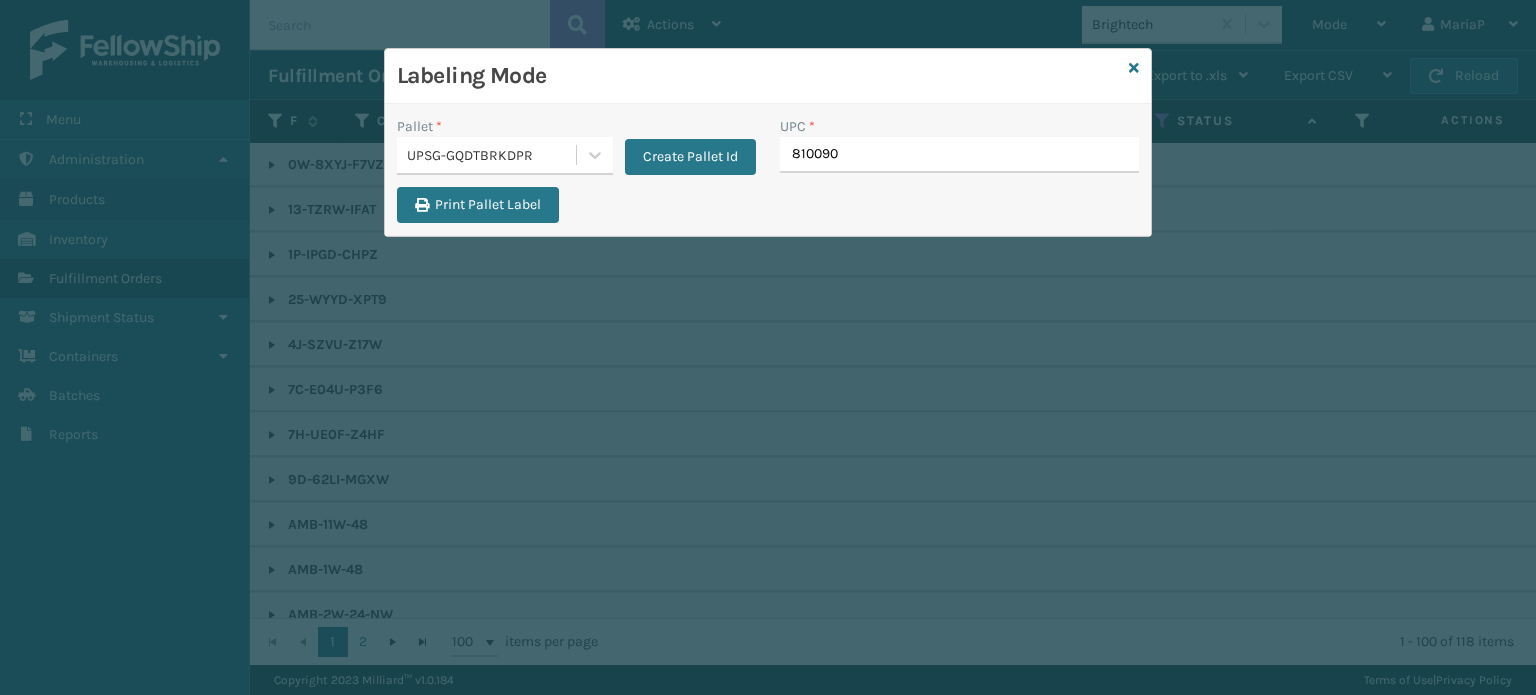 type on "8100909" 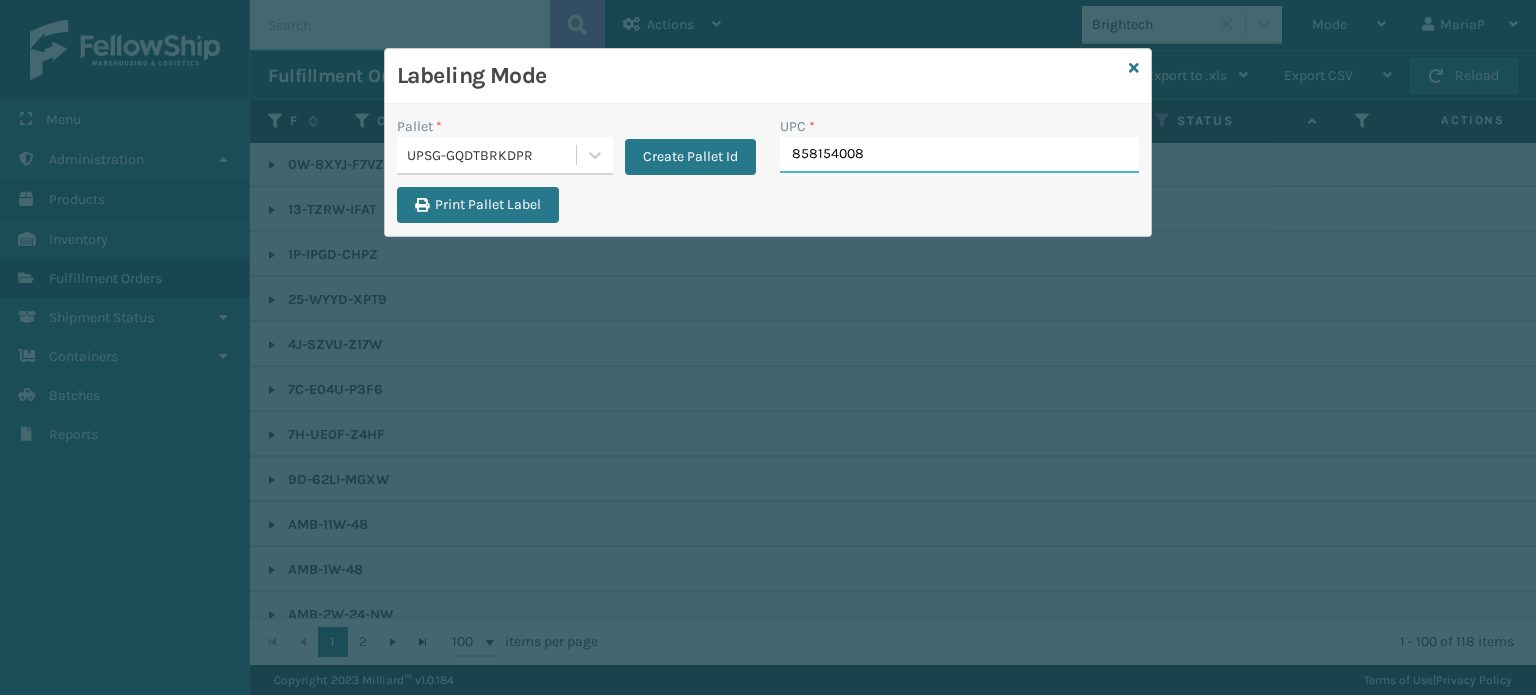 type on "8581540082" 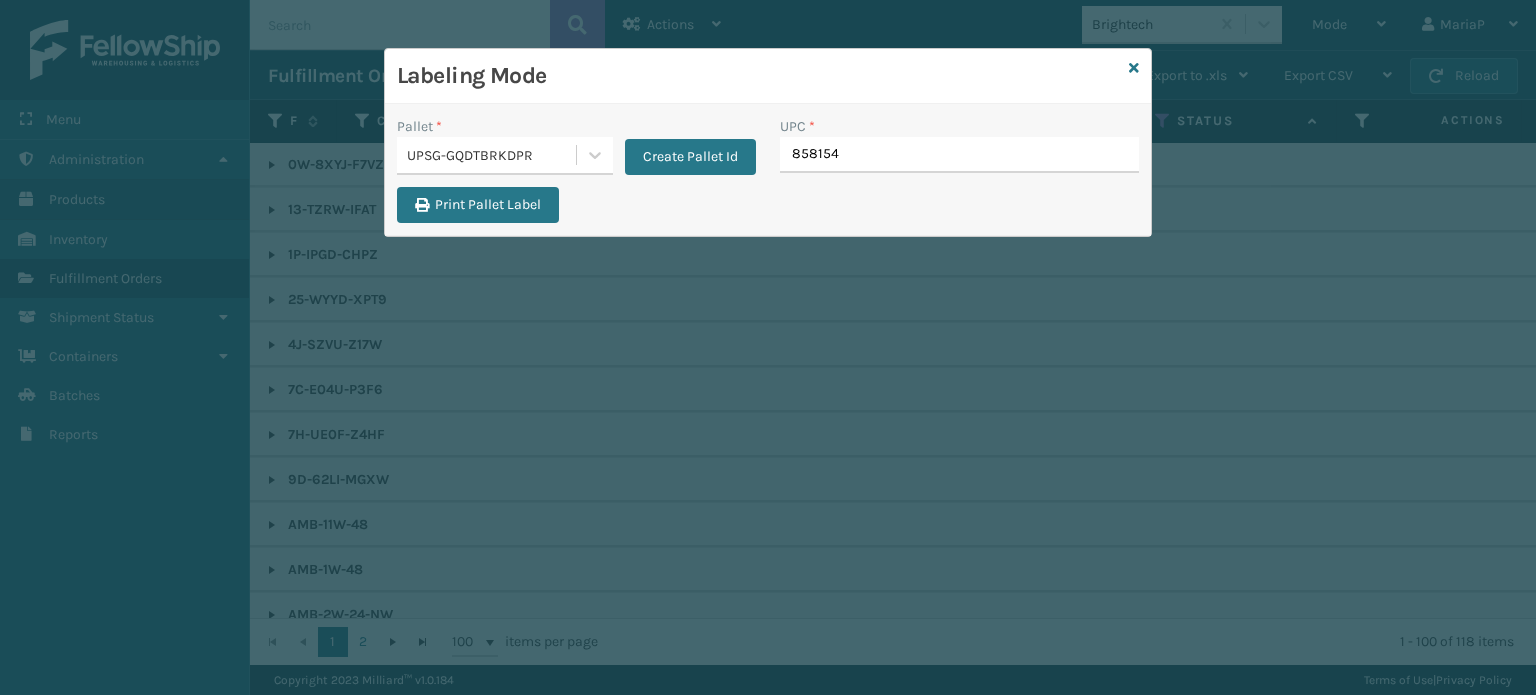 type on "8581540" 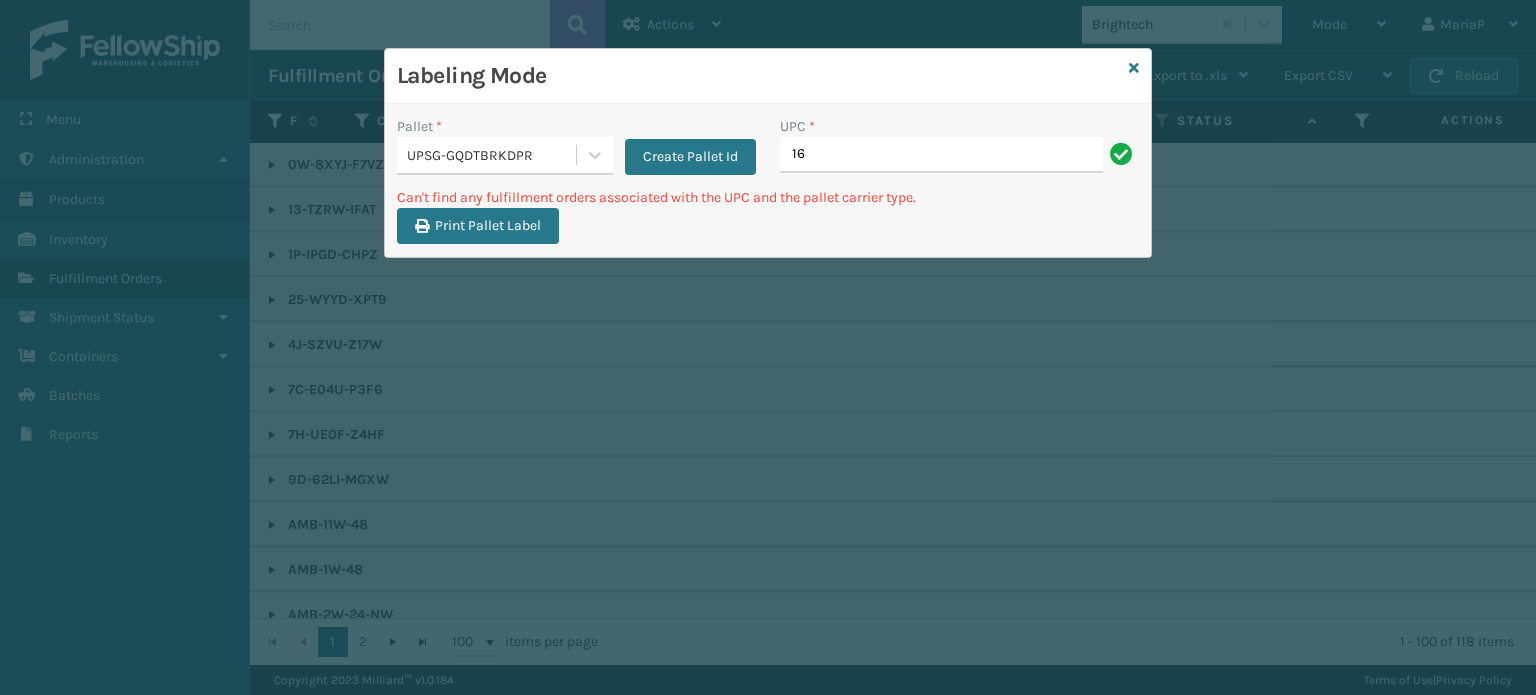 type on "1" 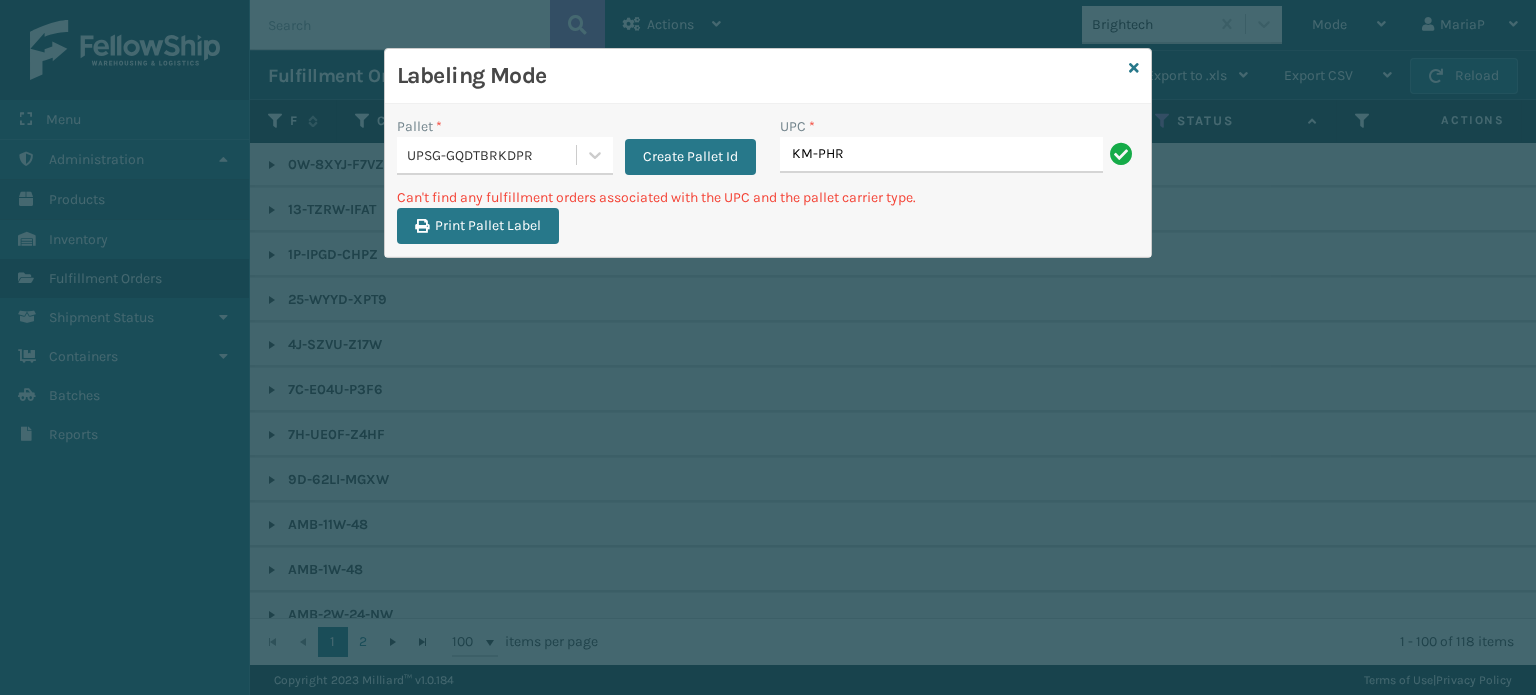 type on "KM-PHR-45C" 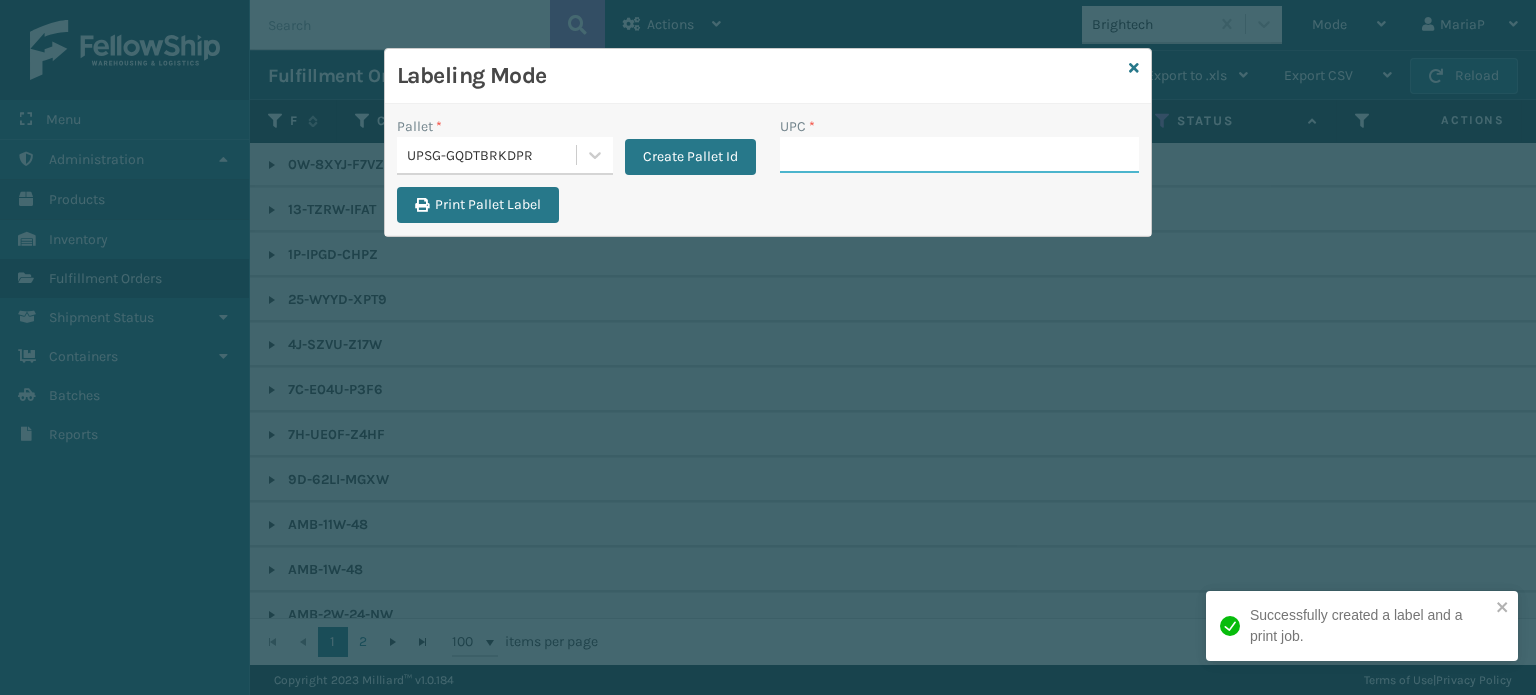 click on "UPC   *" at bounding box center (959, 155) 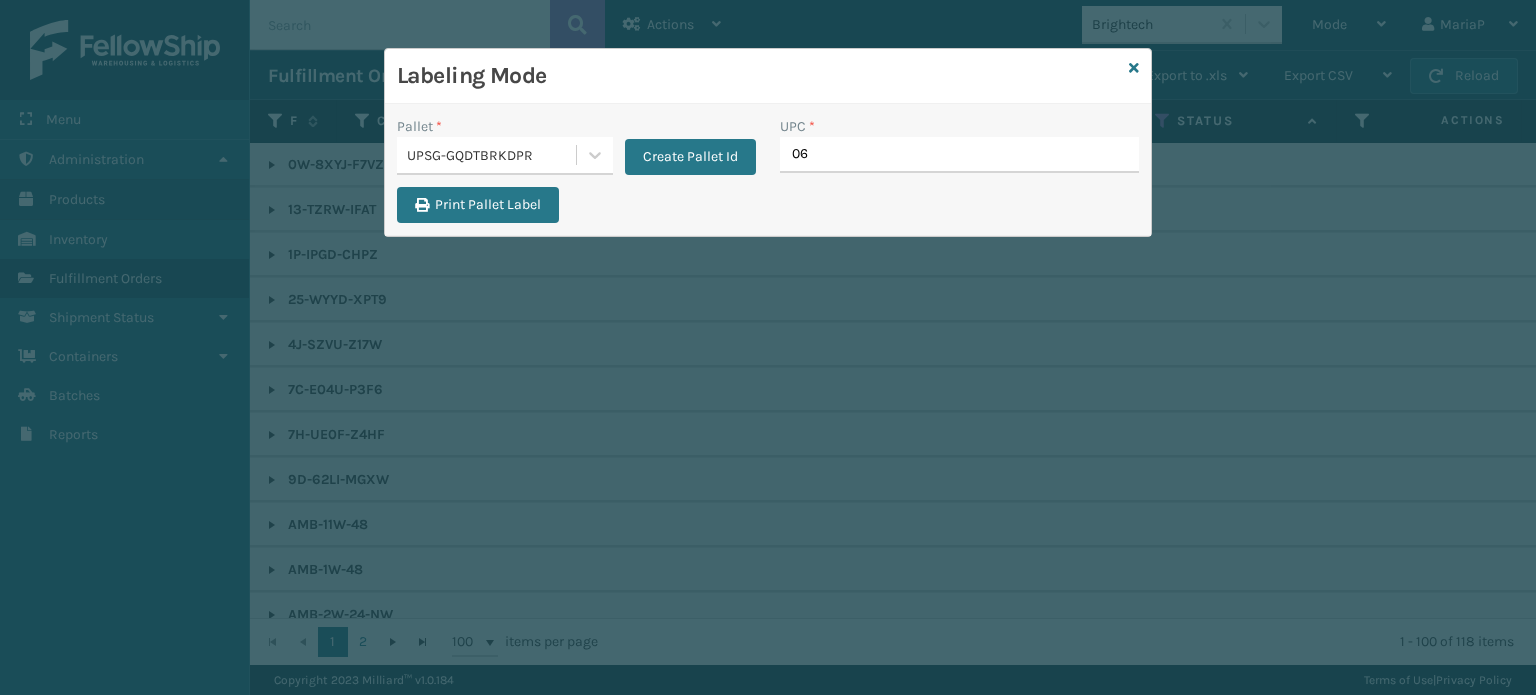 type on "068" 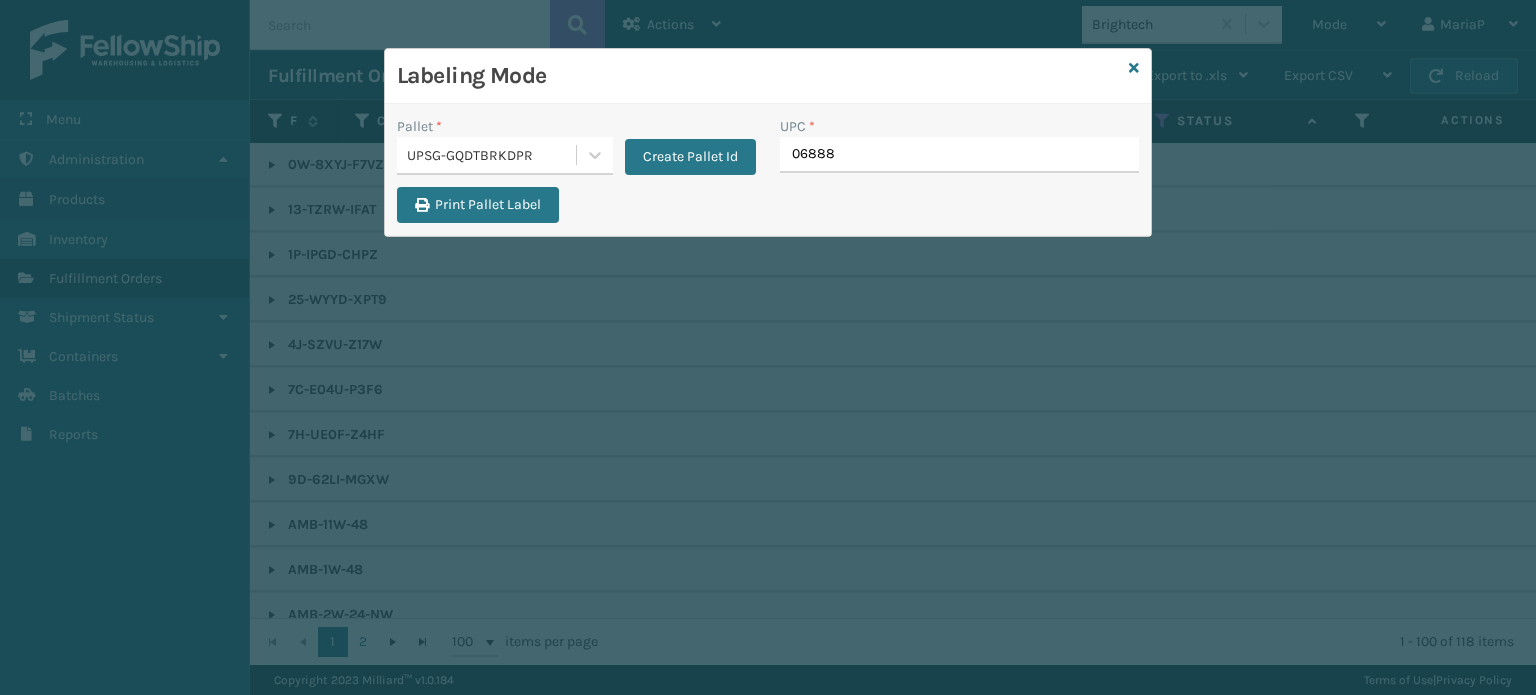 type on "068888" 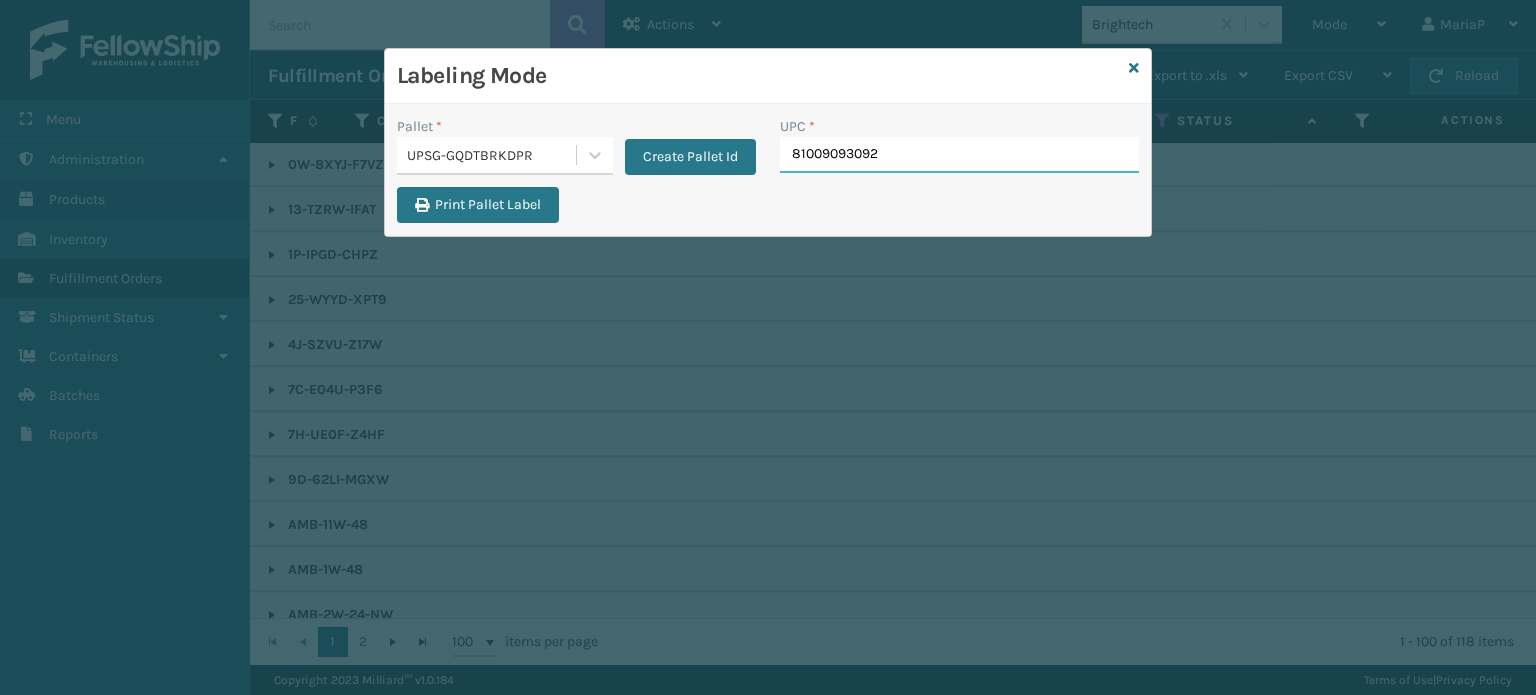 type on "[PHONE]" 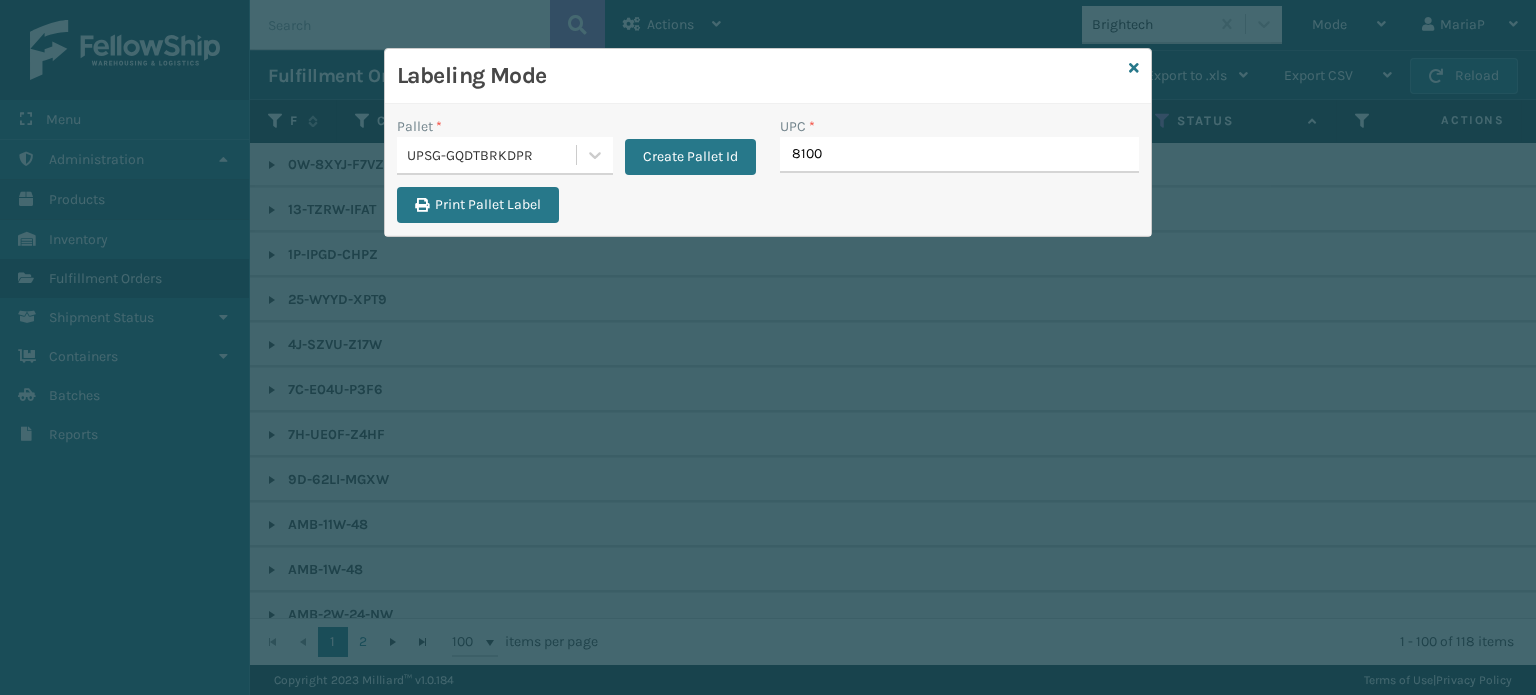 type on "81009" 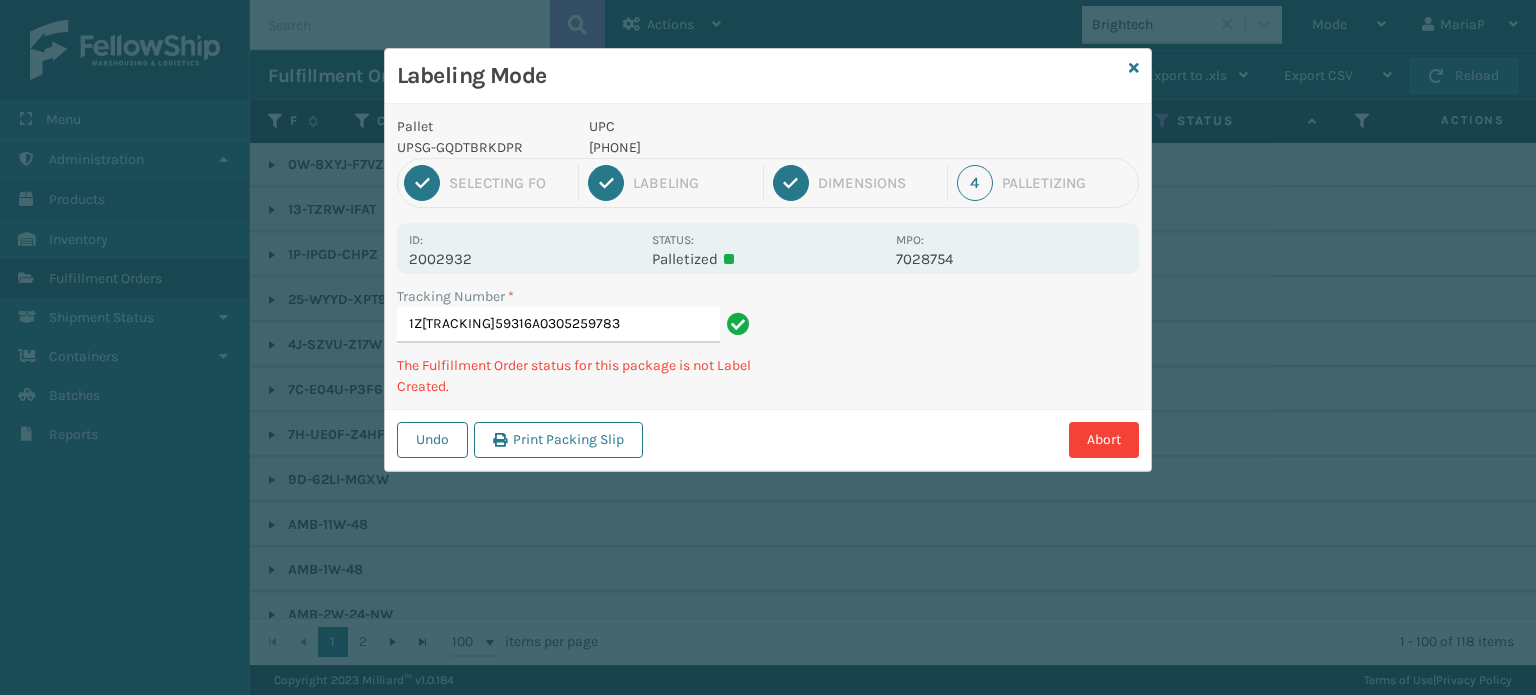 type on "[PHONE]" 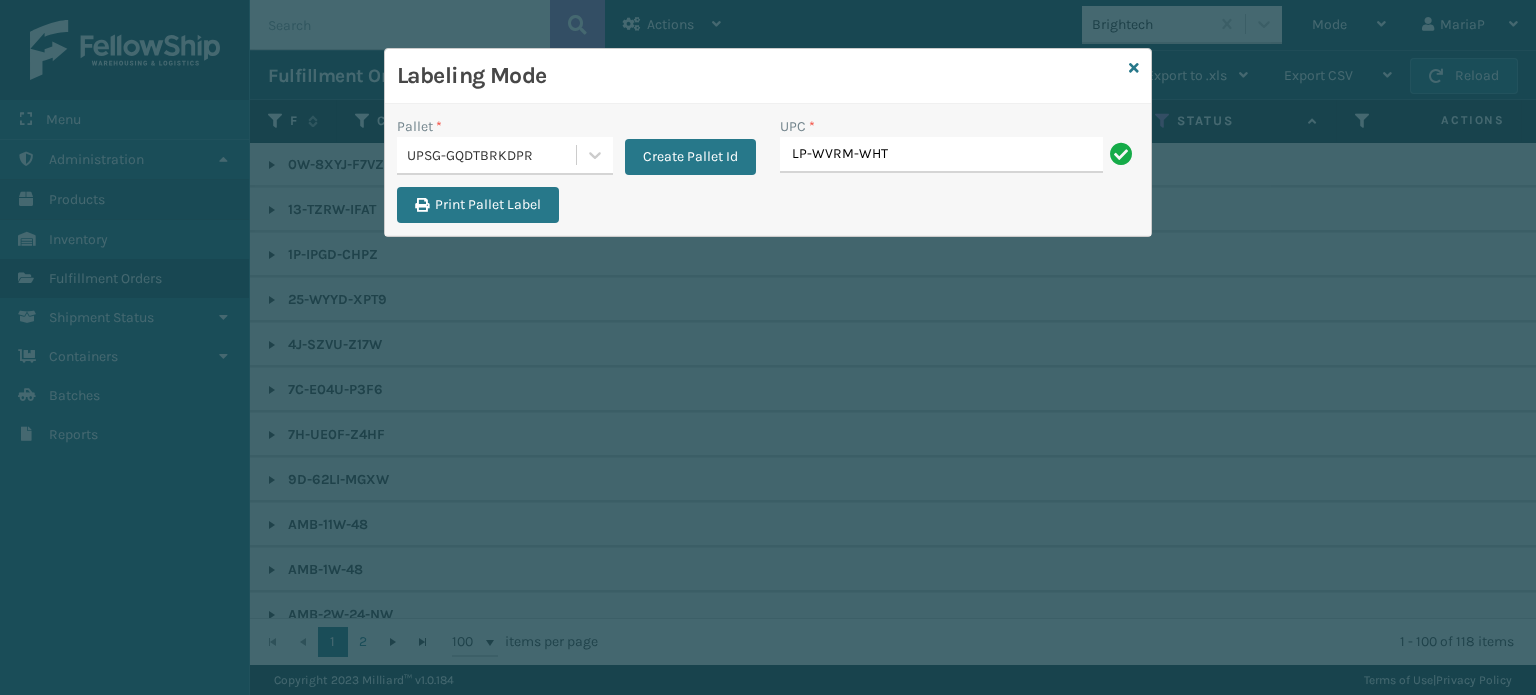 type on "LP-WVRM-WHT" 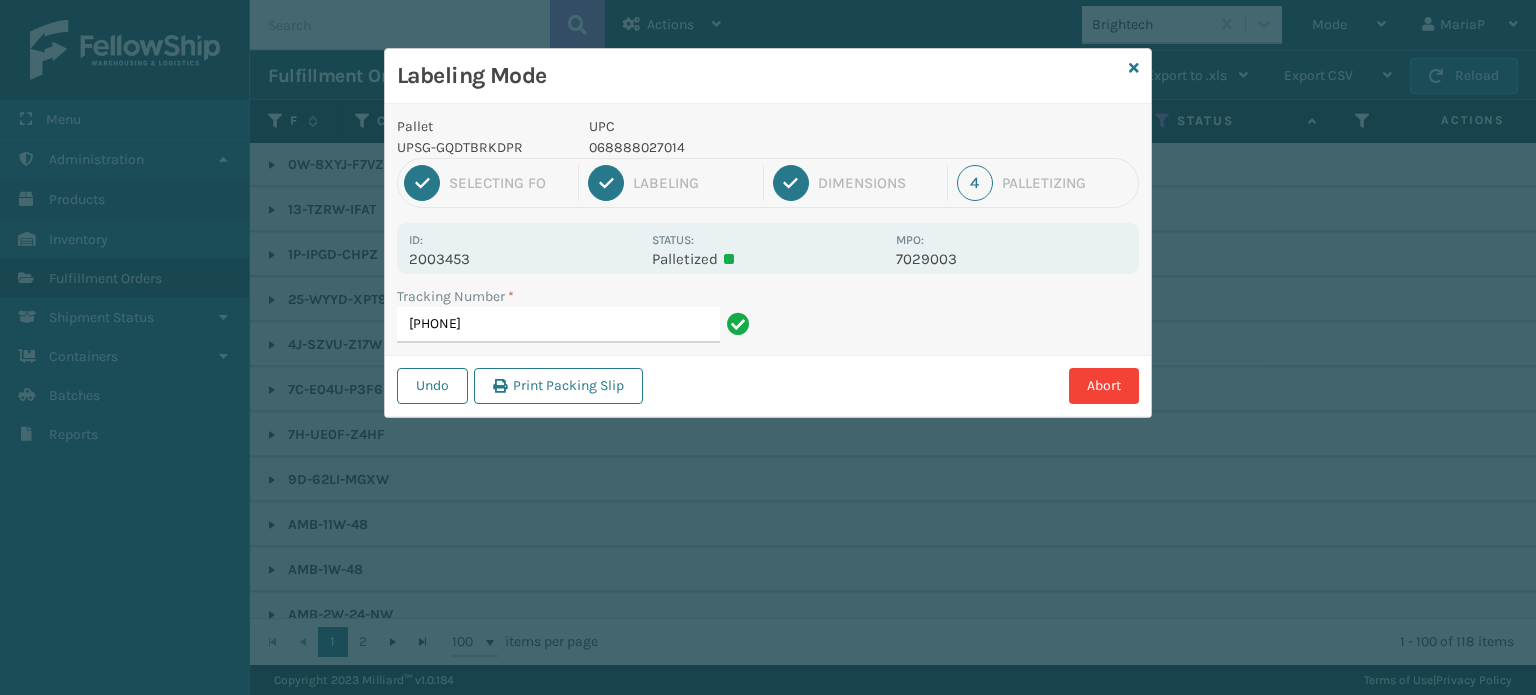 type on "[PHONE]" 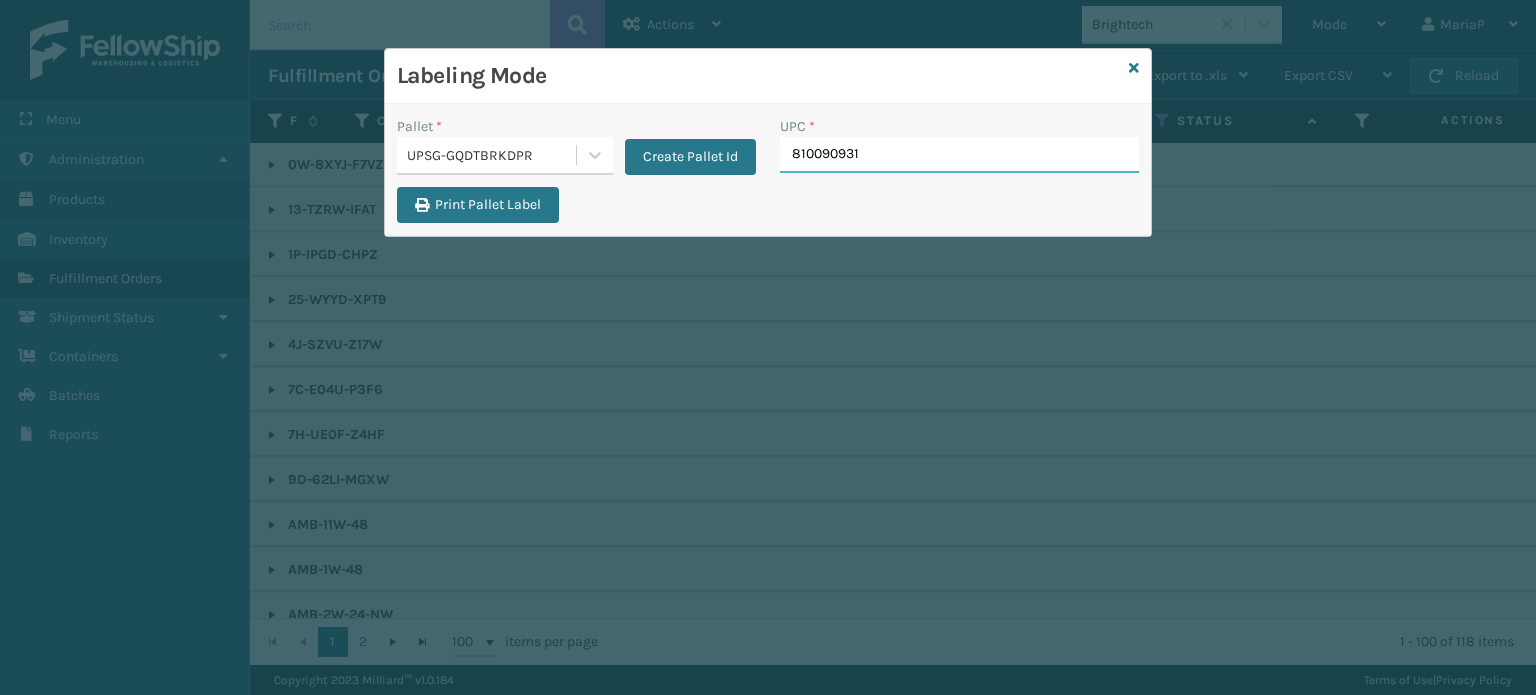 type on "8100909313" 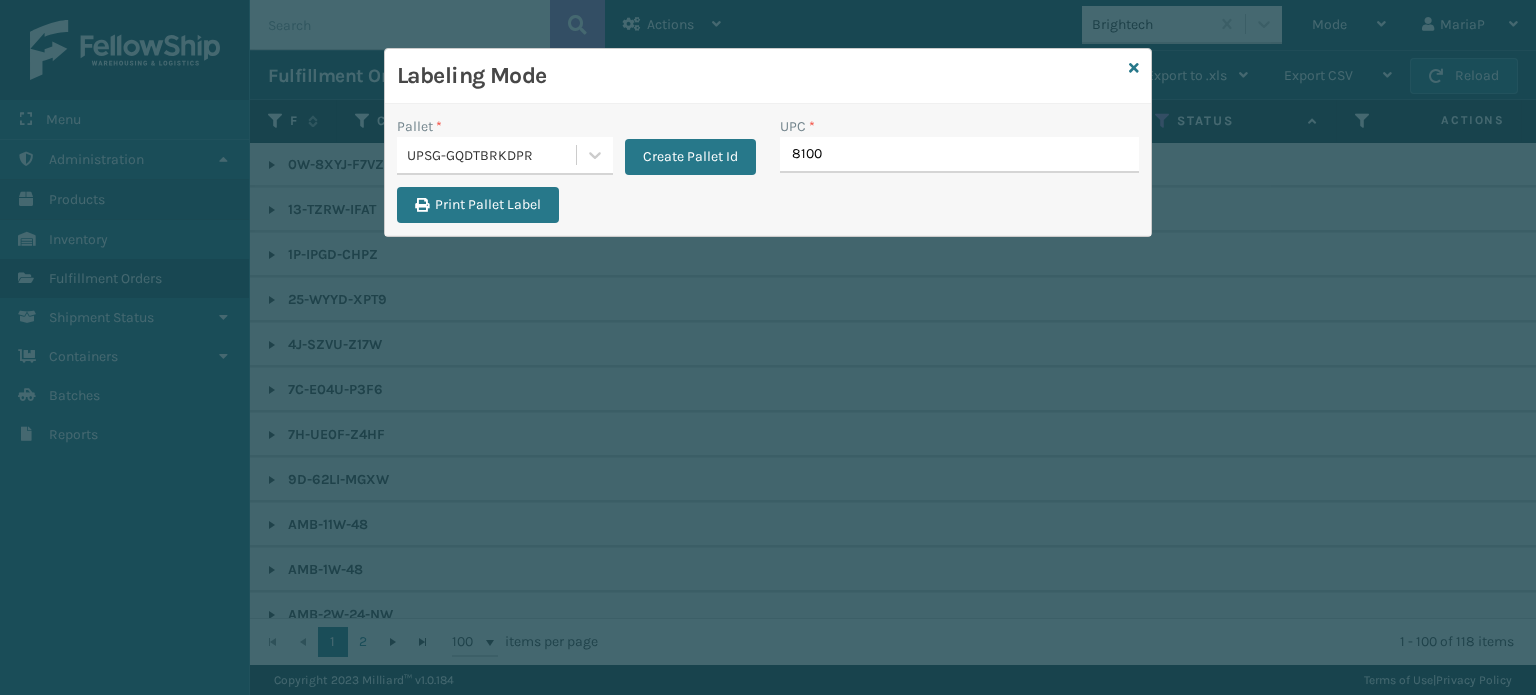 type on "81009" 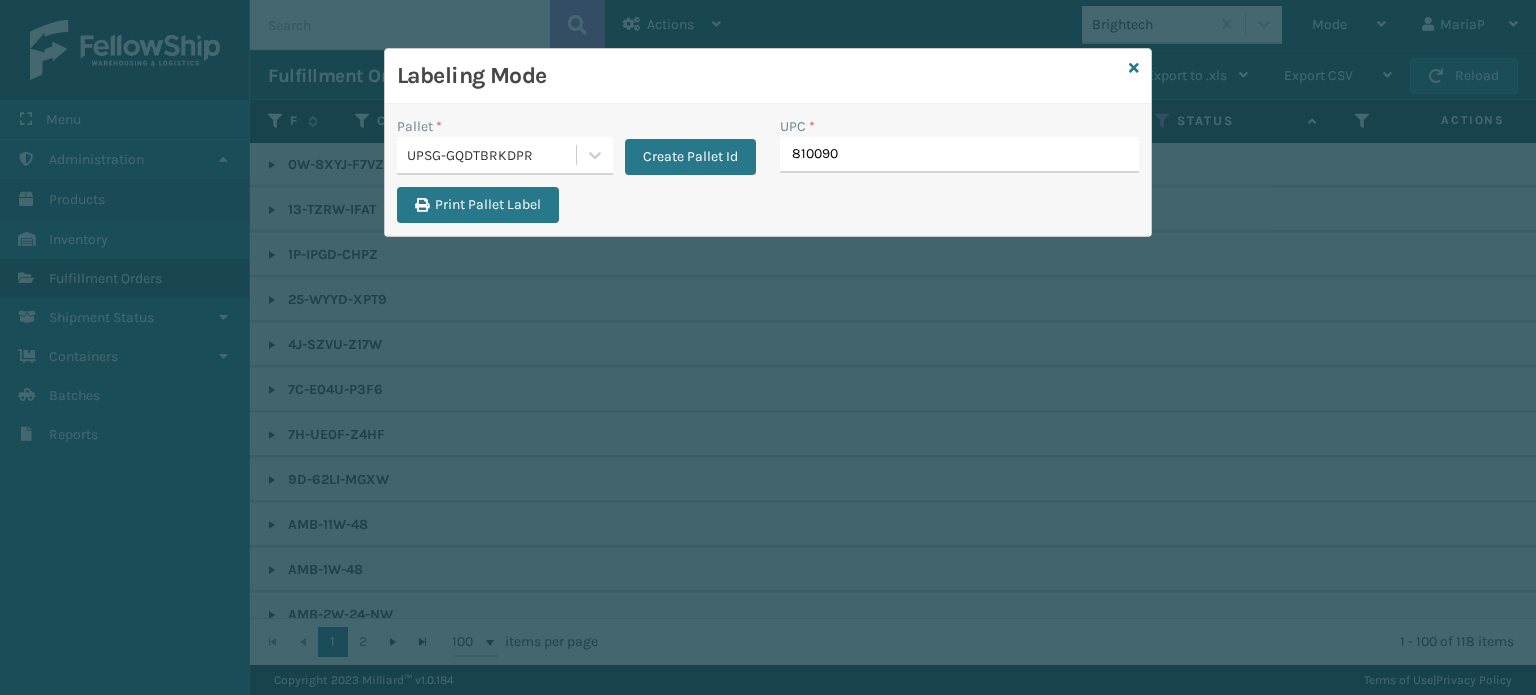 type on "8100909" 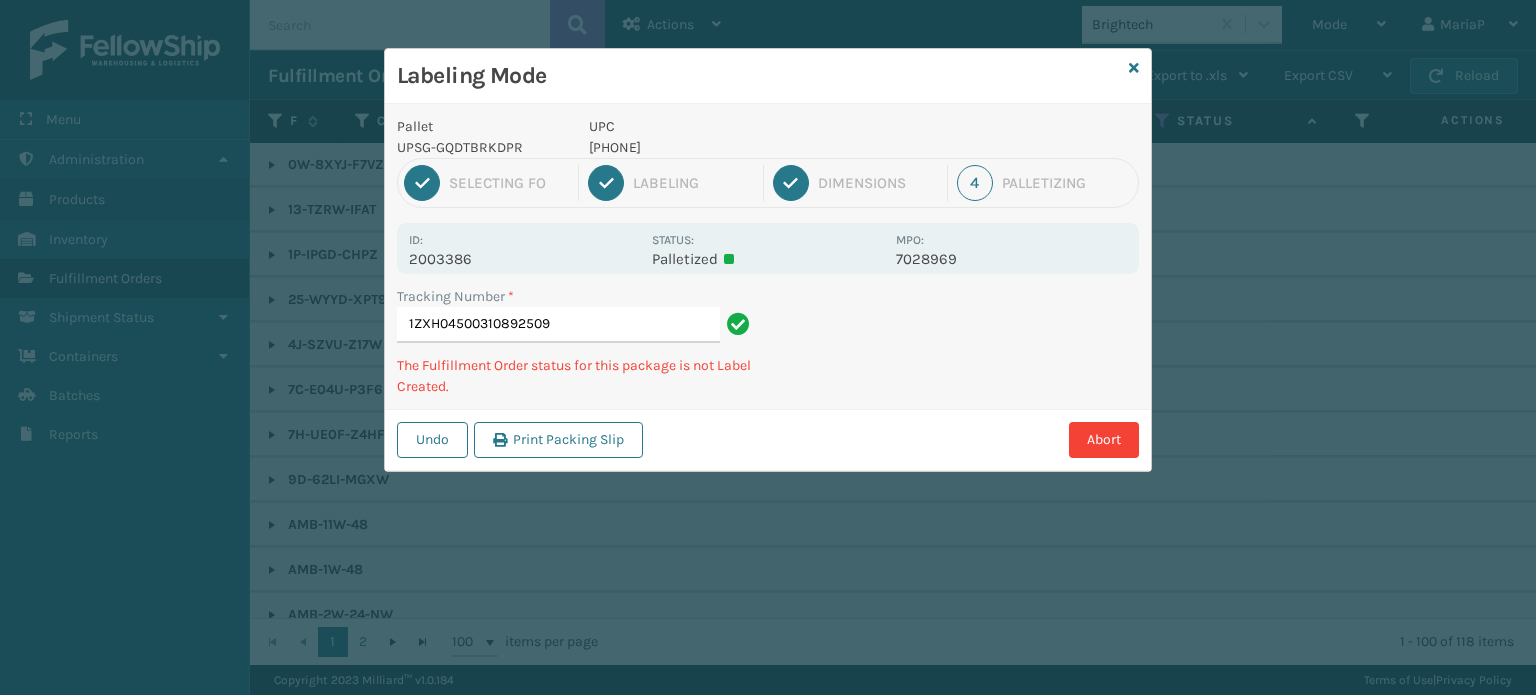 click on "[PHONE]" at bounding box center [736, 147] 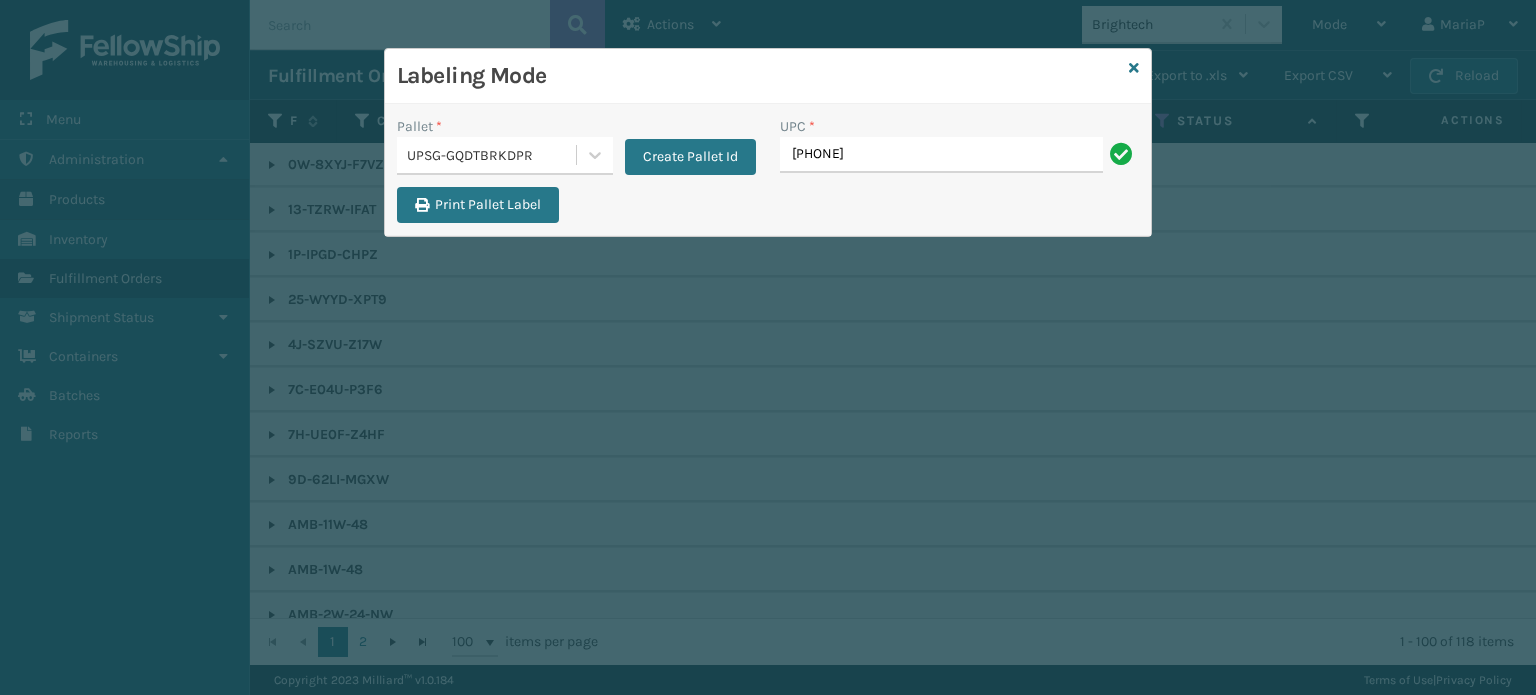 type on "[PHONE]" 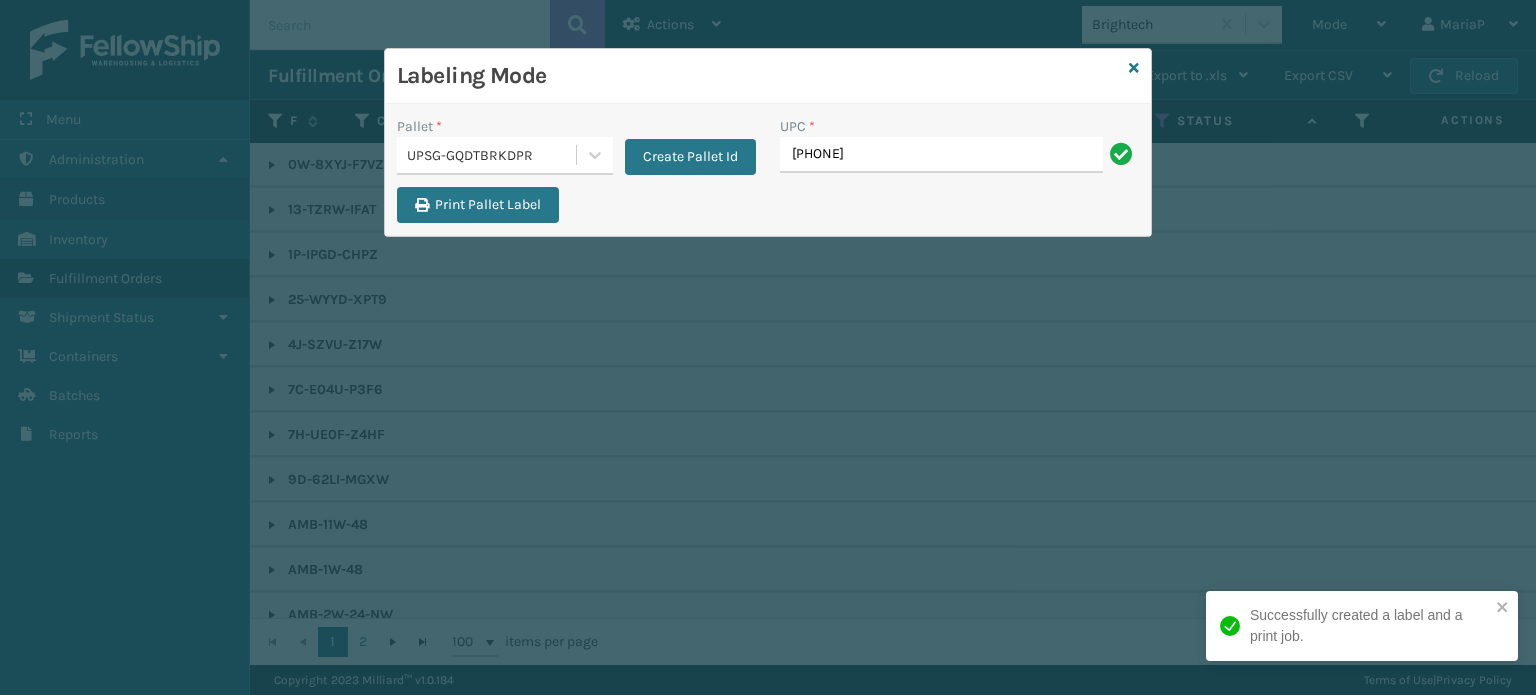 type on "[PHONE]" 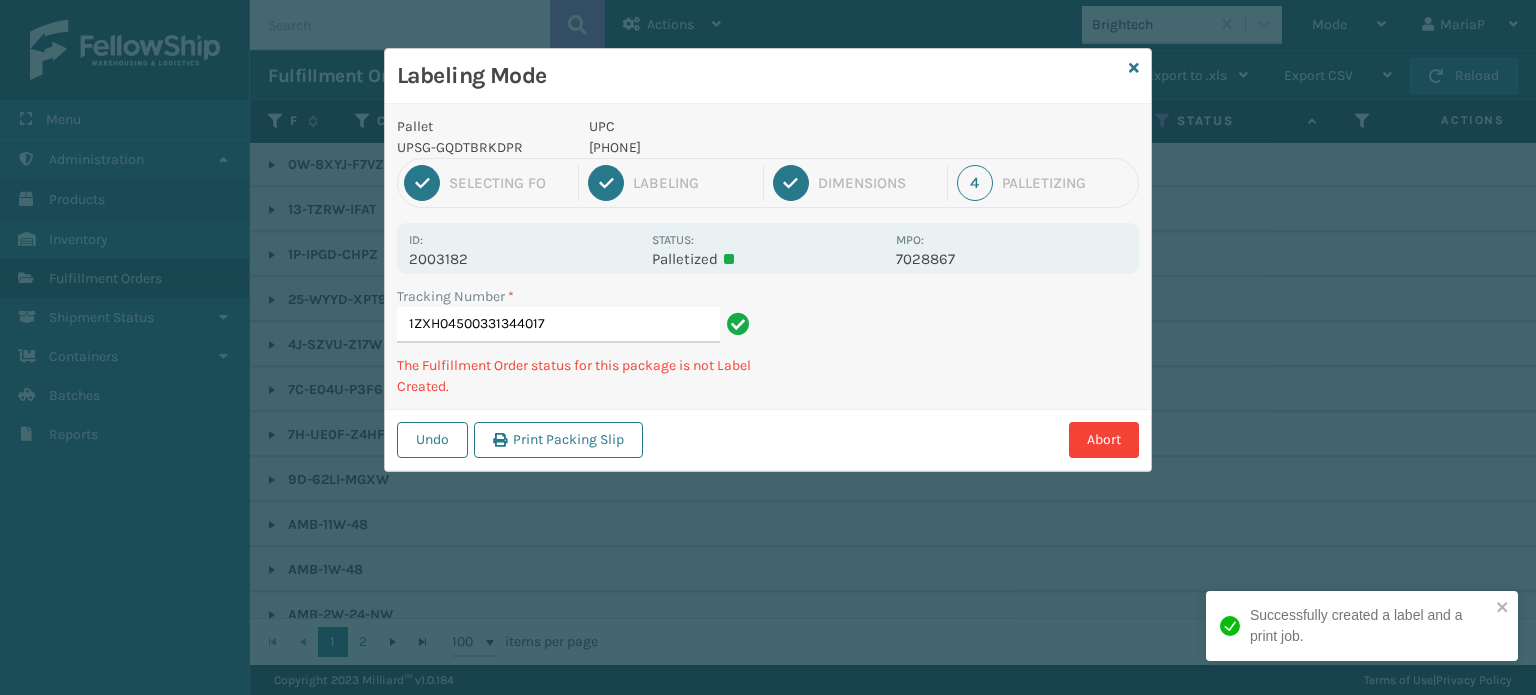 type on "[PHONE]" 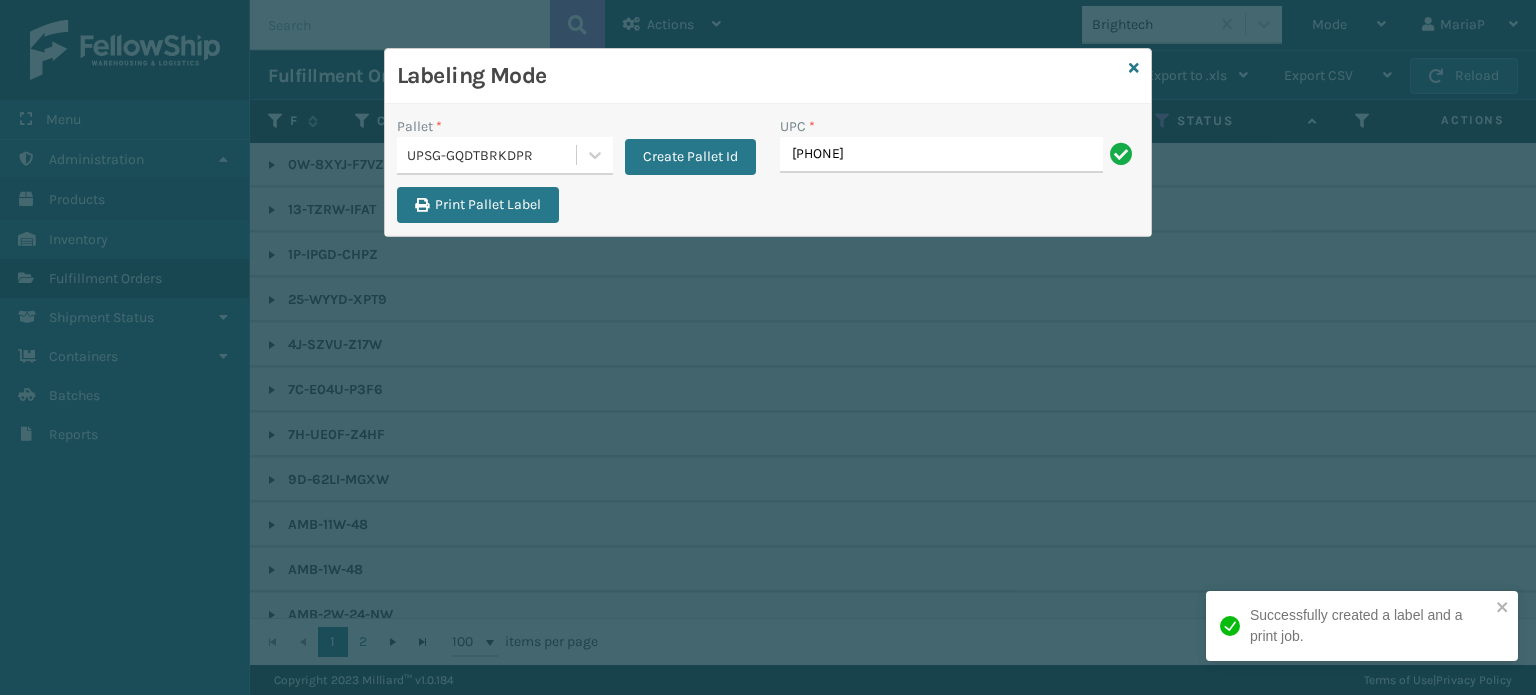 type on "[PHONE]" 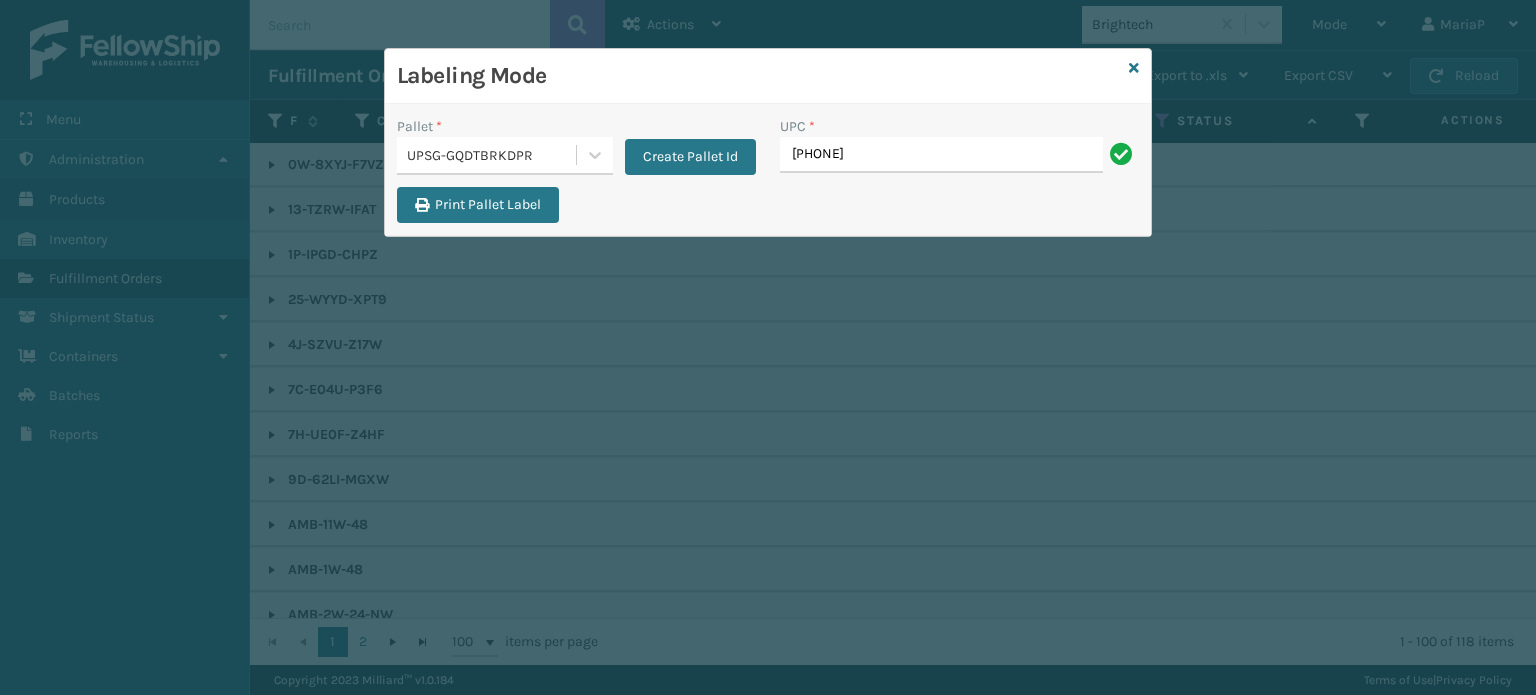 type on "[PHONE]" 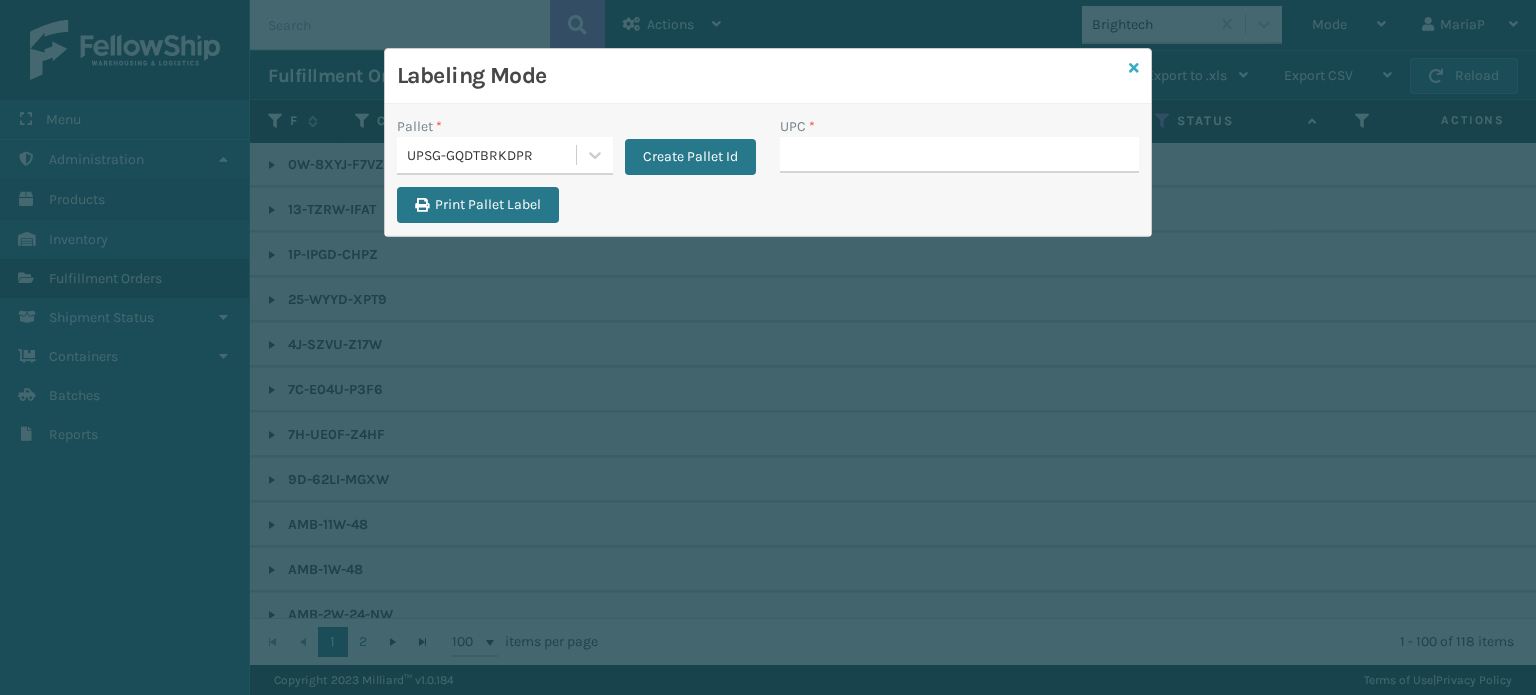 click at bounding box center (1134, 68) 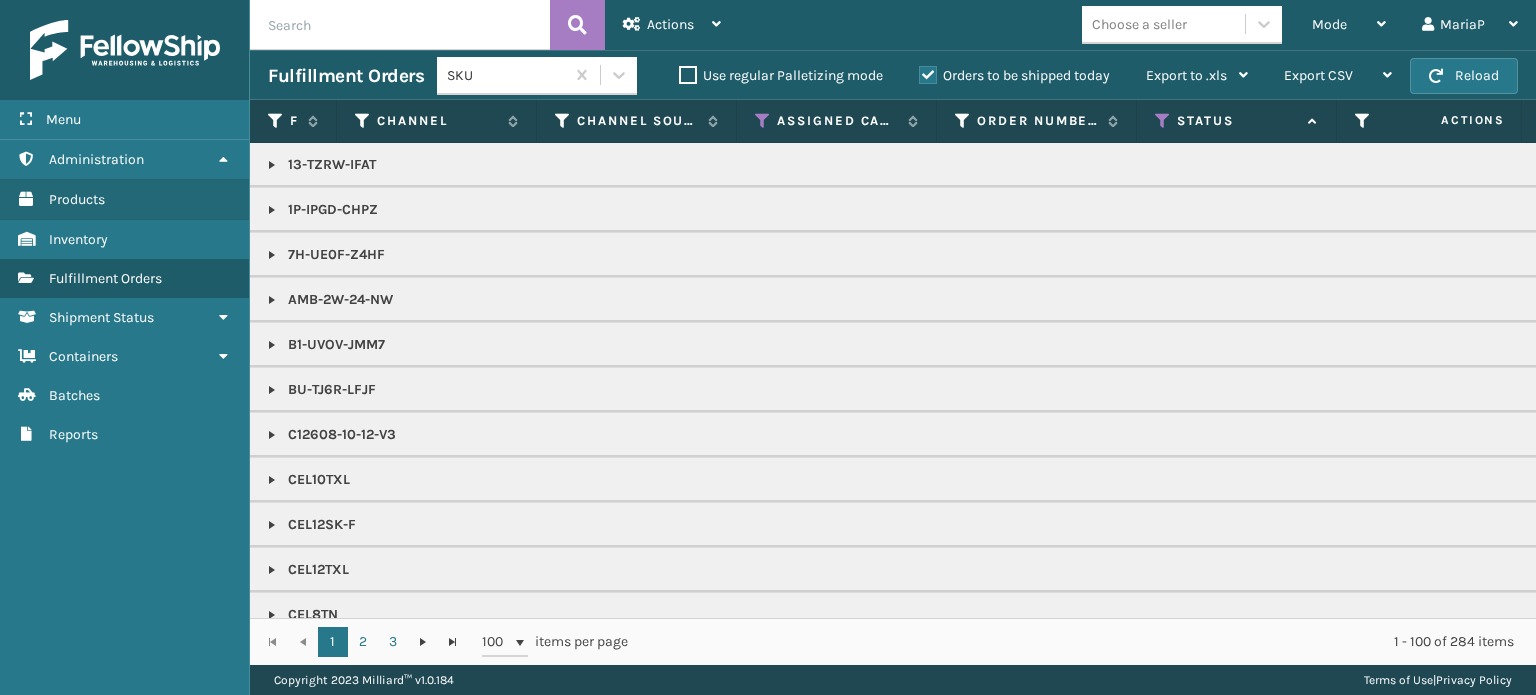 click at bounding box center (400, 25) 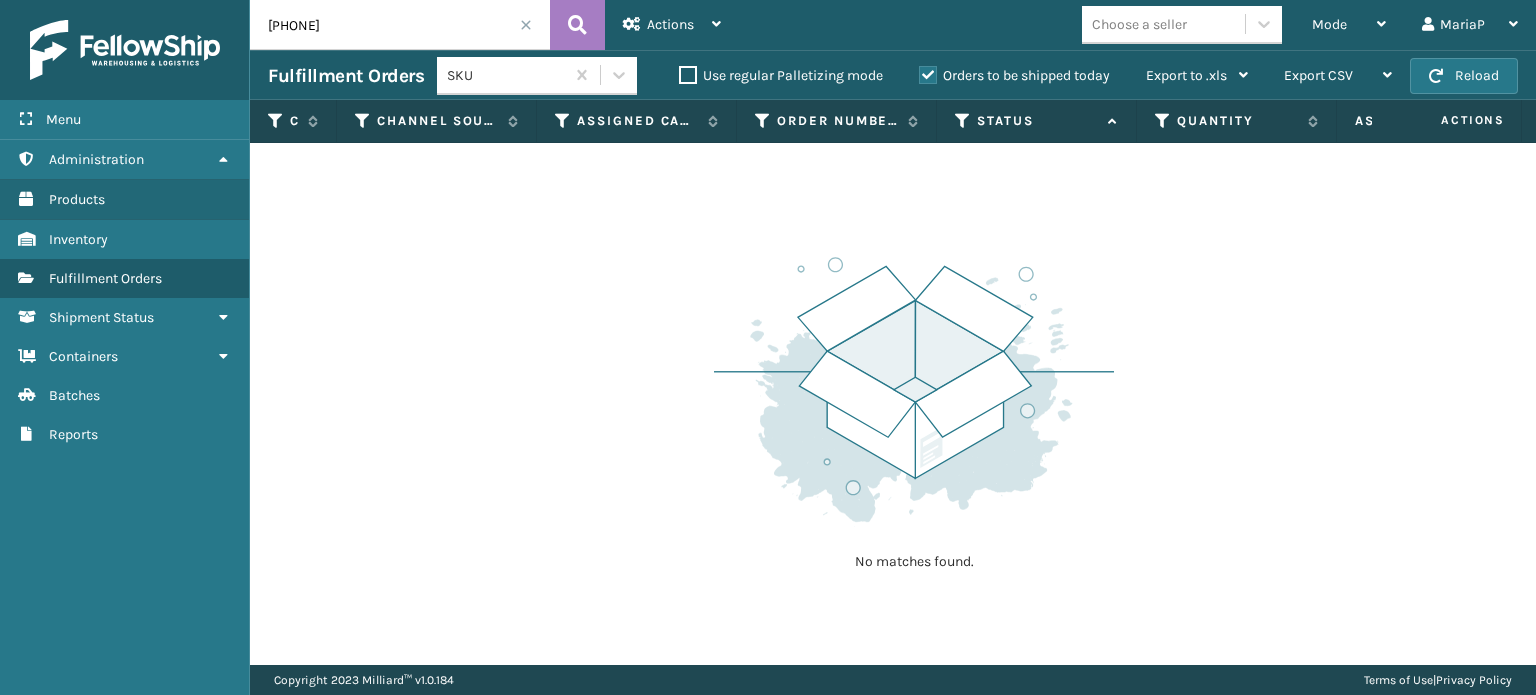 click on "[PHONE]" at bounding box center (400, 25) 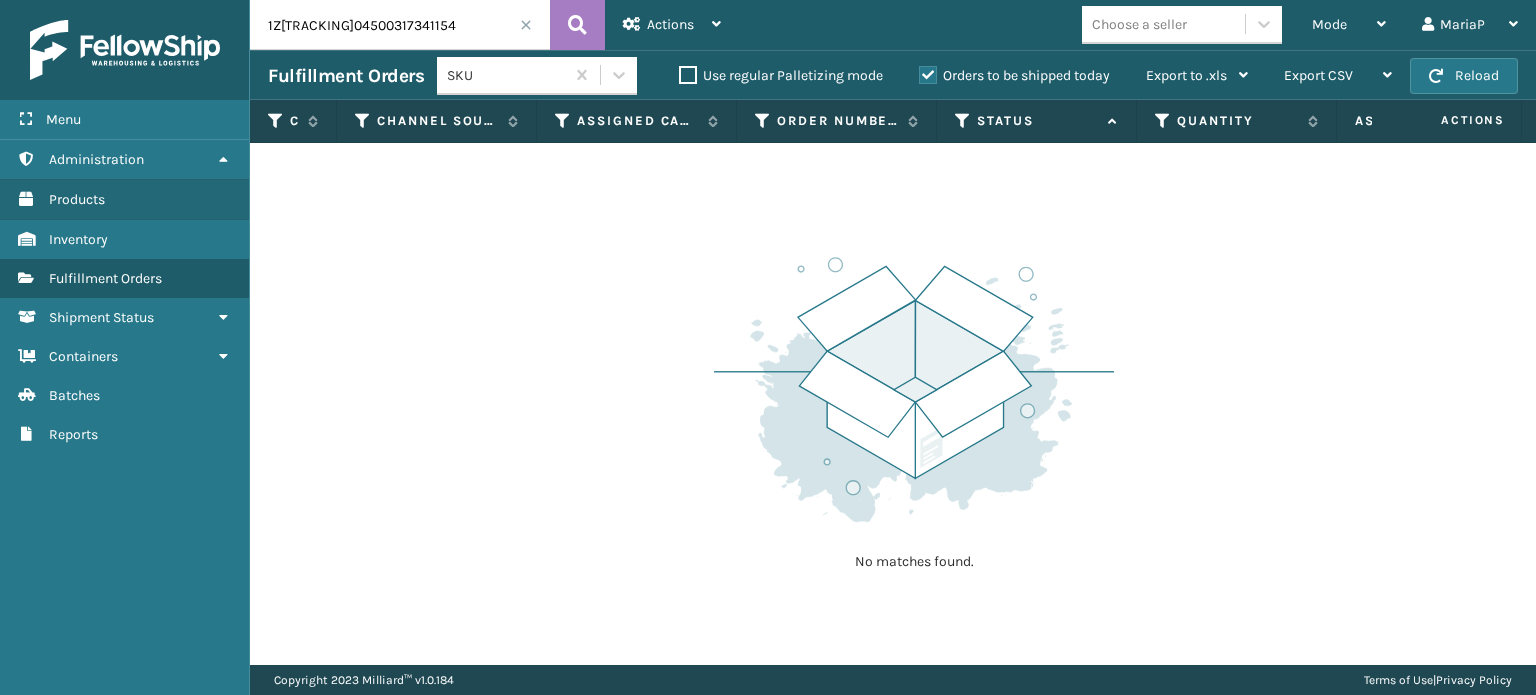 type on "1Z[TRACKING]04500317341154" 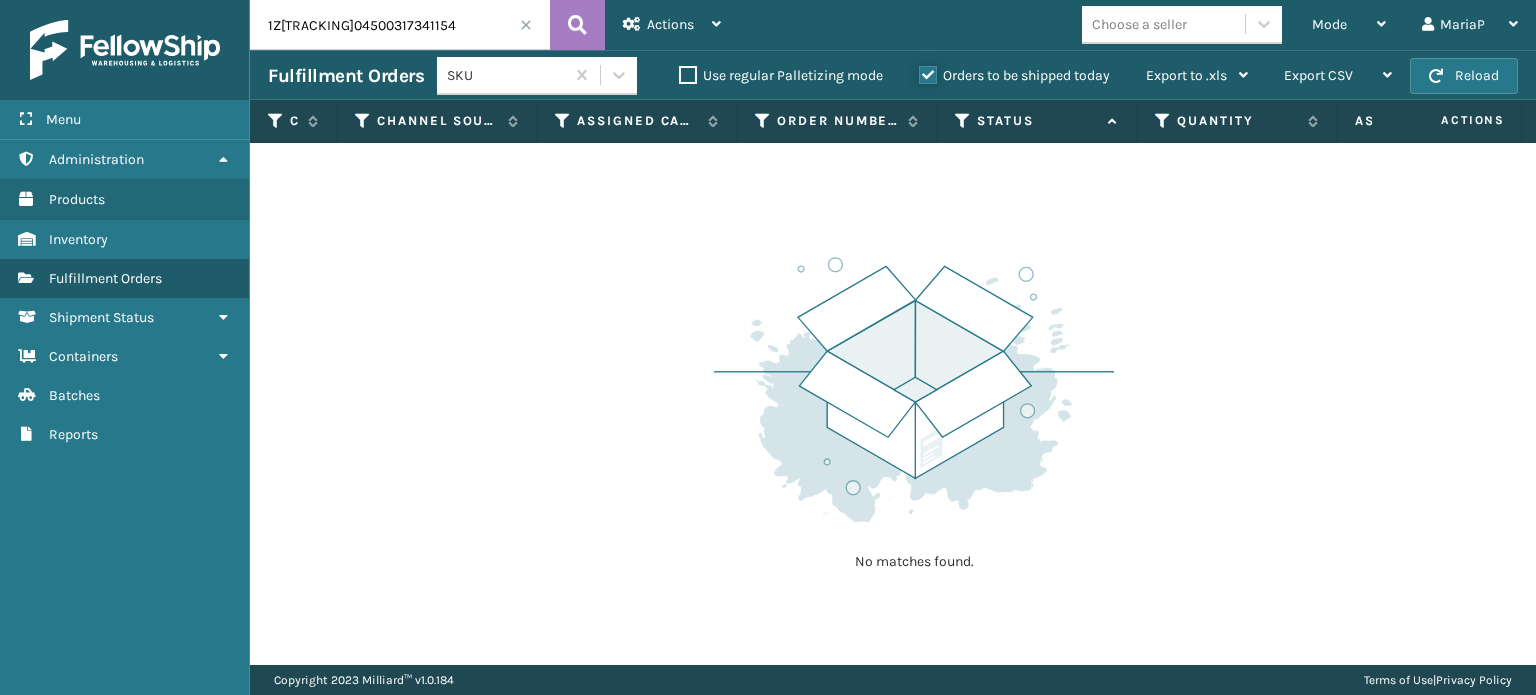 click on "Orders to be shipped today" at bounding box center (919, 70) 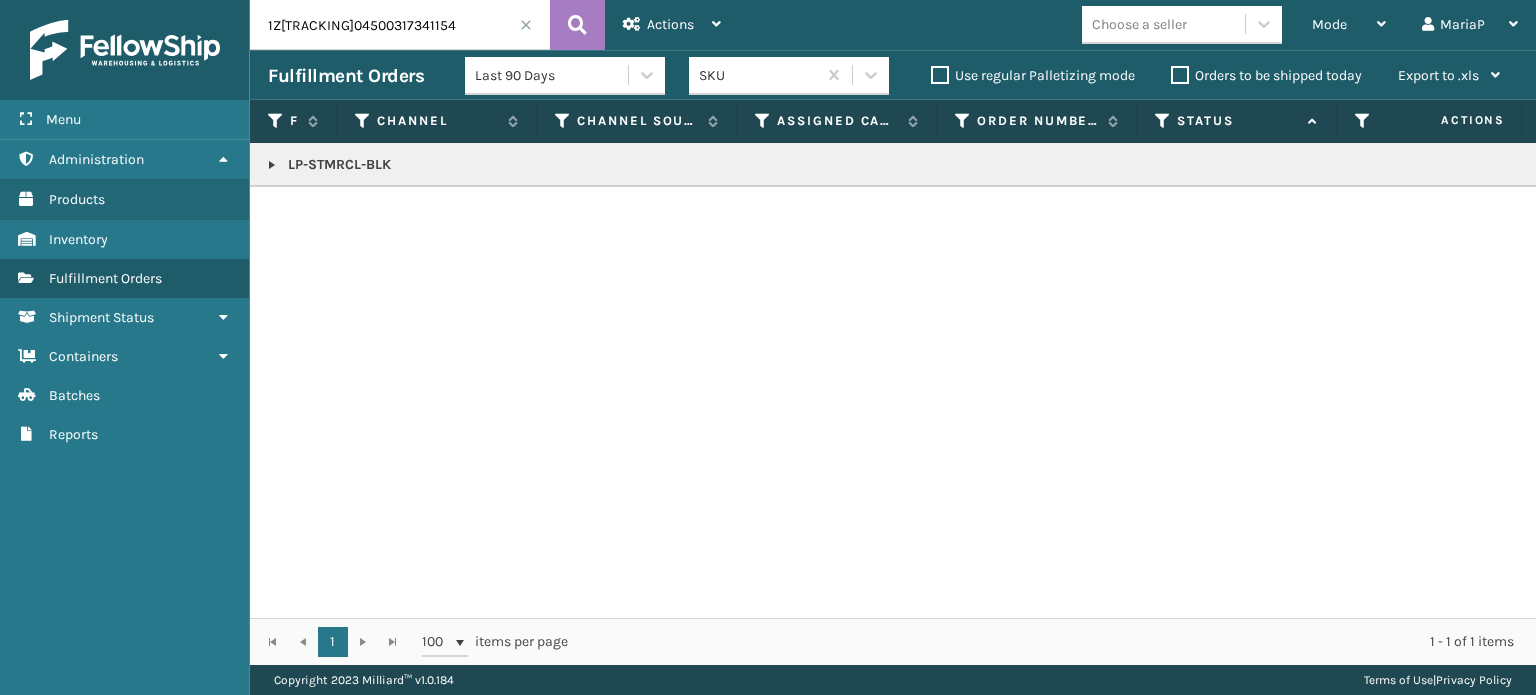 click at bounding box center [526, 25] 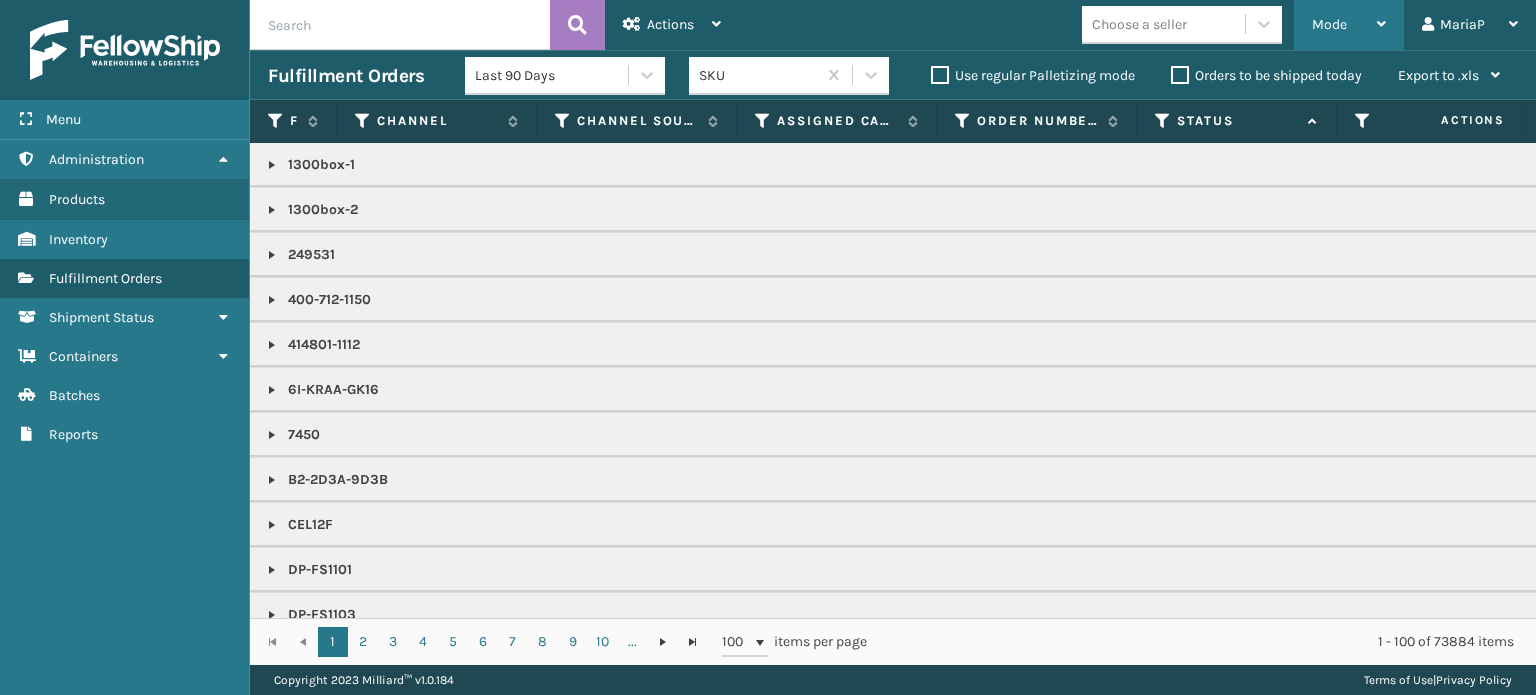 click on "Mode" at bounding box center (1329, 24) 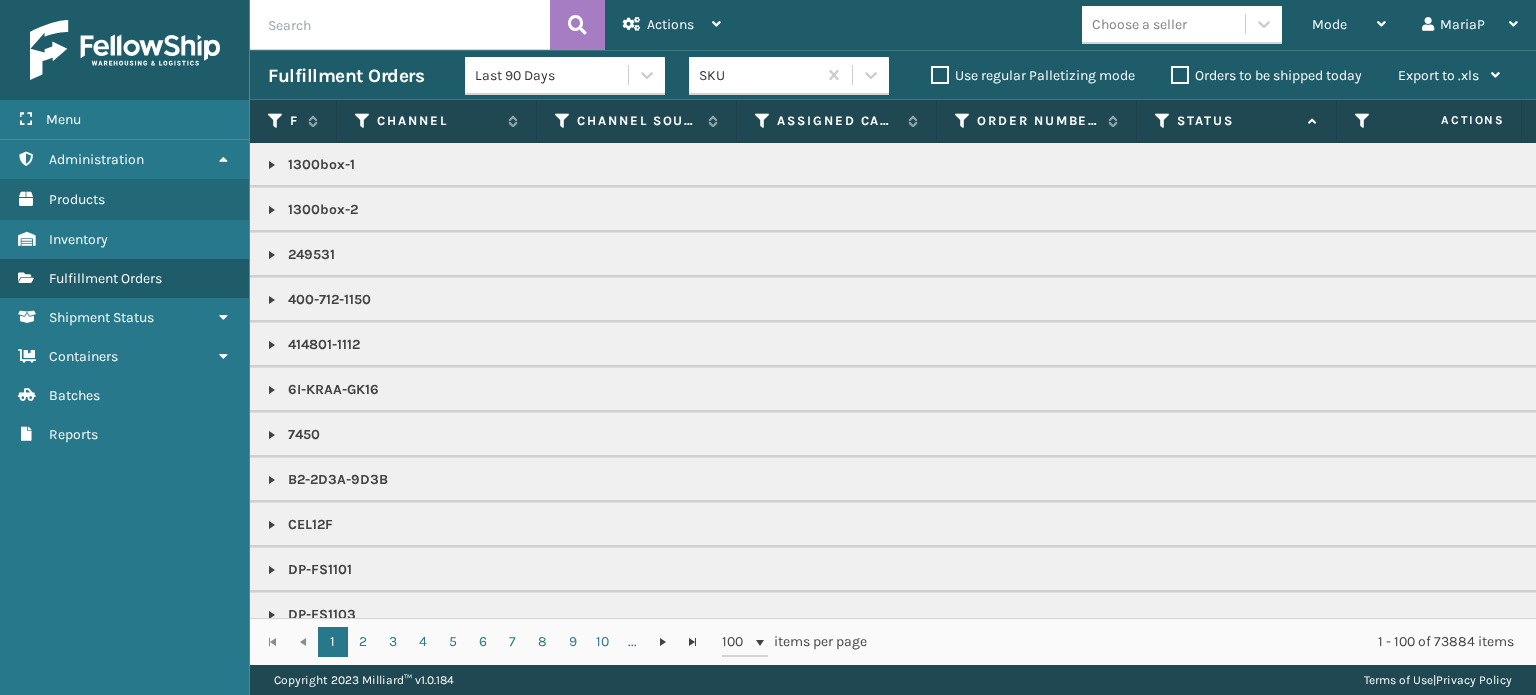 click on "Mode Regular Mode Picking Mode Labeling Mode Exit Scan Mode   Choose a seller [NAME] Log Out" at bounding box center (1137, 25) 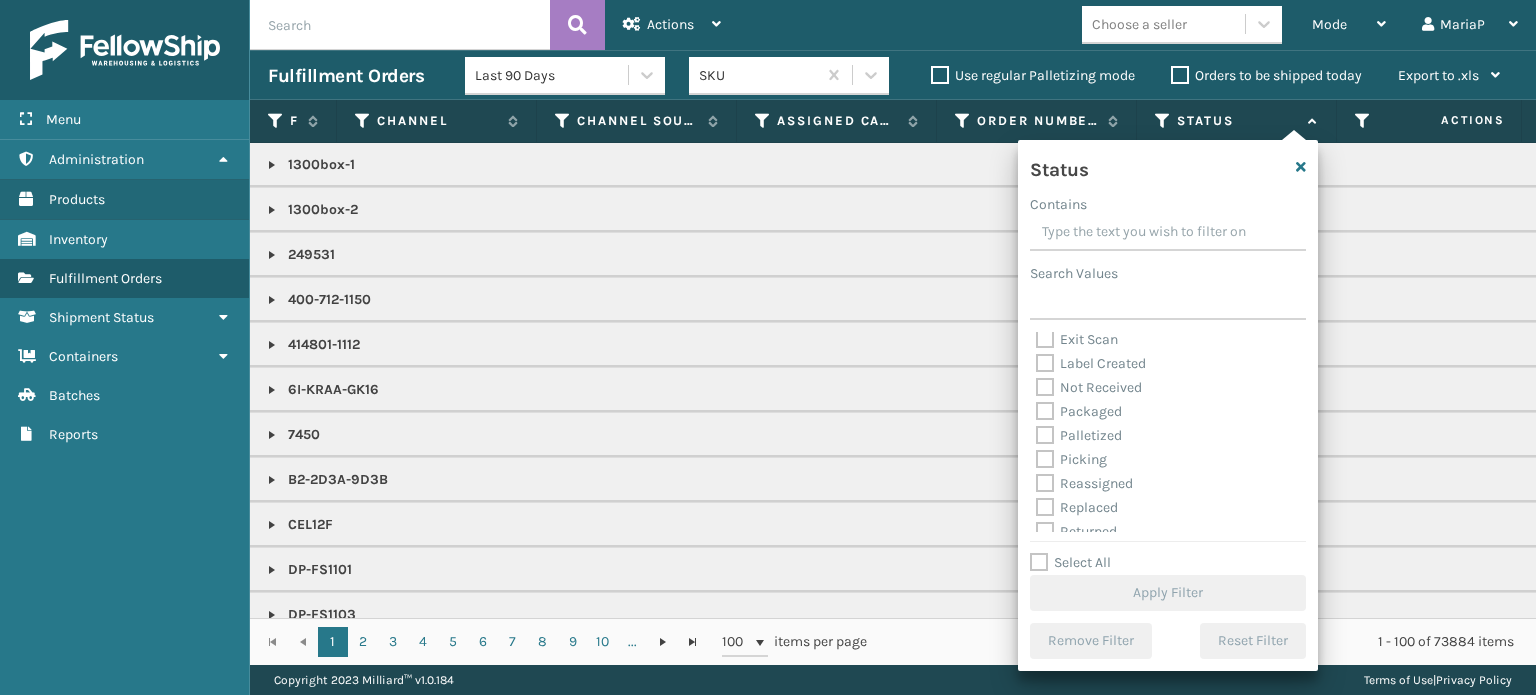 scroll, scrollTop: 112, scrollLeft: 0, axis: vertical 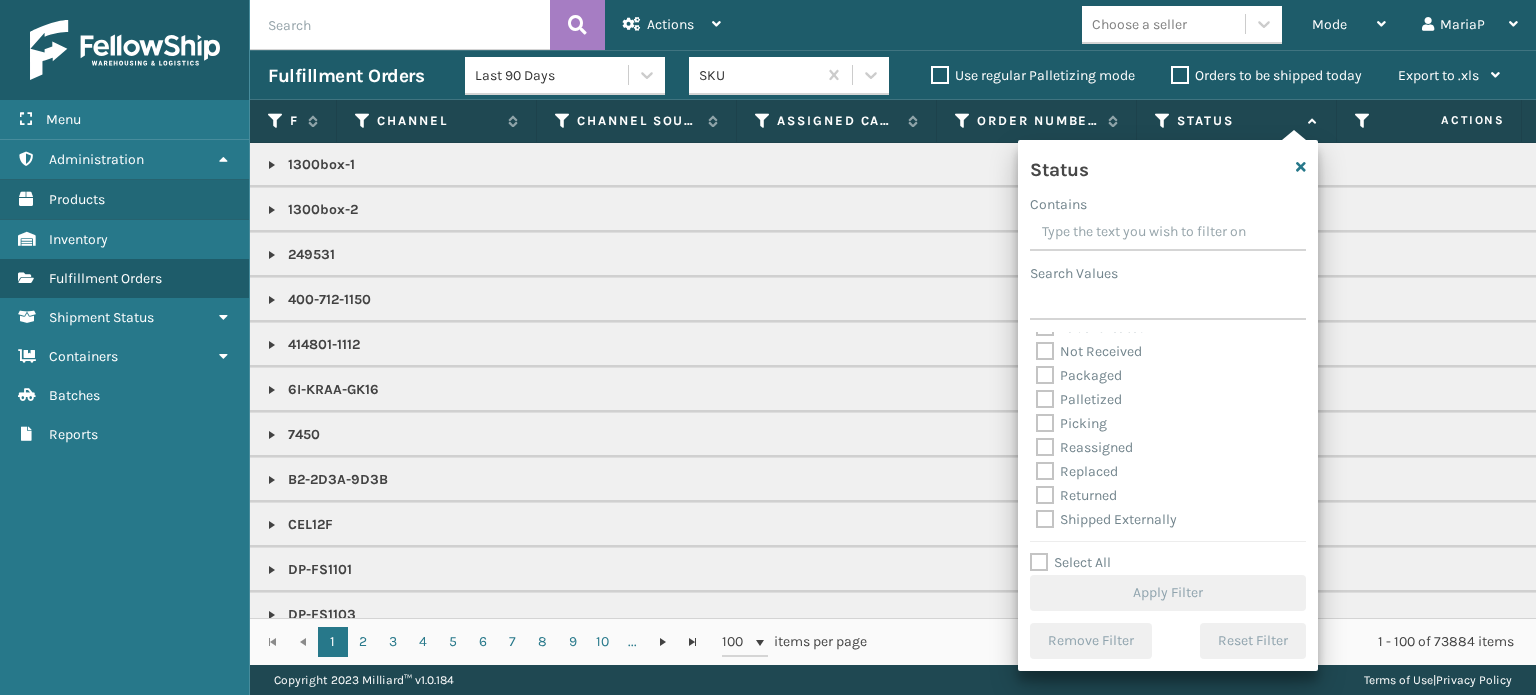 click on "Picking" at bounding box center [1071, 423] 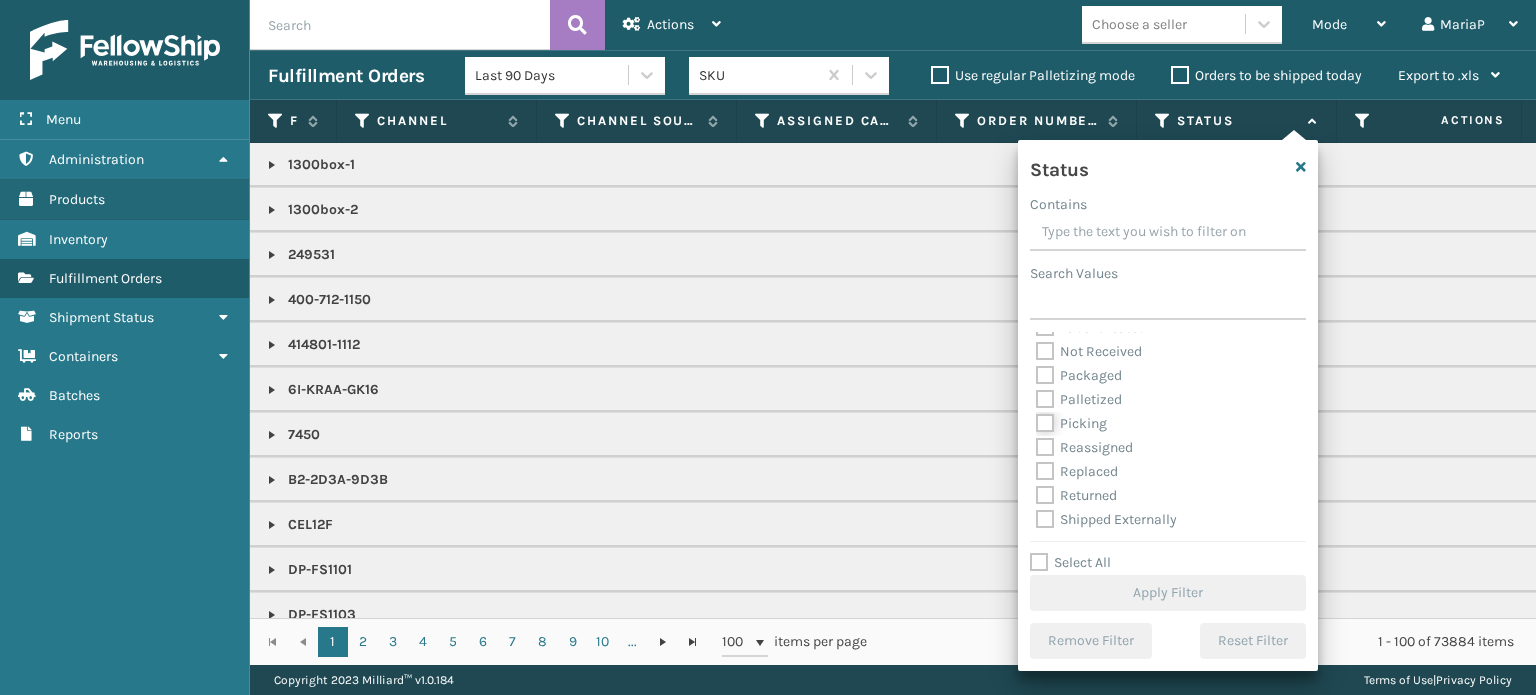 click on "Picking" at bounding box center [1036, 418] 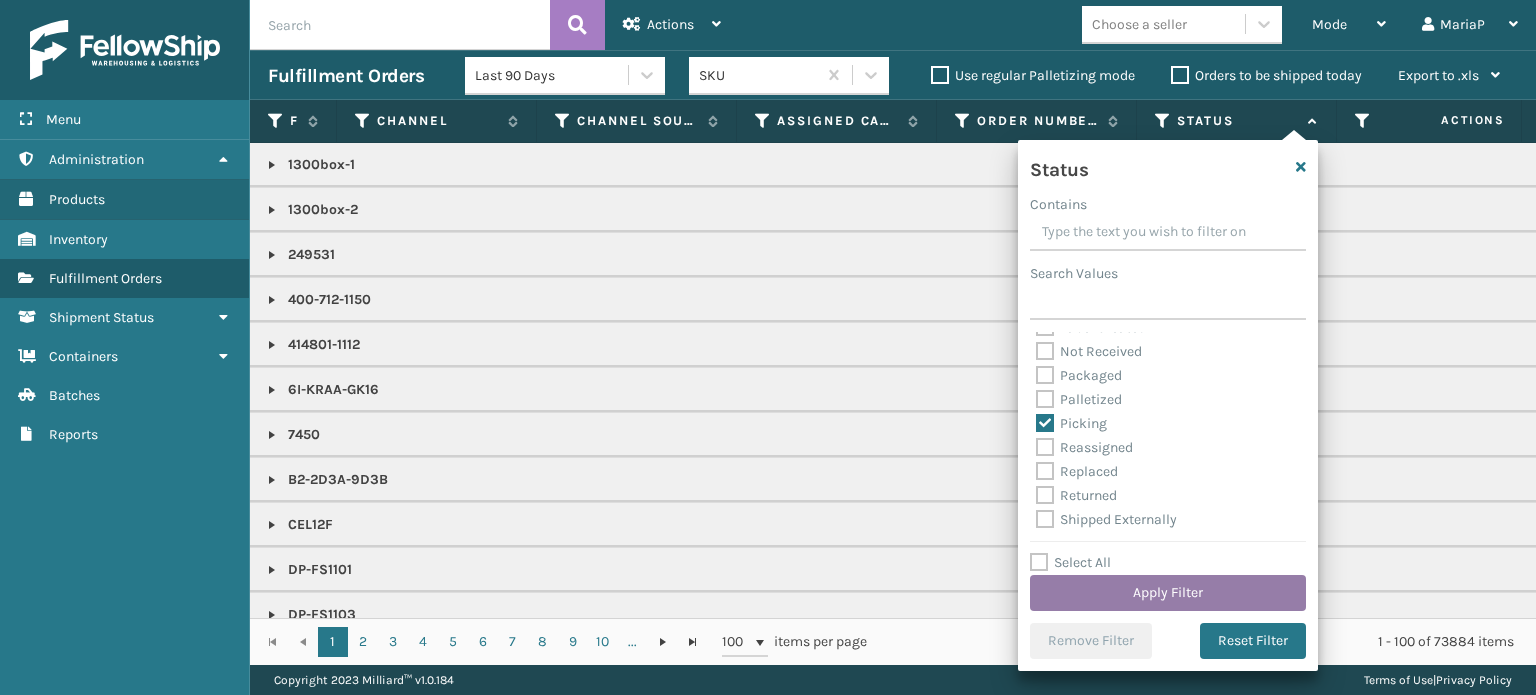 click on "Apply Filter" at bounding box center [1168, 593] 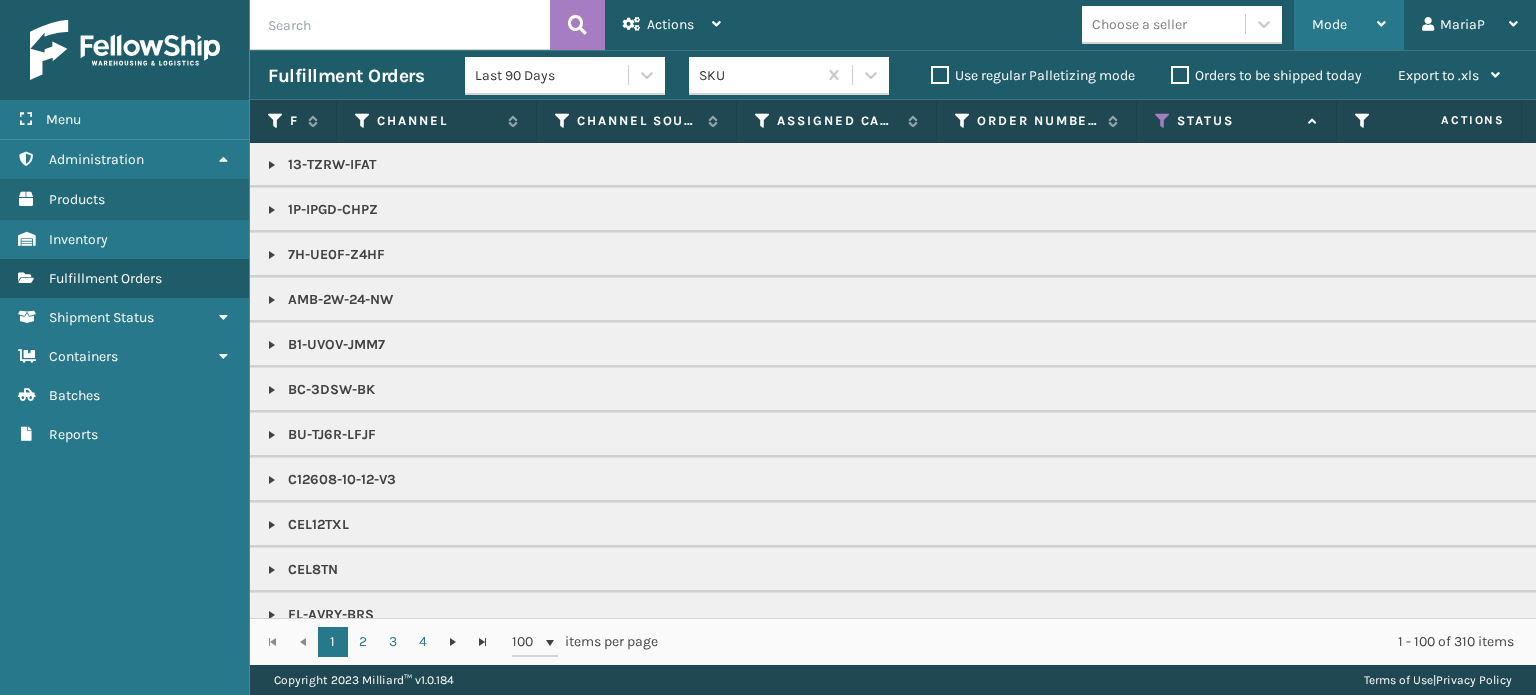 click on "Mode" at bounding box center (1349, 25) 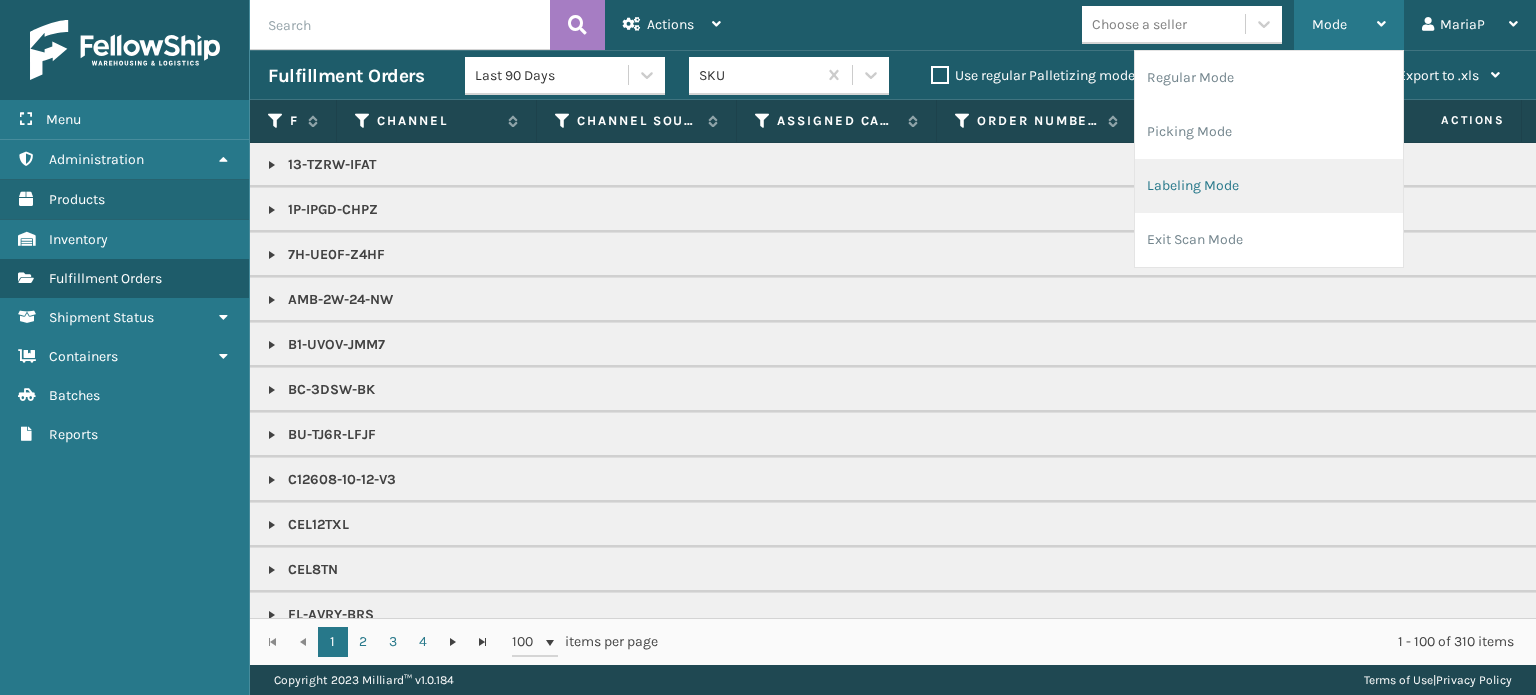 click on "Labeling Mode" at bounding box center (1269, 186) 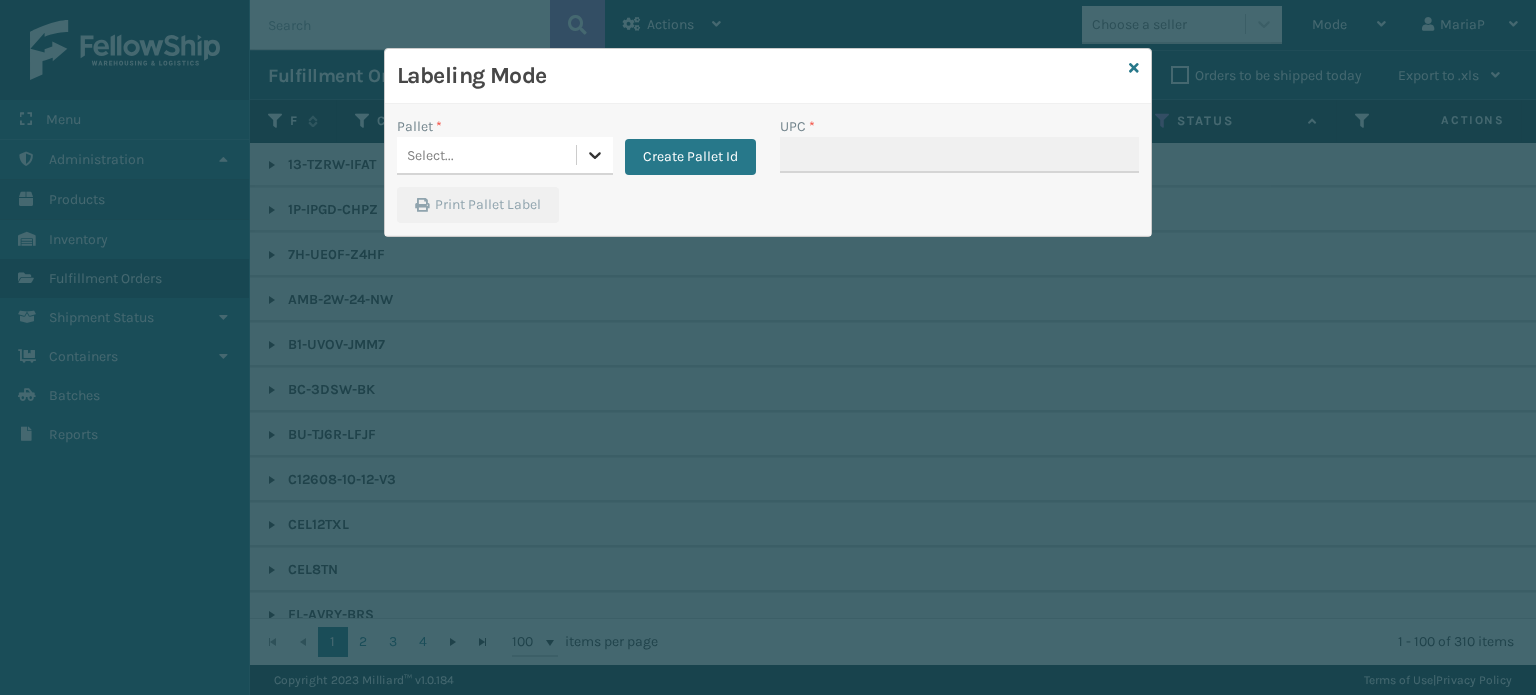 click 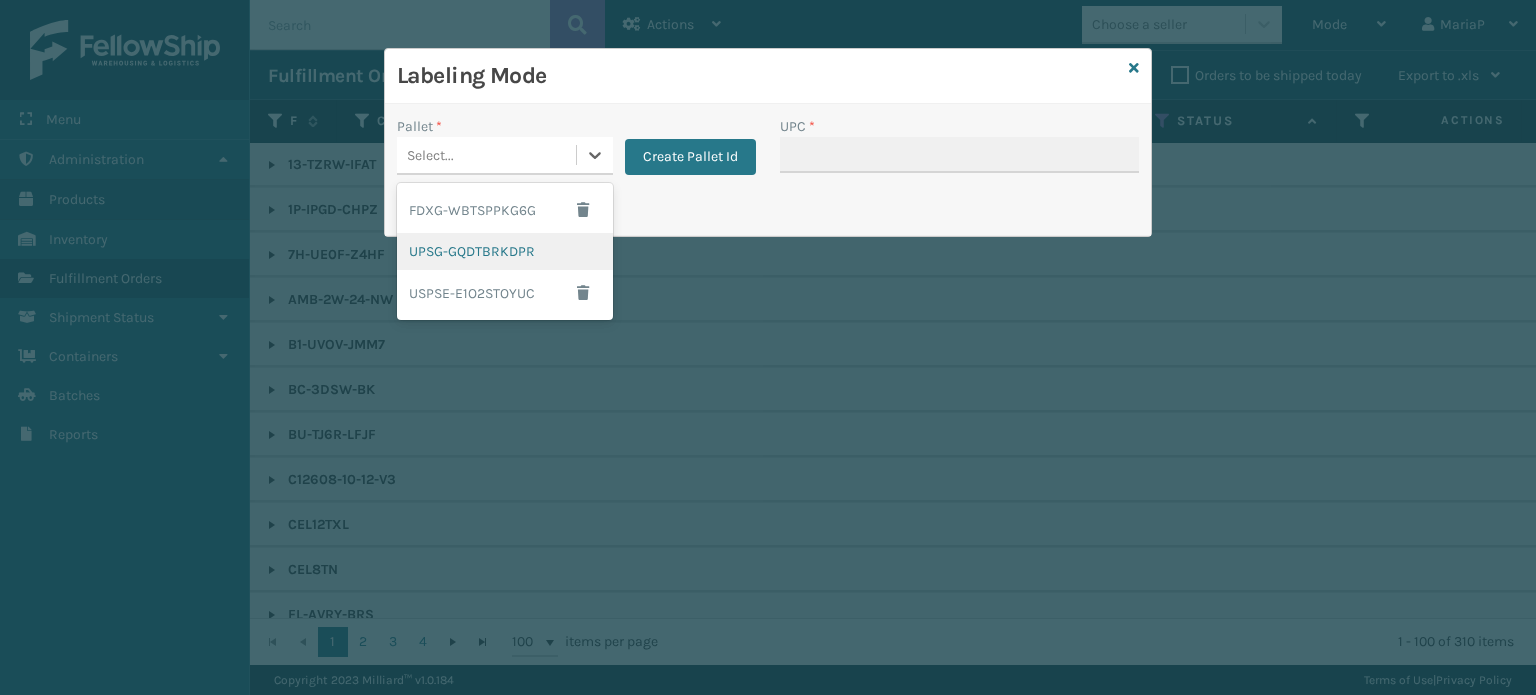 click on "UPSG-GQDTBRKDPR" at bounding box center (505, 251) 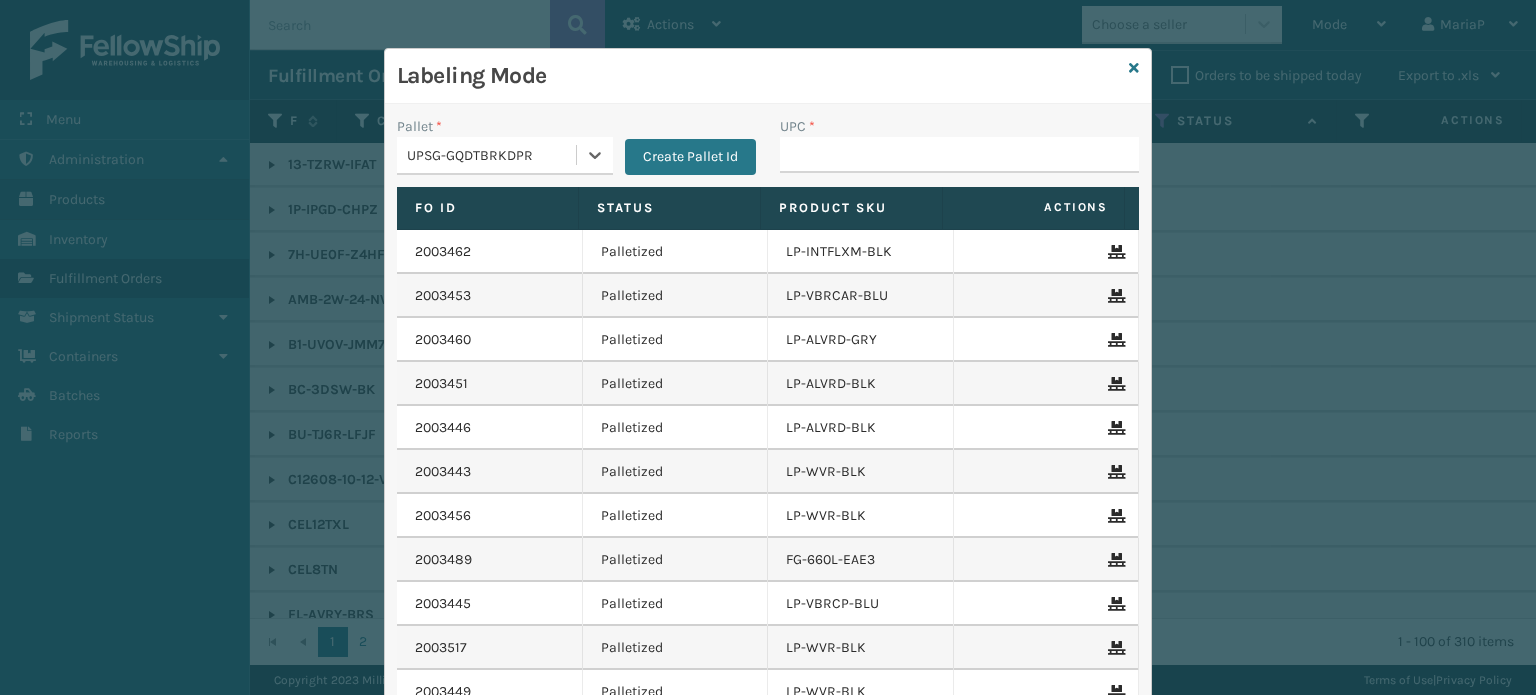 click on "UPC   *" at bounding box center (959, 151) 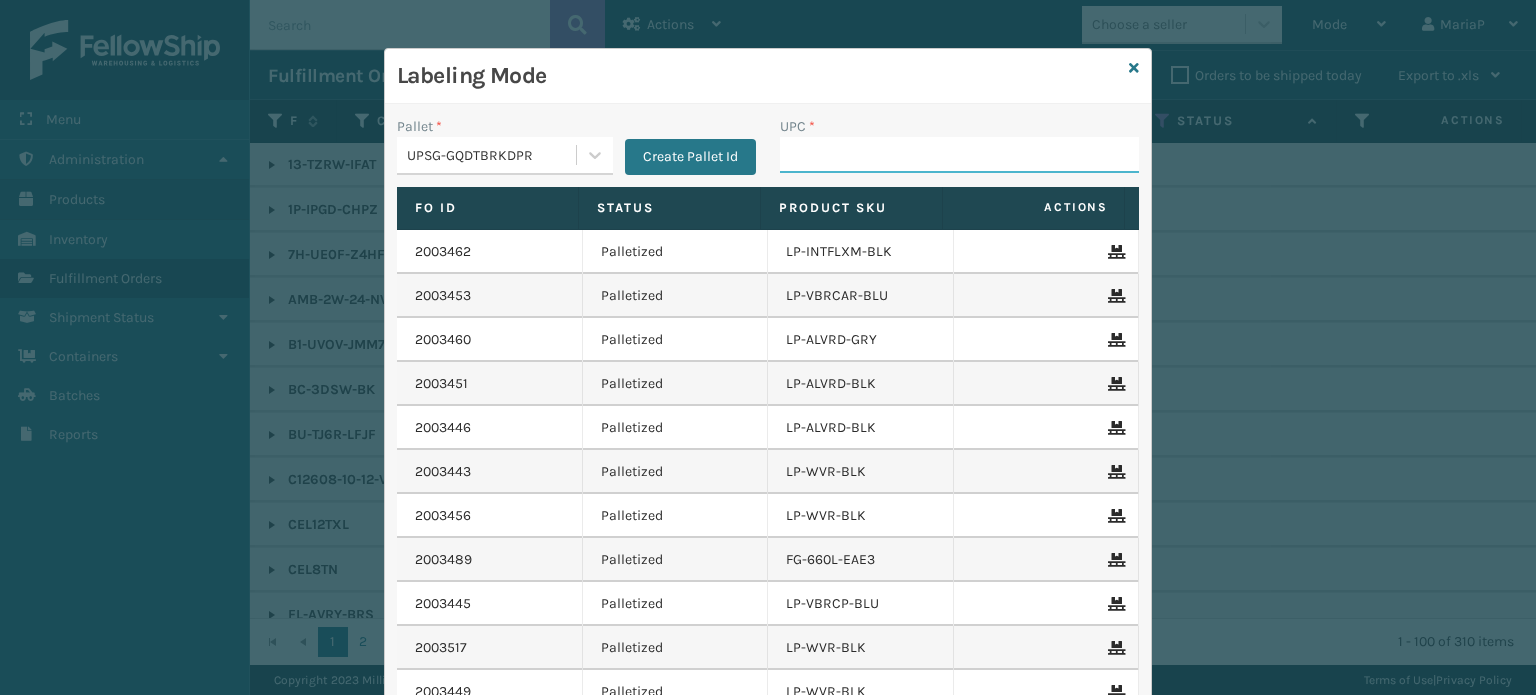 click on "UPC   *" at bounding box center [959, 155] 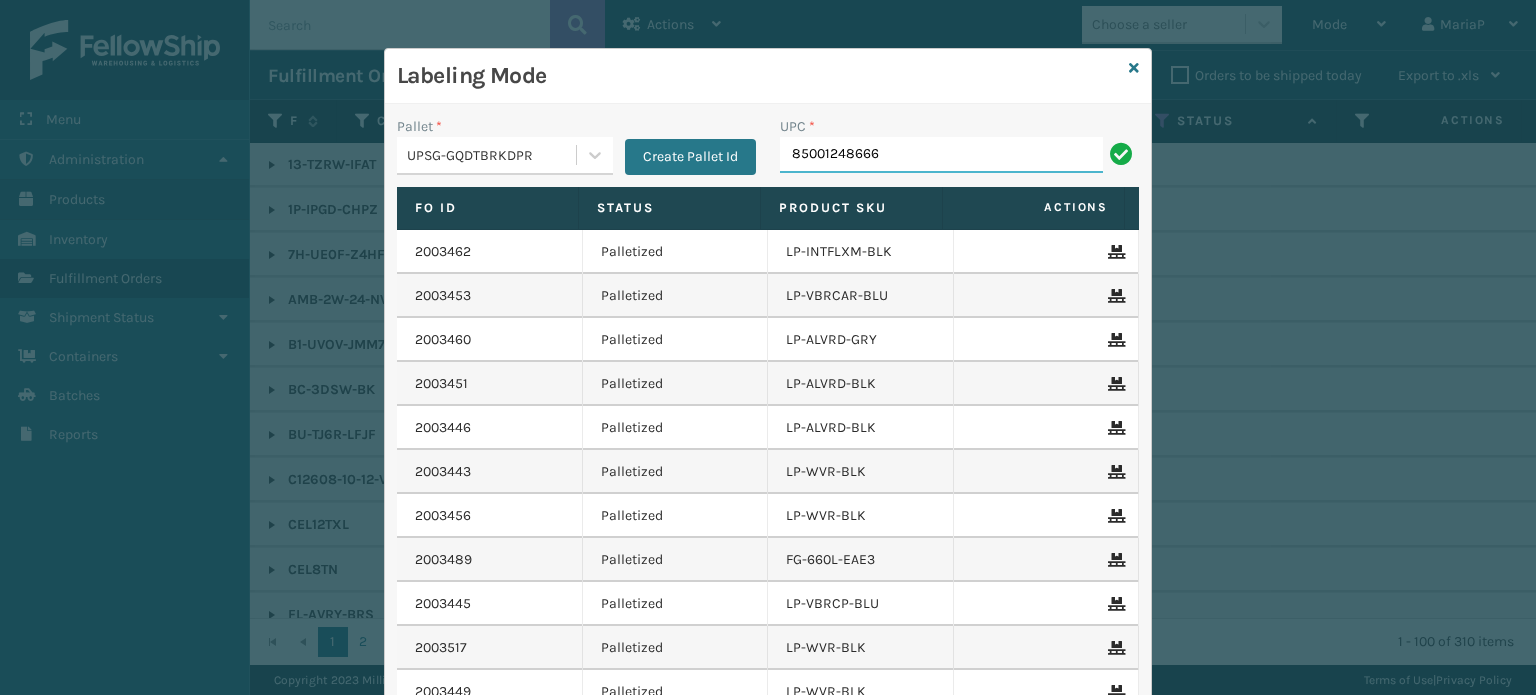type on "850012486664" 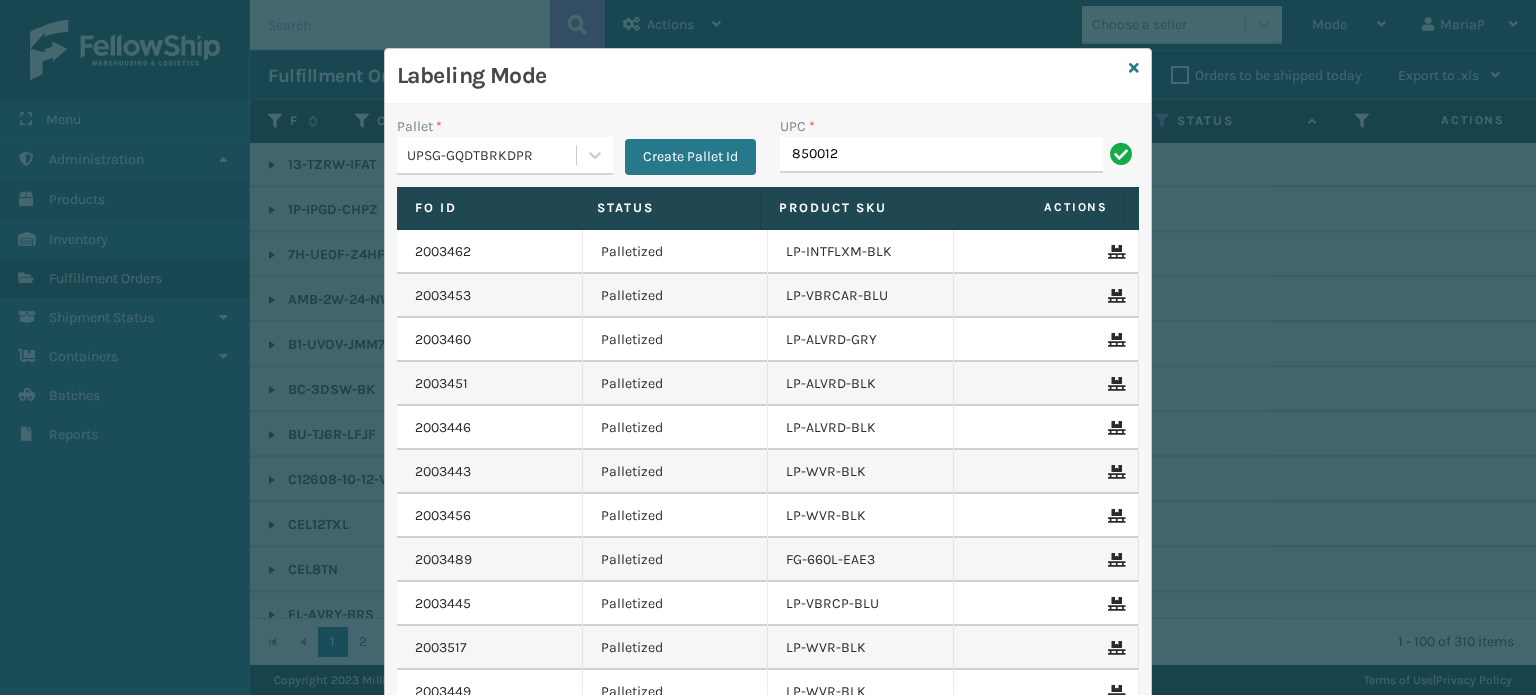 type on "8500124" 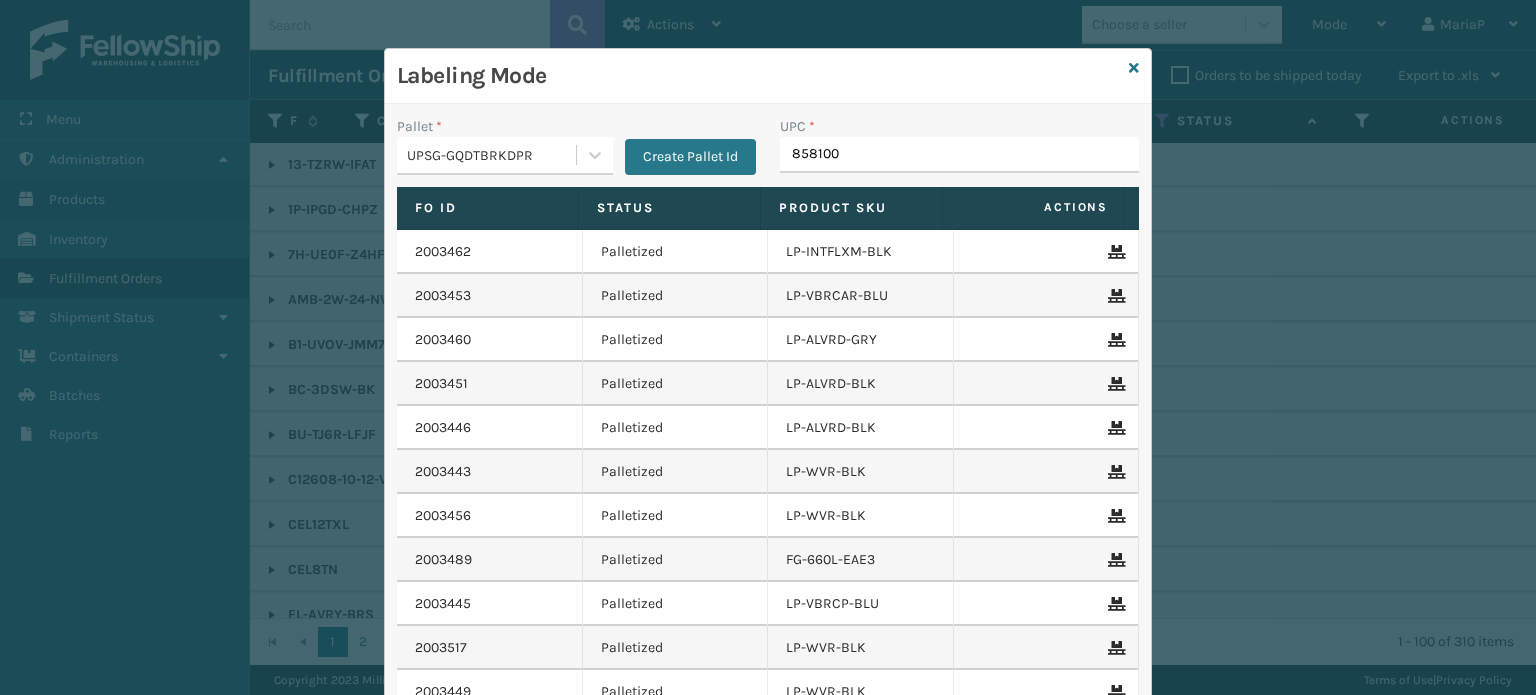 type on "8581000" 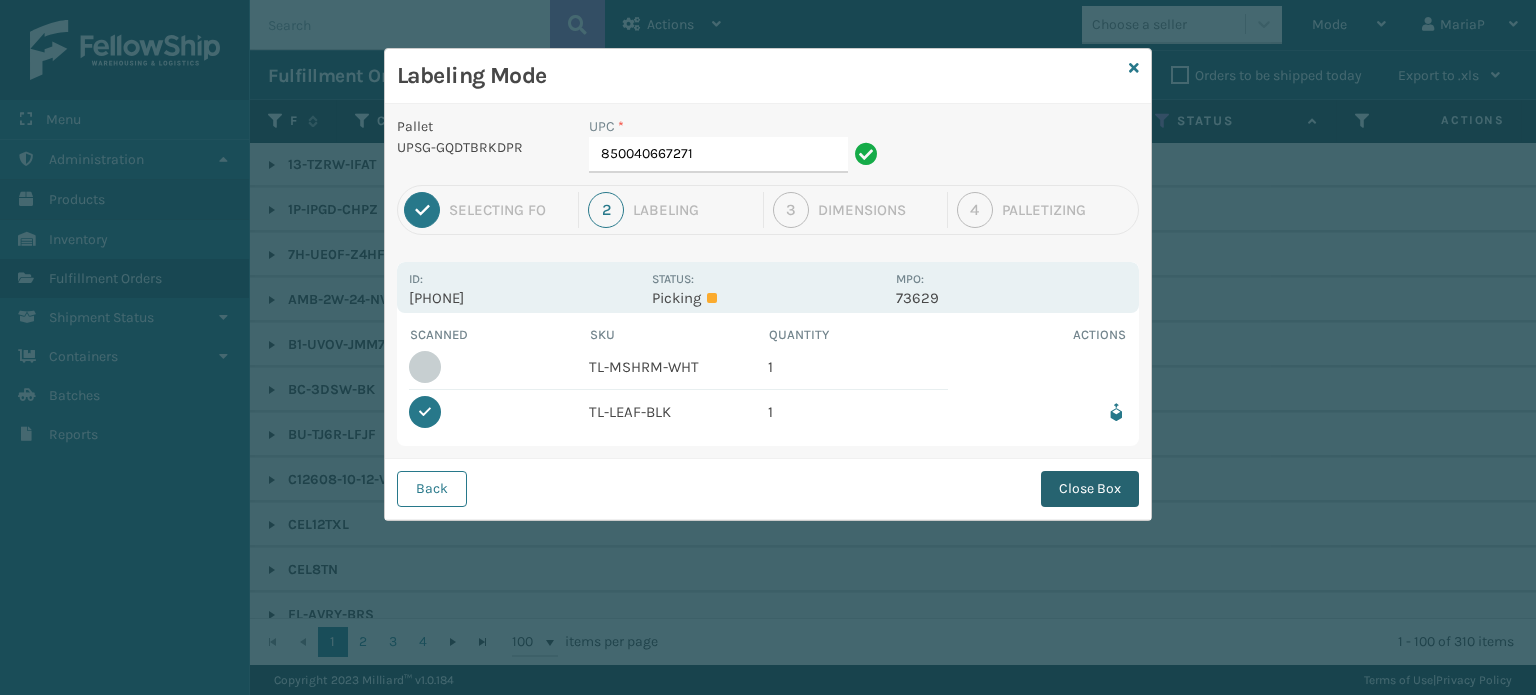 click on "Close Box" at bounding box center (1090, 489) 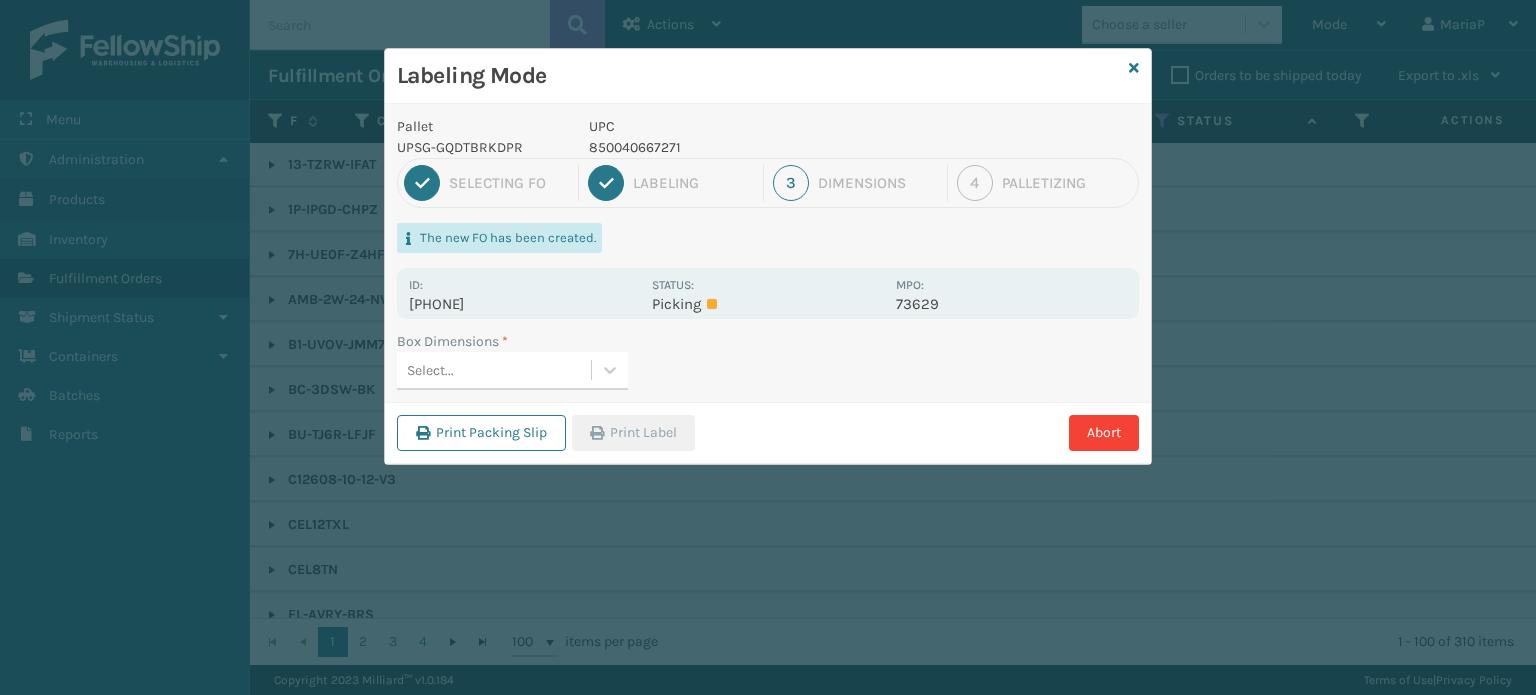 click on "Select..." at bounding box center (494, 370) 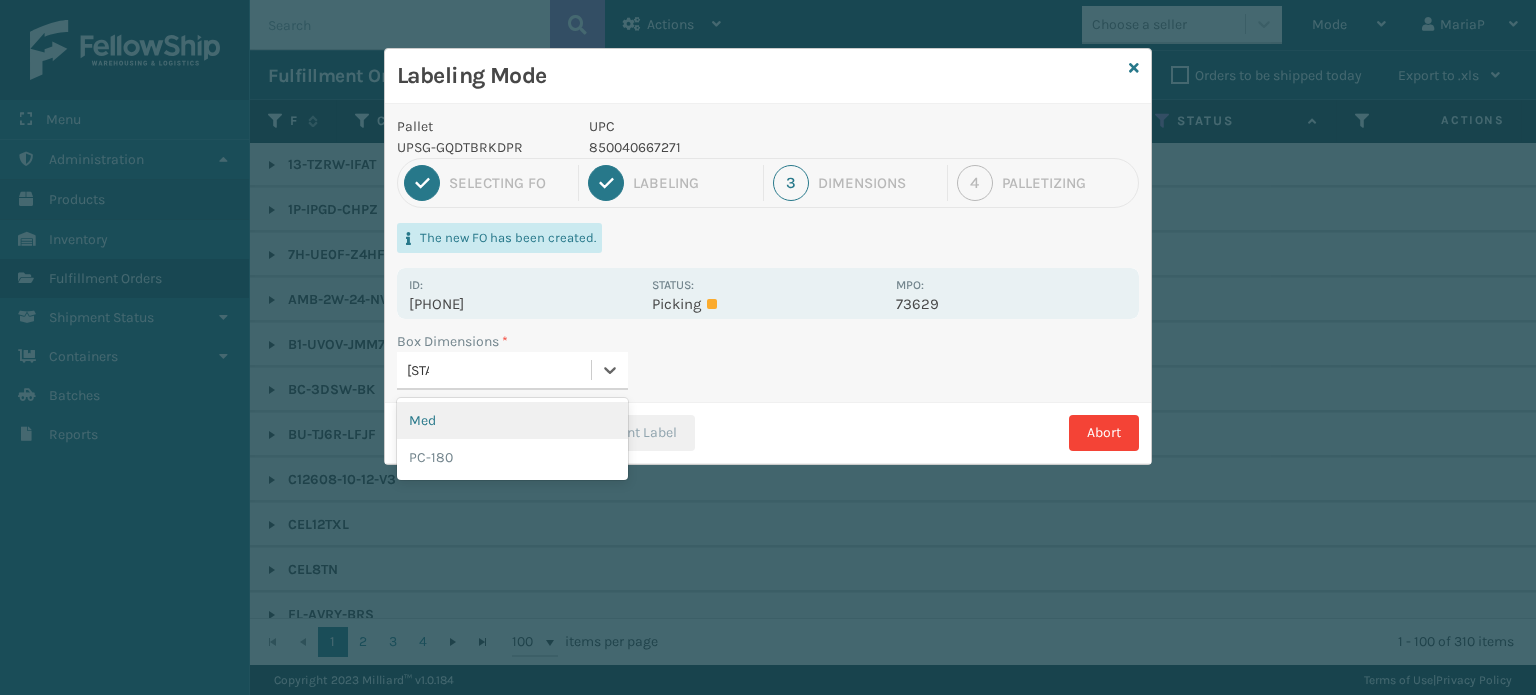 type on "MED" 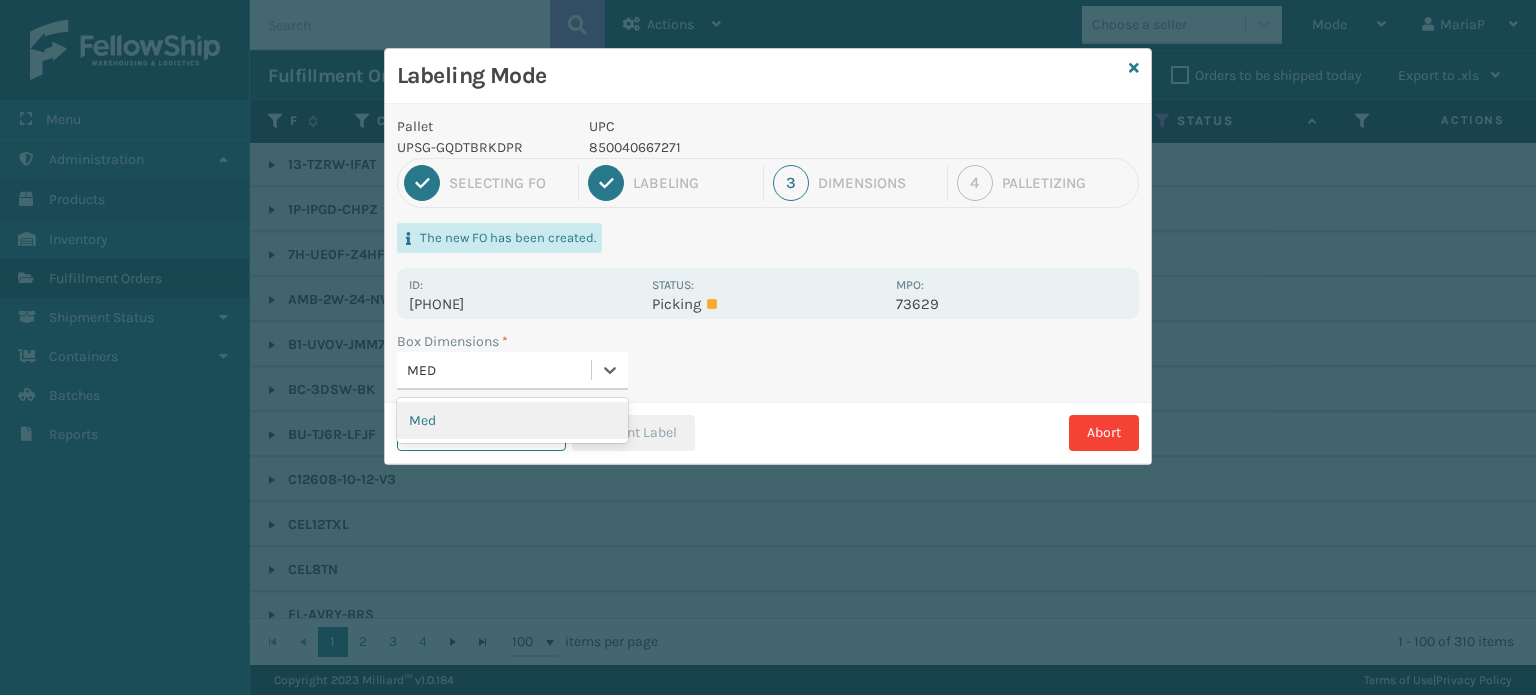 type 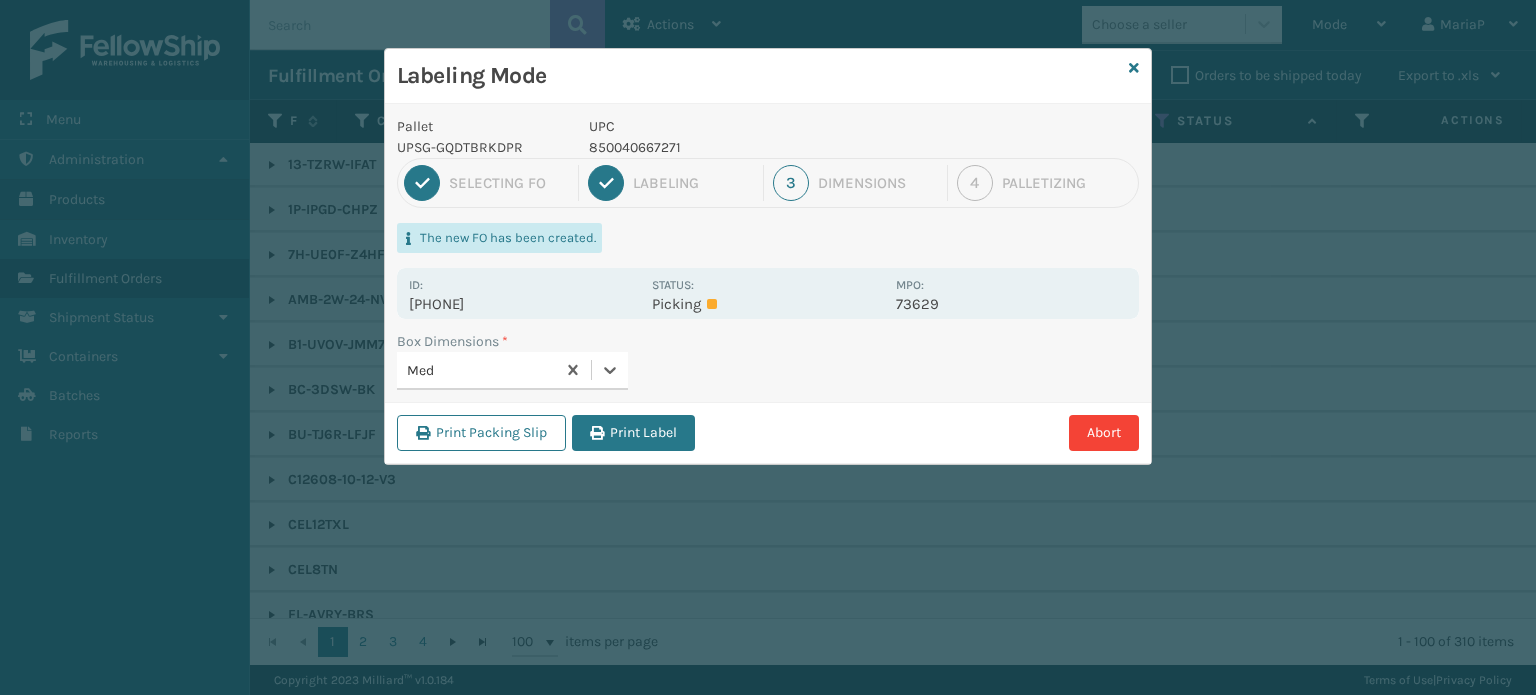 click on "Print Label" at bounding box center [633, 433] 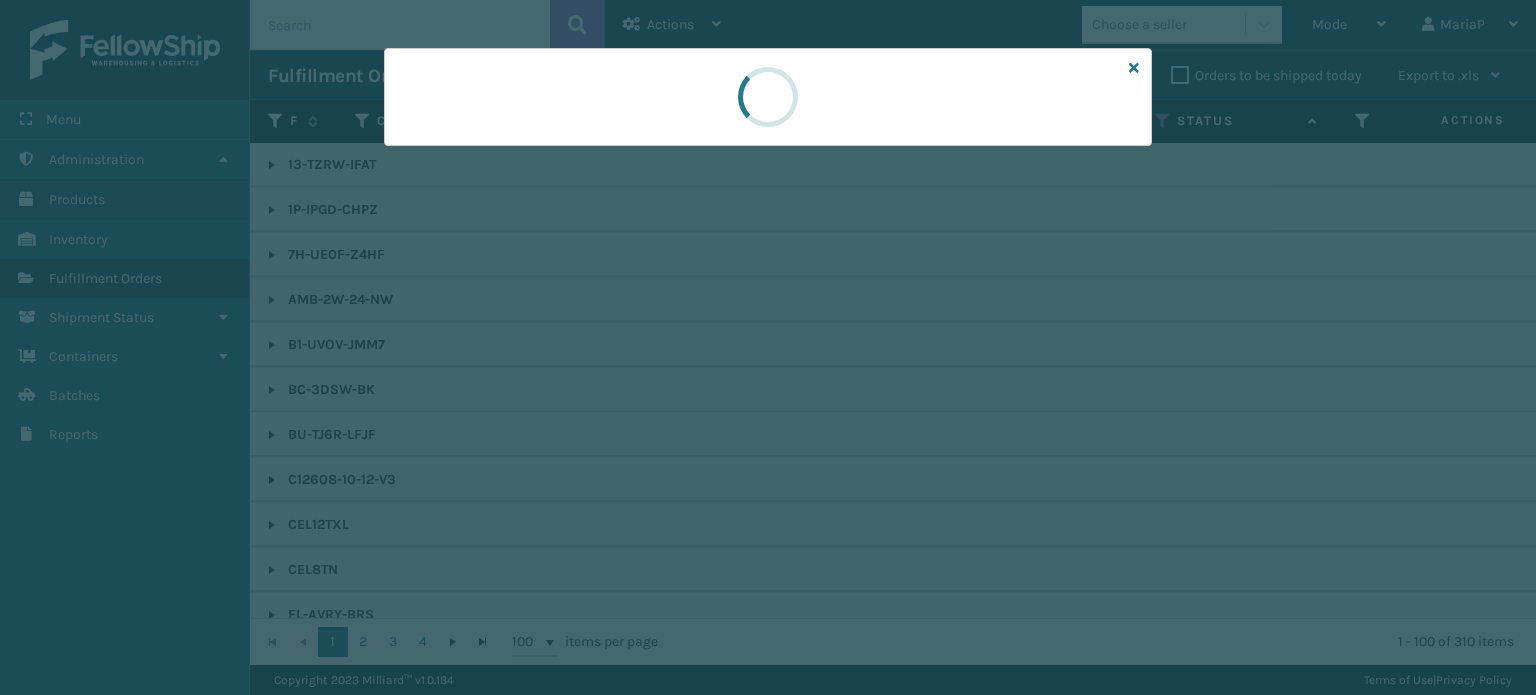 click at bounding box center (768, 347) 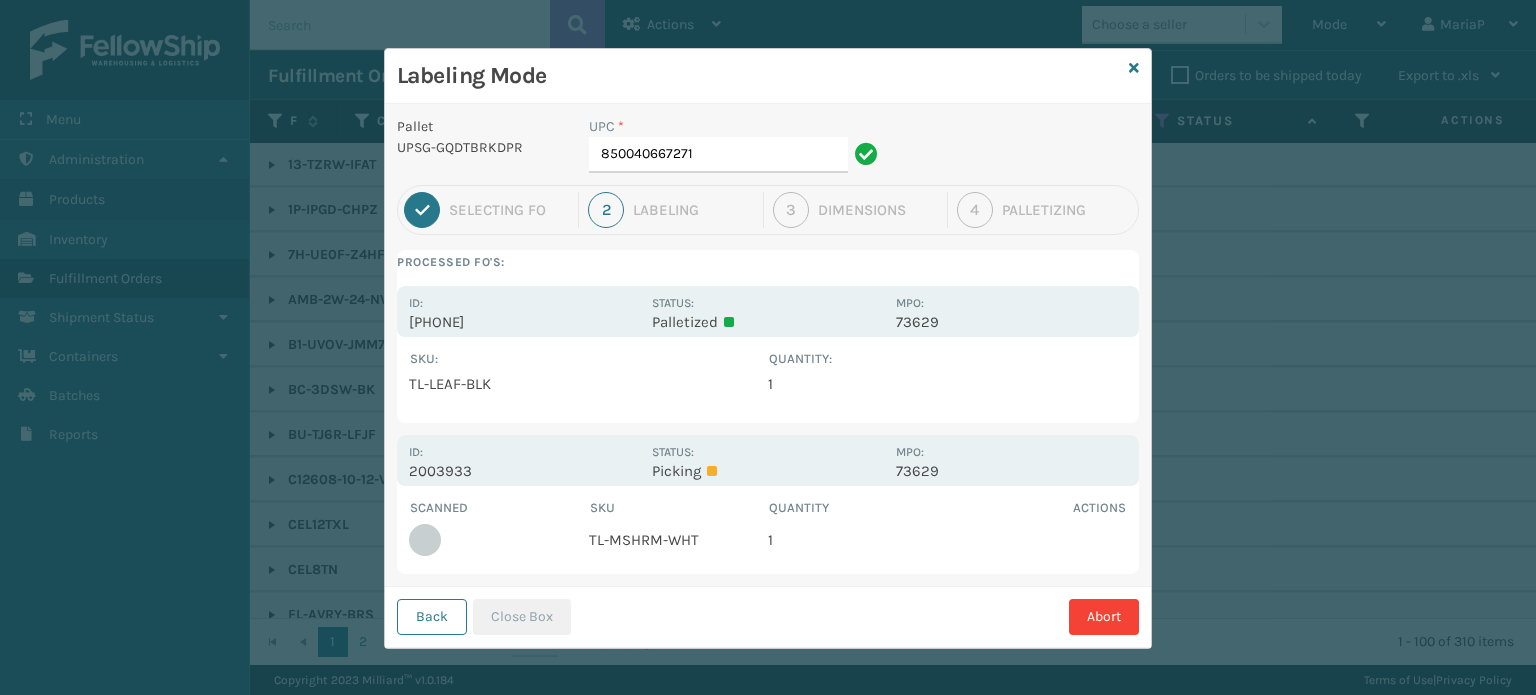 drag, startPoint x: 433, startPoint y: 606, endPoint x: 454, endPoint y: 587, distance: 28.319605 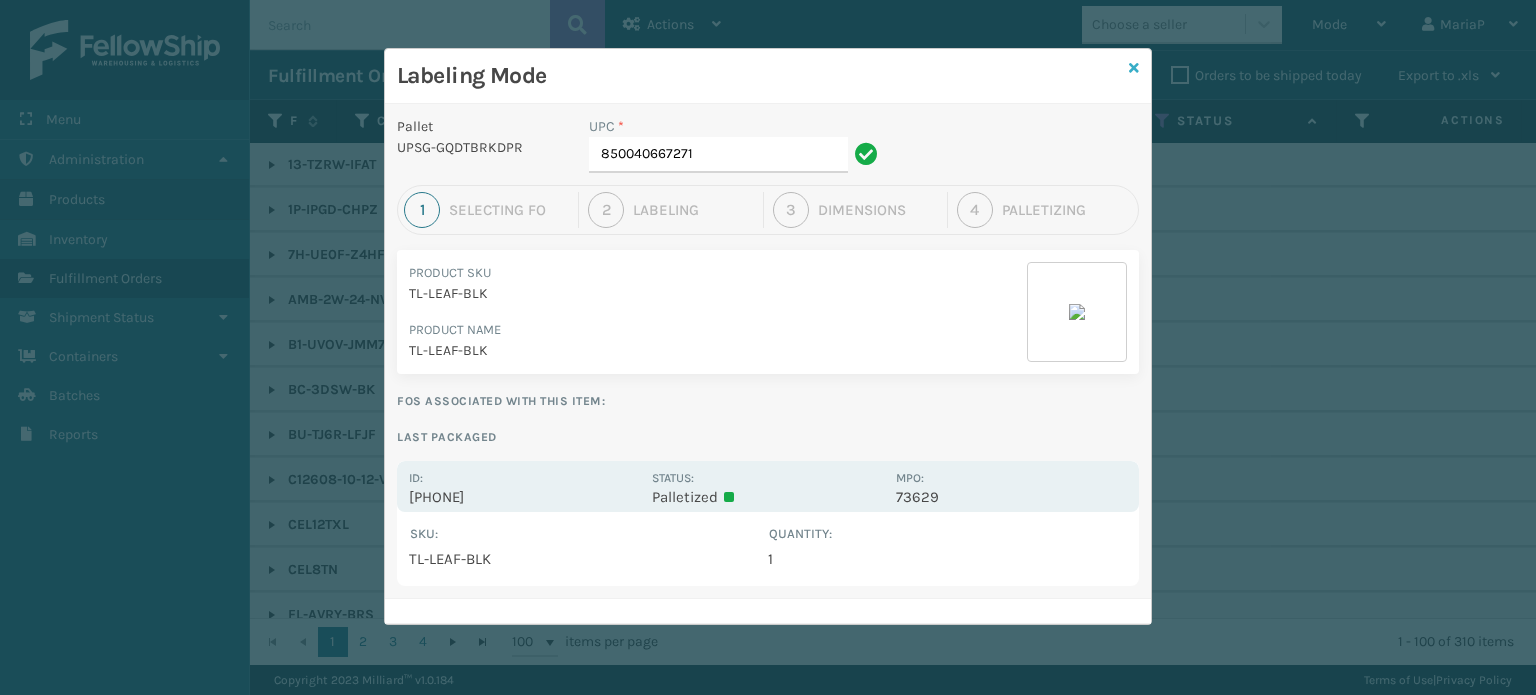 click at bounding box center (1134, 68) 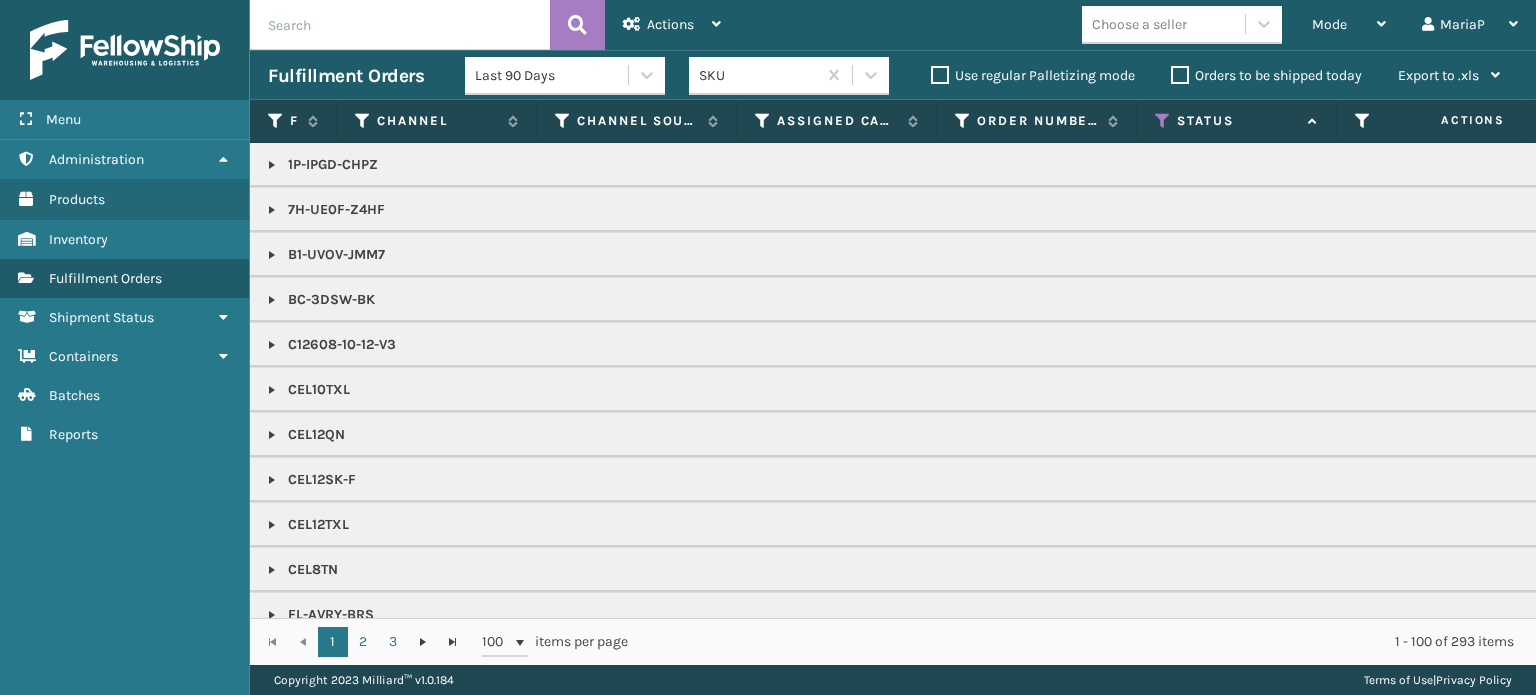 click on "Mode" at bounding box center [1329, 24] 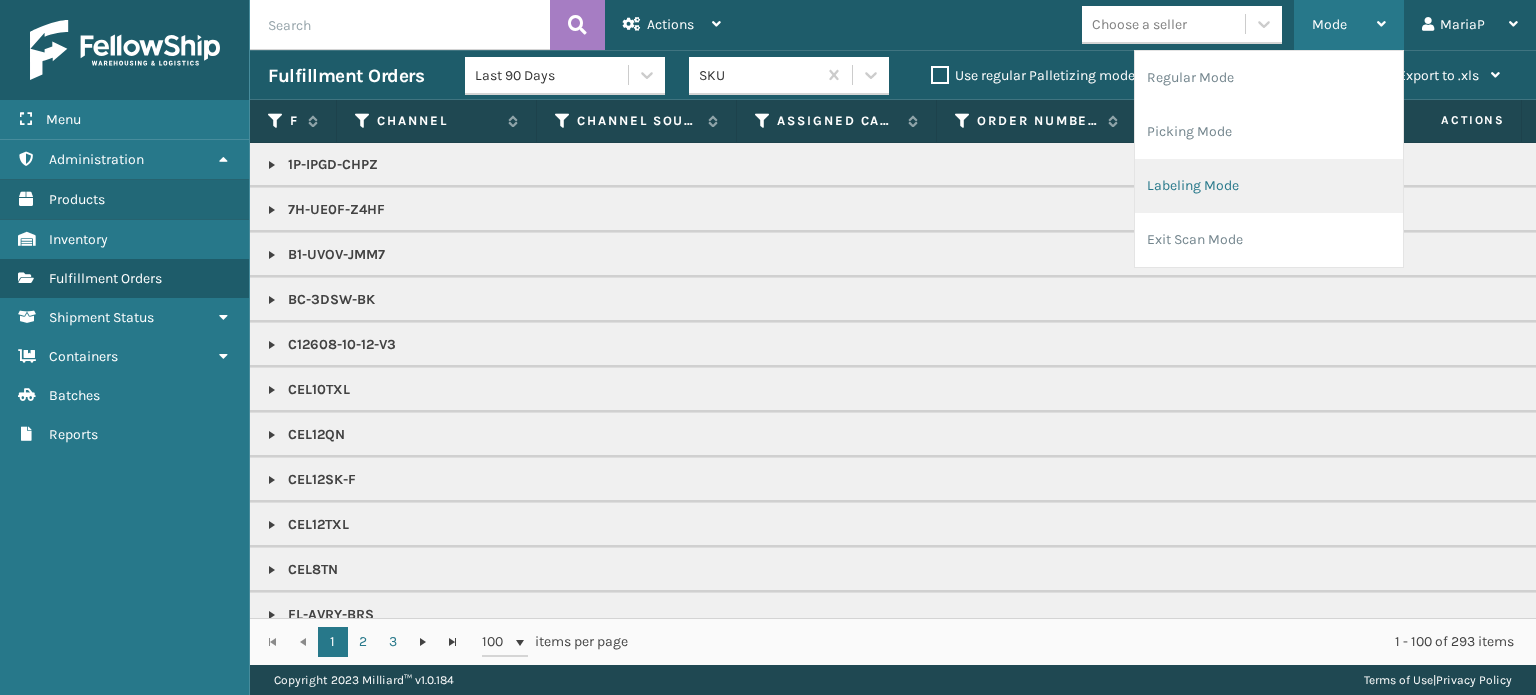 click on "Labeling Mode" at bounding box center [1269, 186] 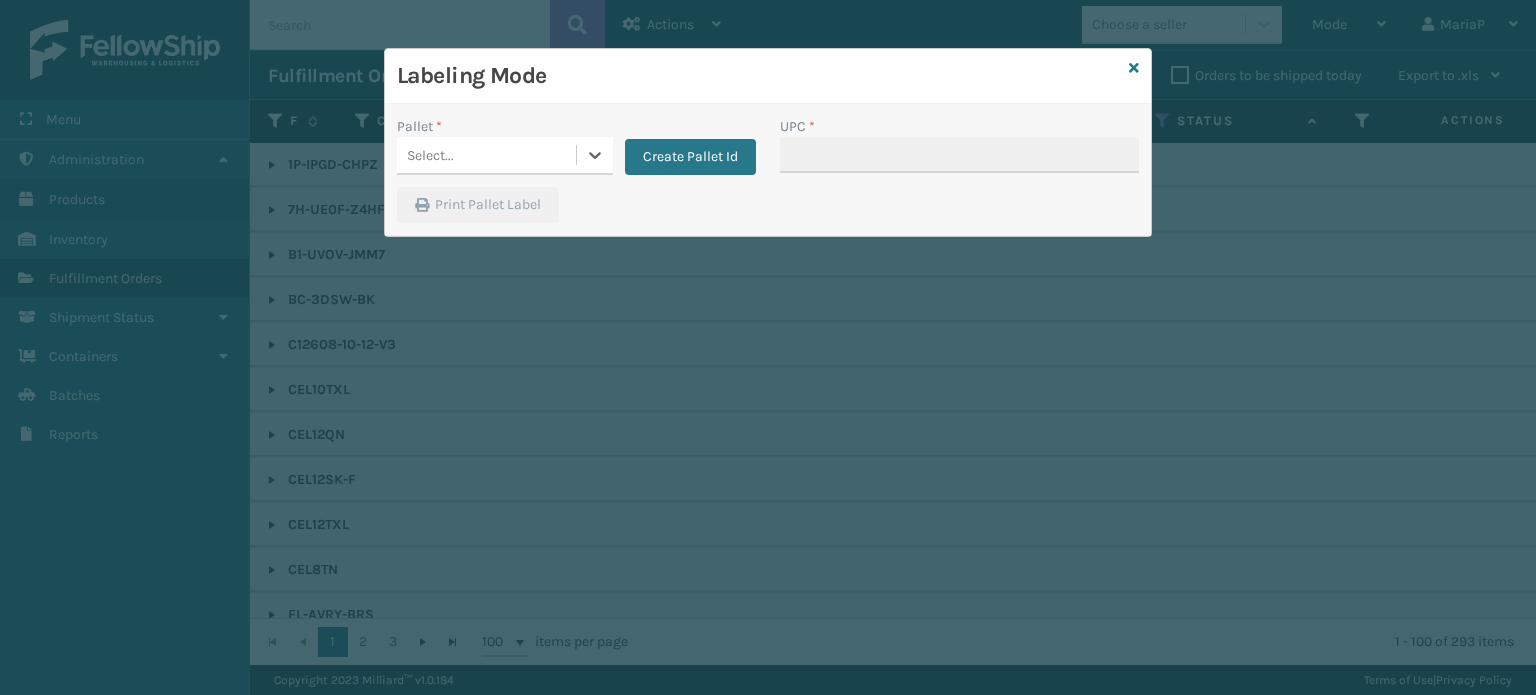 click on "Pallet   *" at bounding box center [505, 126] 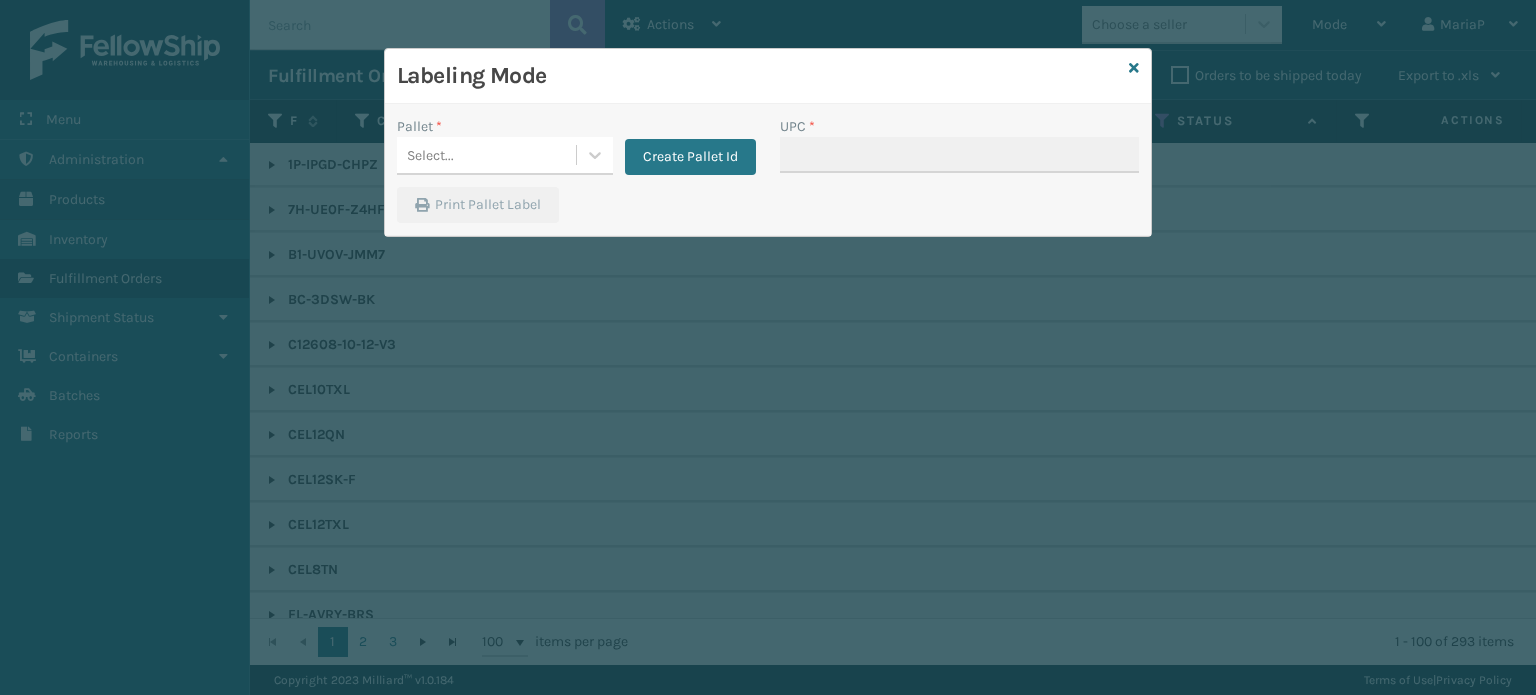 click on "Select..." at bounding box center (486, 155) 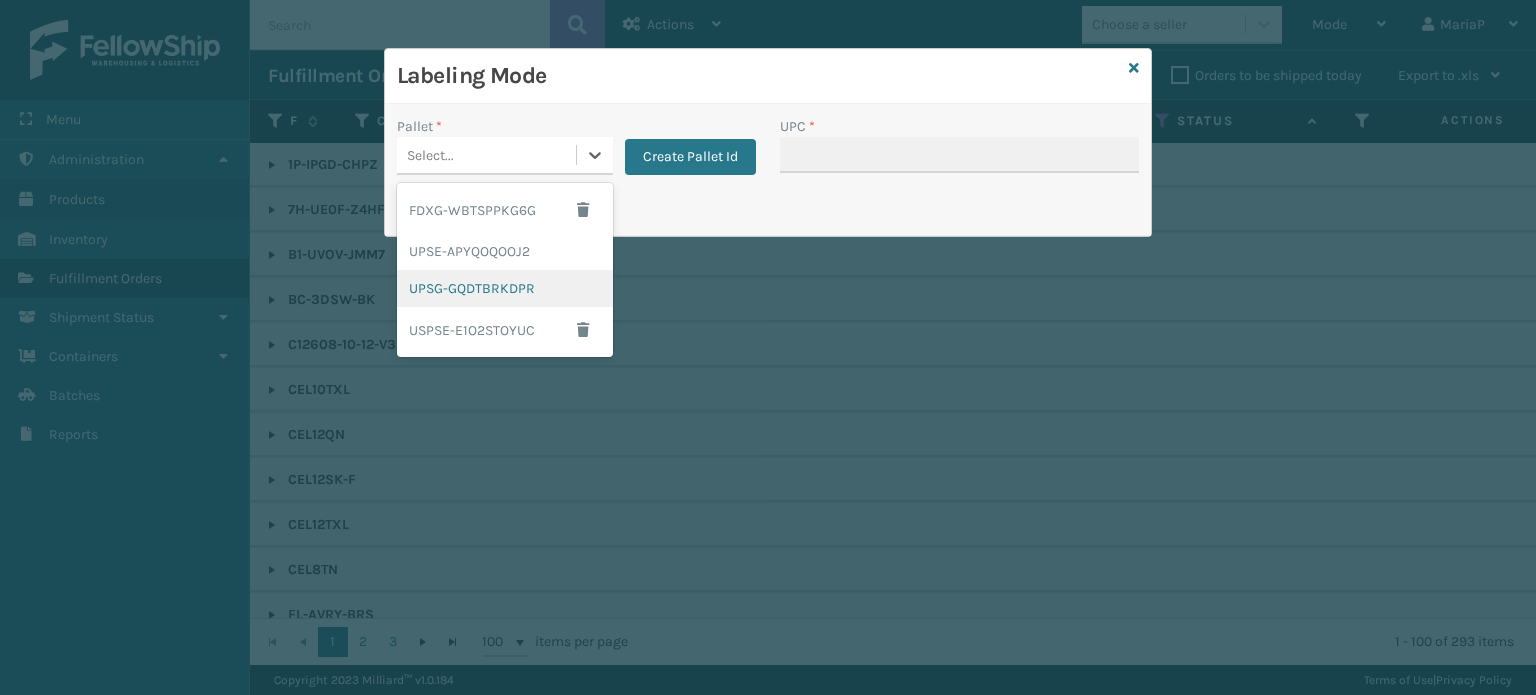 click on "UPSG-GQDTBRKDPR" at bounding box center [505, 288] 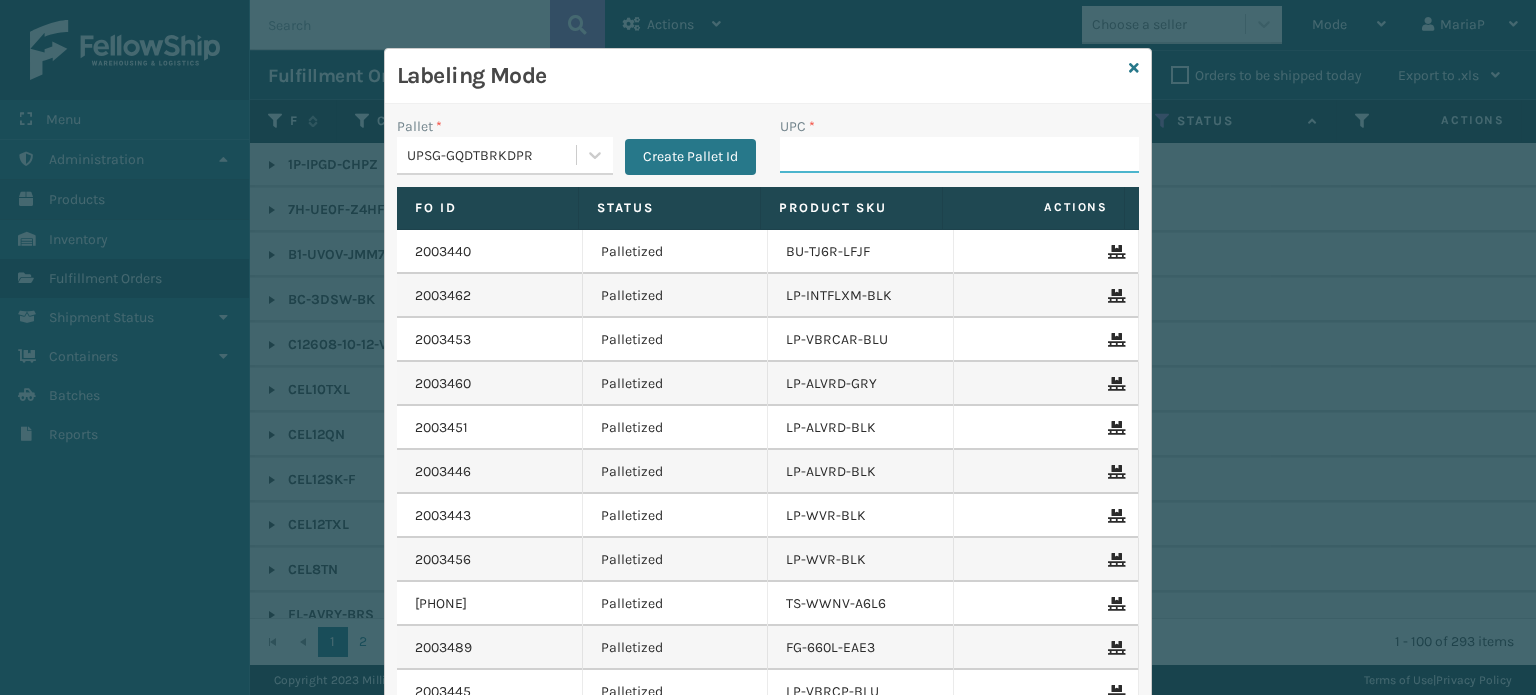 click on "UPC   *" at bounding box center (959, 155) 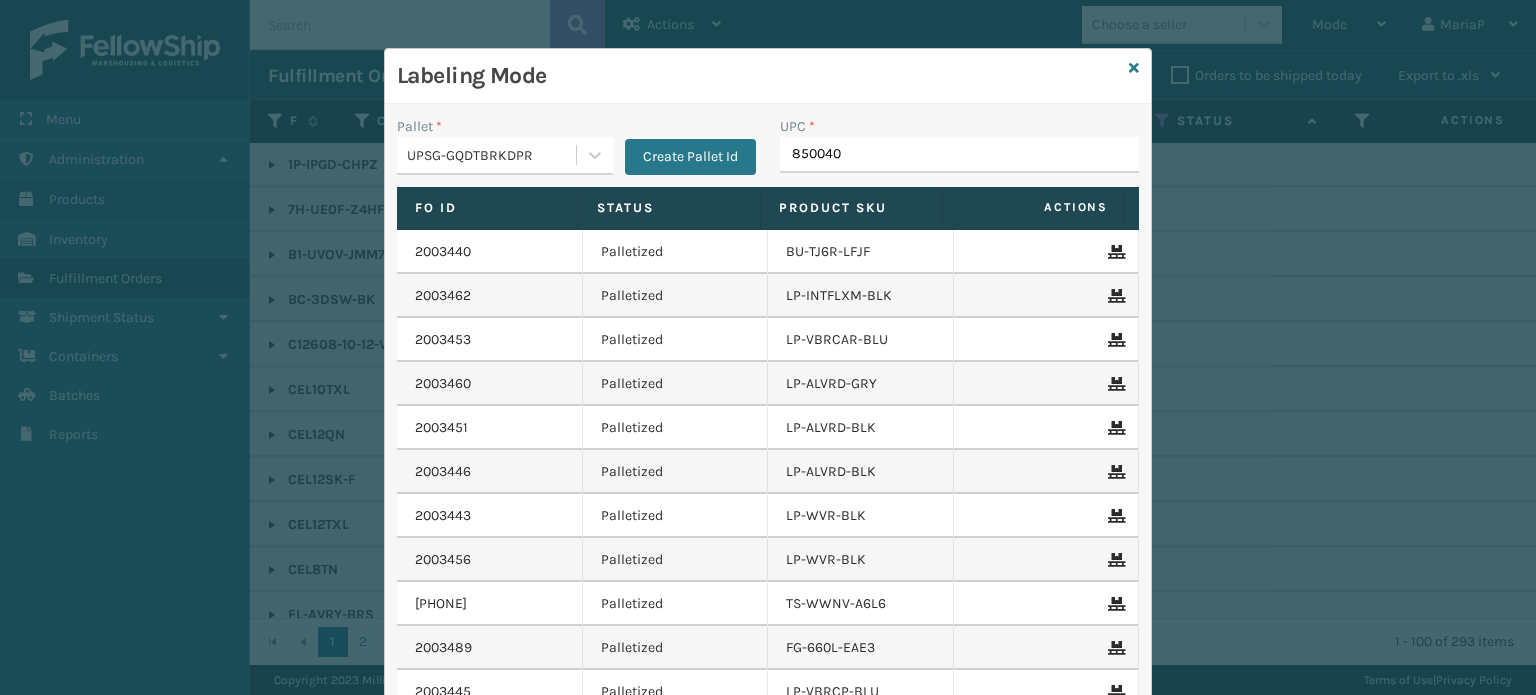 type on "8500406" 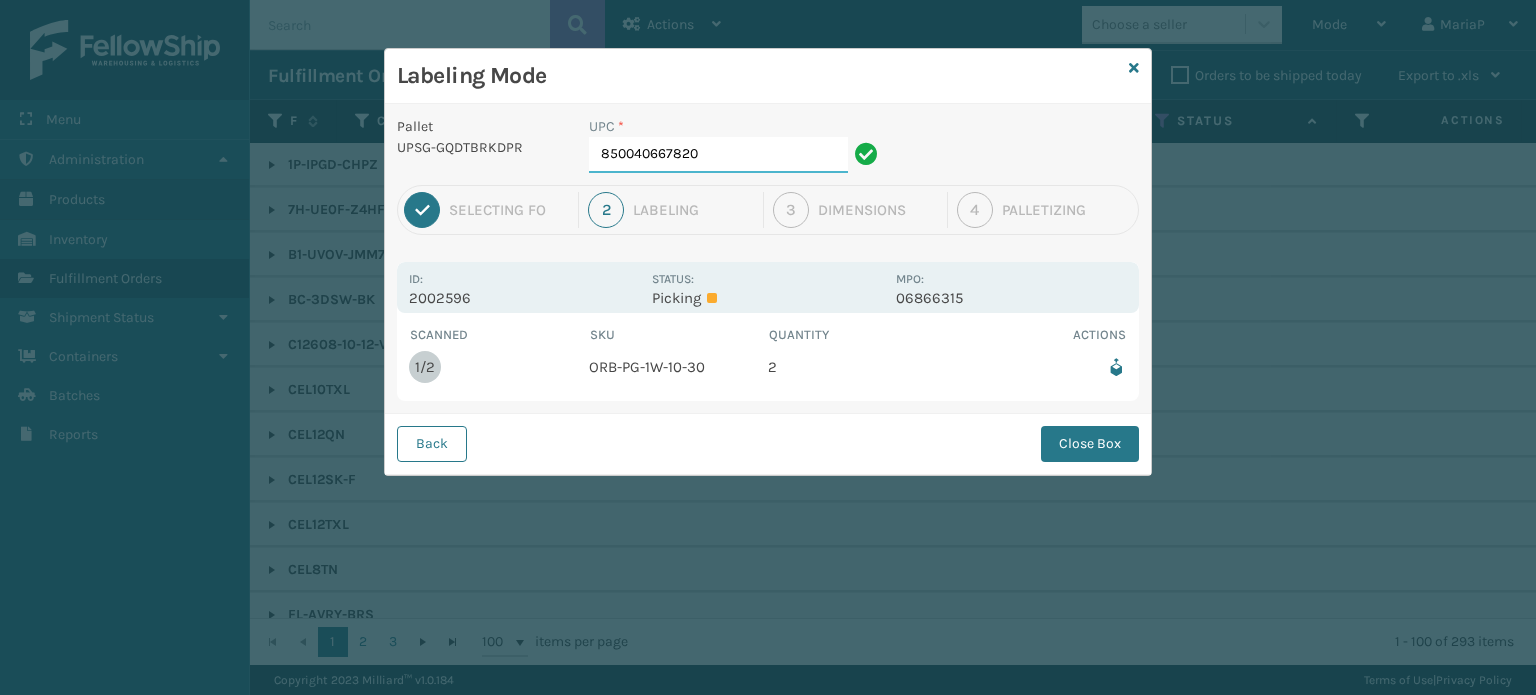 click on "850040667820" at bounding box center [718, 155] 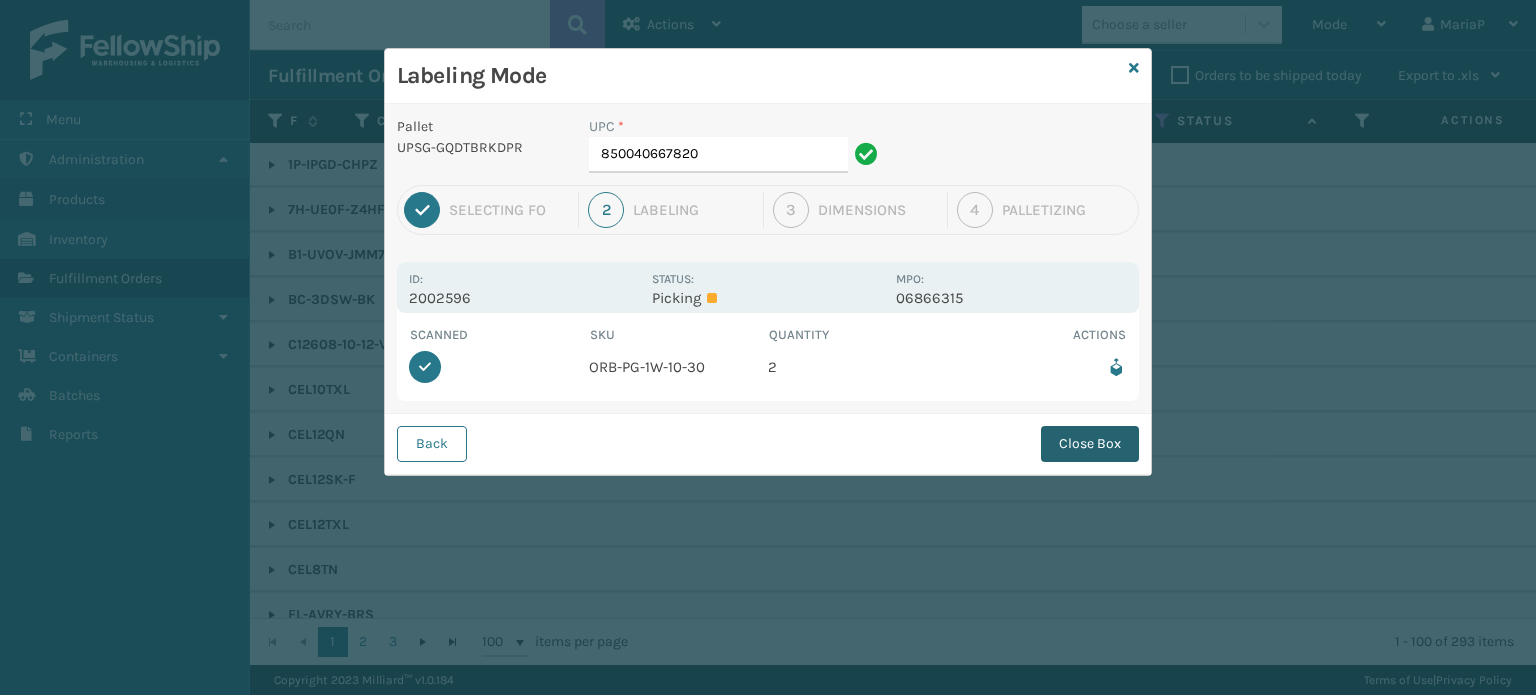 click on "Close Box" at bounding box center [1090, 444] 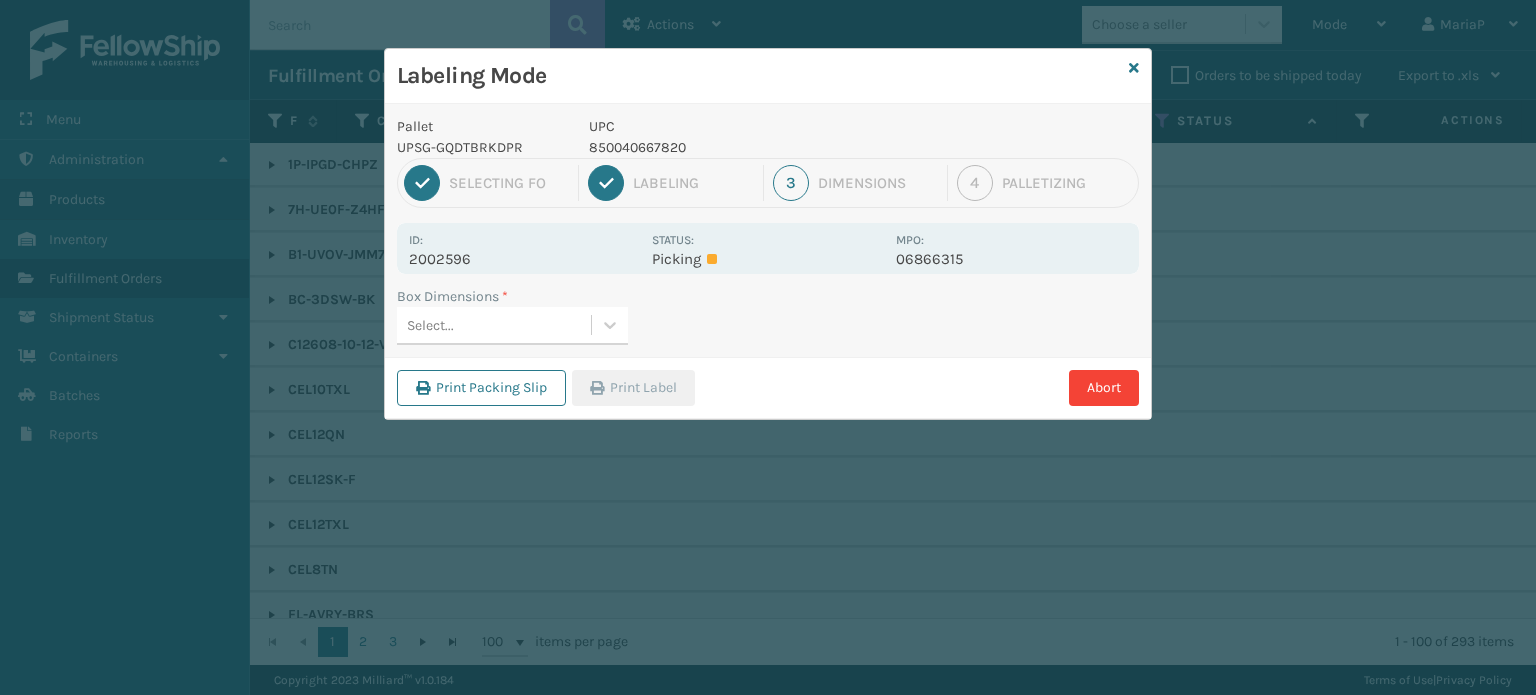 click on "Select..." at bounding box center [494, 325] 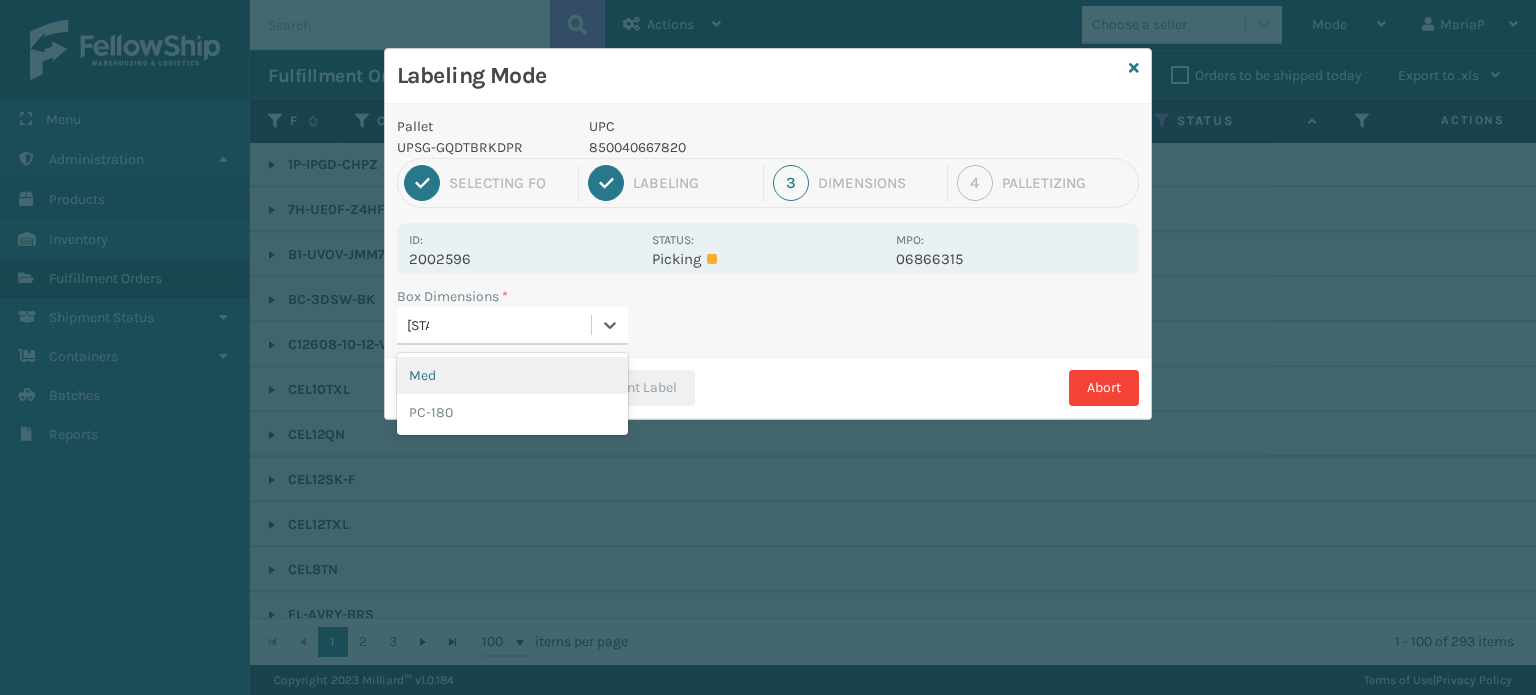 type on "MED" 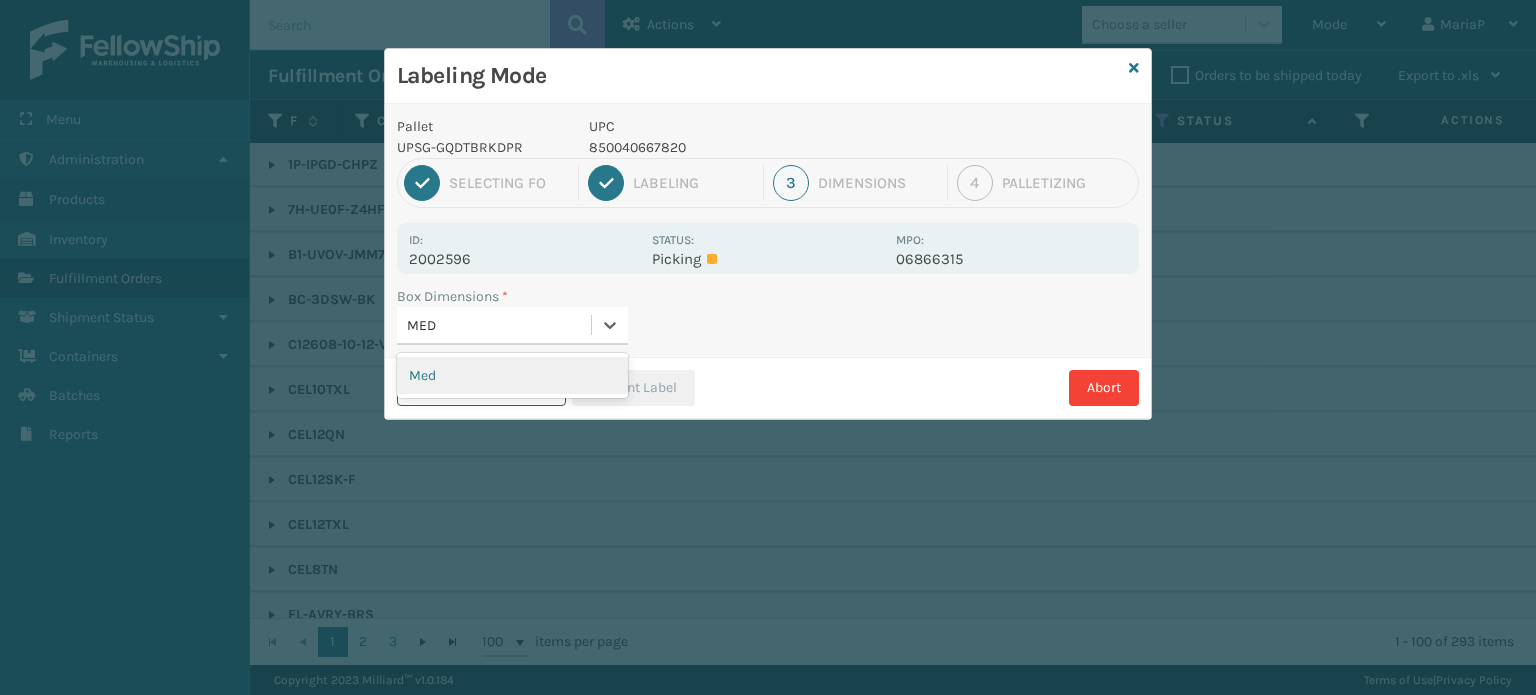 drag, startPoint x: 444, startPoint y: 386, endPoint x: 487, endPoint y: 371, distance: 45.54119 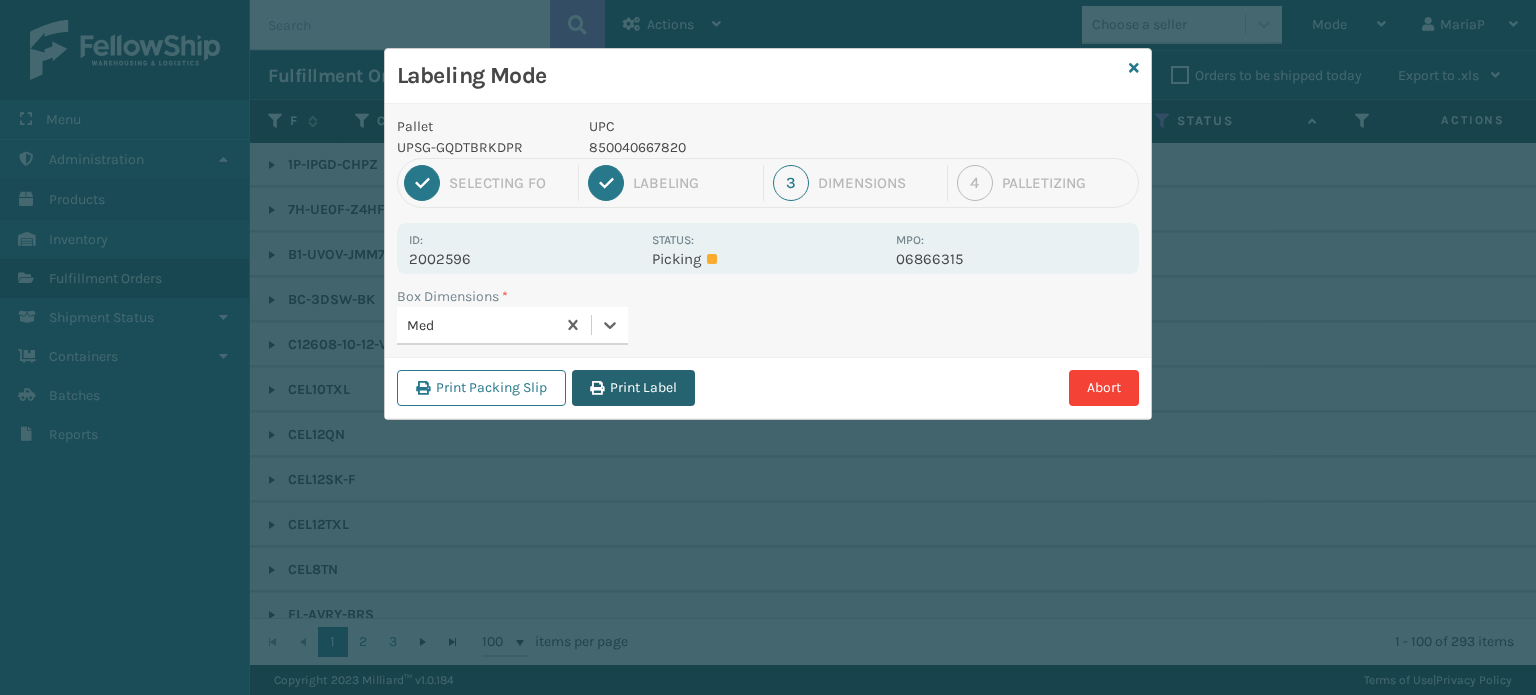 click on "Print Label" at bounding box center (633, 388) 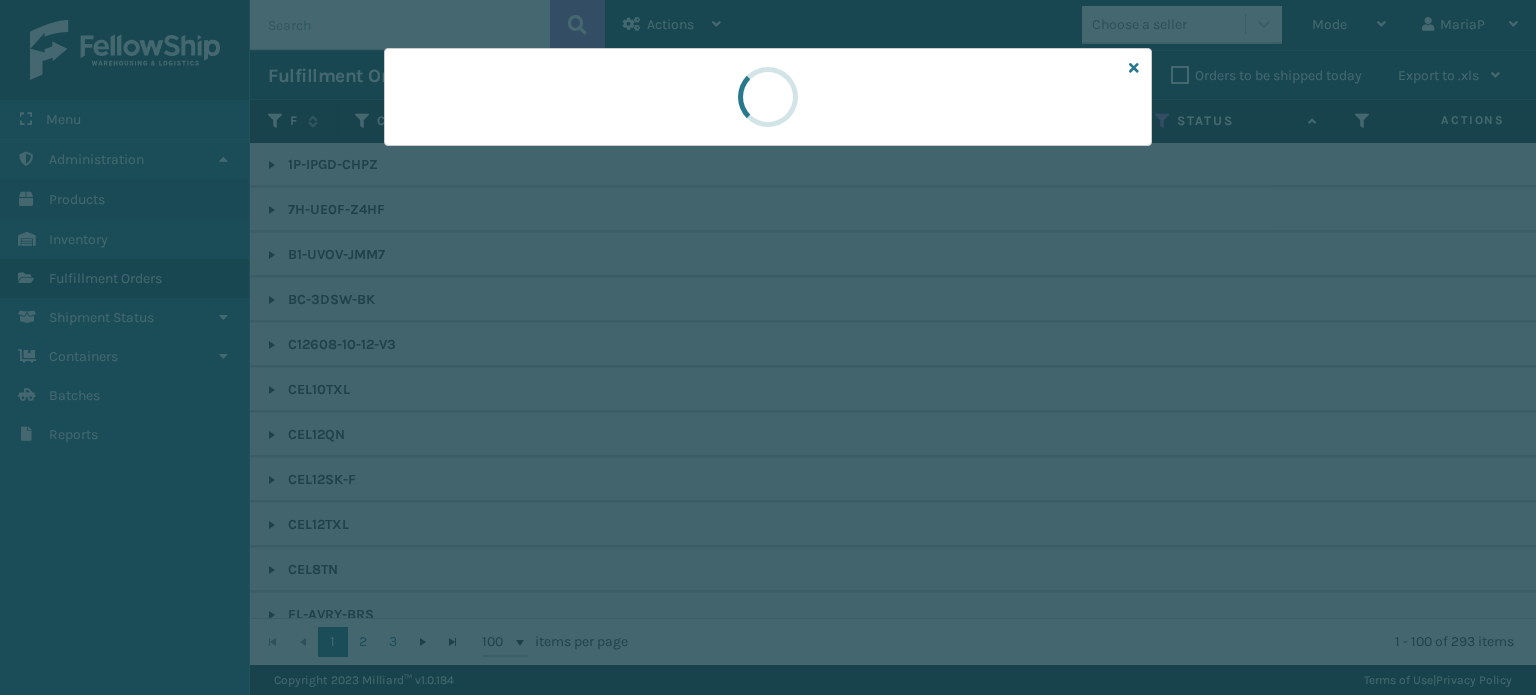 click at bounding box center [768, 347] 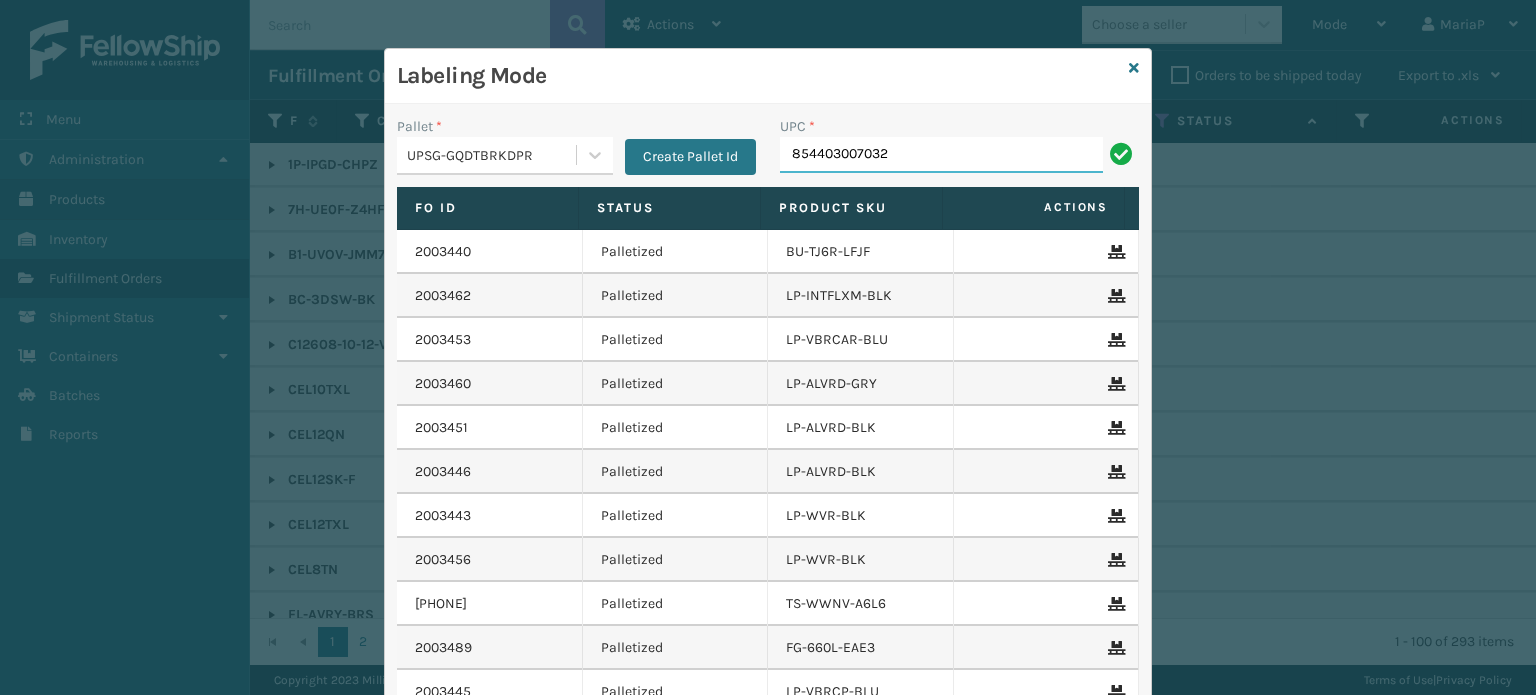 type on "854403007032" 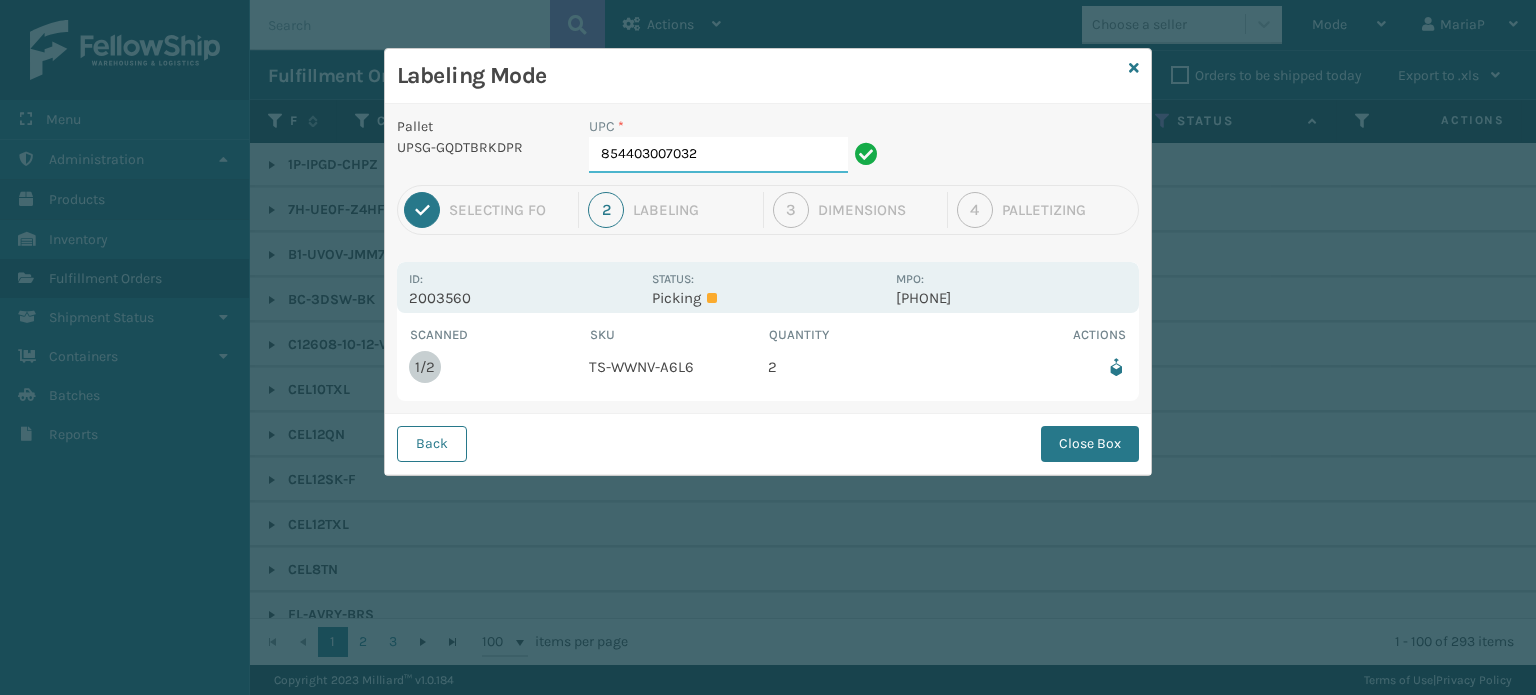click on "854403007032" at bounding box center [718, 155] 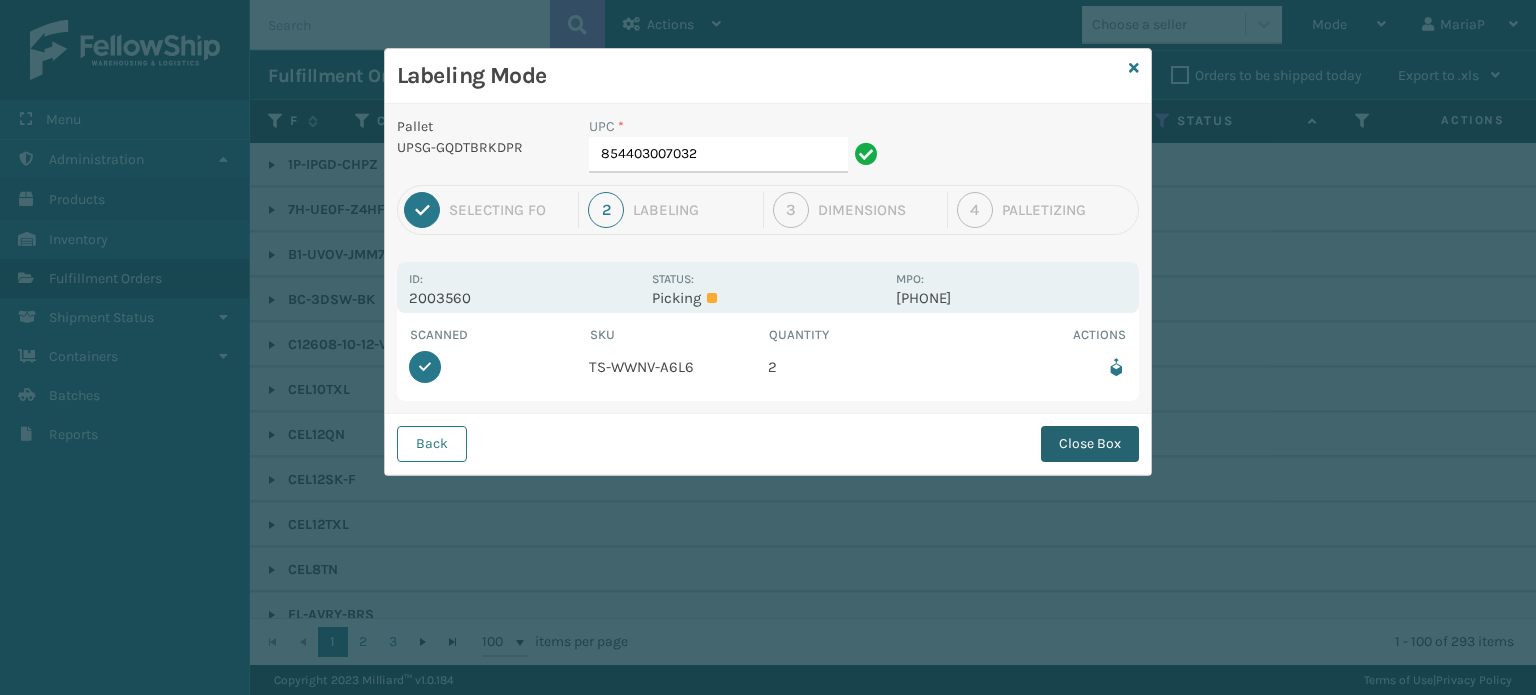 click on "Close Box" at bounding box center (1090, 444) 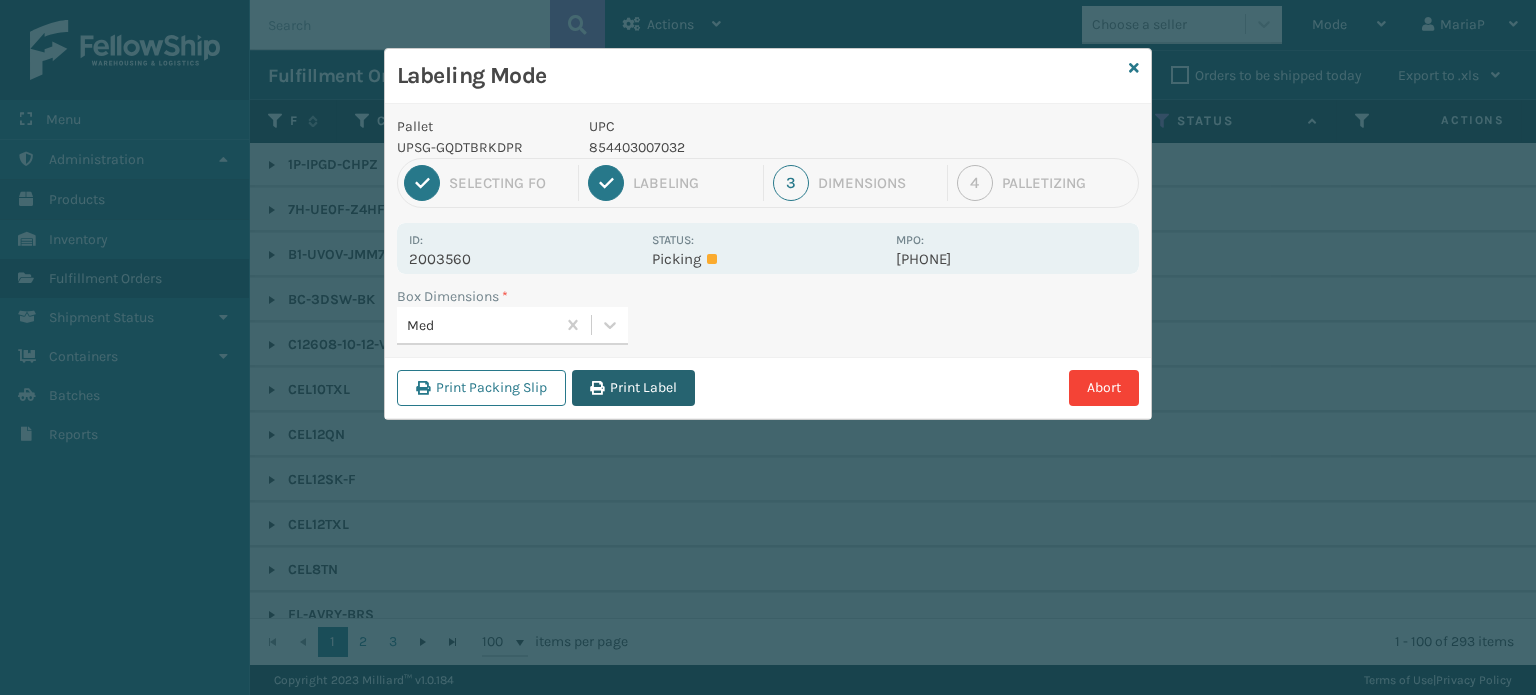 click on "Print Label" at bounding box center [633, 388] 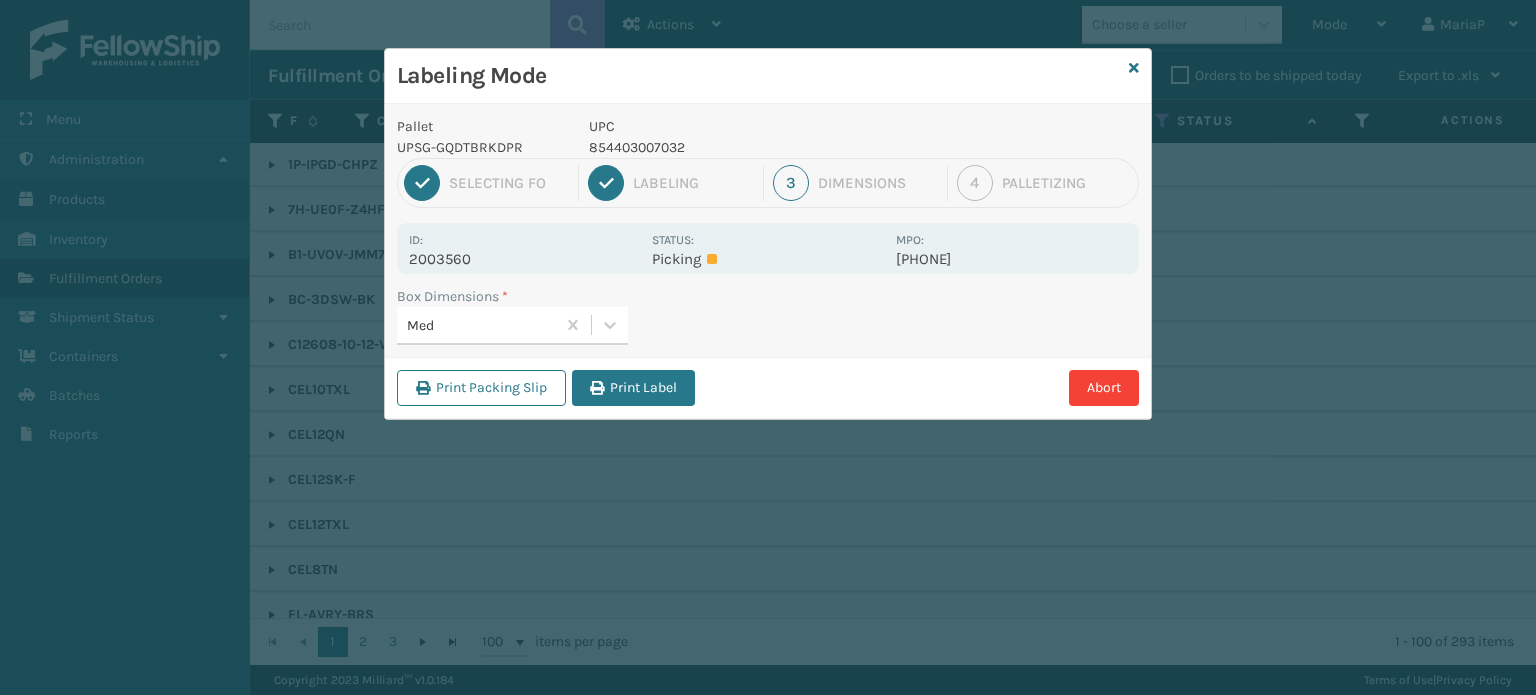 click on "Labeling Mode Pallet UPSG-GQDTBRKDPR UPC 854403007032 1 Selecting FO 2 Labeling 3 Dimensions 4 Palletizing Id: 2003560 Status: Picking MPO: 111121833-1 Box Dimensions   * Med Print Packing Slip Print Label Abort" at bounding box center [768, 347] 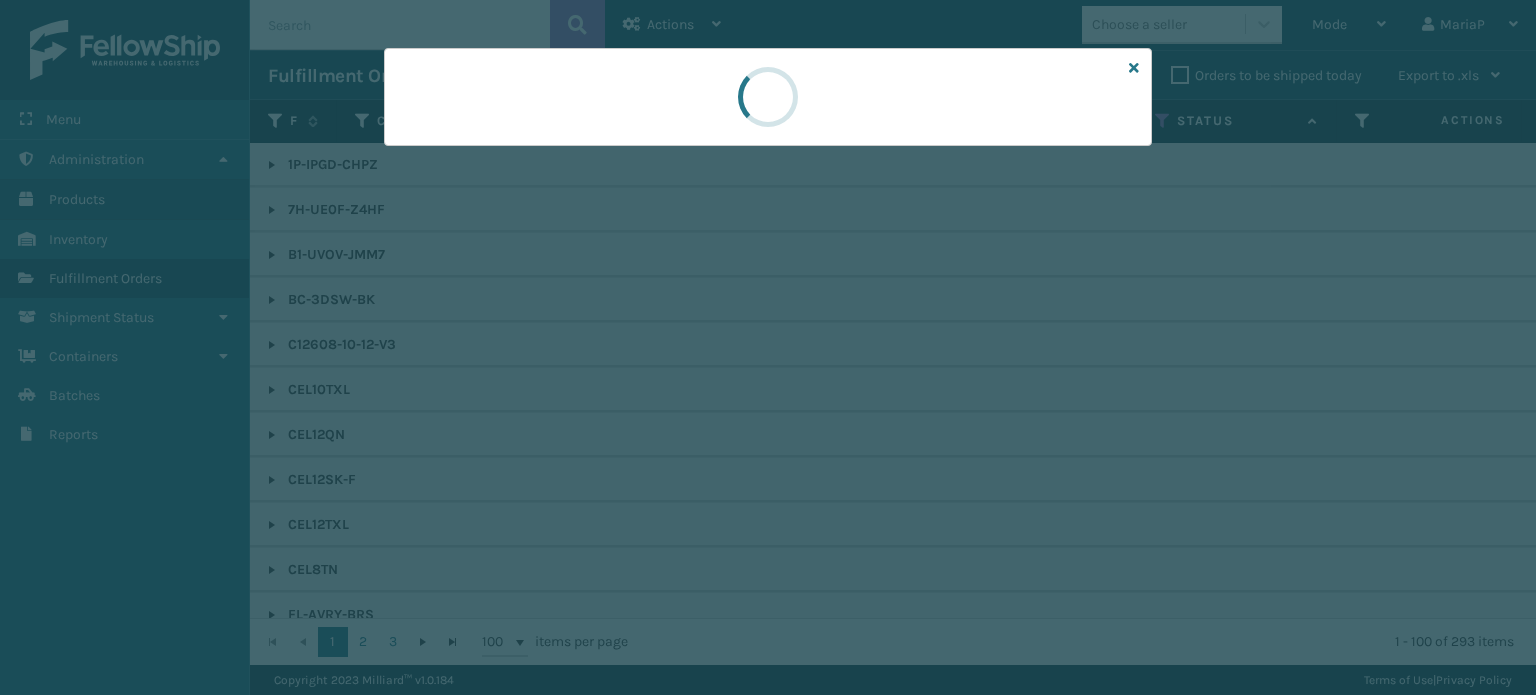 drag, startPoint x: 663, startPoint y: 385, endPoint x: 632, endPoint y: 363, distance: 38.013157 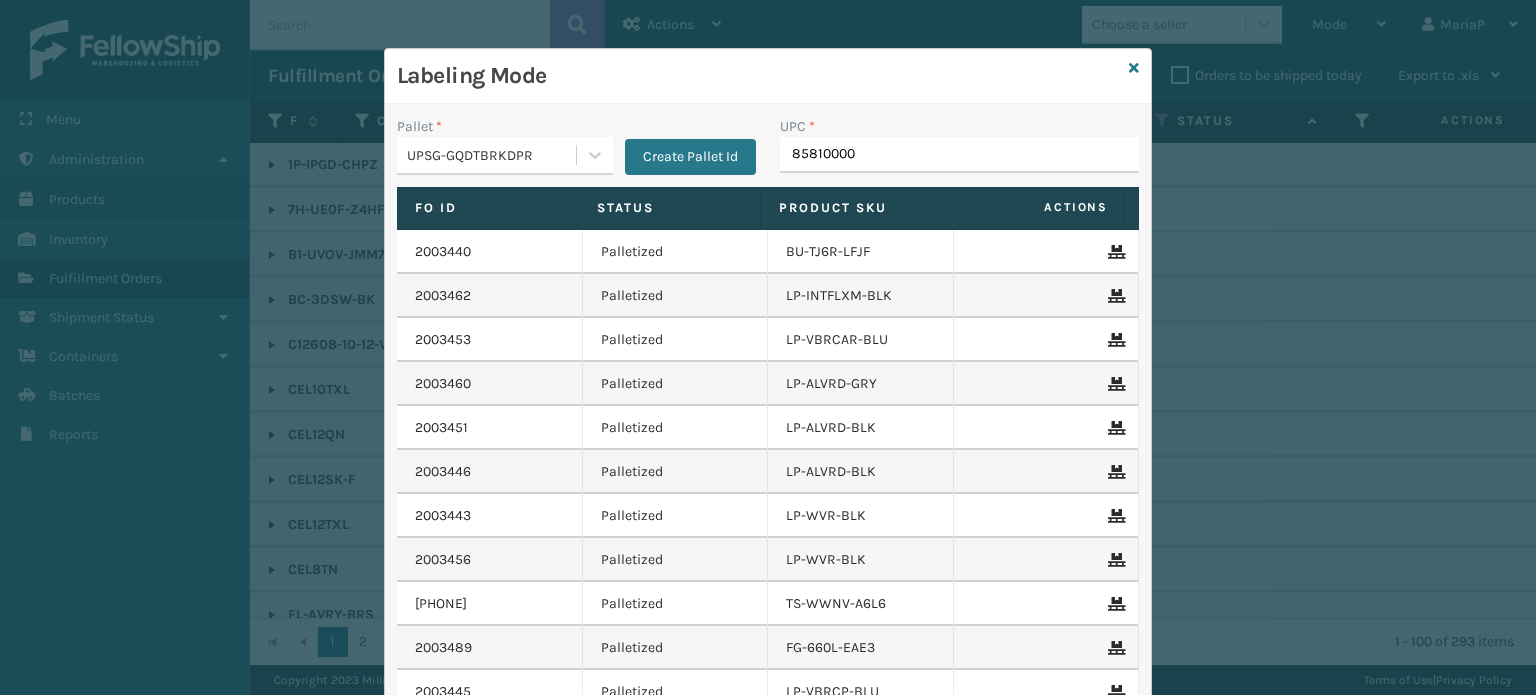 type on "858100007" 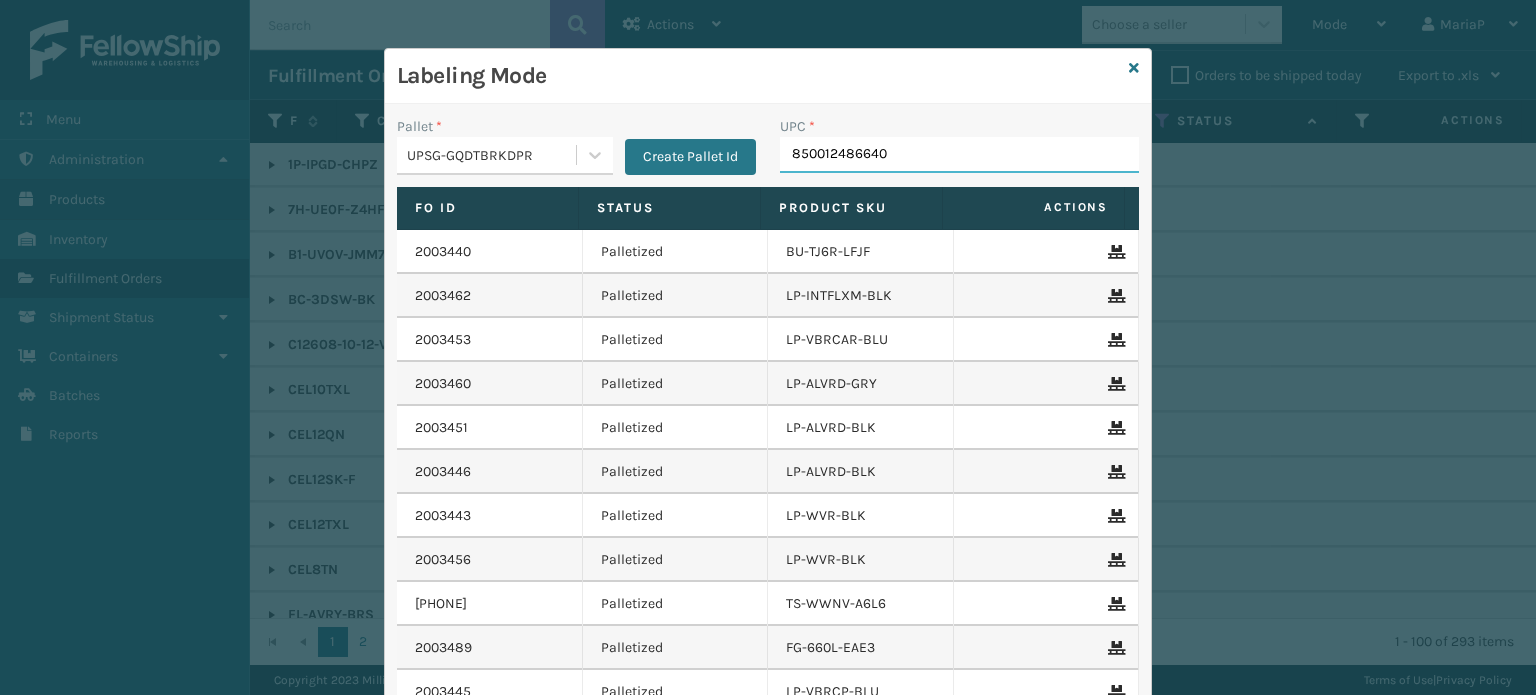 type on "850012486640" 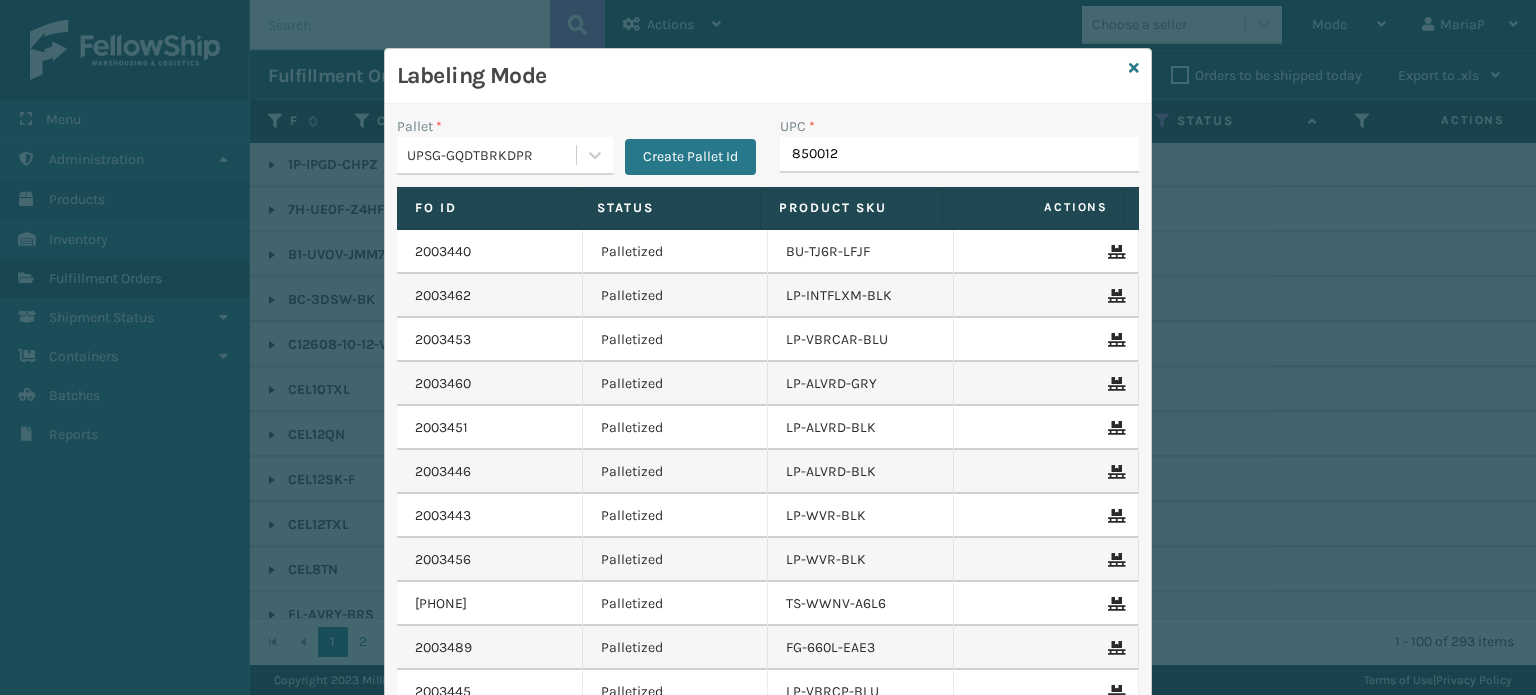type on "8500124" 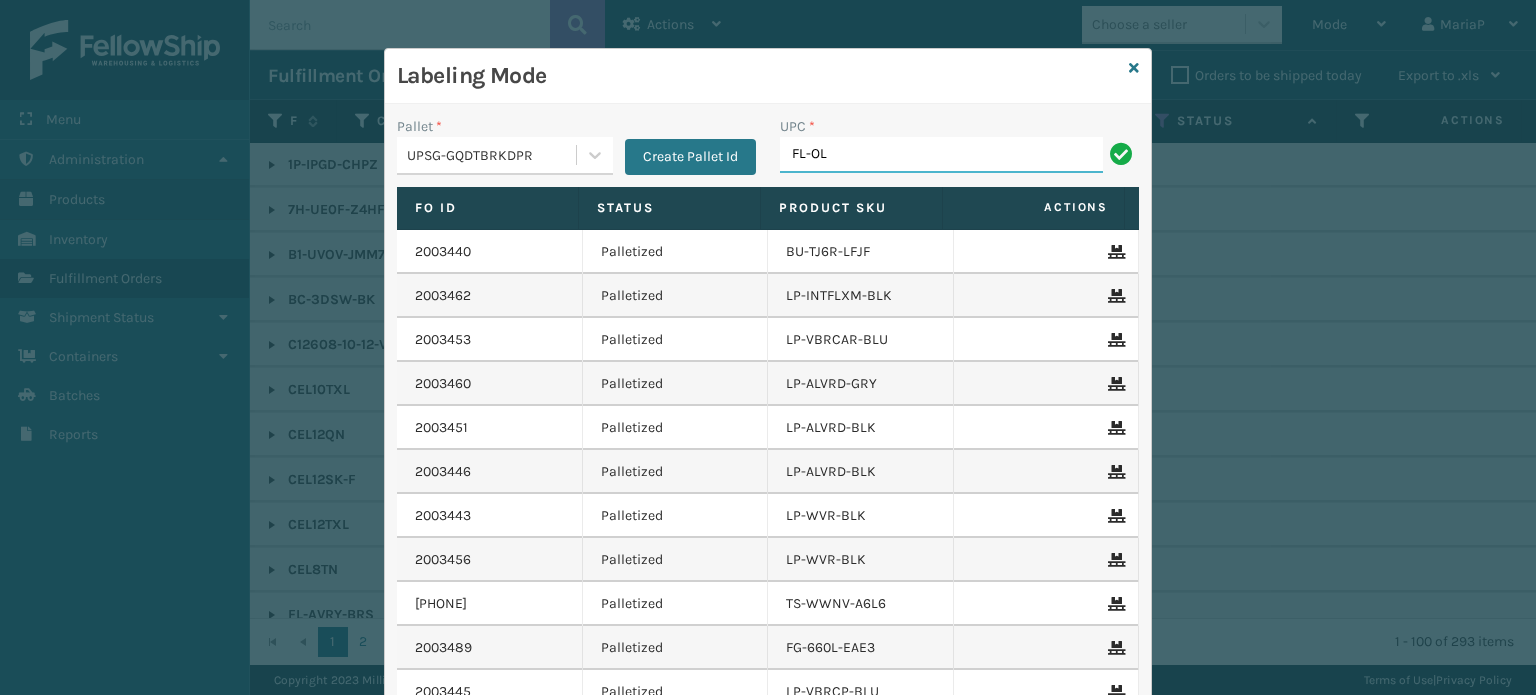 type on "FL-OLVA-CRM" 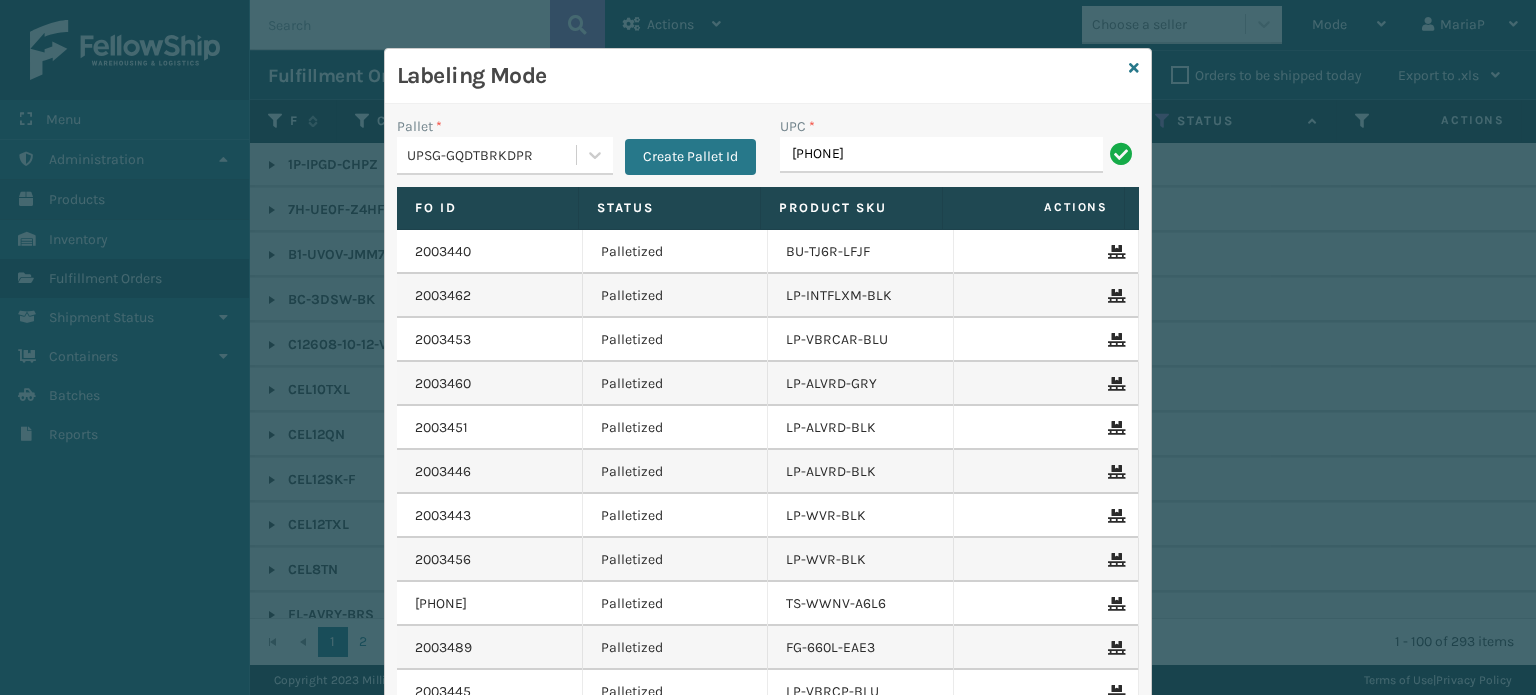type on "[PHONE]" 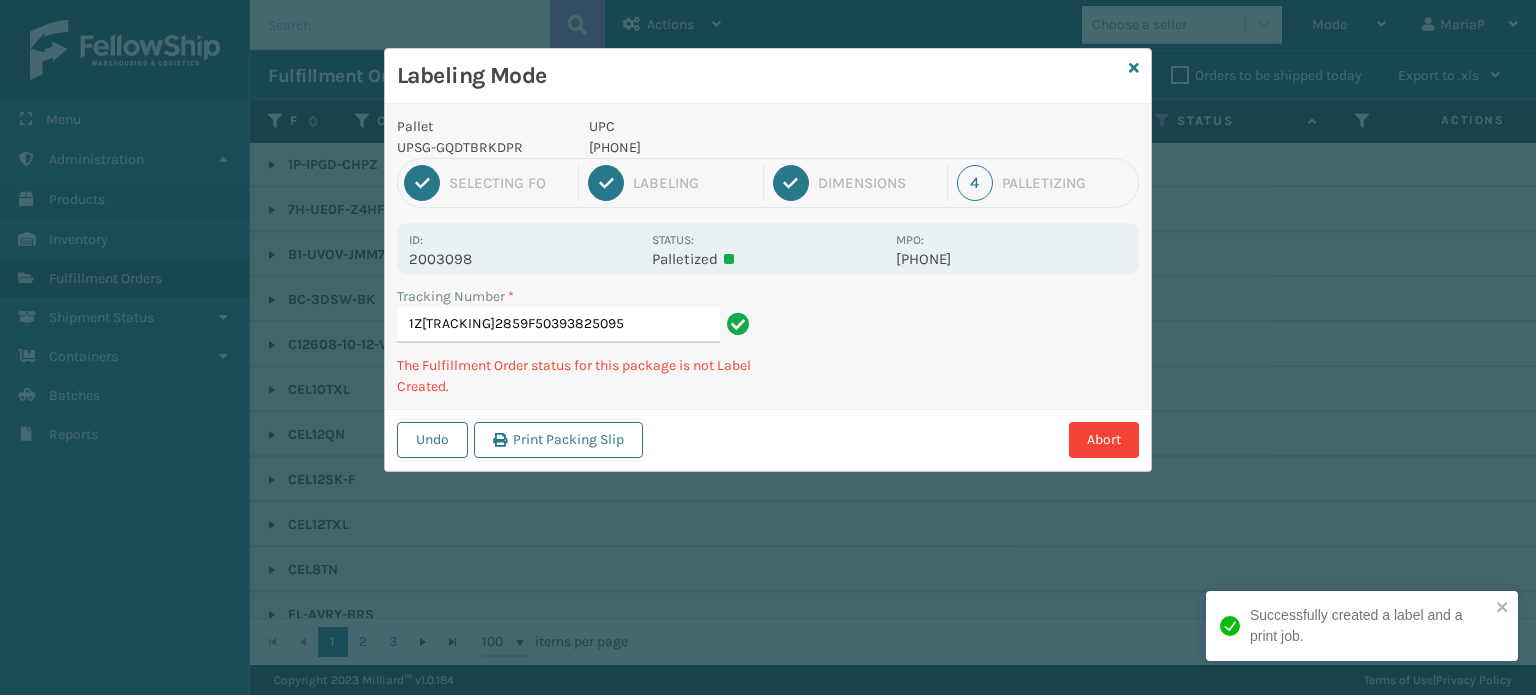 click on "[PHONE]" at bounding box center (736, 147) 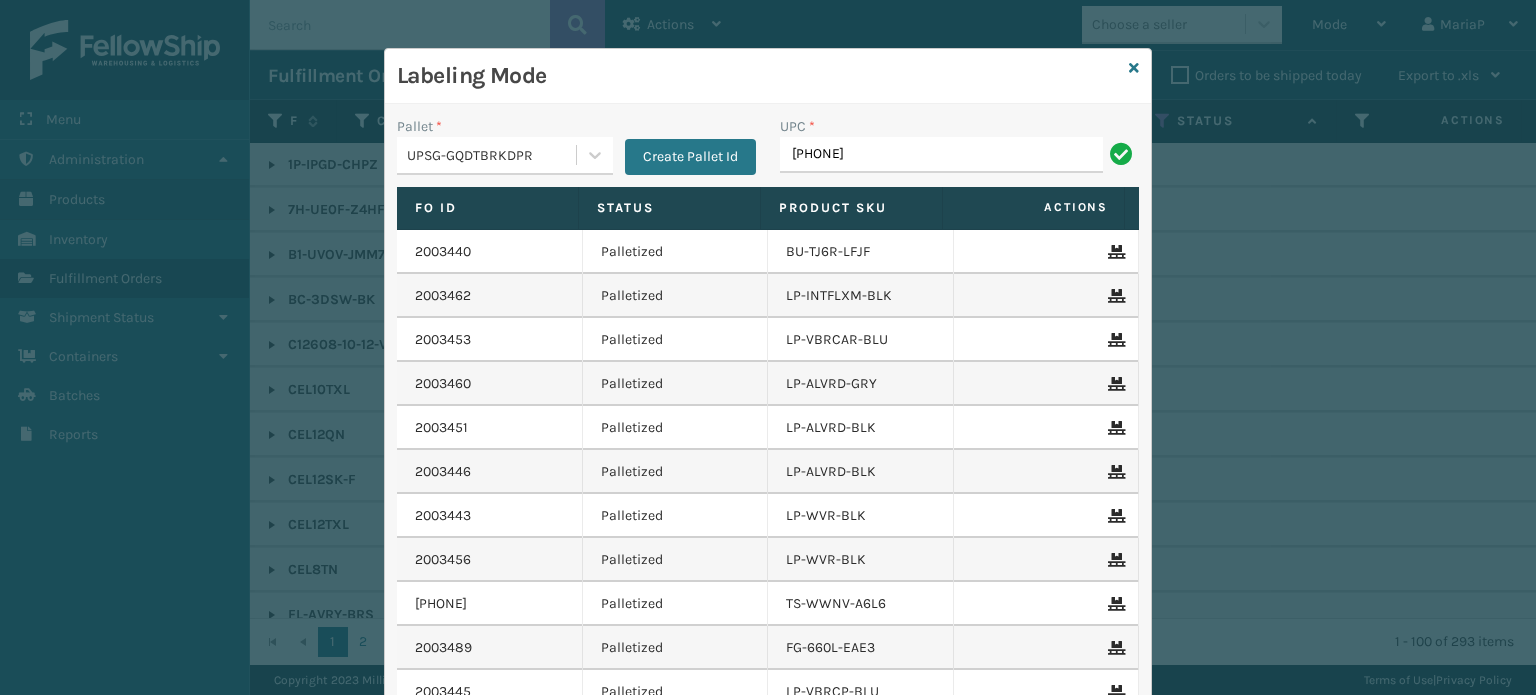 type on "[PHONE]" 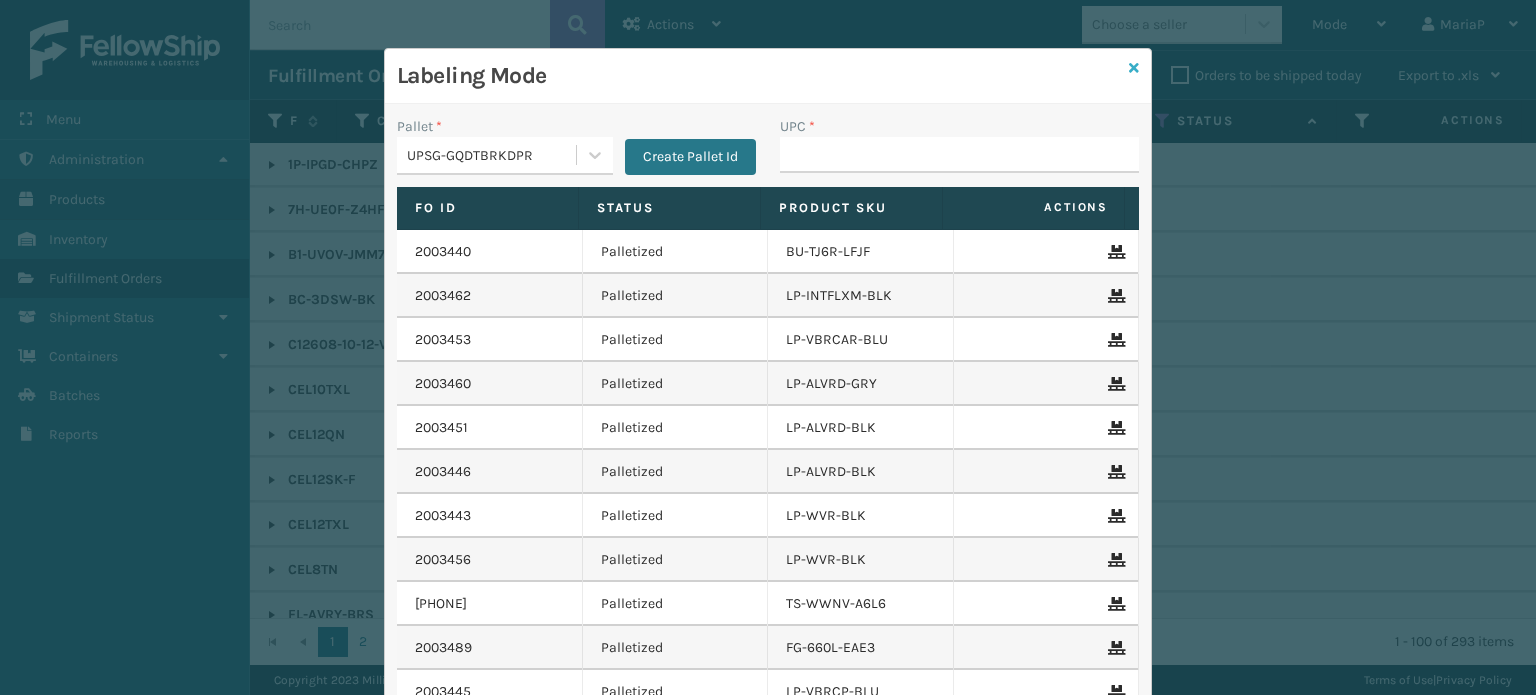 click at bounding box center (1134, 68) 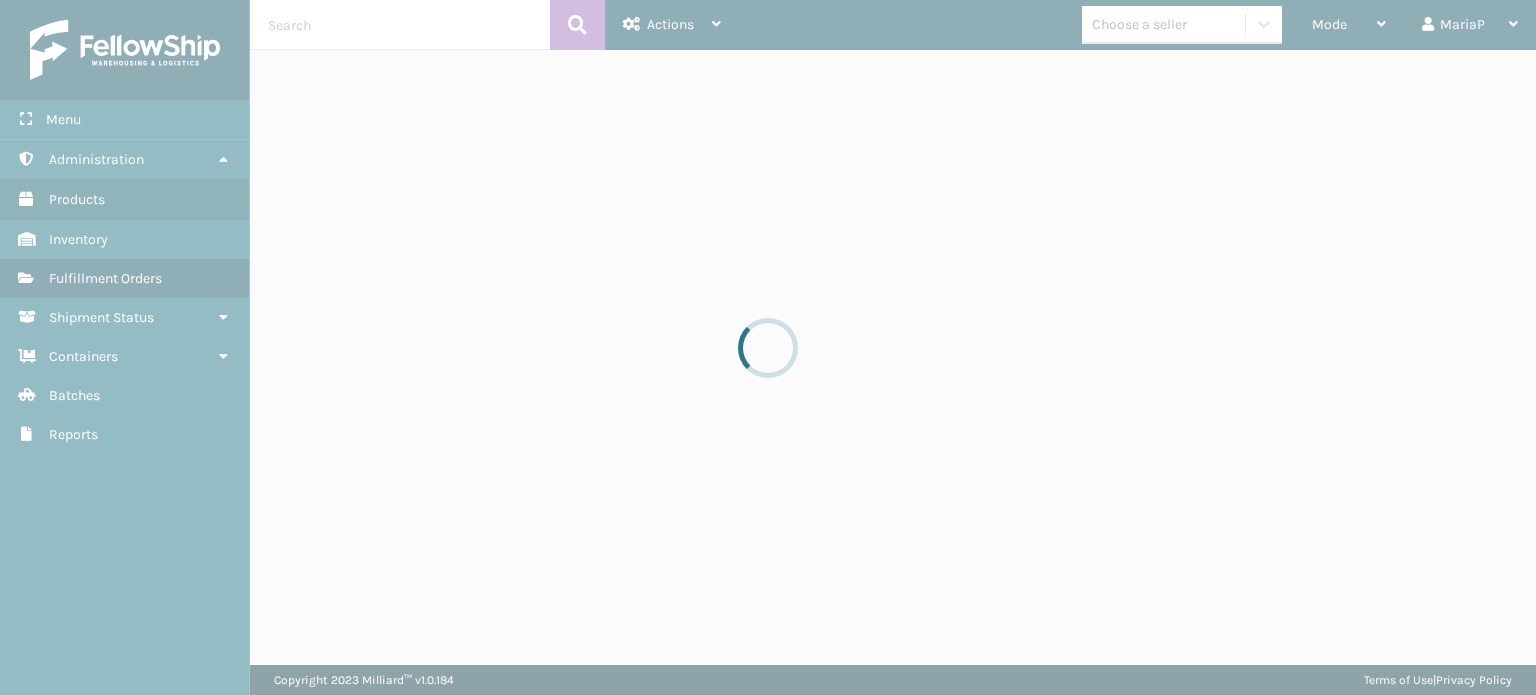 click at bounding box center [768, 347] 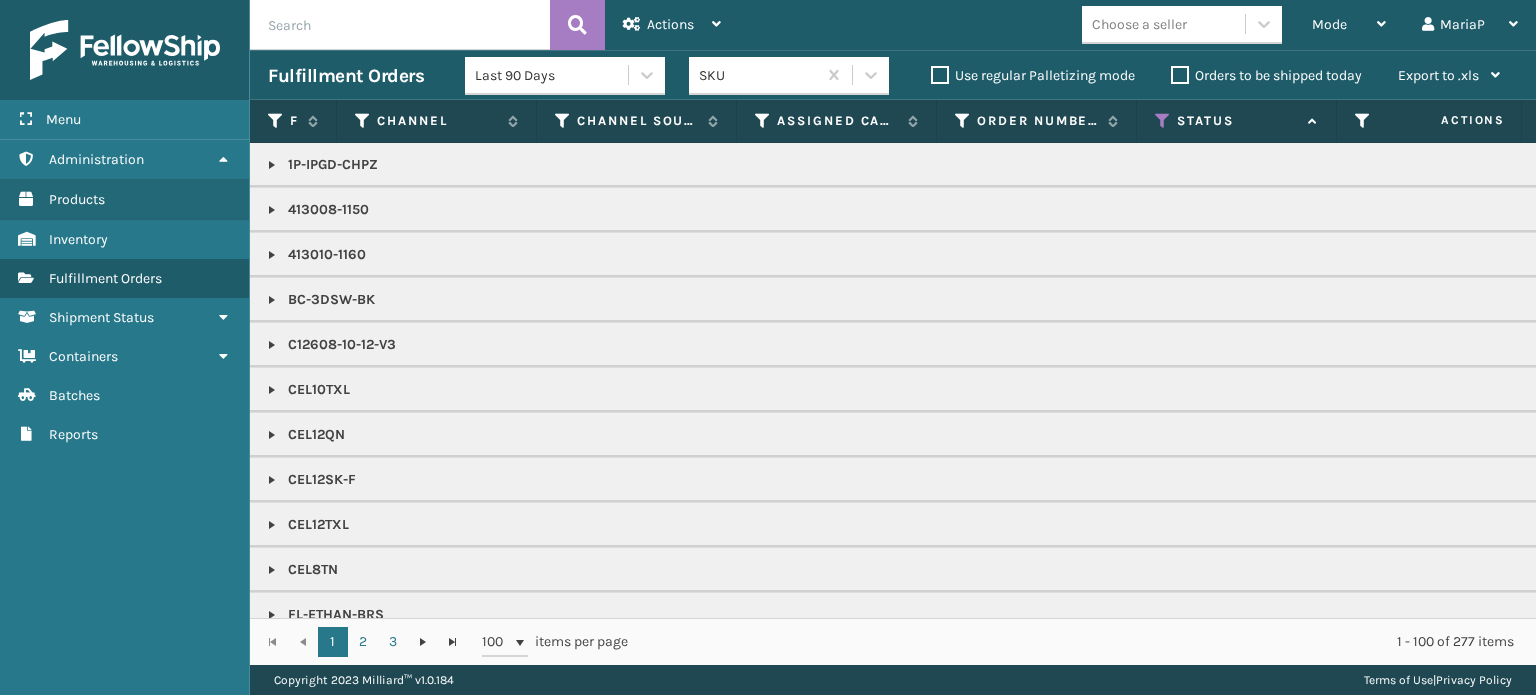 click on "Choose a seller" at bounding box center (1139, 24) 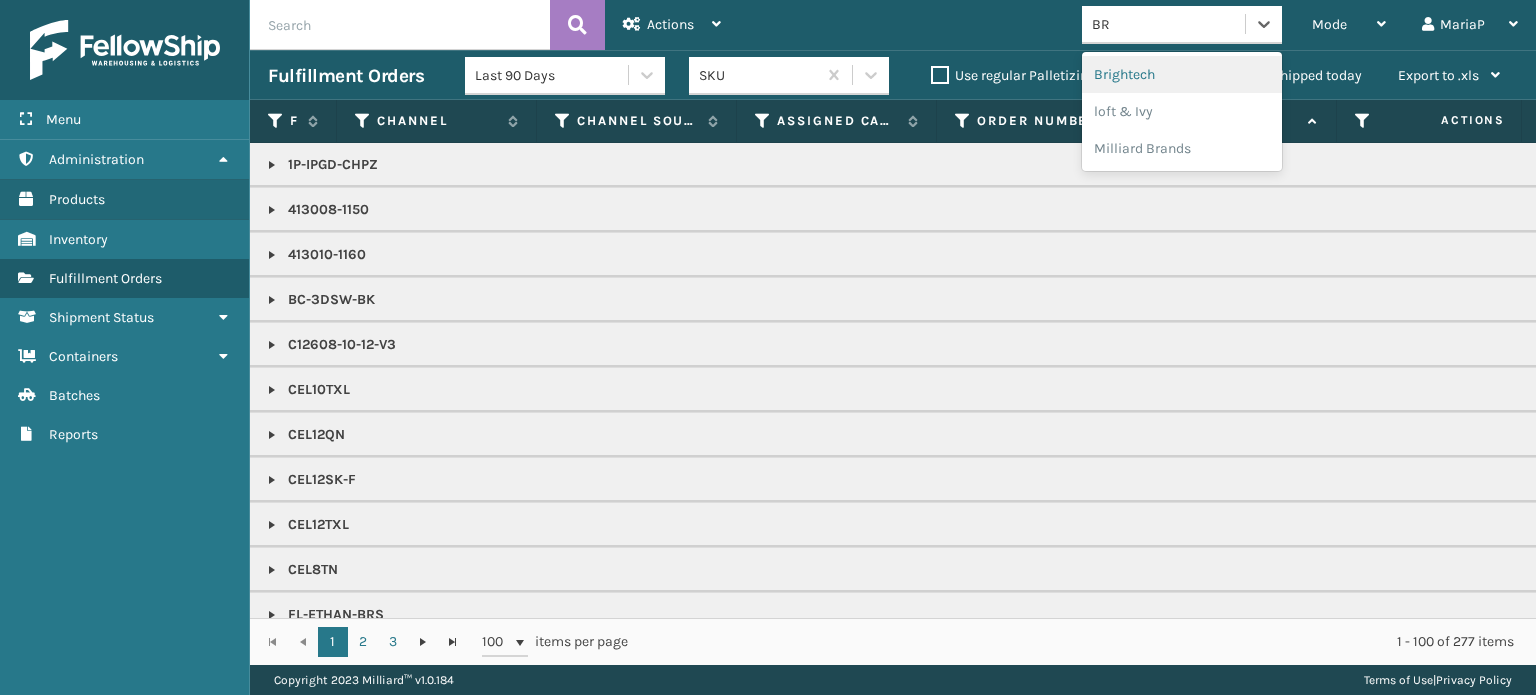 type on "BRI" 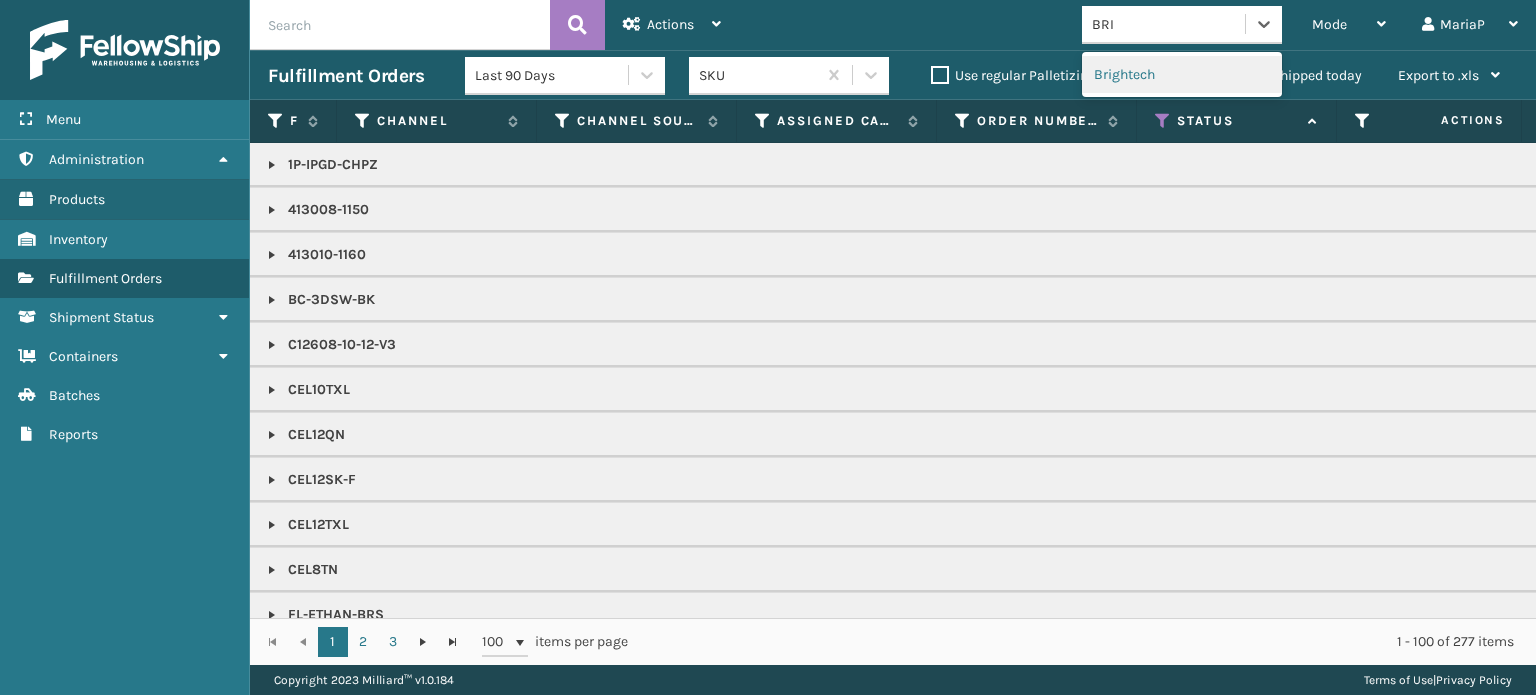 click on "Brightech" at bounding box center [1182, 74] 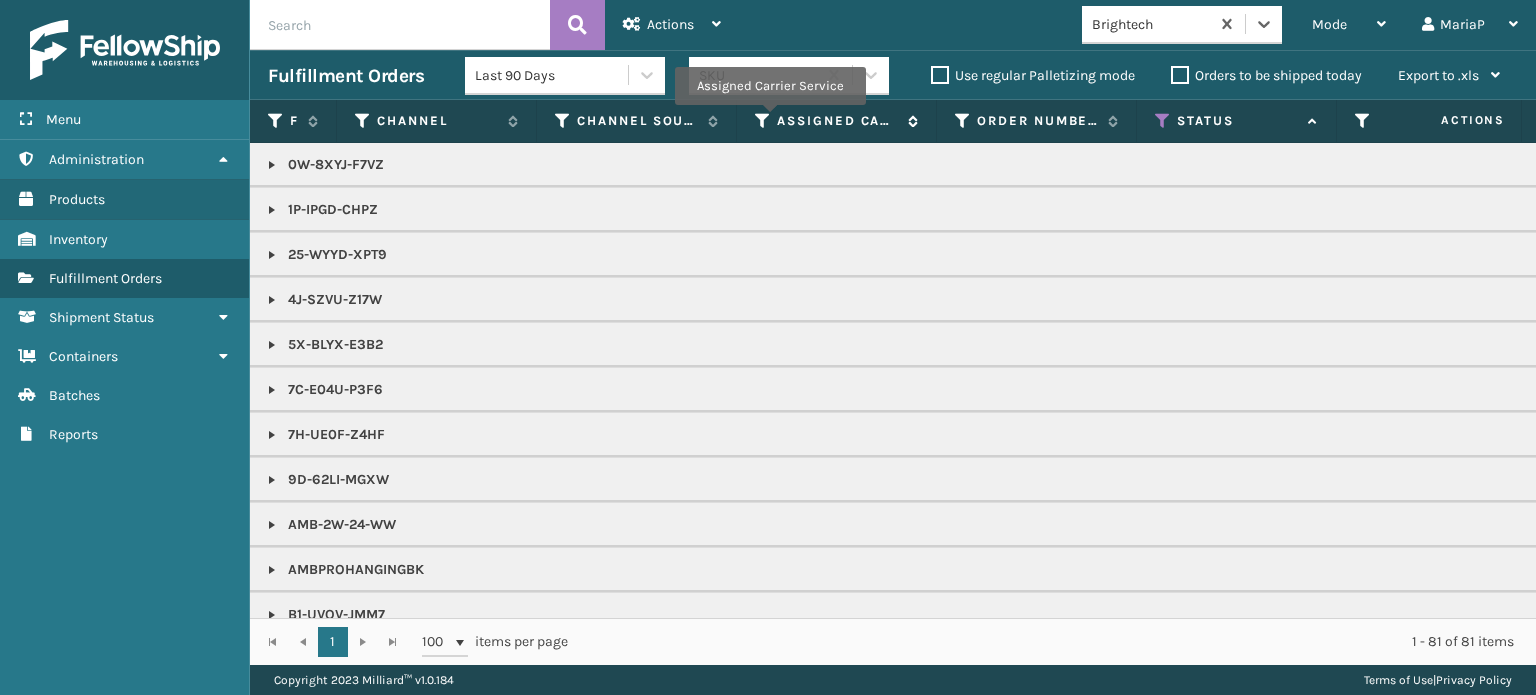 click at bounding box center [763, 121] 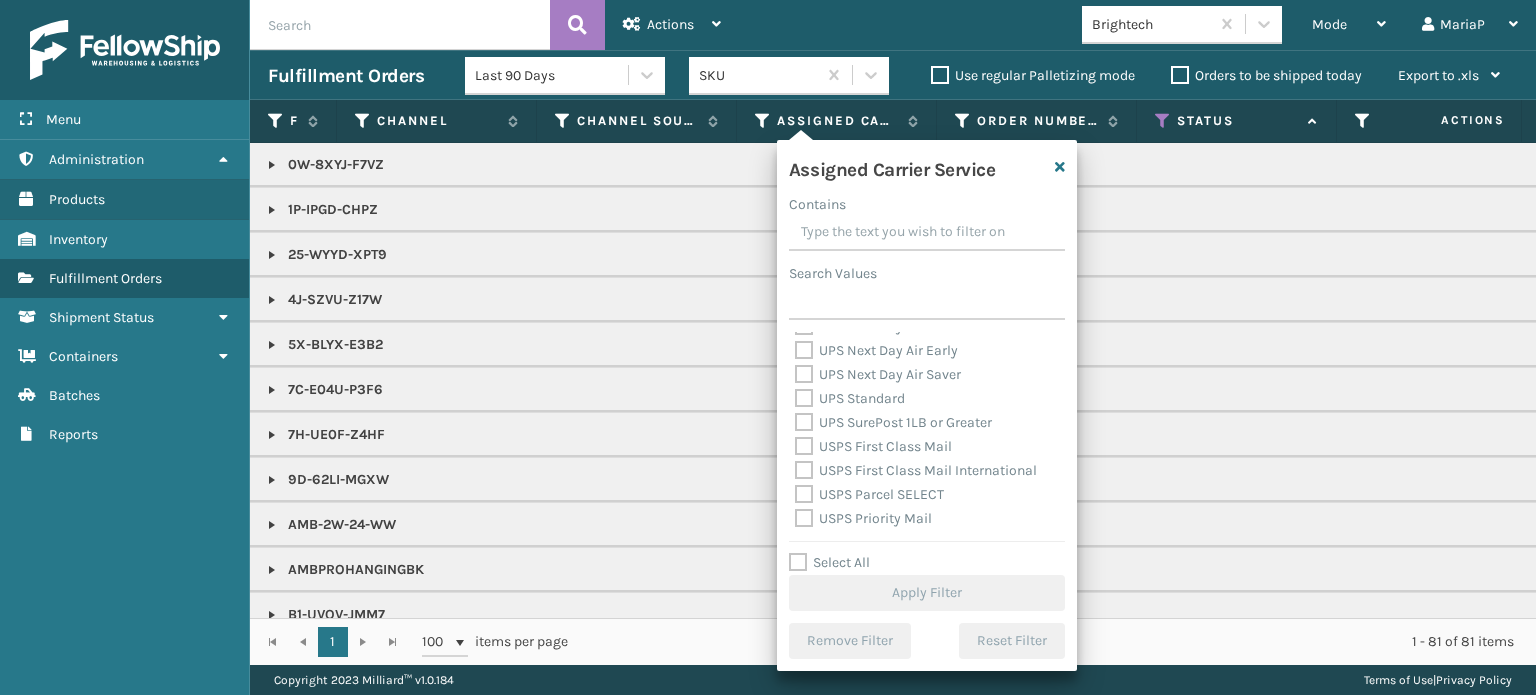 scroll, scrollTop: 500, scrollLeft: 0, axis: vertical 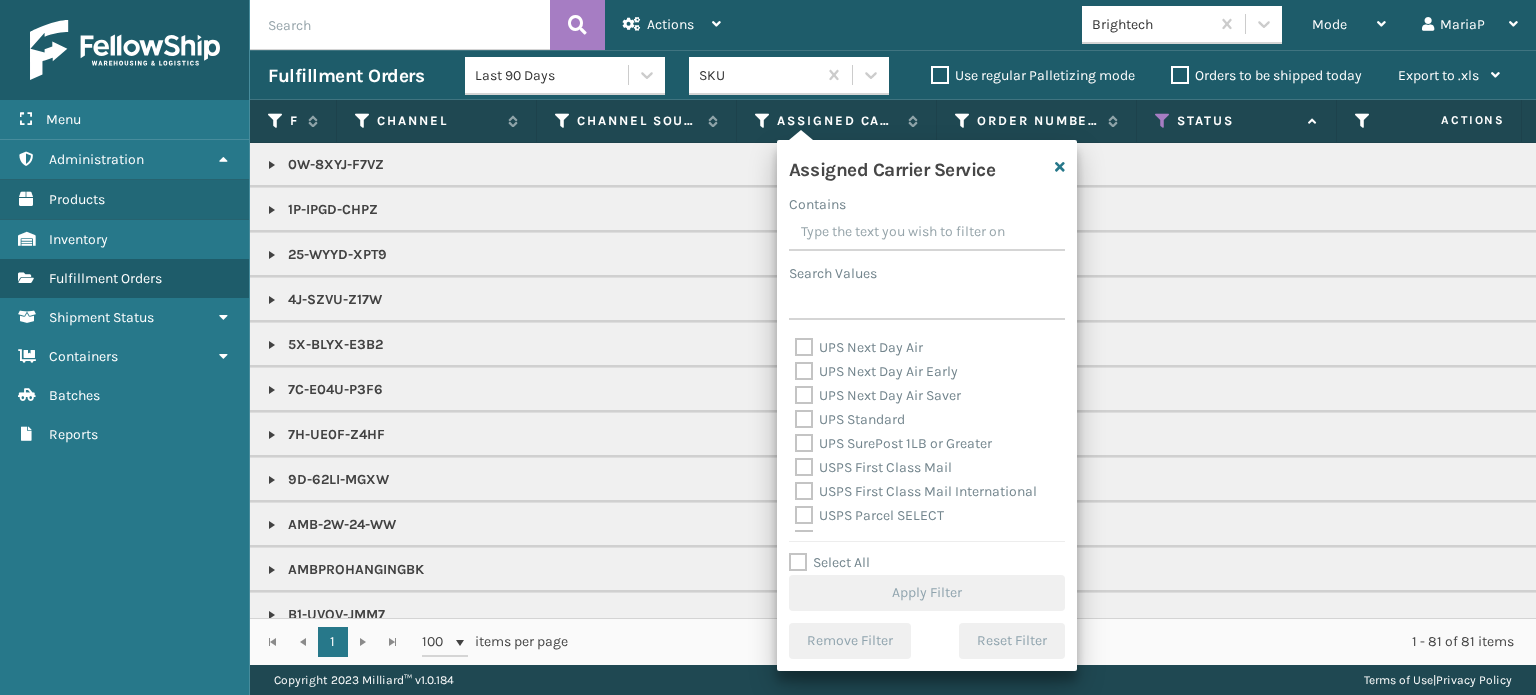 click on "UPS Standard" at bounding box center (850, 419) 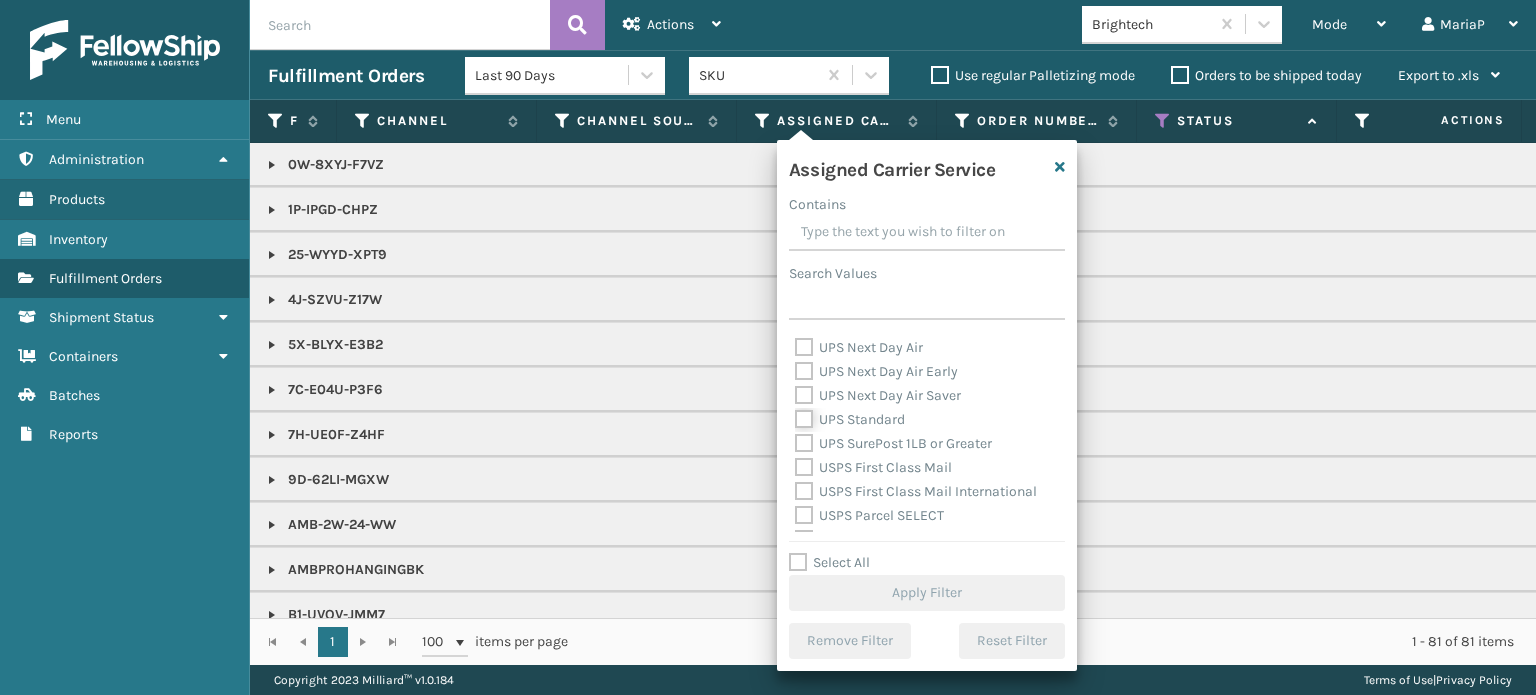 click on "UPS Standard" at bounding box center [795, 414] 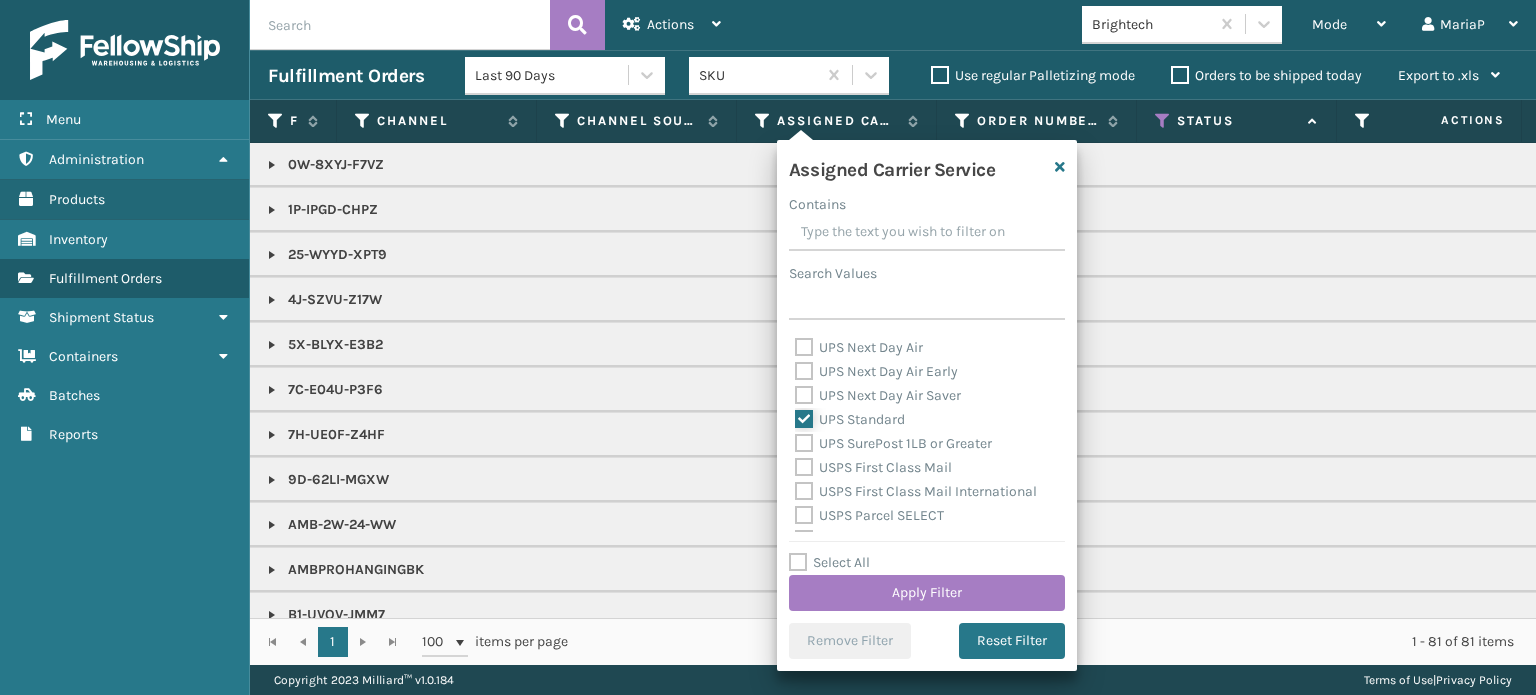 scroll, scrollTop: 400, scrollLeft: 0, axis: vertical 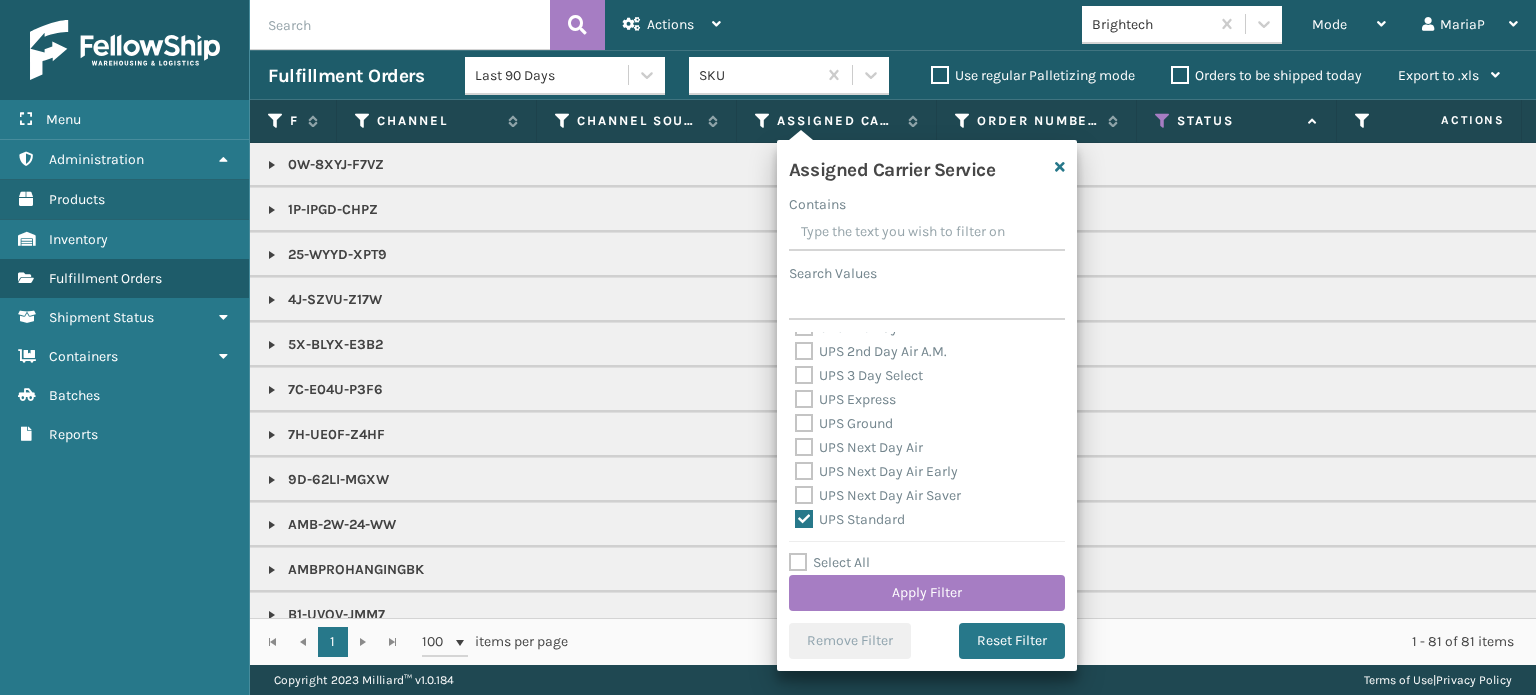 click on "UPS Ground" at bounding box center (844, 423) 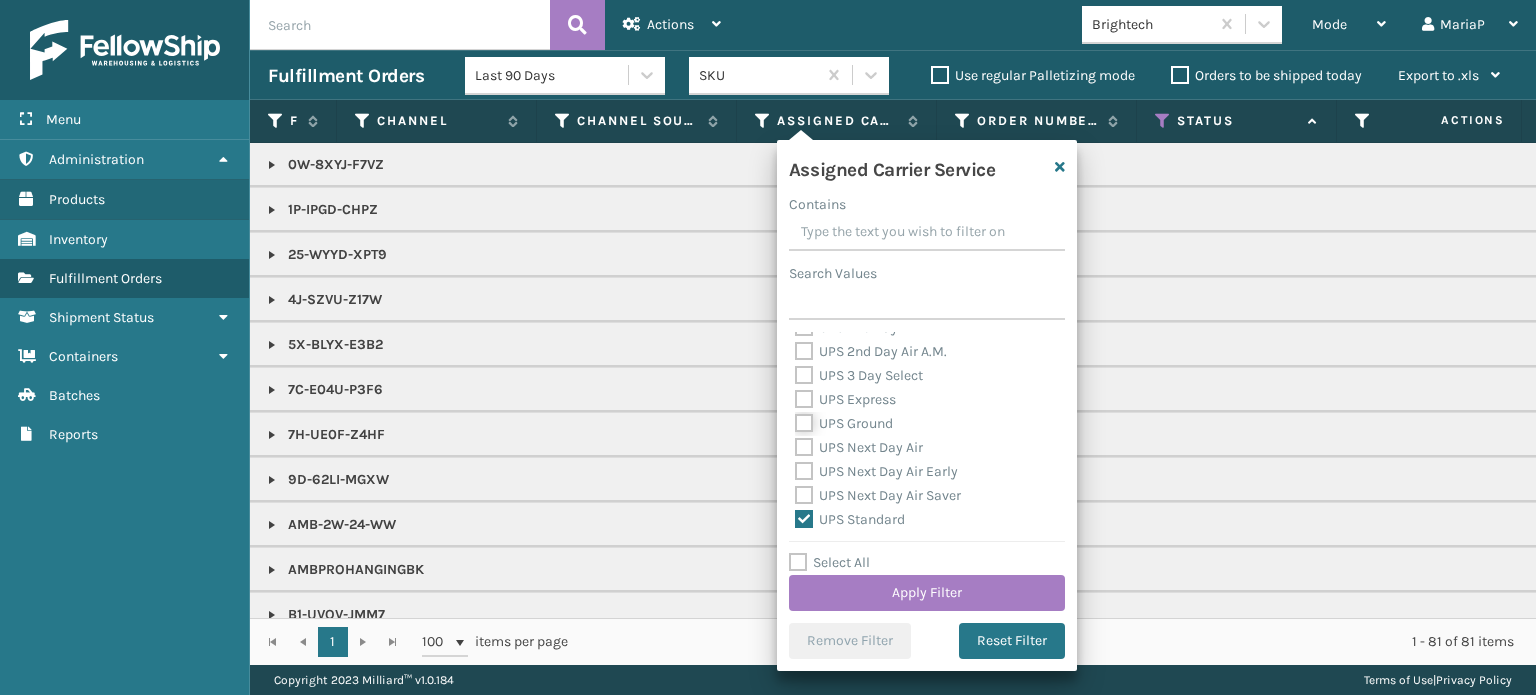 click on "UPS Ground" at bounding box center [795, 418] 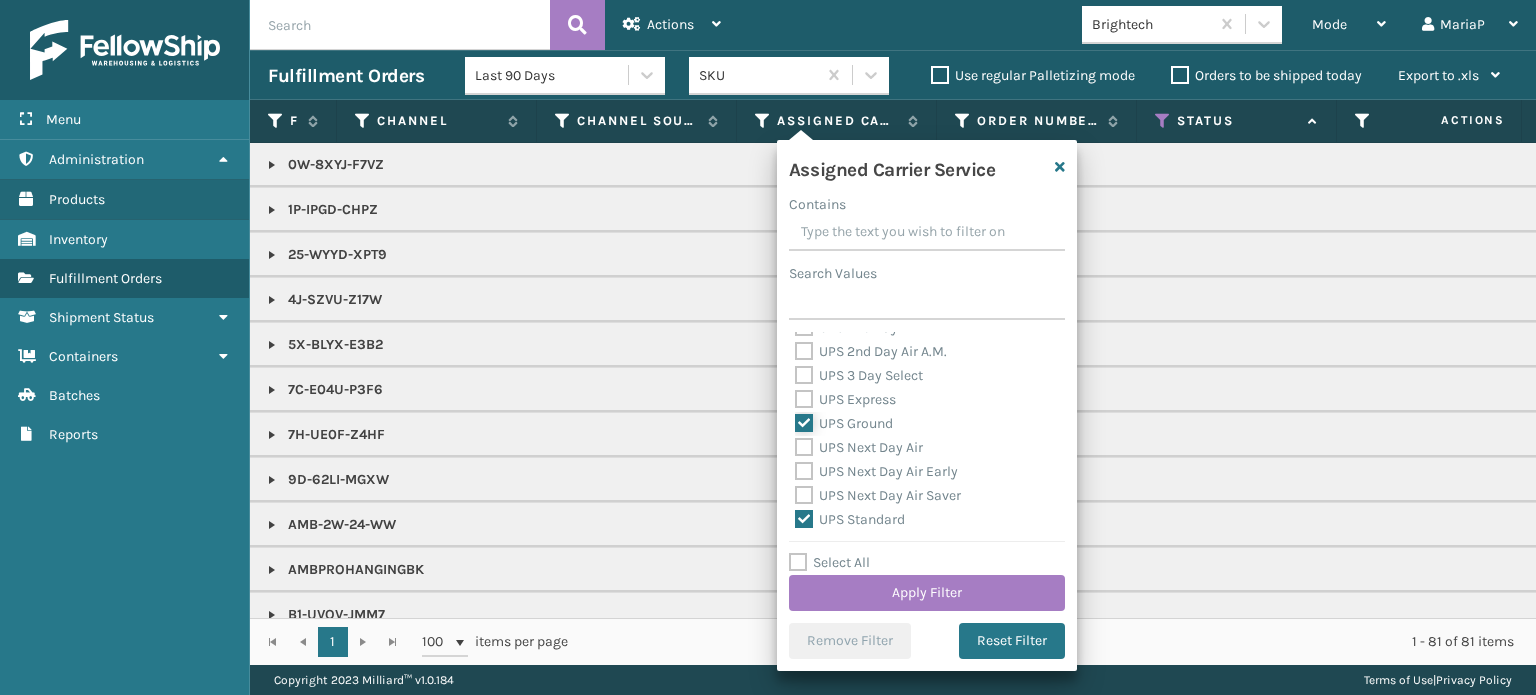 checkbox on "true" 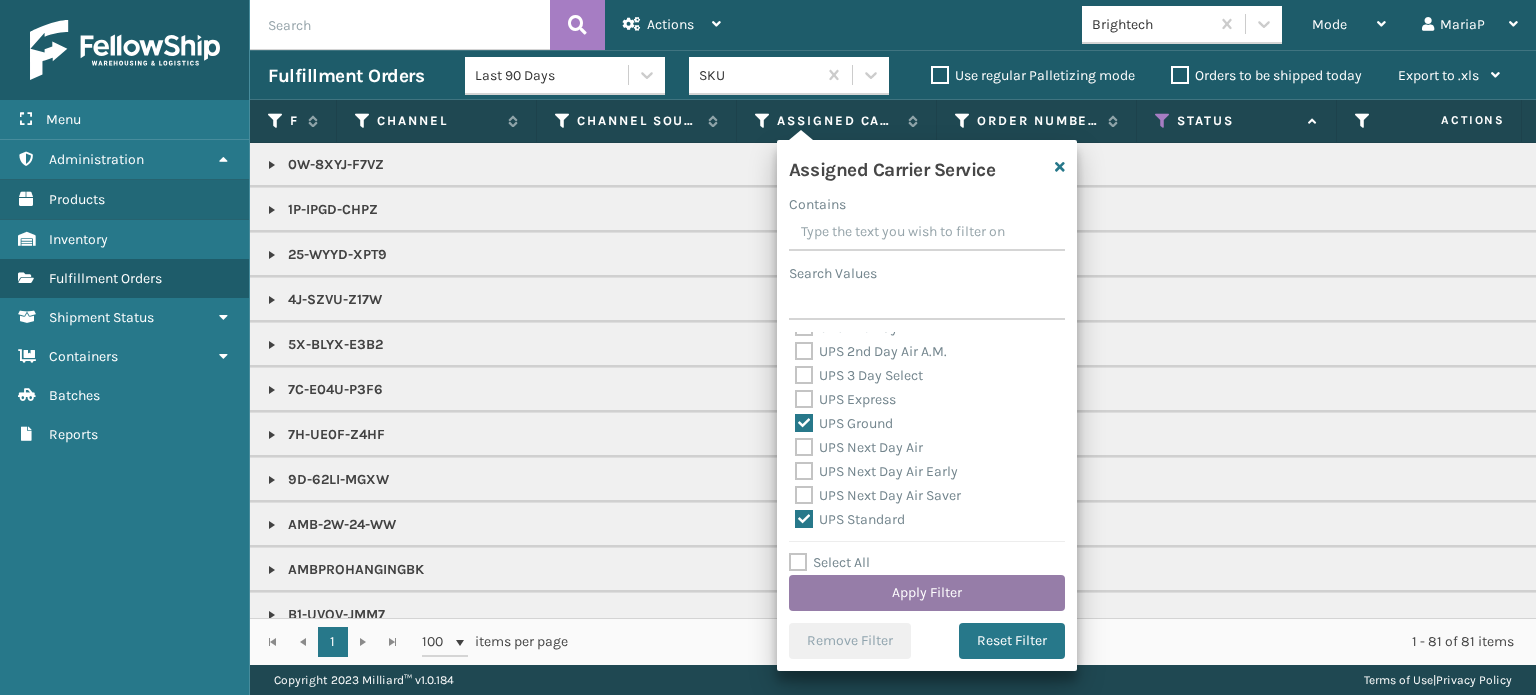 click on "Apply Filter" at bounding box center (927, 593) 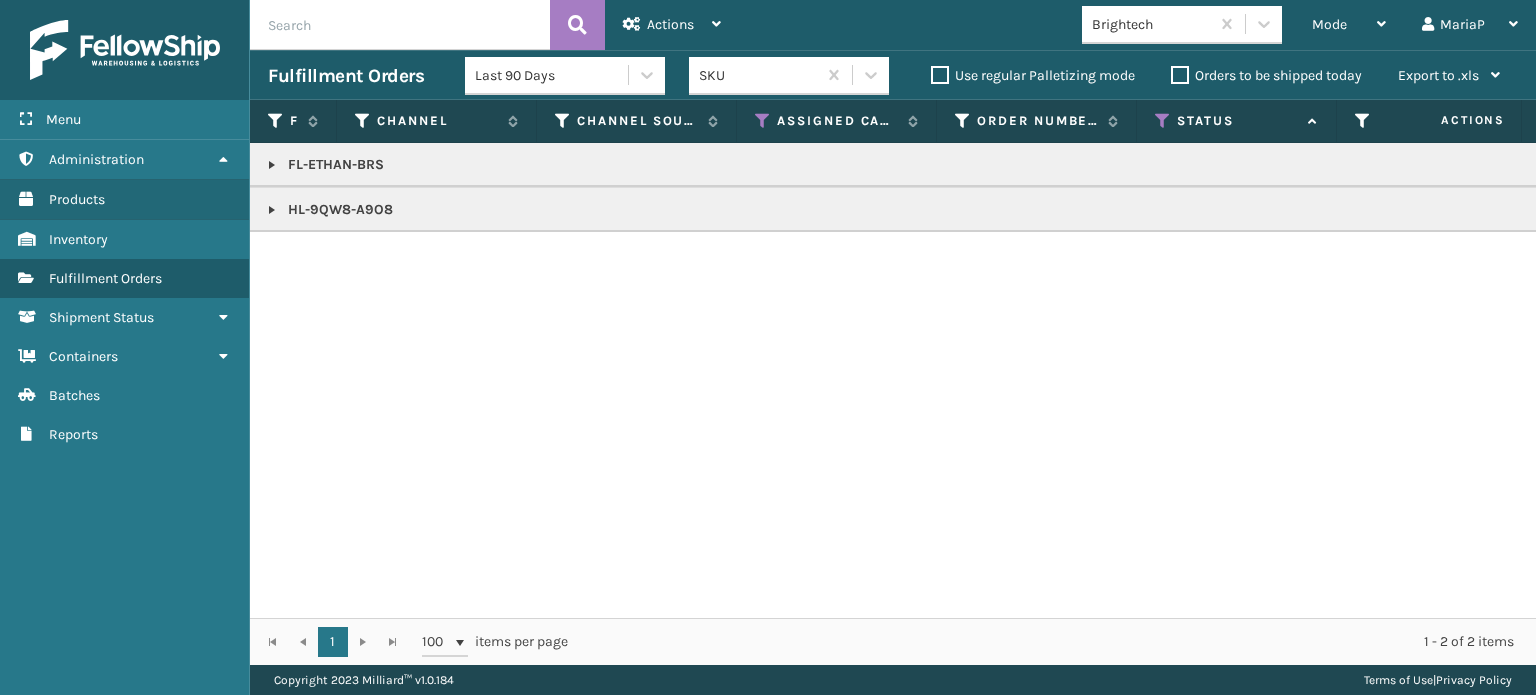 click on "HL-9QW8-A9O8" at bounding box center (2441, 209) 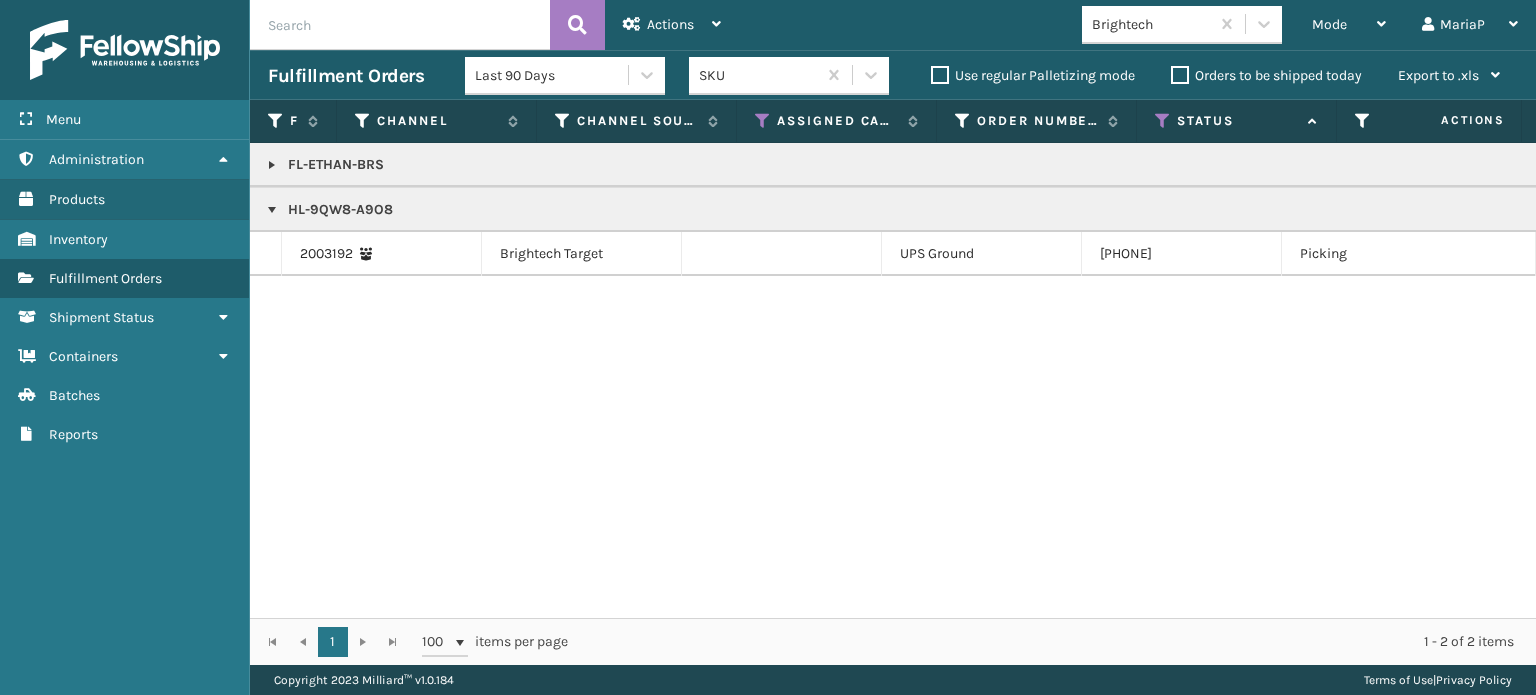 click at bounding box center (272, 165) 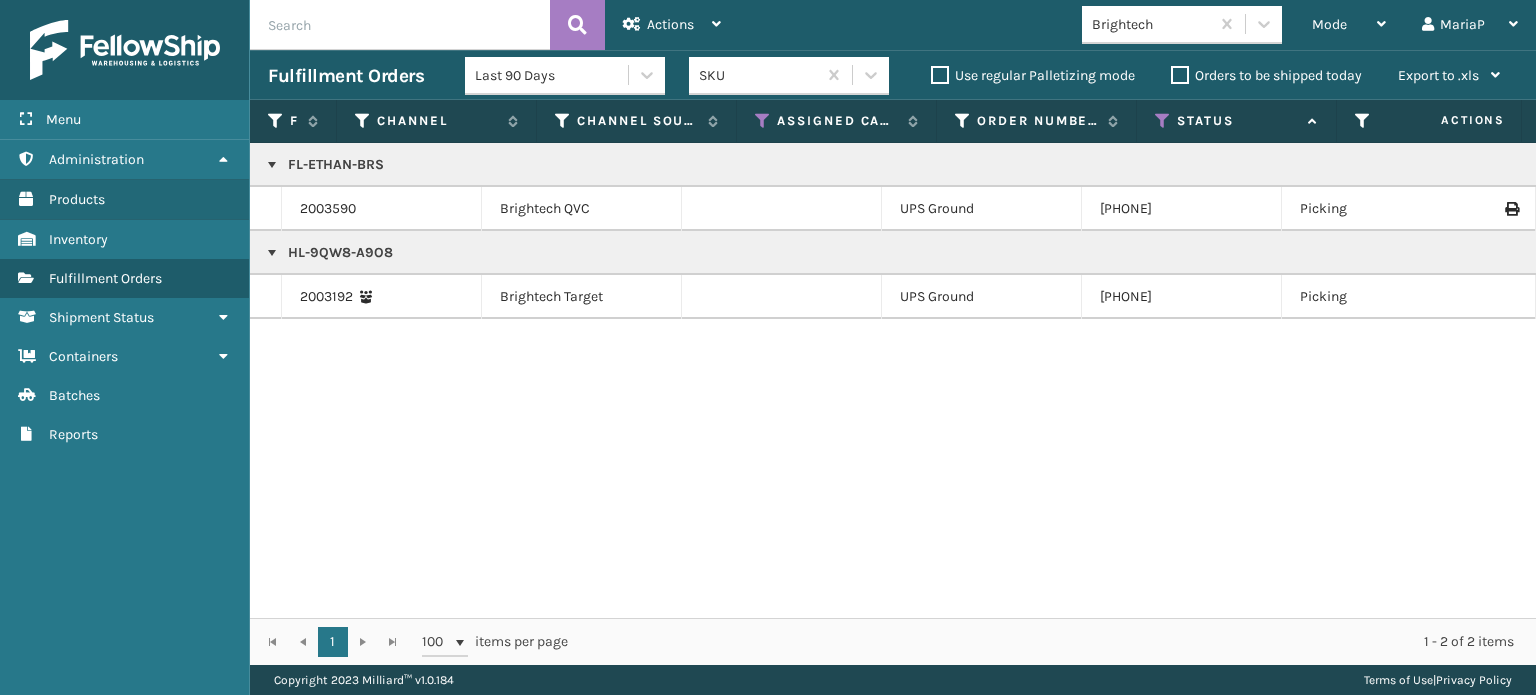 click at bounding box center (272, 253) 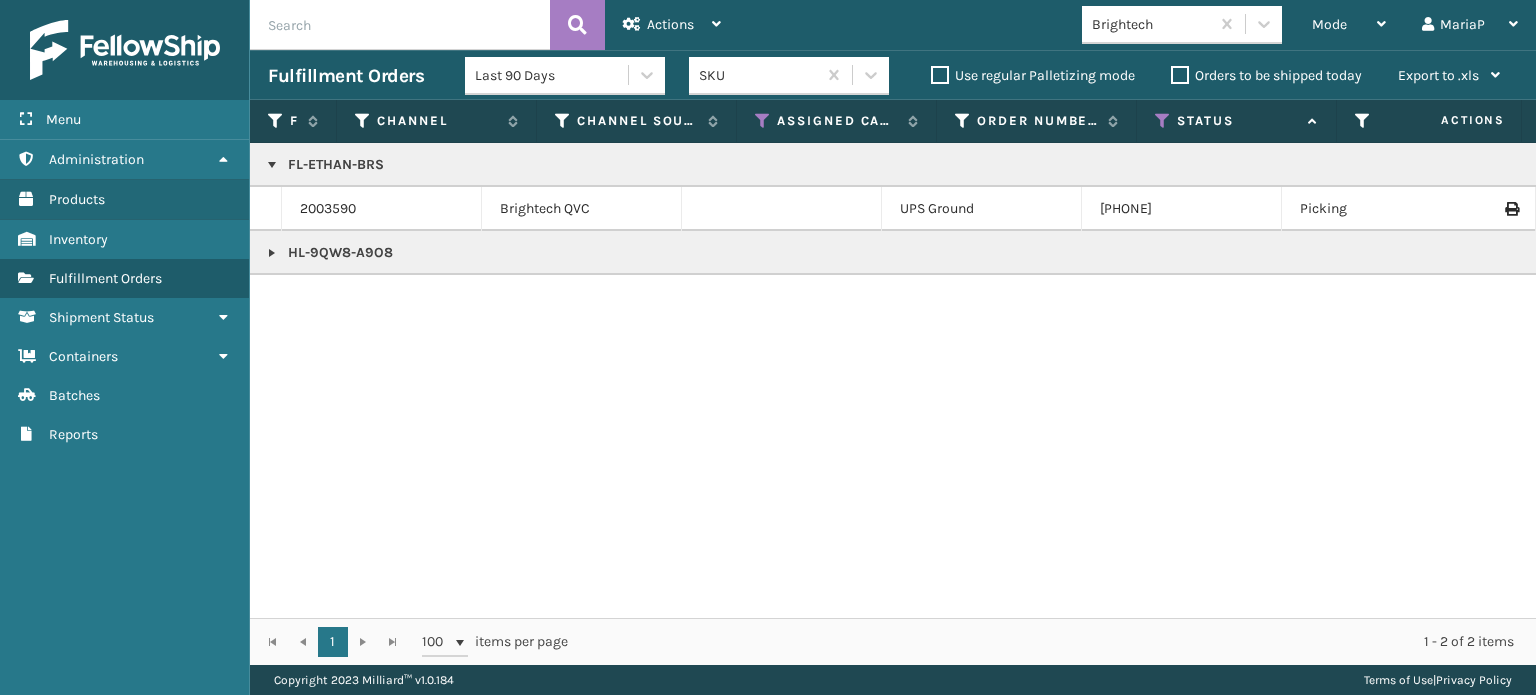 click at bounding box center (272, 253) 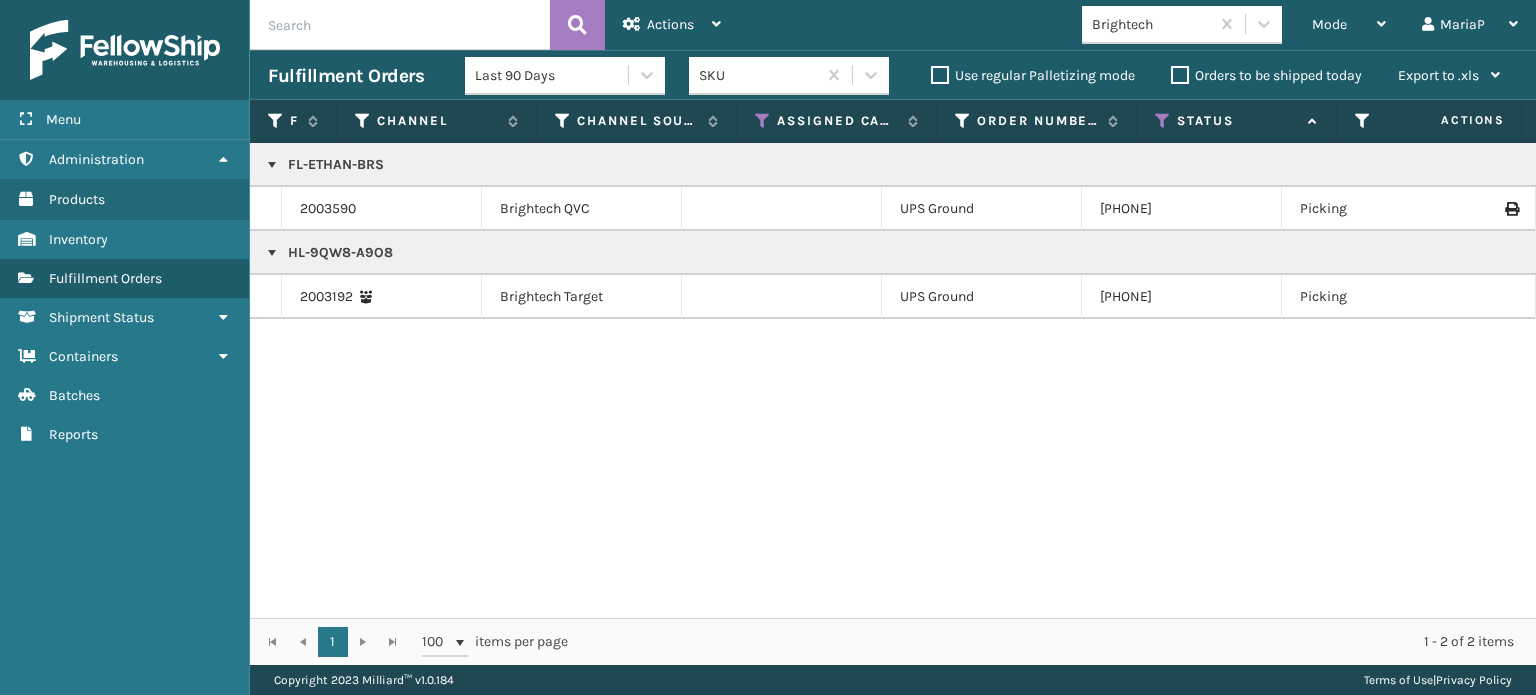 click at bounding box center [272, 253] 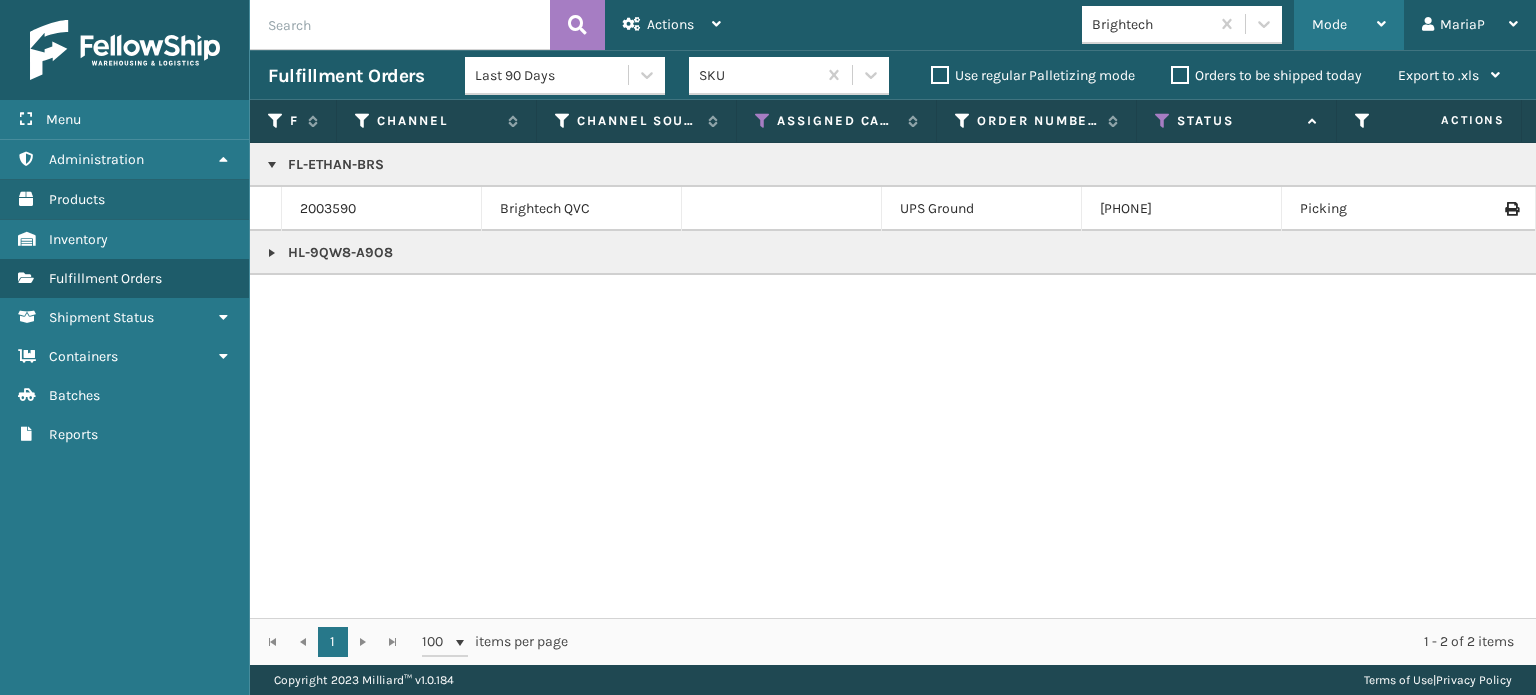 click on "Mode" at bounding box center [1329, 24] 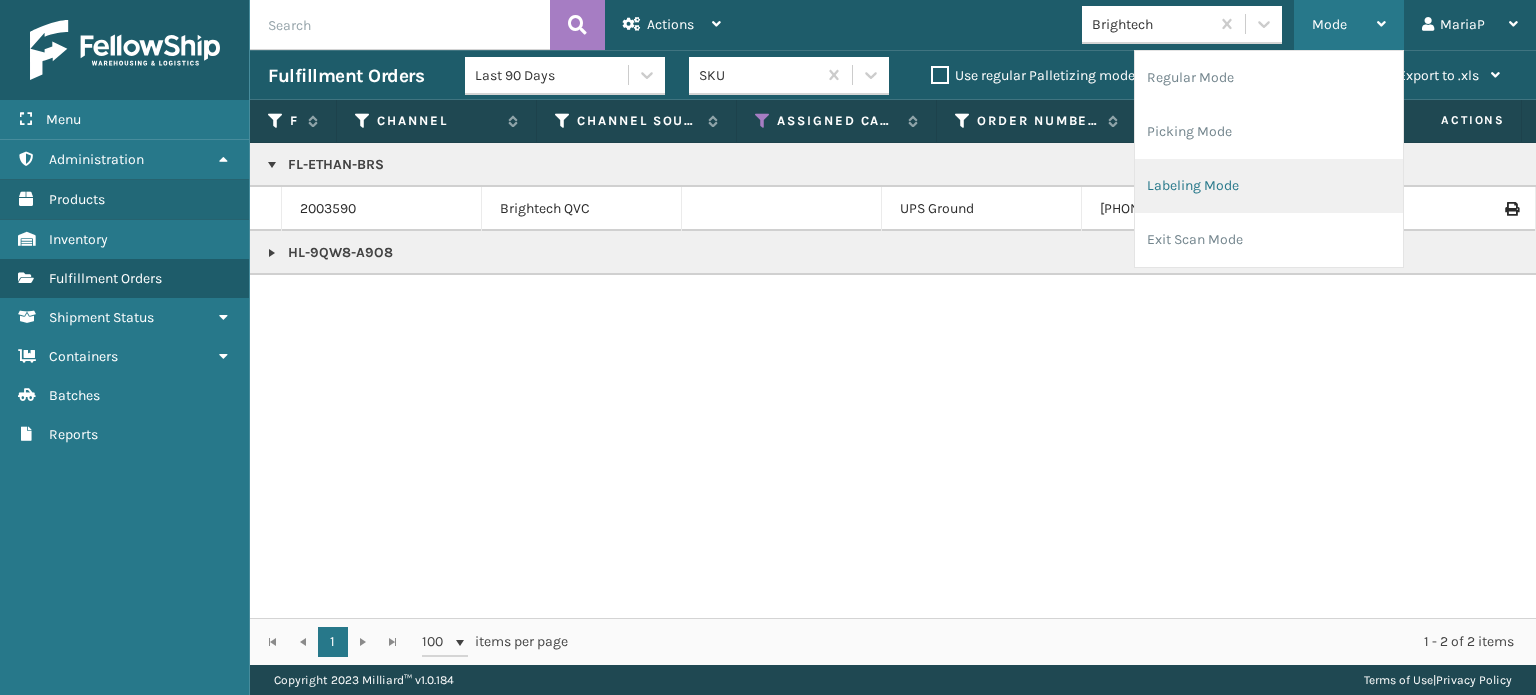click on "Labeling Mode" at bounding box center [1269, 186] 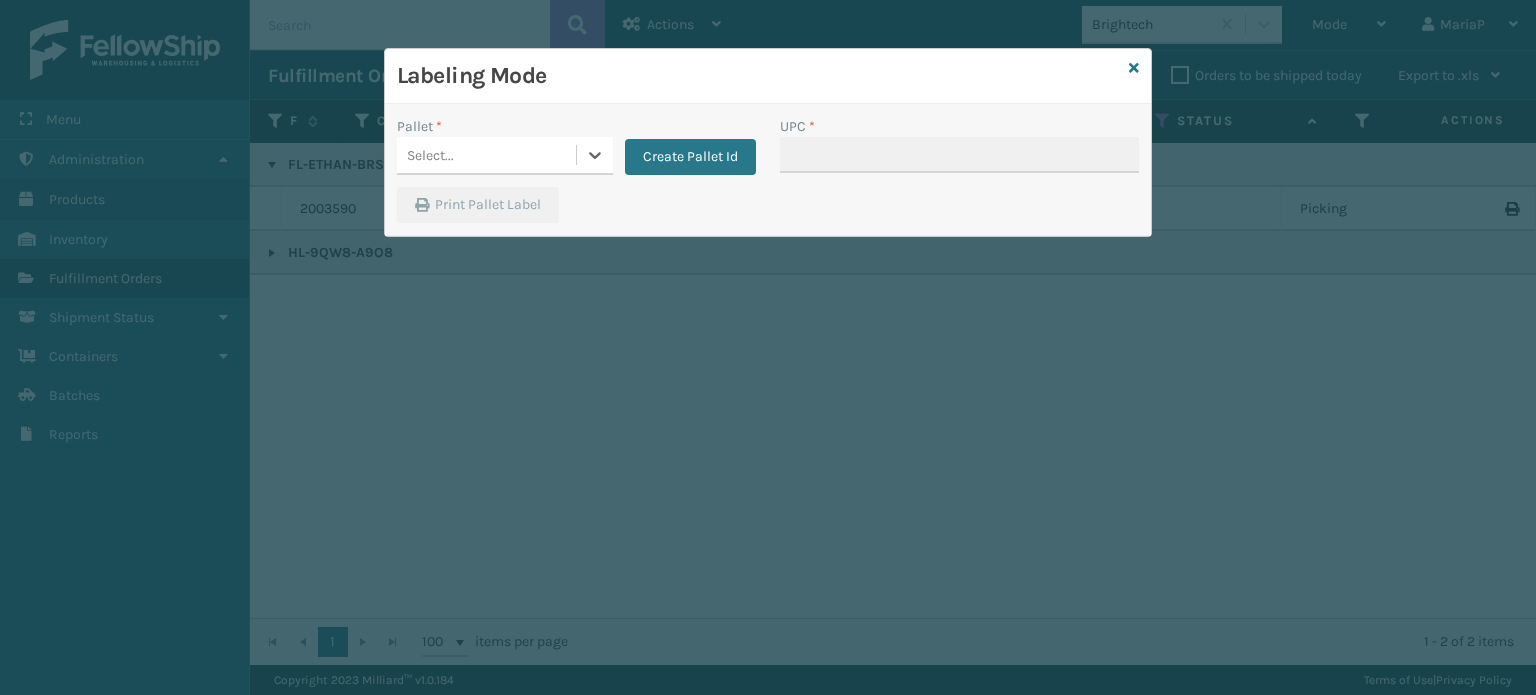 click on "Select..." at bounding box center [486, 155] 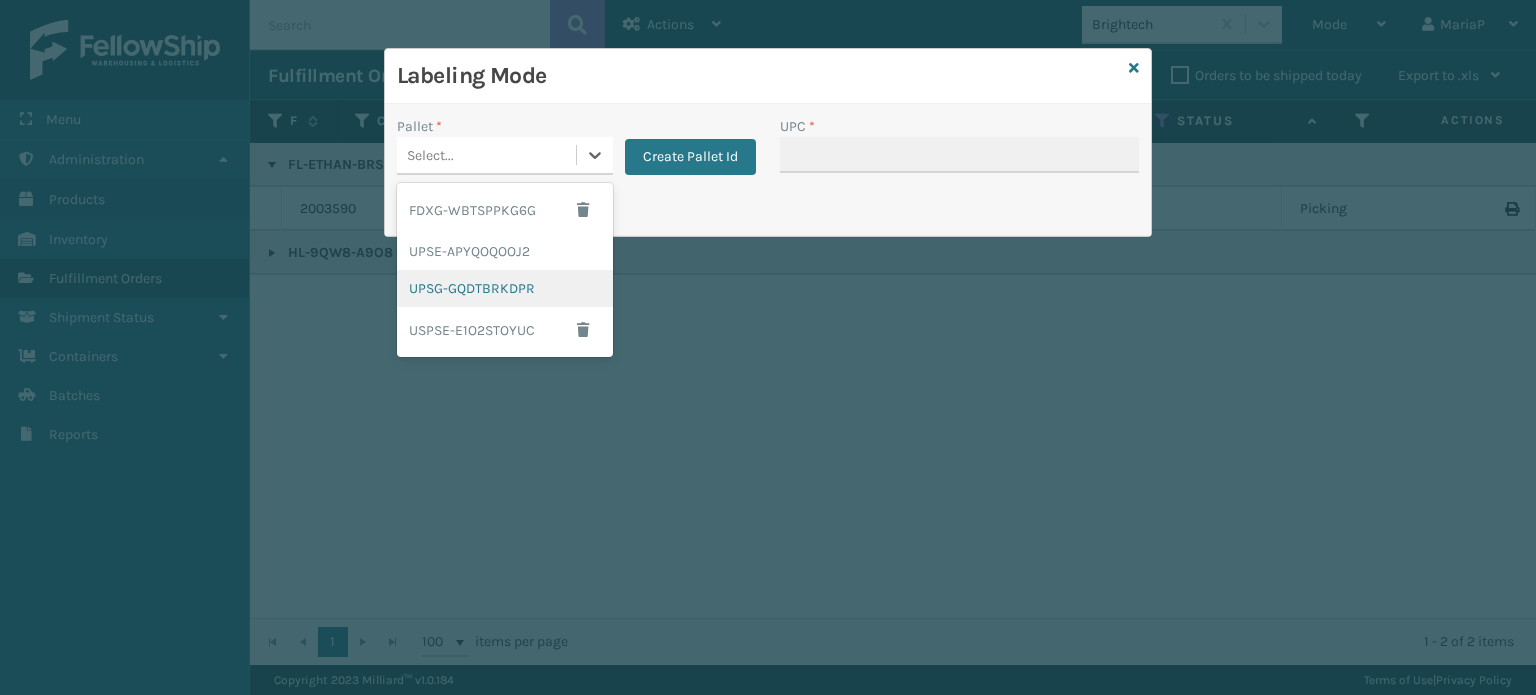 click on "UPSG-GQDTBRKDPR" at bounding box center [505, 288] 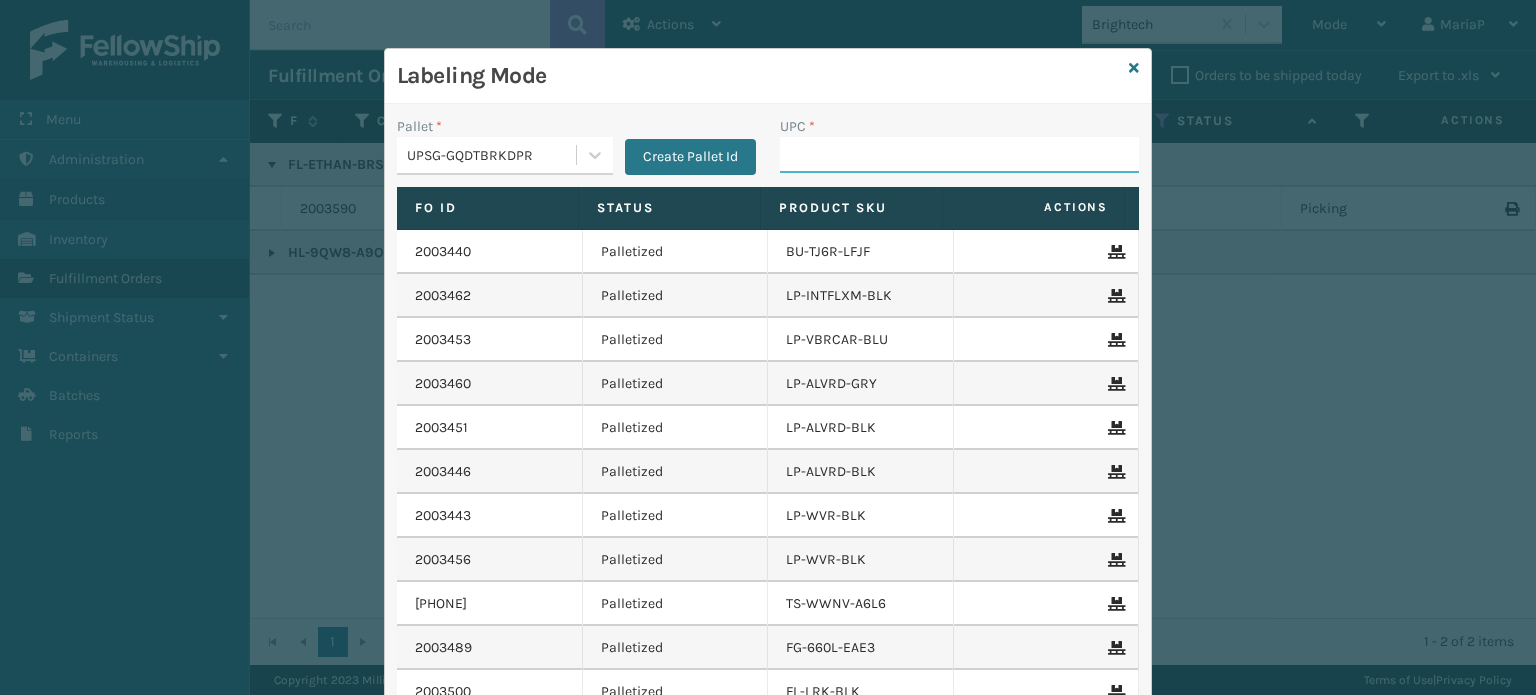 click on "UPC   *" at bounding box center (959, 155) 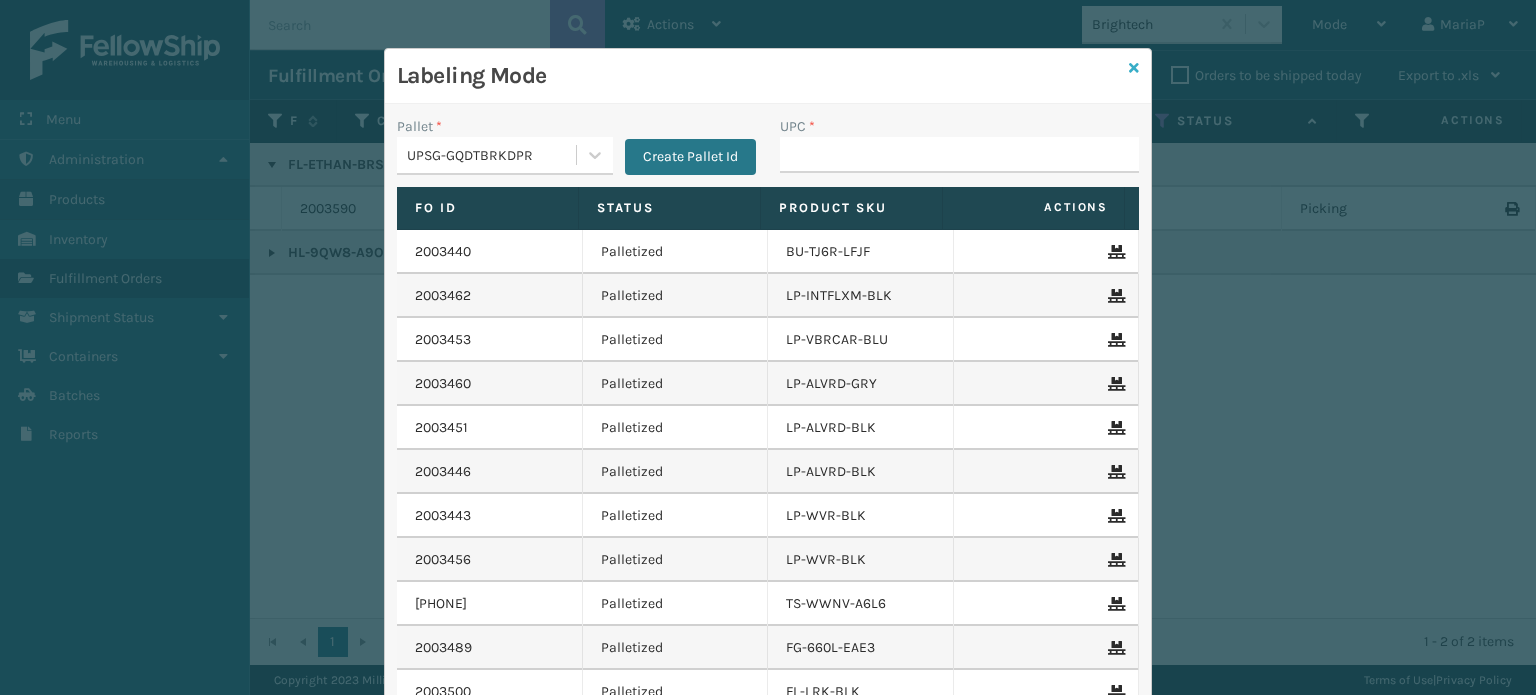 click at bounding box center (1134, 68) 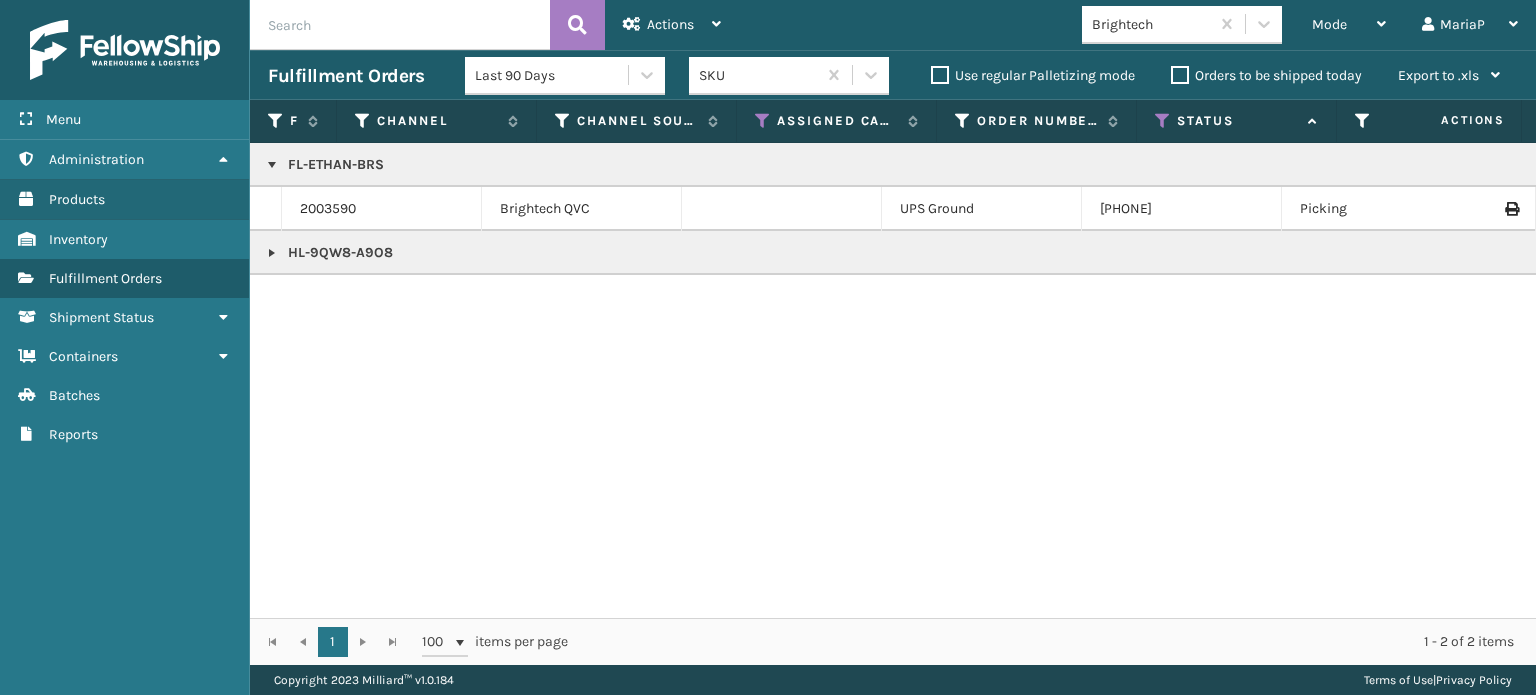 click on "Orders to be shipped today" at bounding box center [1266, 75] 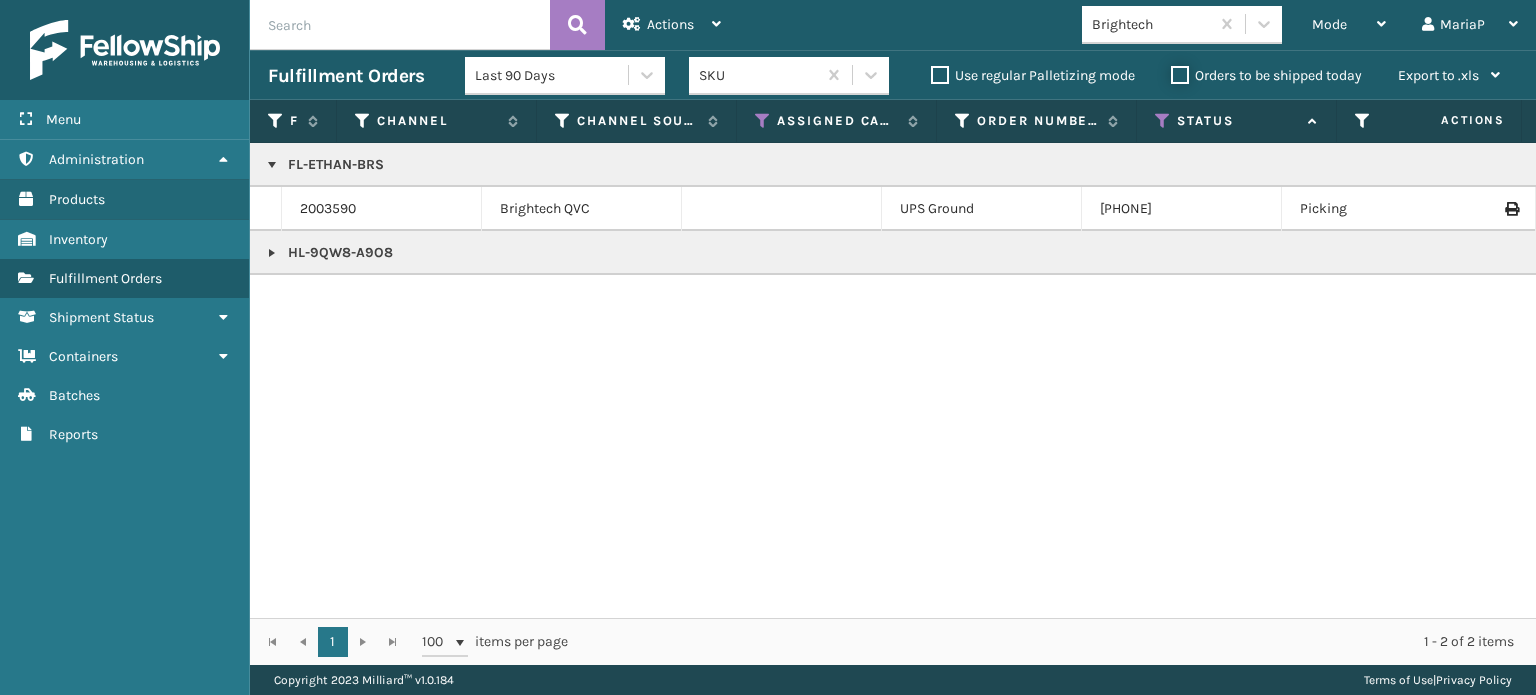 click on "Orders to be shipped today" at bounding box center [1171, 70] 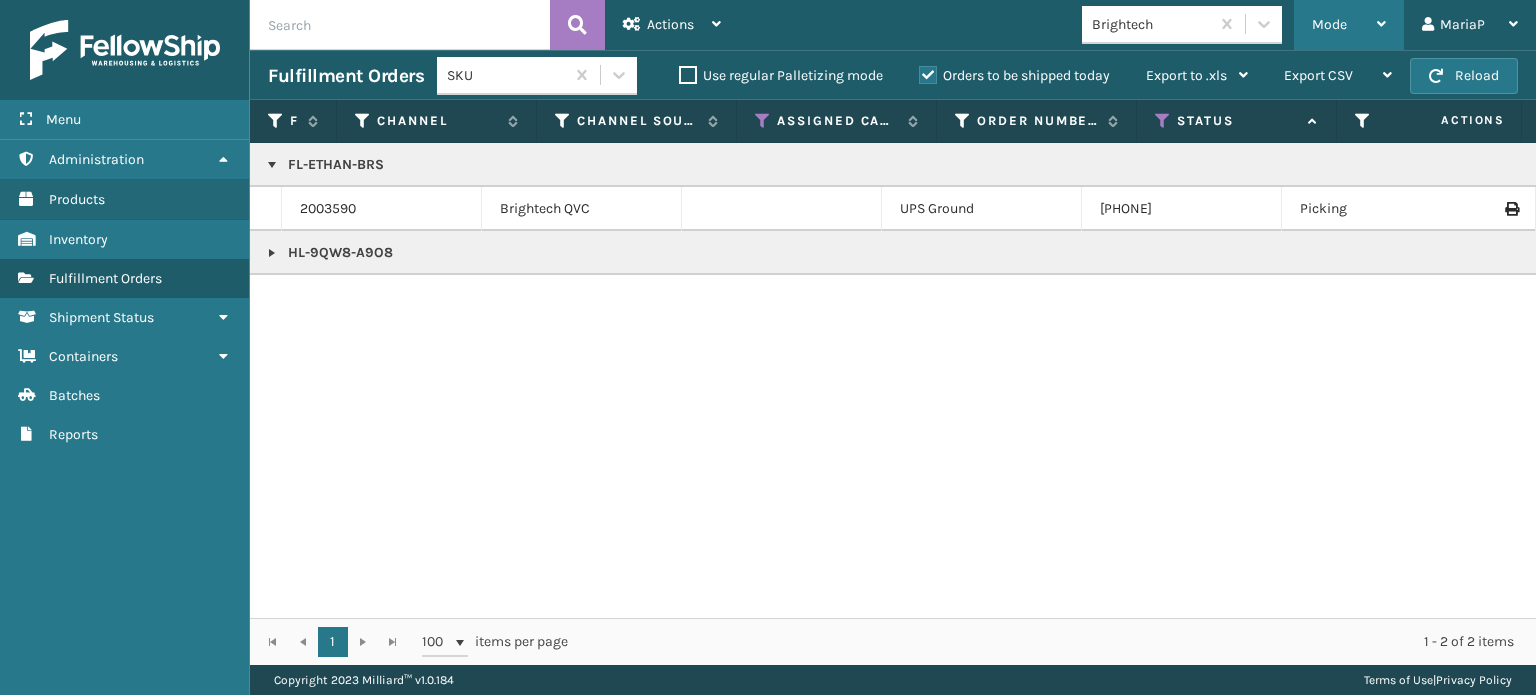 click on "Mode" at bounding box center (1329, 24) 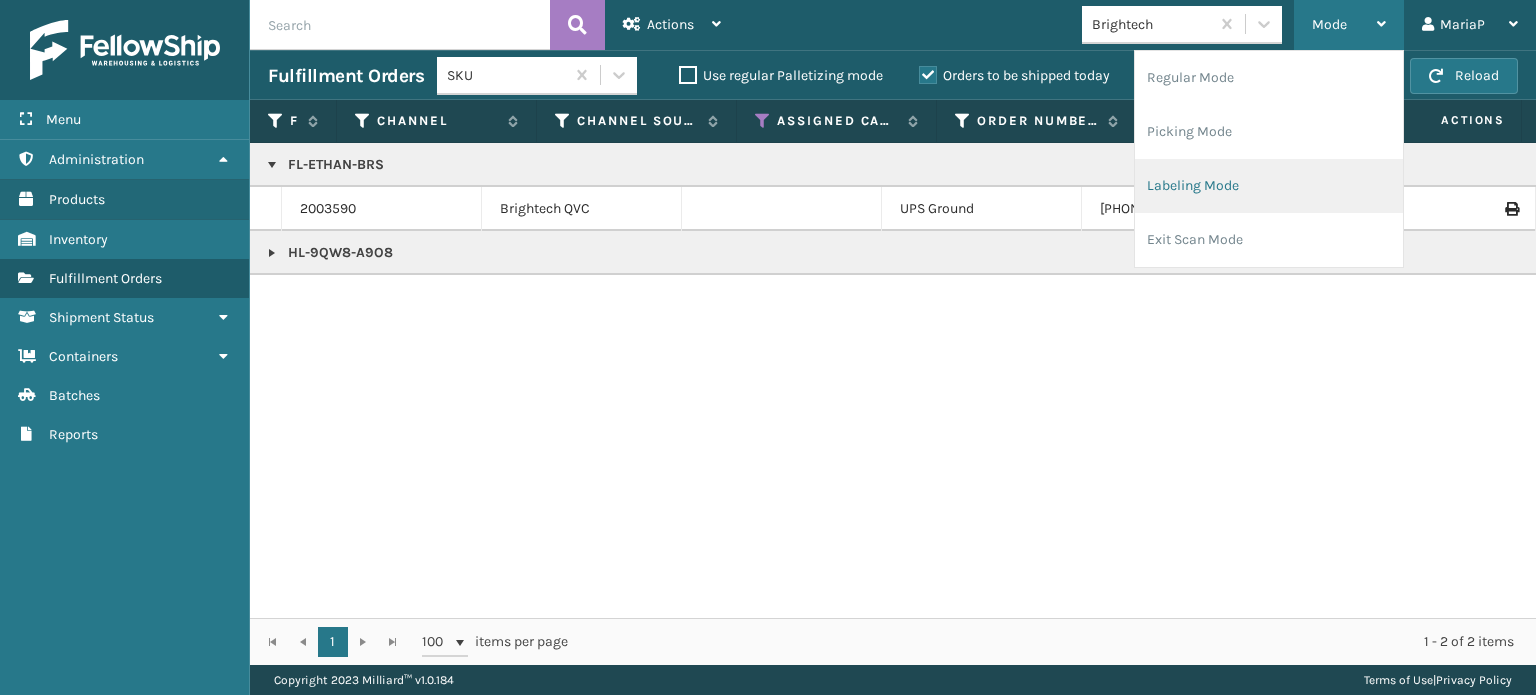 click on "Labeling Mode" at bounding box center [1269, 186] 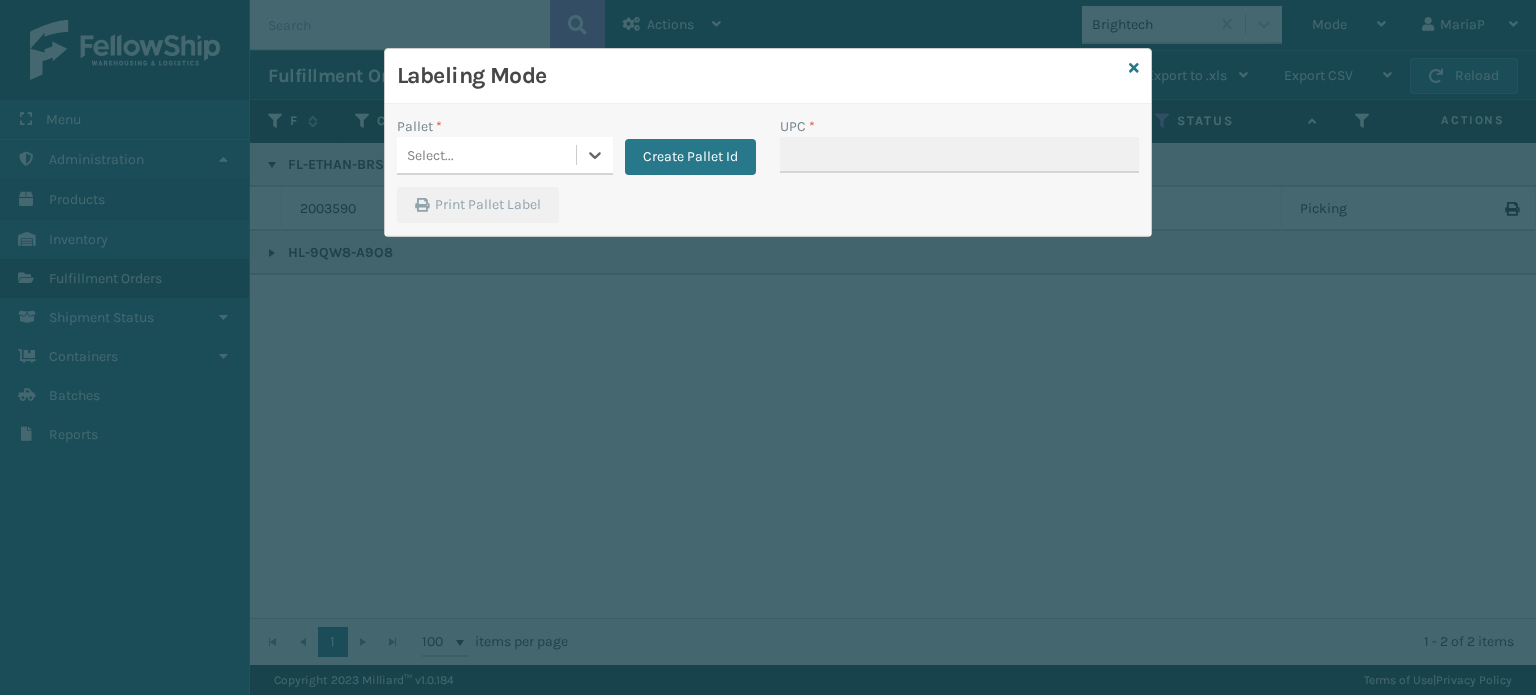 click on "Select..." at bounding box center (486, 155) 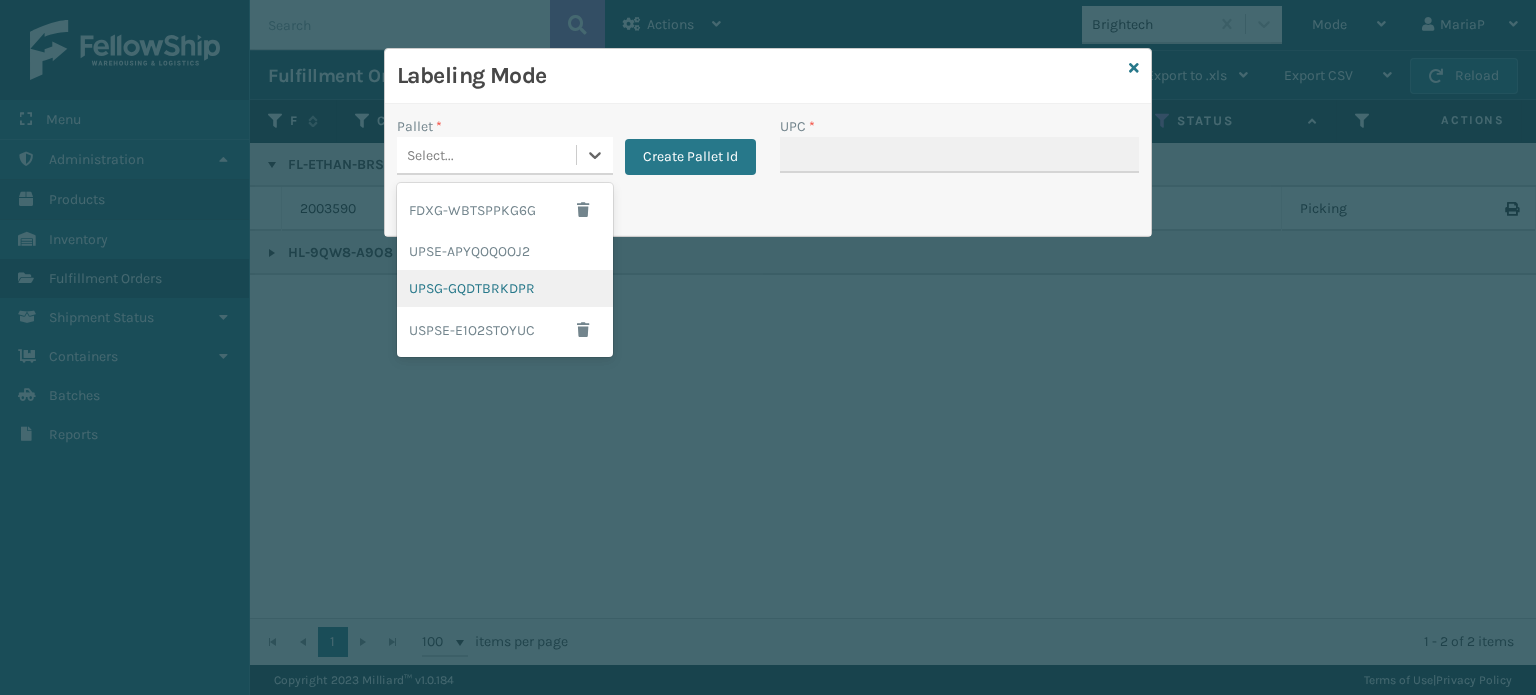 click on "UPSG-GQDTBRKDPR" at bounding box center (505, 288) 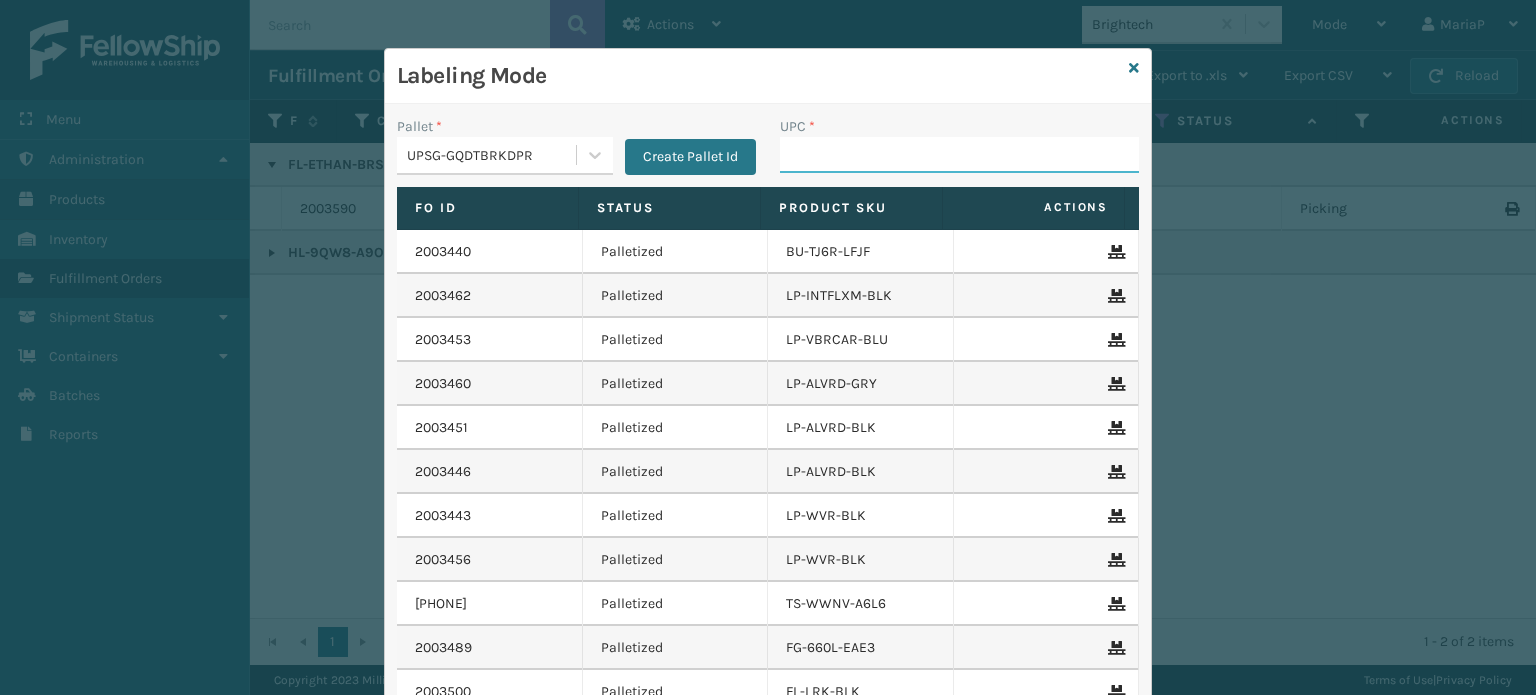 click on "UPC   *" at bounding box center (959, 155) 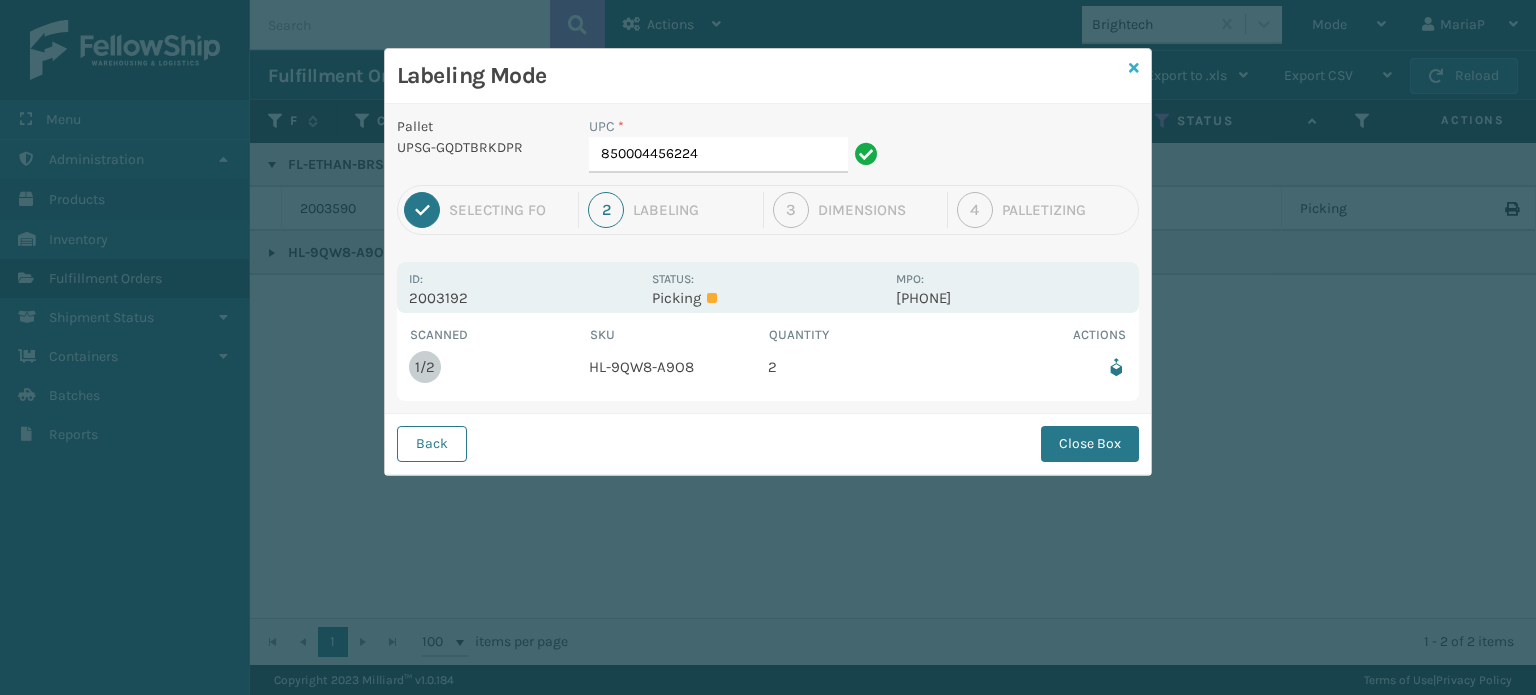 click at bounding box center (1134, 68) 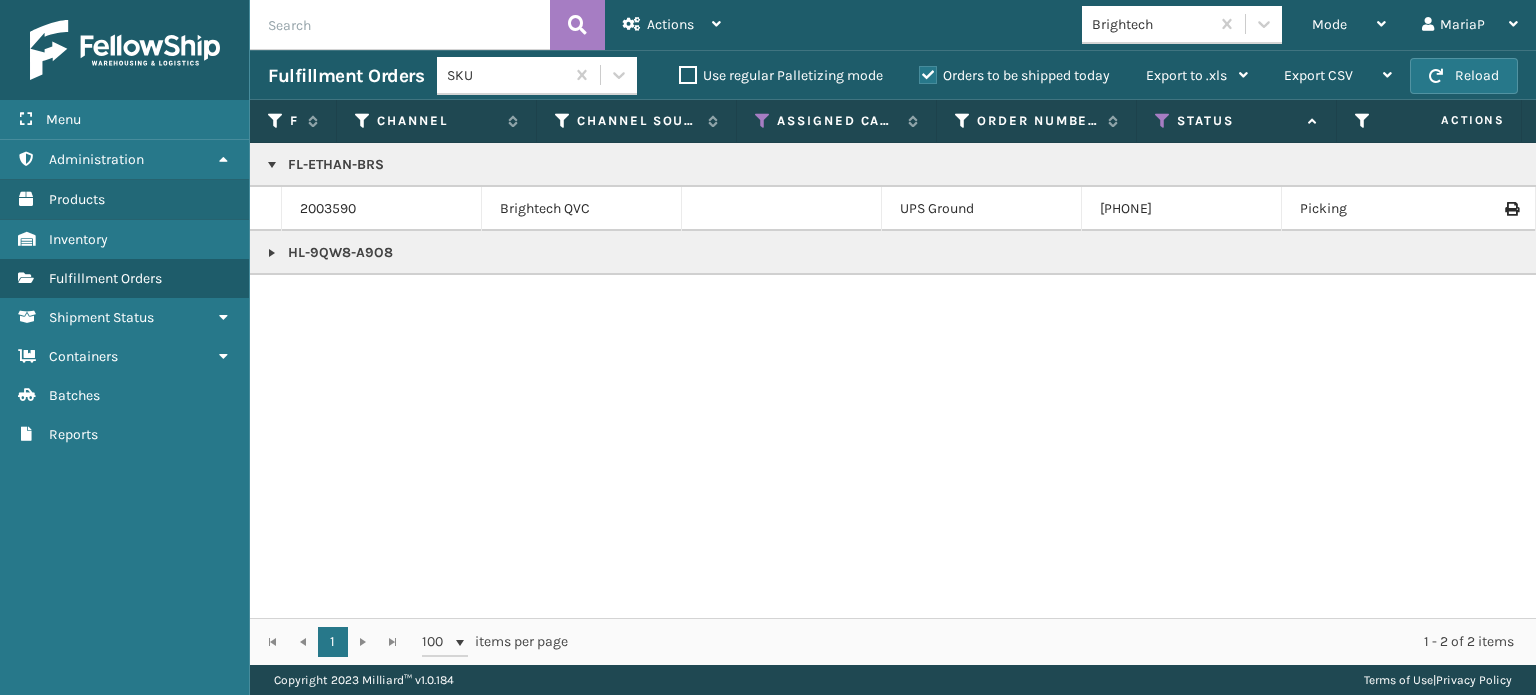 click on "HL-9QW8-A9O8" at bounding box center (2441, 253) 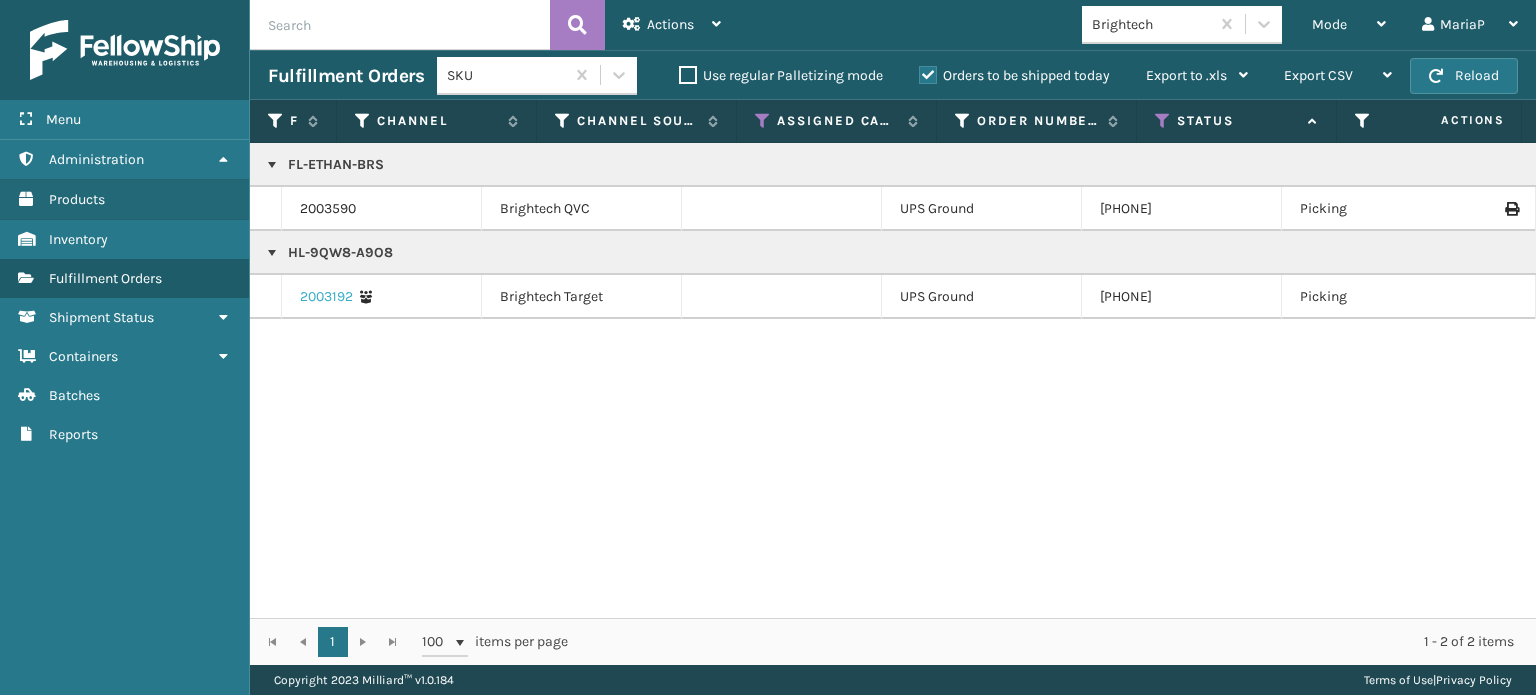 click on "2003192" at bounding box center (326, 297) 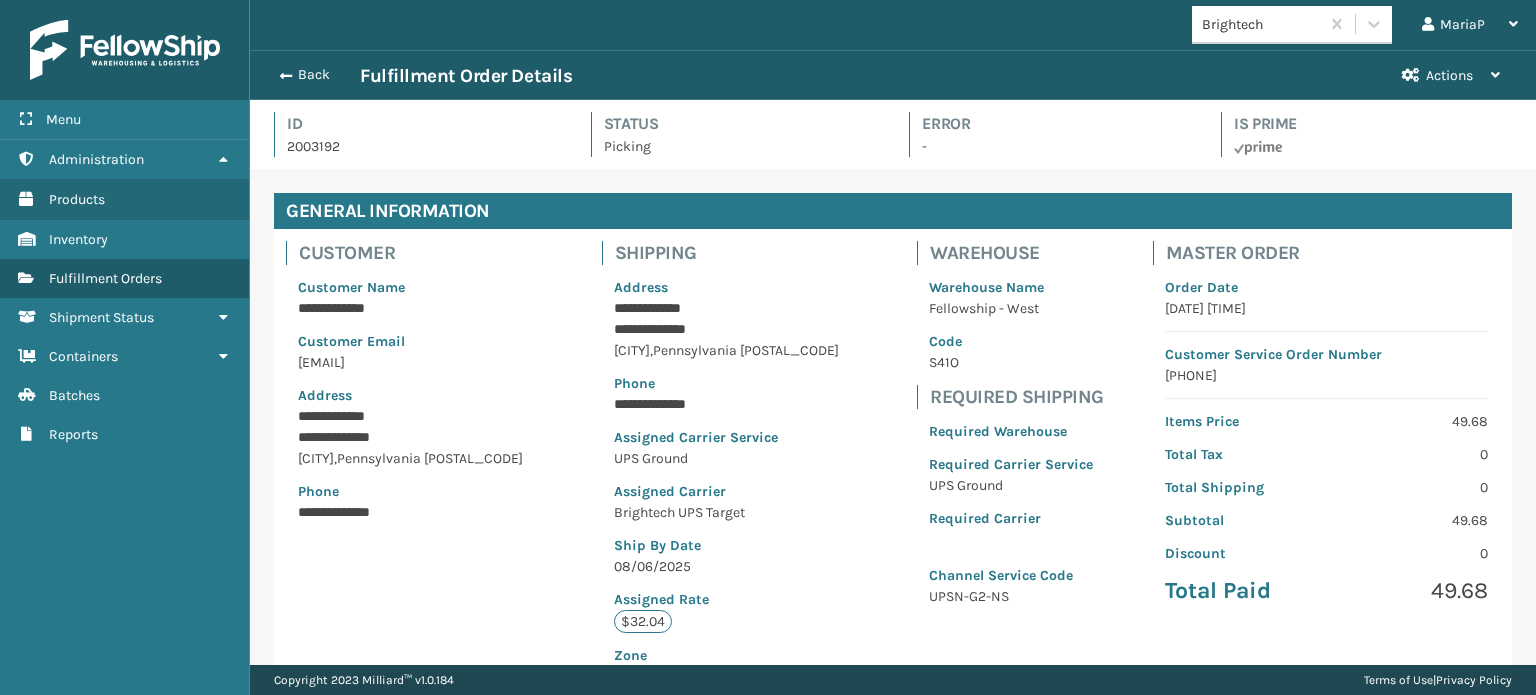 scroll, scrollTop: 99951, scrollLeft: 98713, axis: both 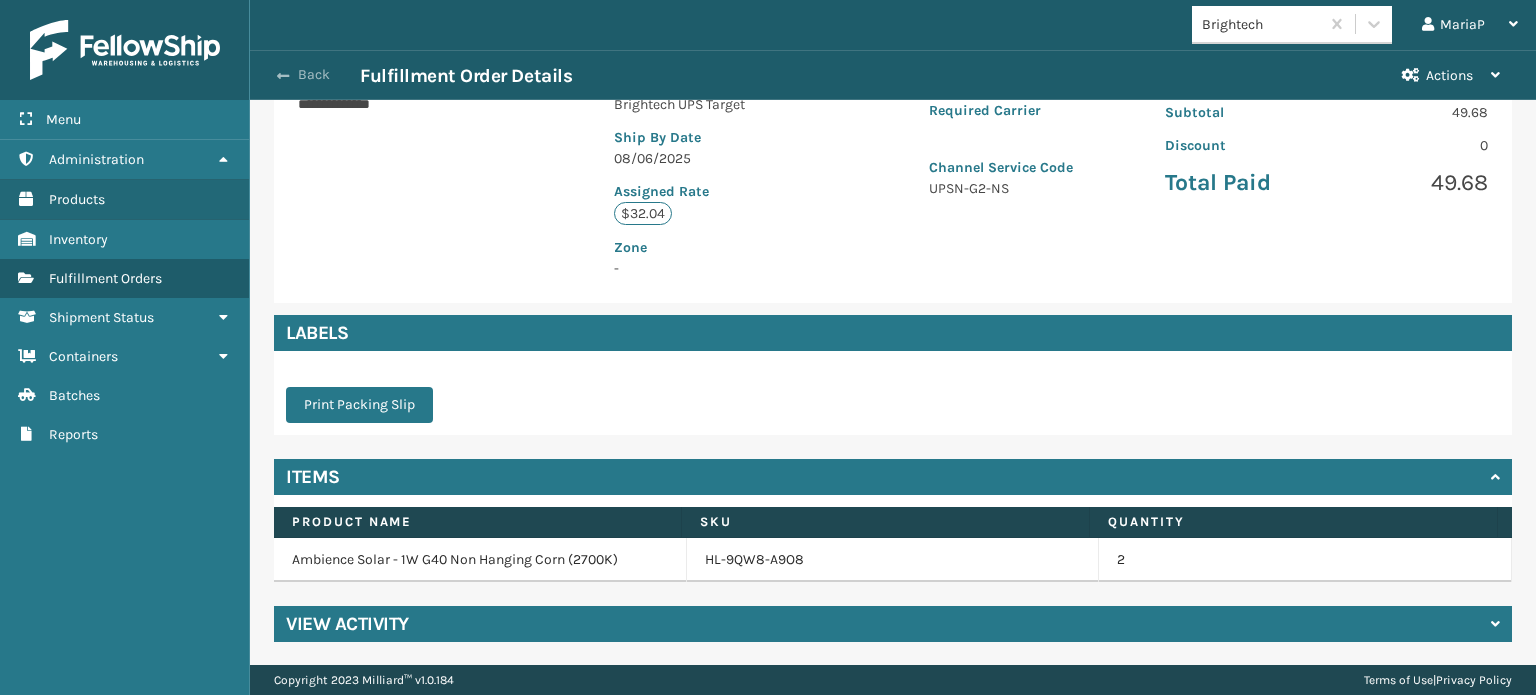 click on "Back" at bounding box center [314, 75] 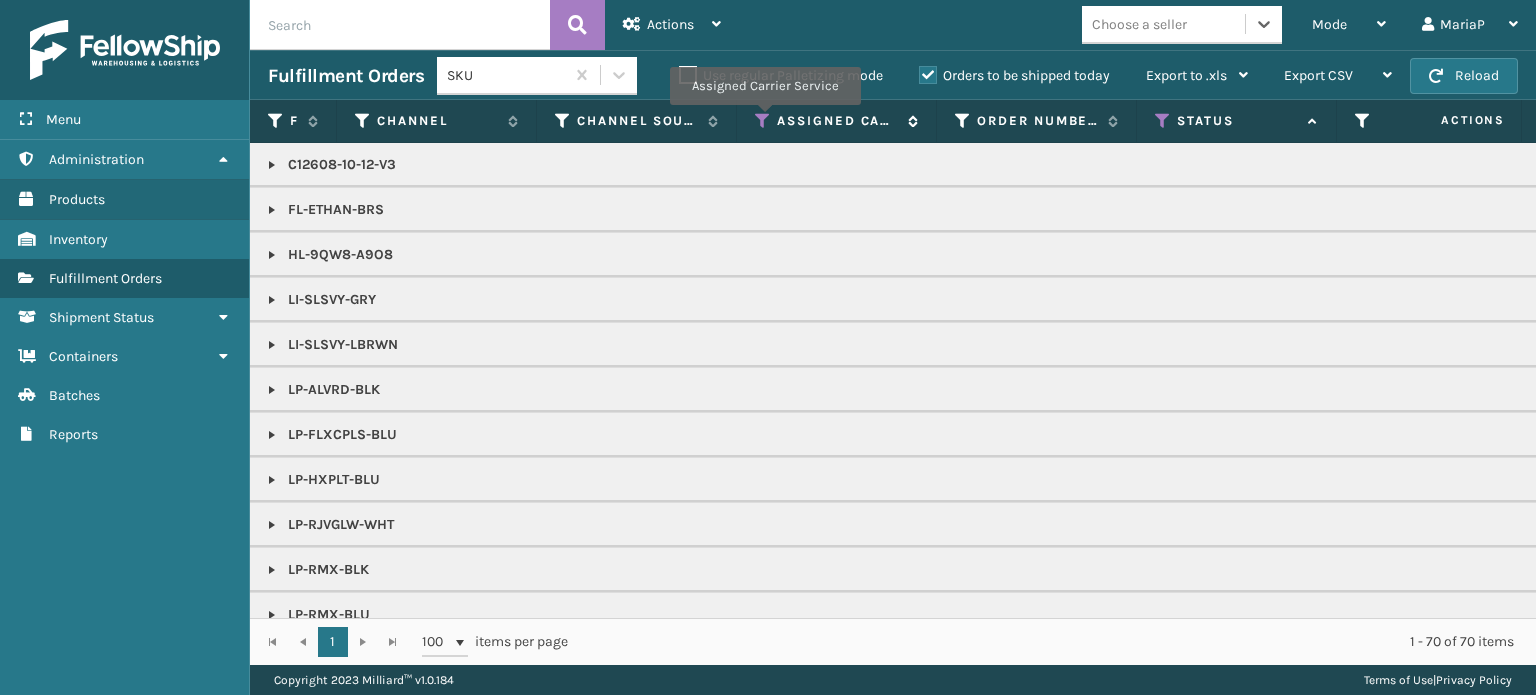 click at bounding box center (763, 121) 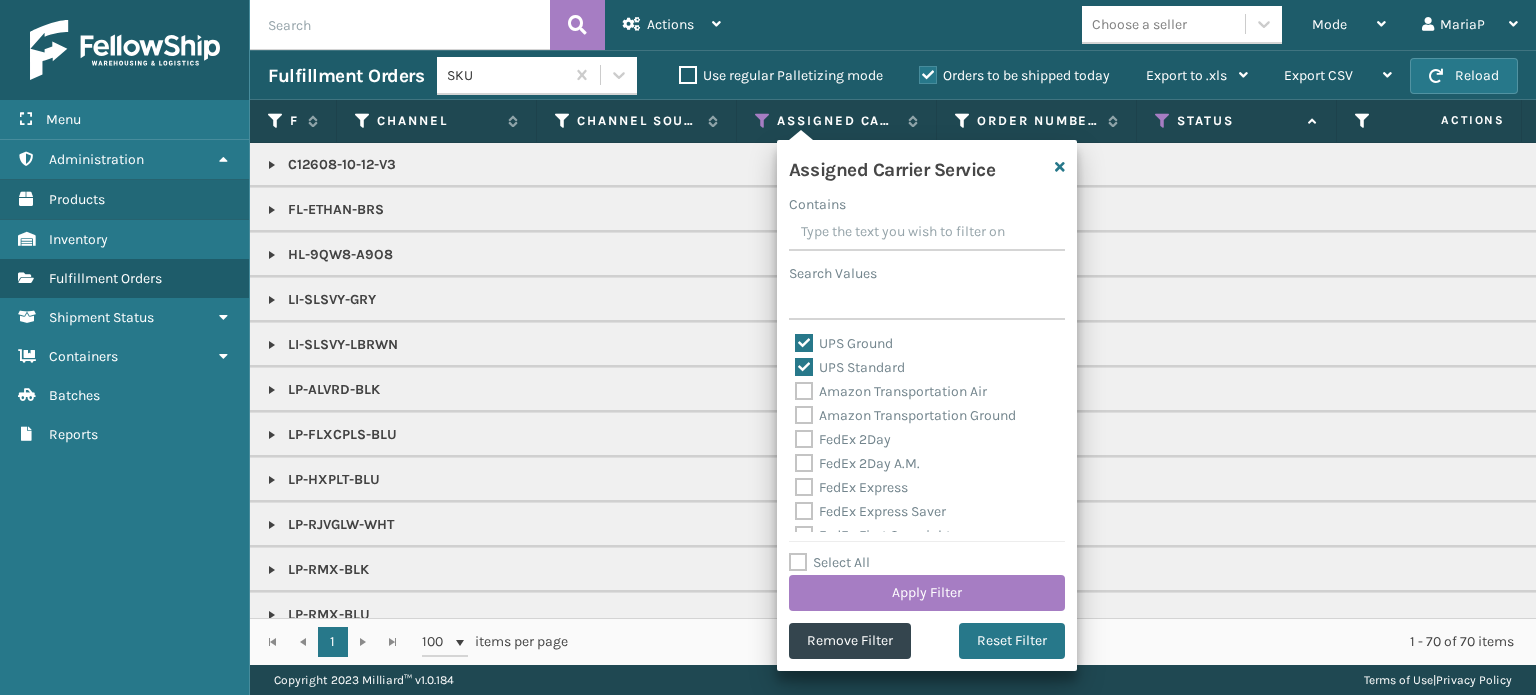 scroll, scrollTop: 200, scrollLeft: 0, axis: vertical 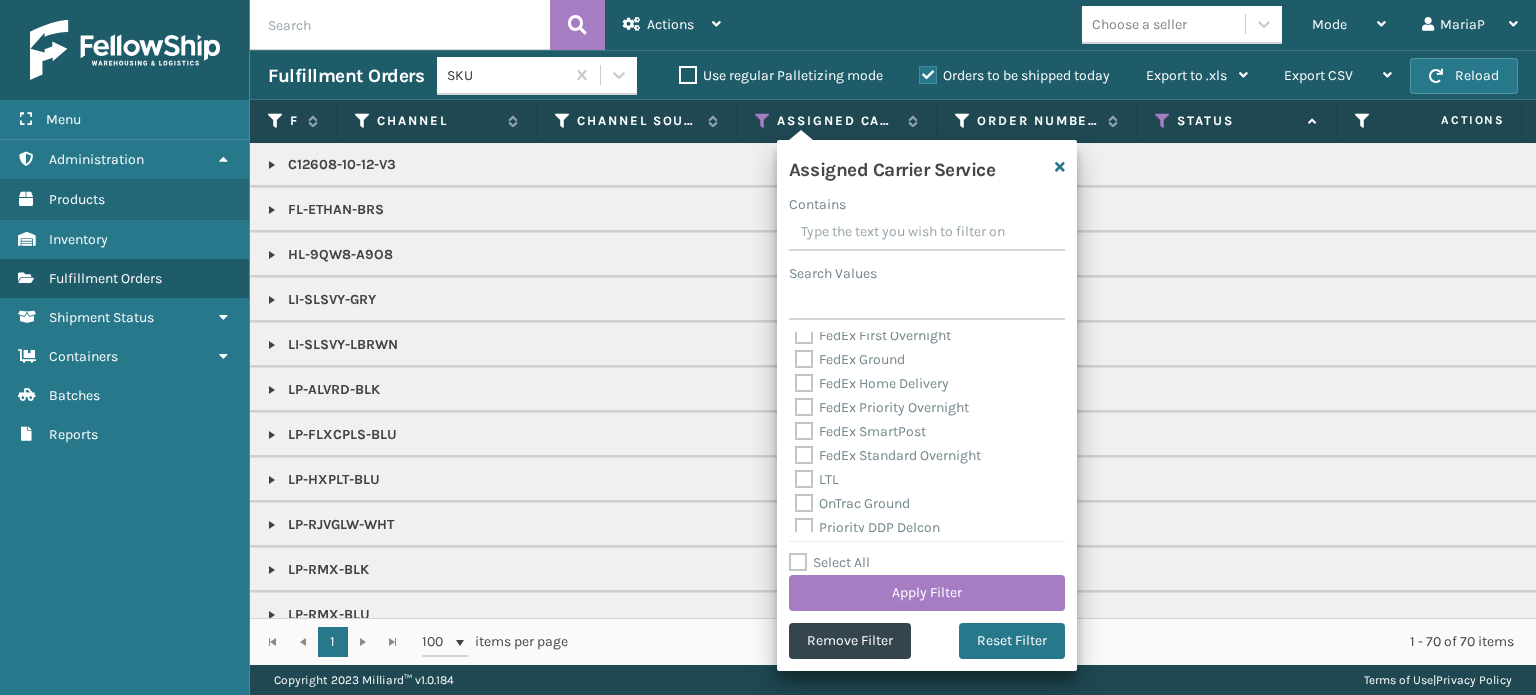 click on "Select All" at bounding box center (829, 562) 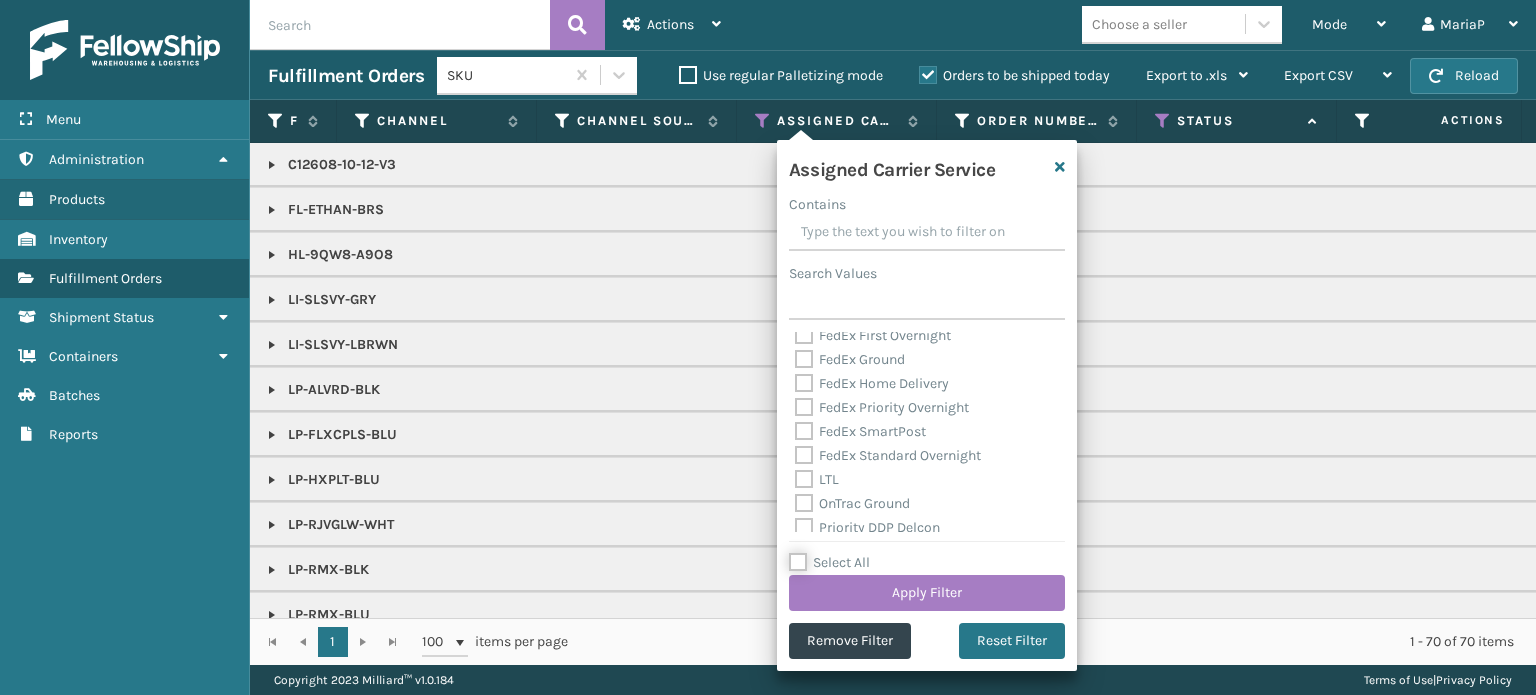 click on "Select All" at bounding box center [939, 552] 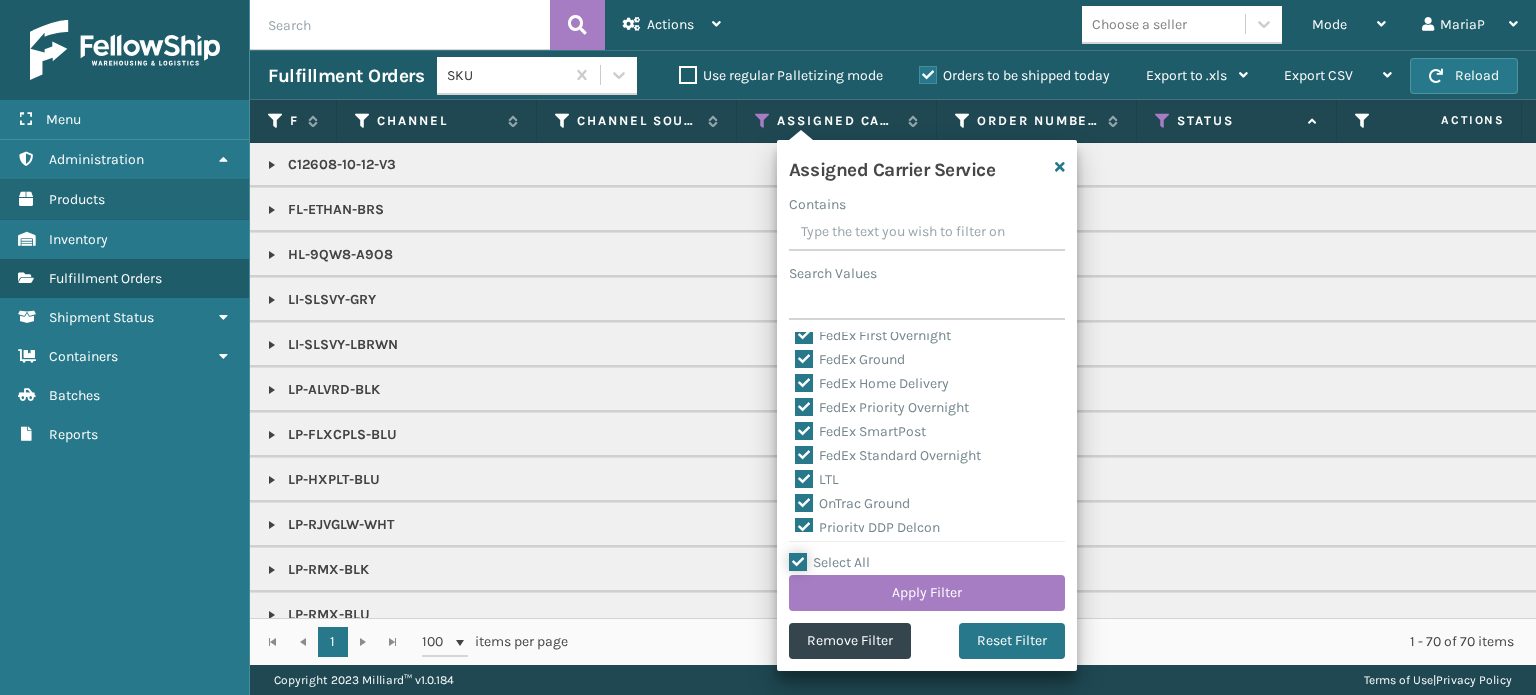 checkbox on "true" 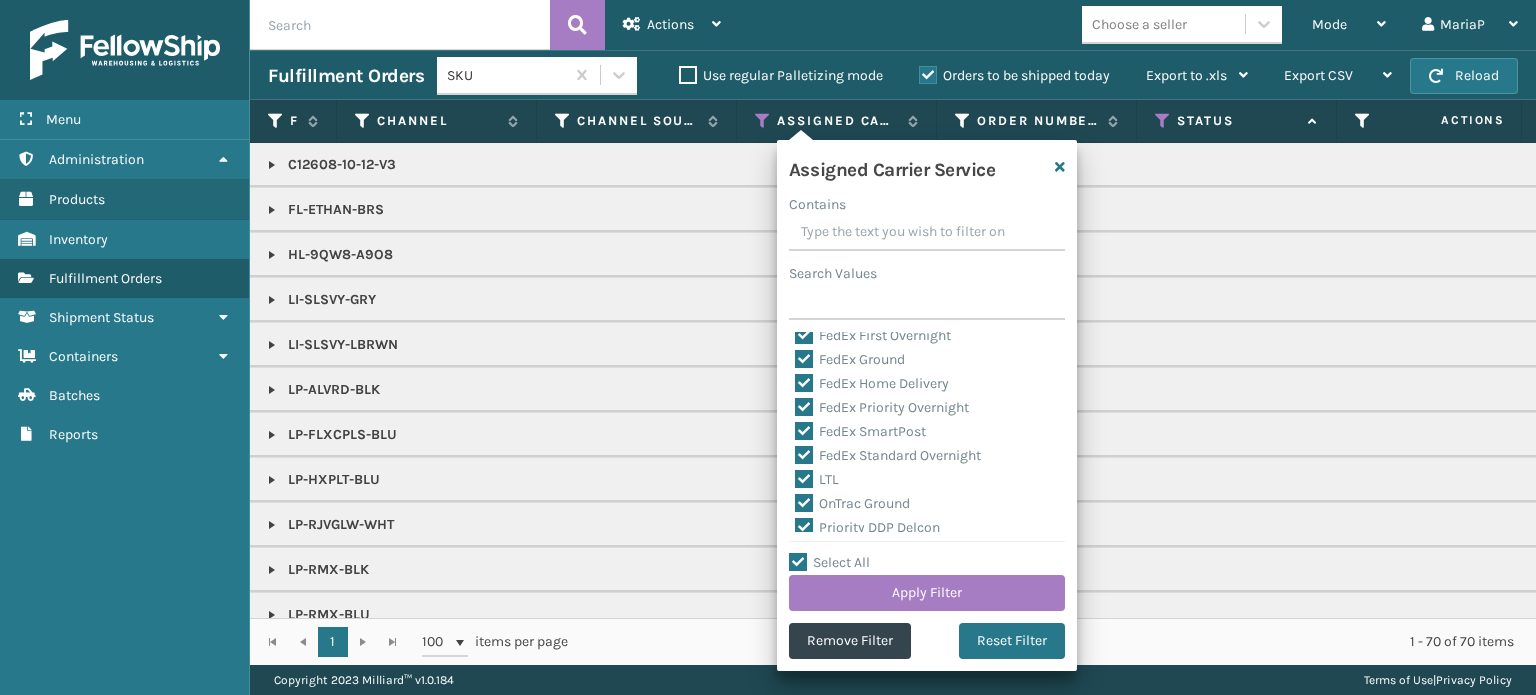 click on "LTL" at bounding box center (817, 479) 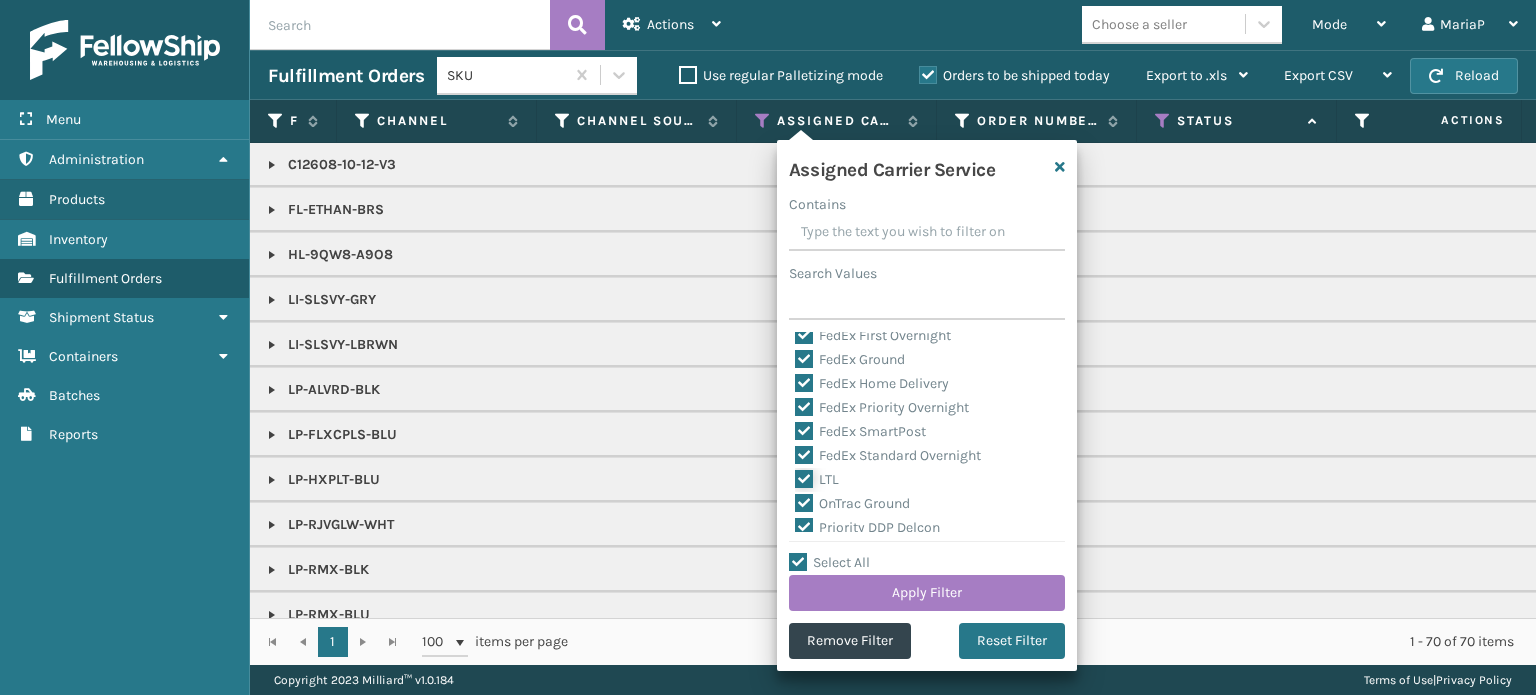 click on "LTL" at bounding box center (795, 474) 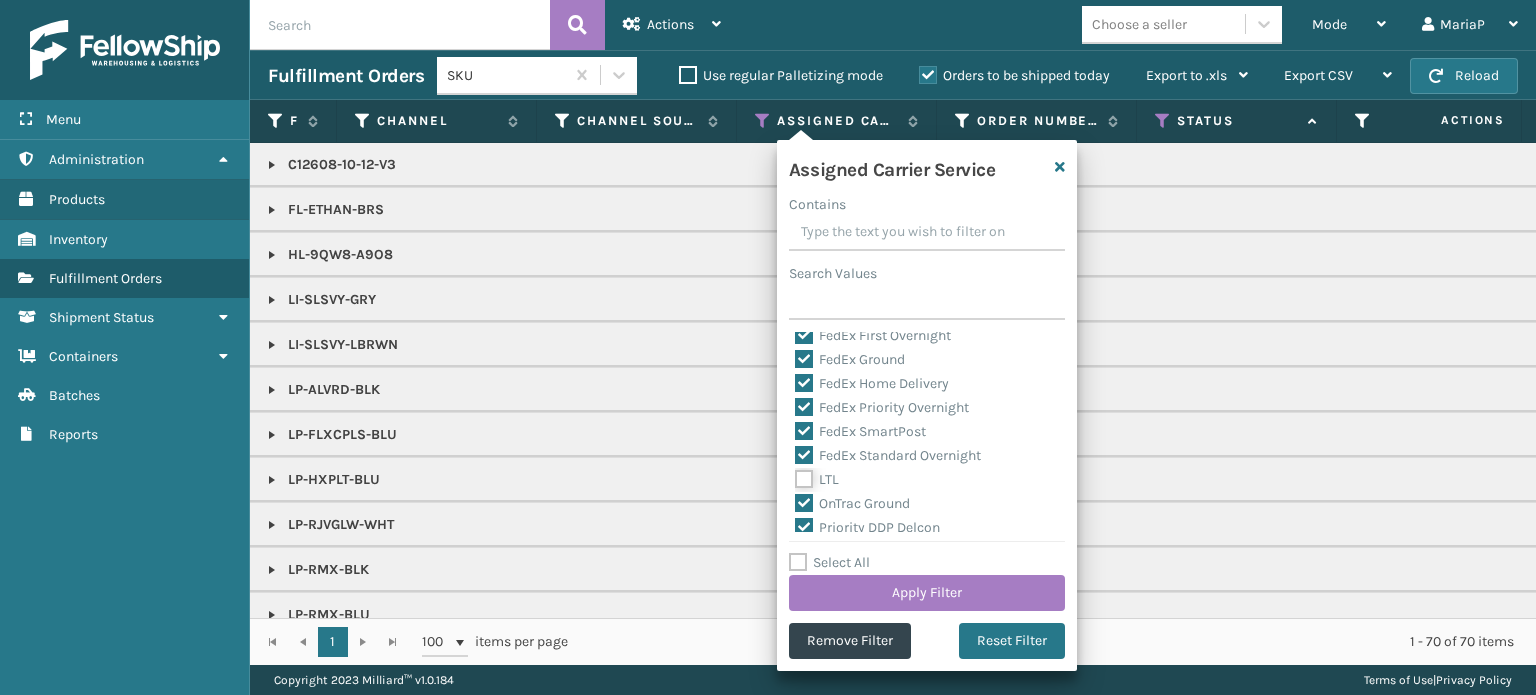 checkbox on "false" 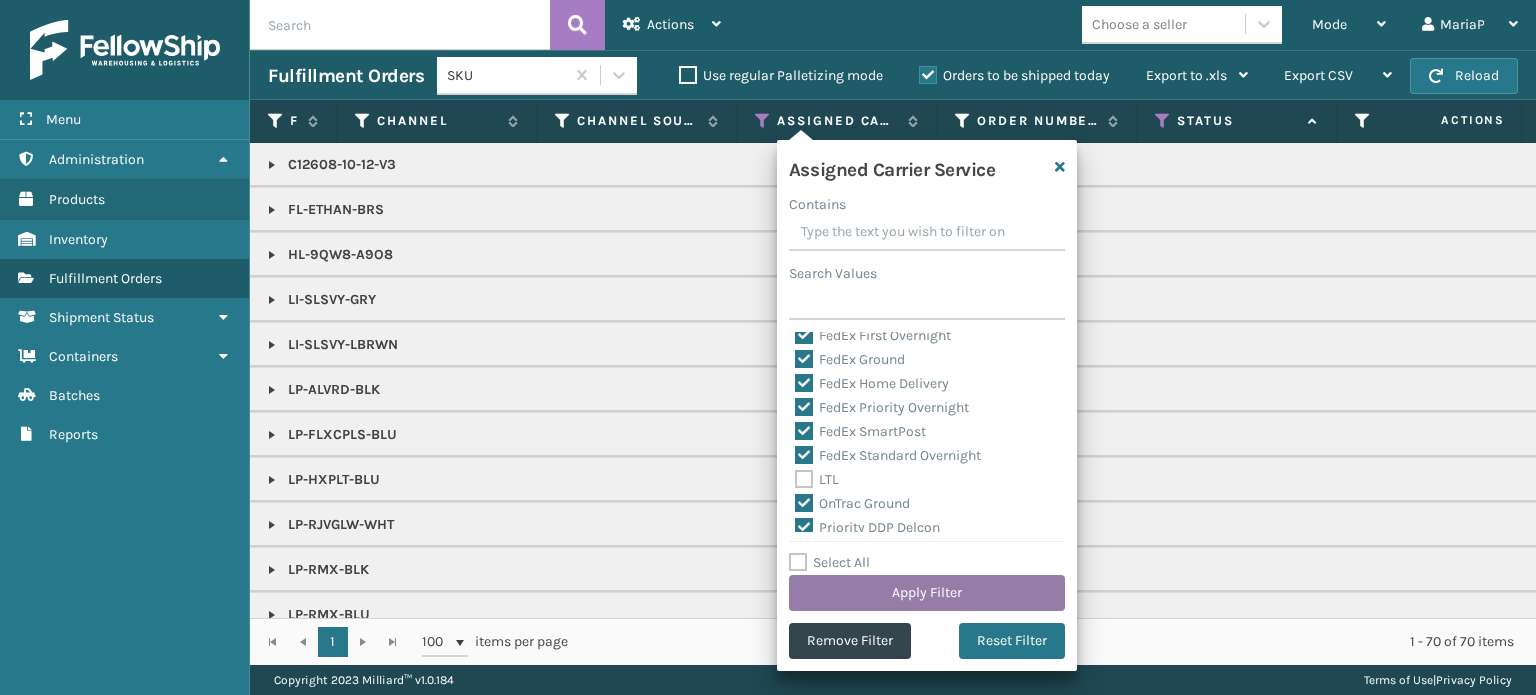 click on "Apply Filter" at bounding box center [927, 593] 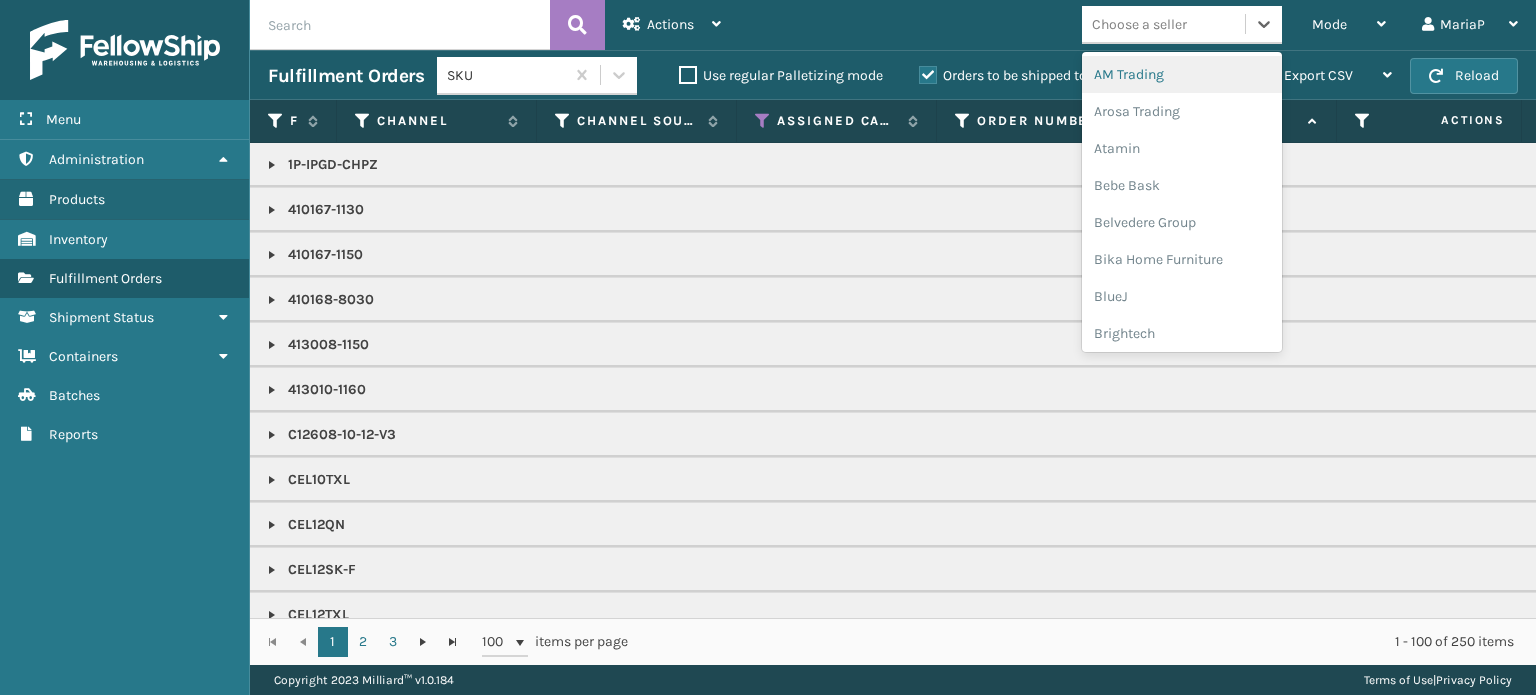 click on "Choose a seller" at bounding box center [1139, 24] 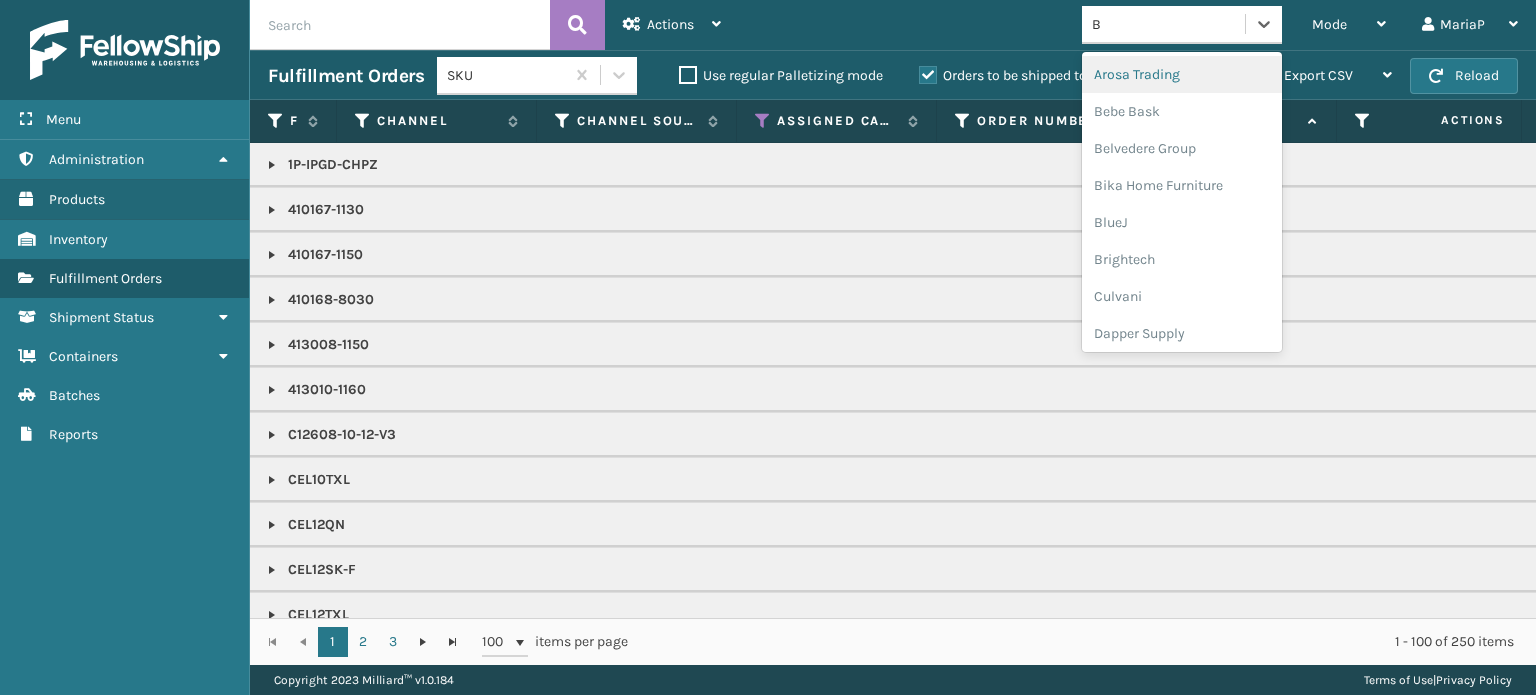 type on "BR" 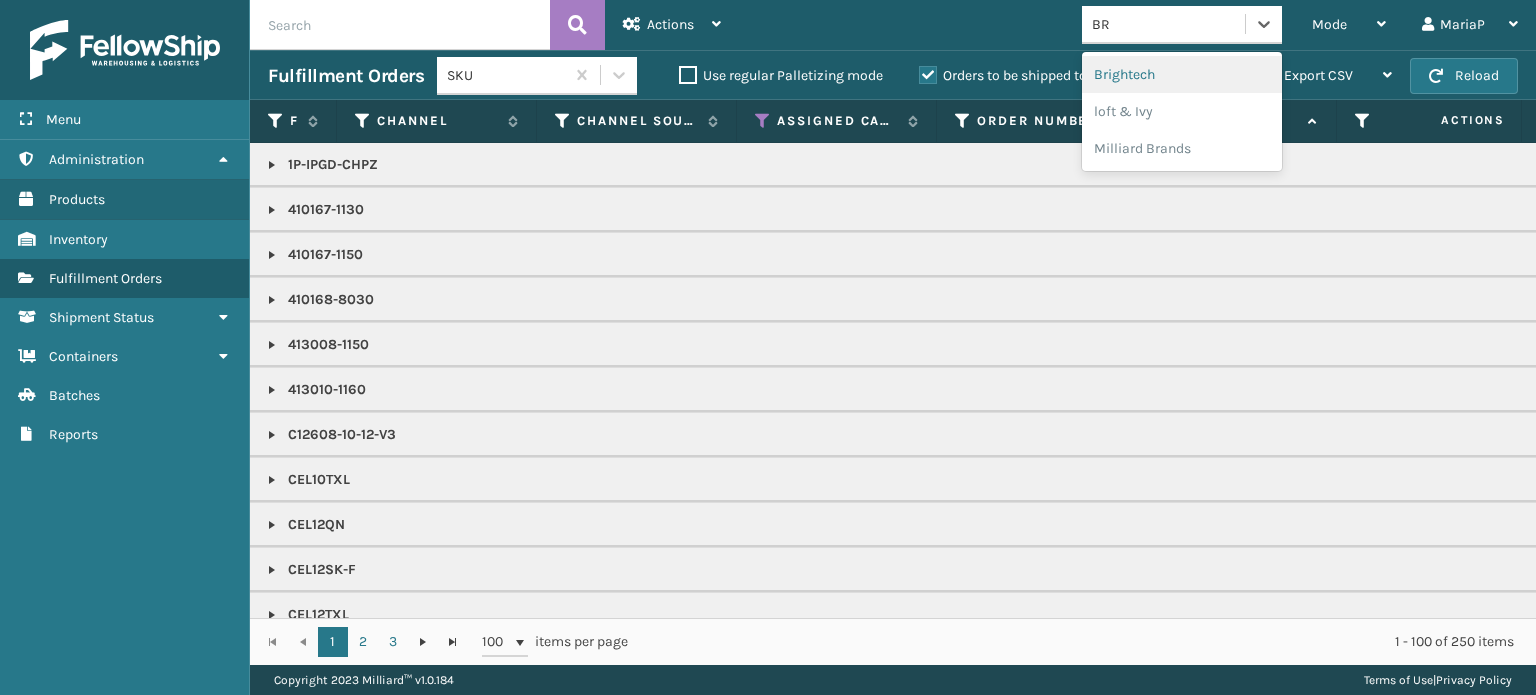 click on "Brightech" at bounding box center (1182, 74) 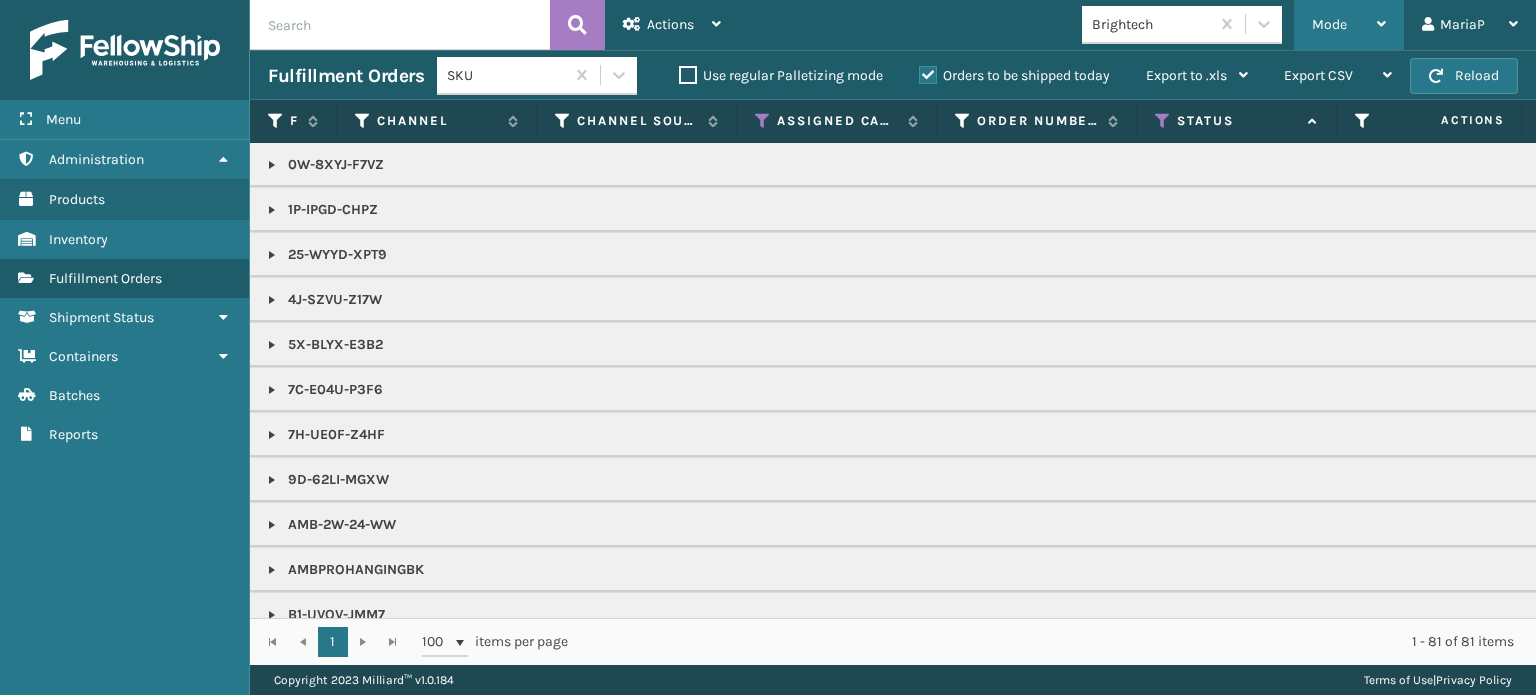 click on "Mode" at bounding box center (1329, 24) 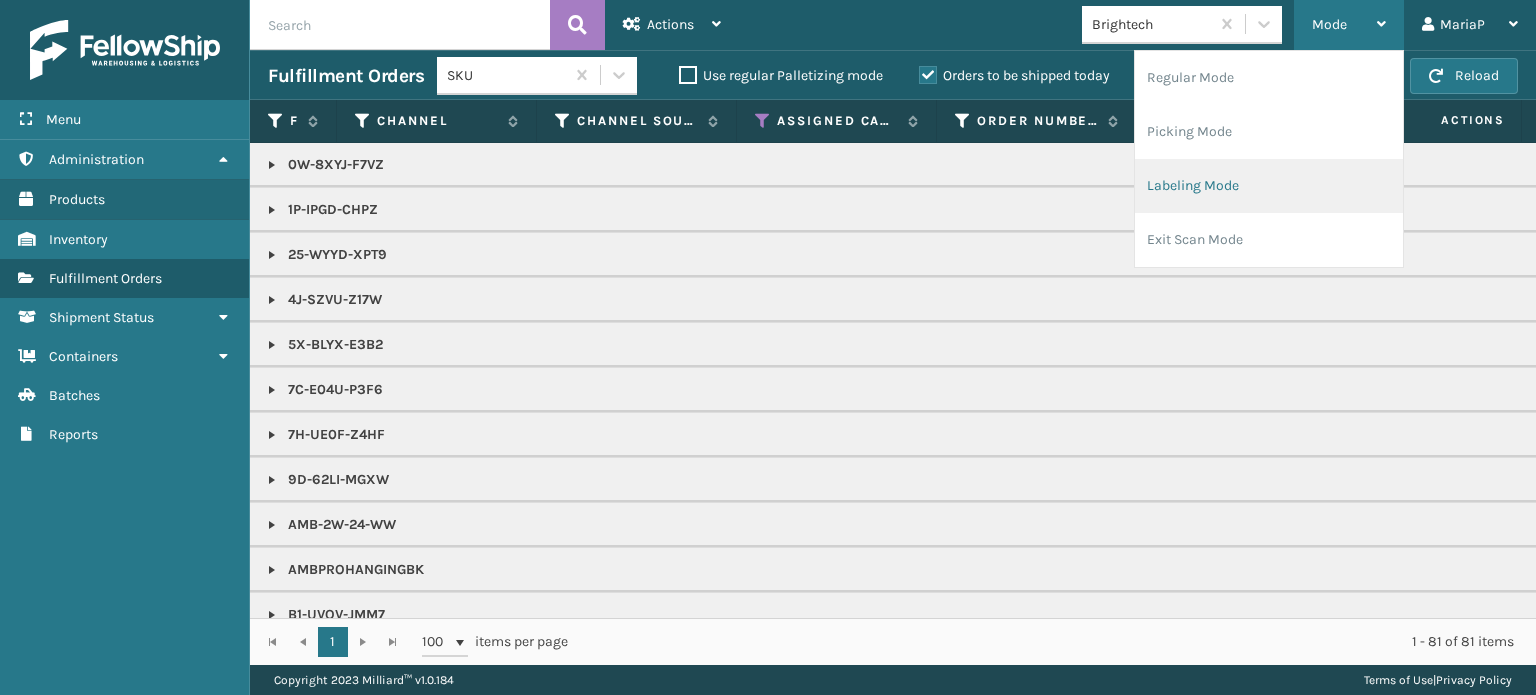 click on "Labeling Mode" at bounding box center [1269, 186] 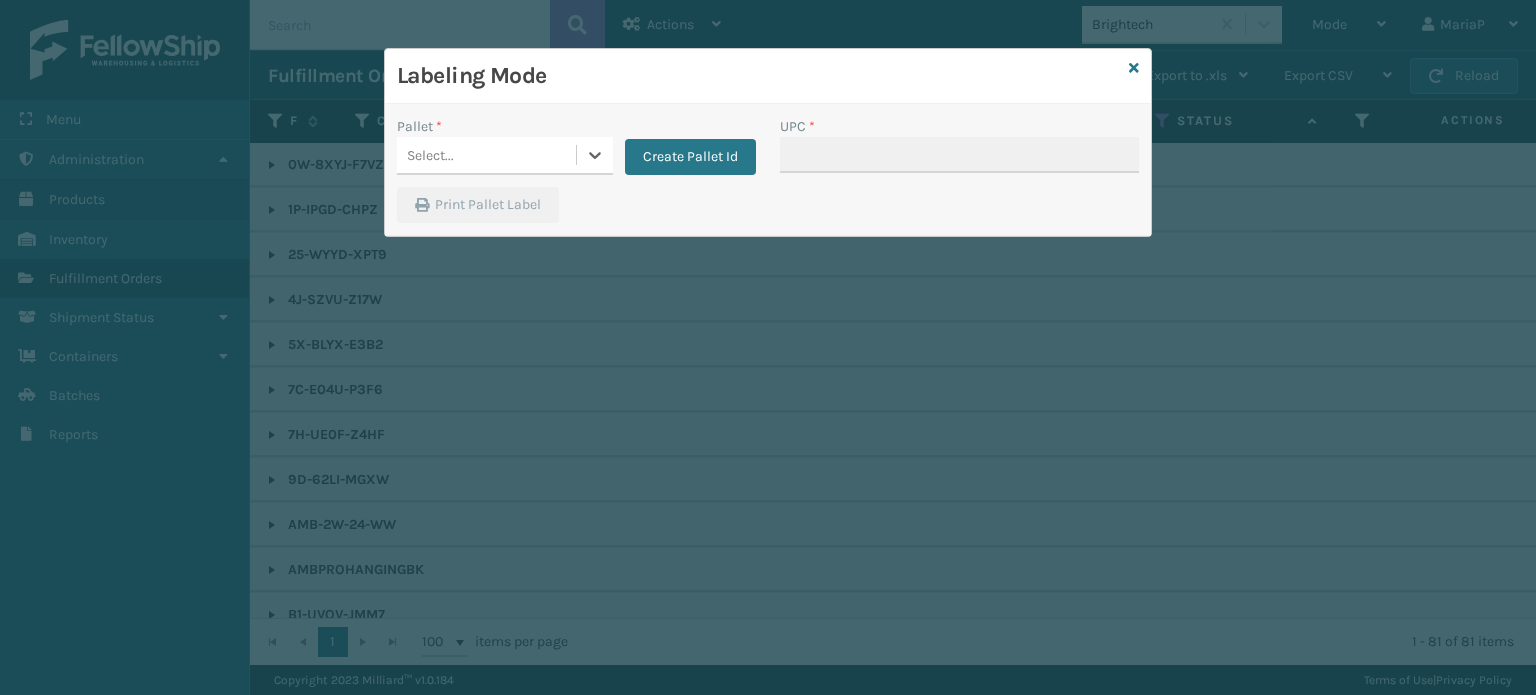 click on "Select..." at bounding box center (486, 155) 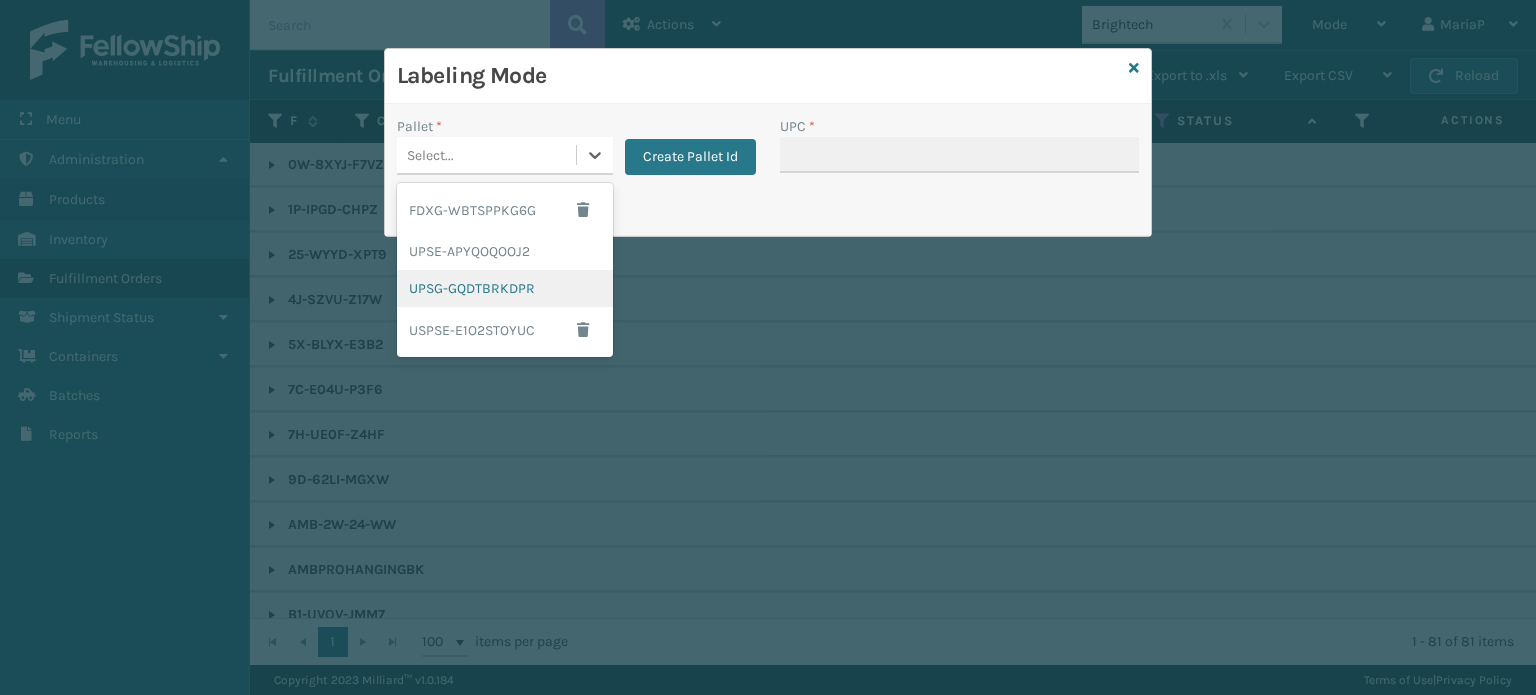 click on "UPSG-GQDTBRKDPR" at bounding box center [505, 288] 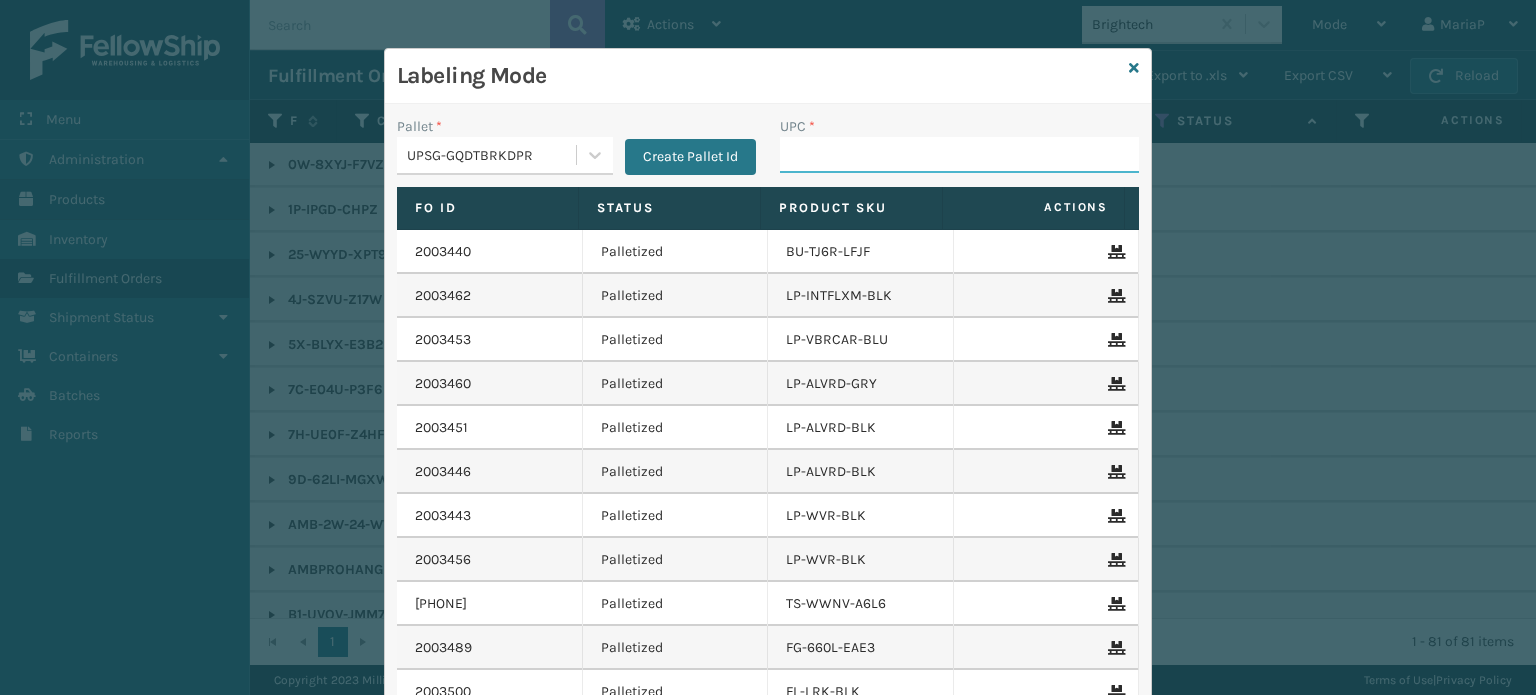 click on "UPC   *" at bounding box center (959, 155) 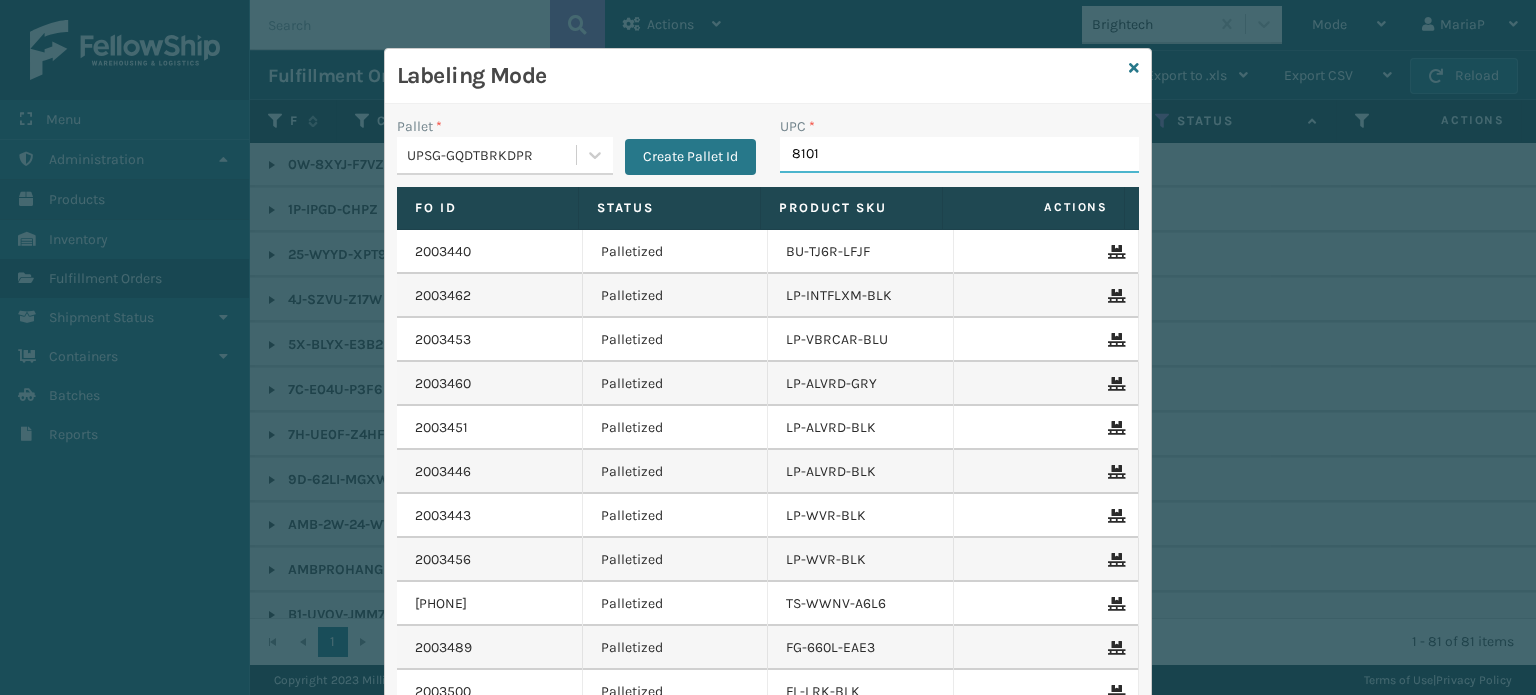 type on "81015" 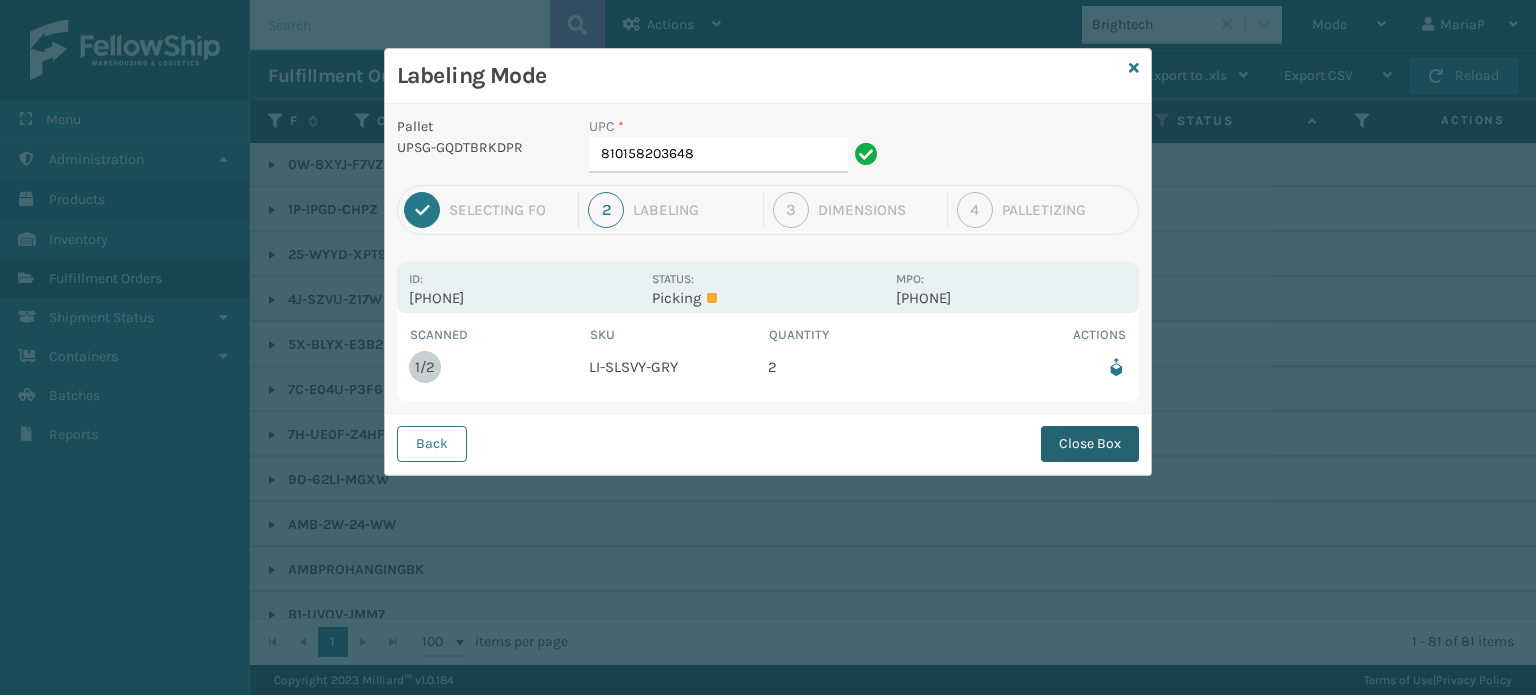 click on "Close Box" at bounding box center (1090, 444) 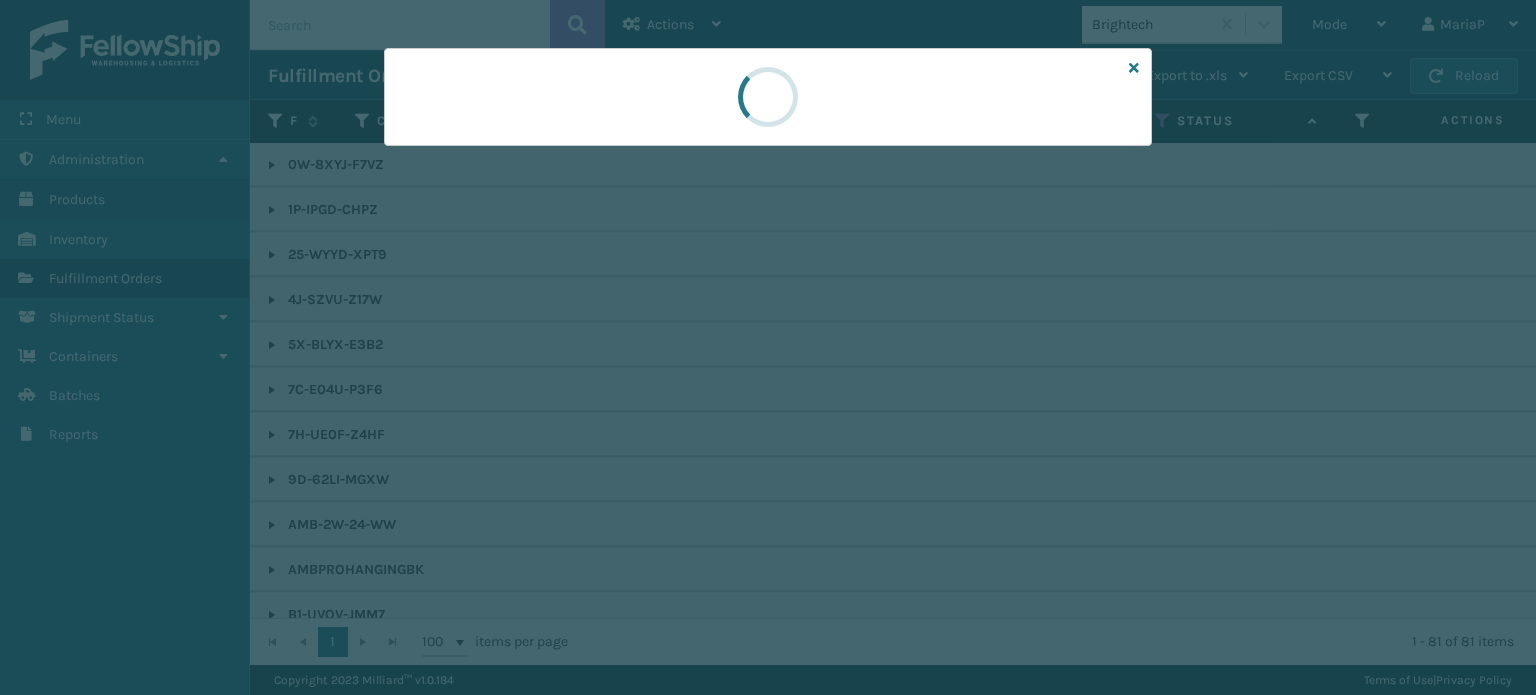 click at bounding box center (768, 347) 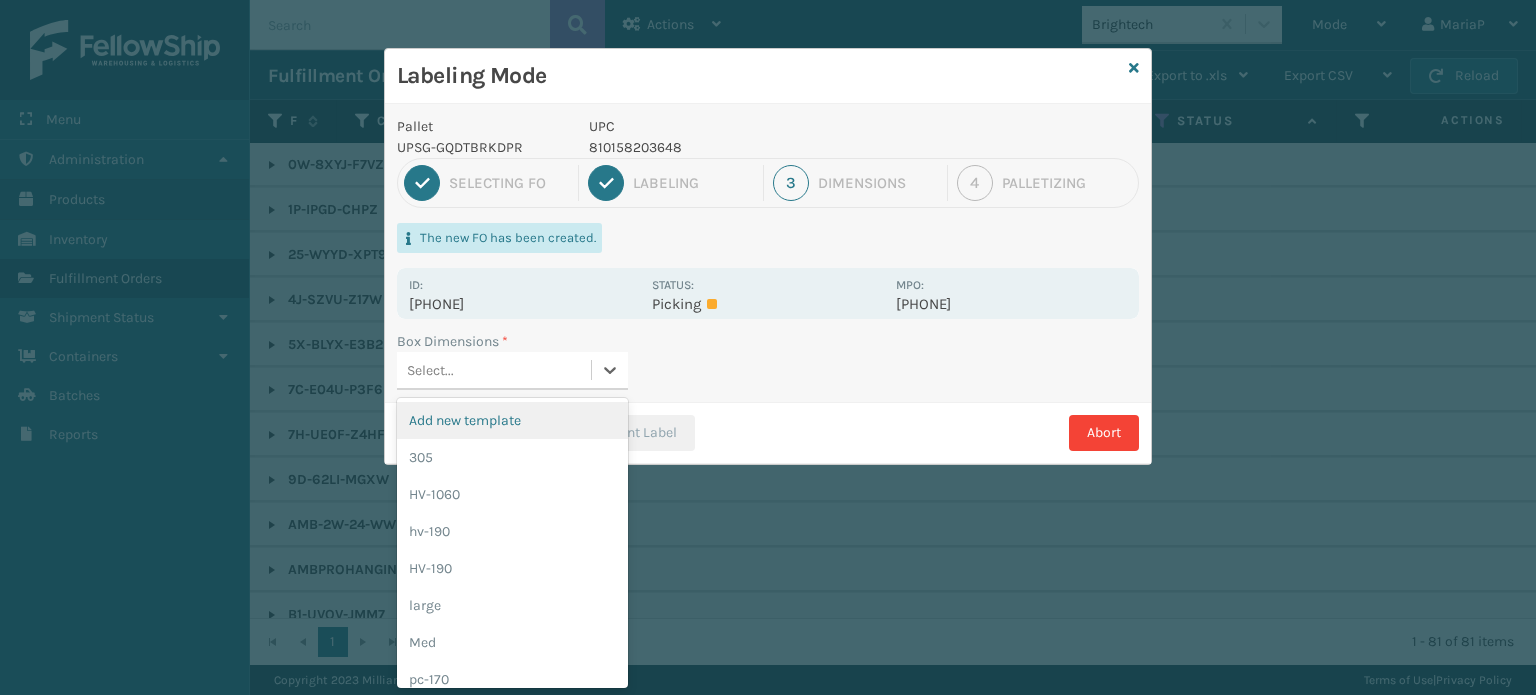 click on "Select..." at bounding box center (430, 370) 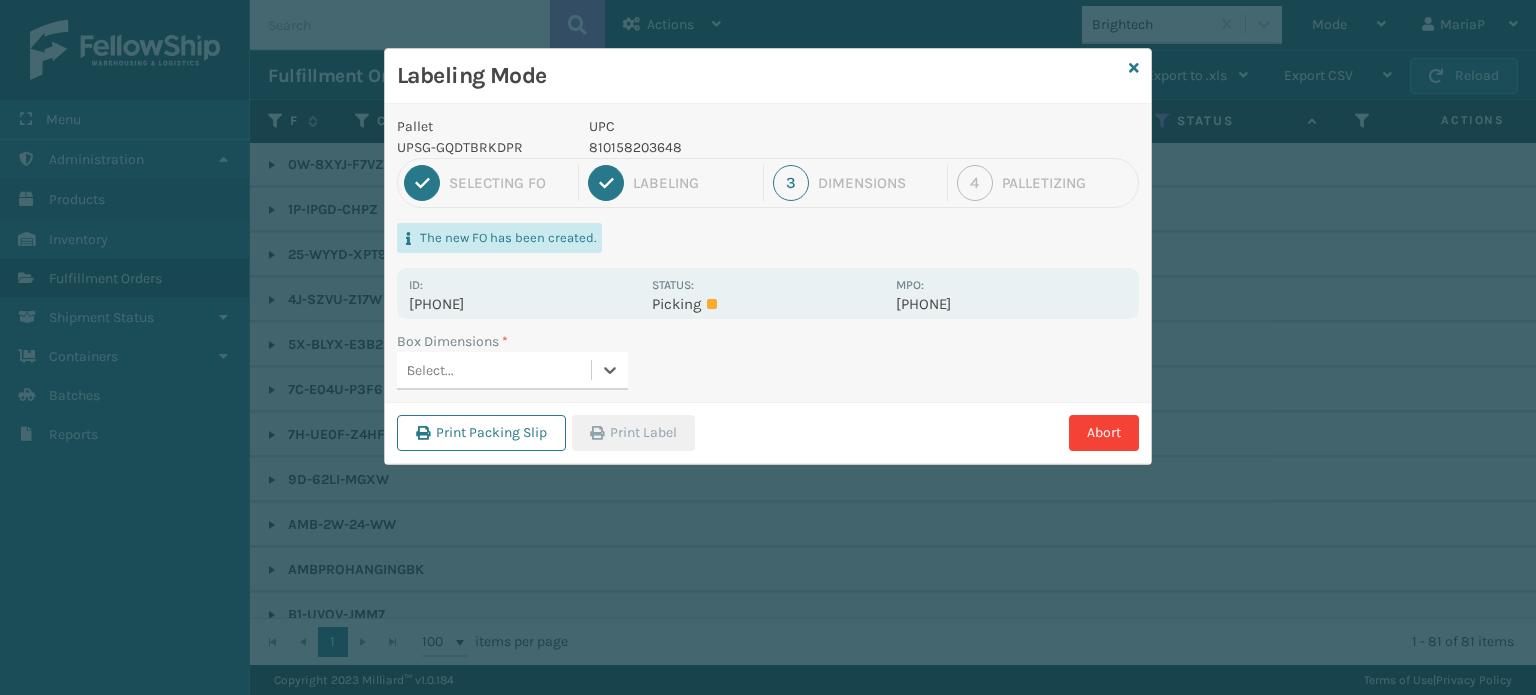 scroll, scrollTop: 0, scrollLeft: 0, axis: both 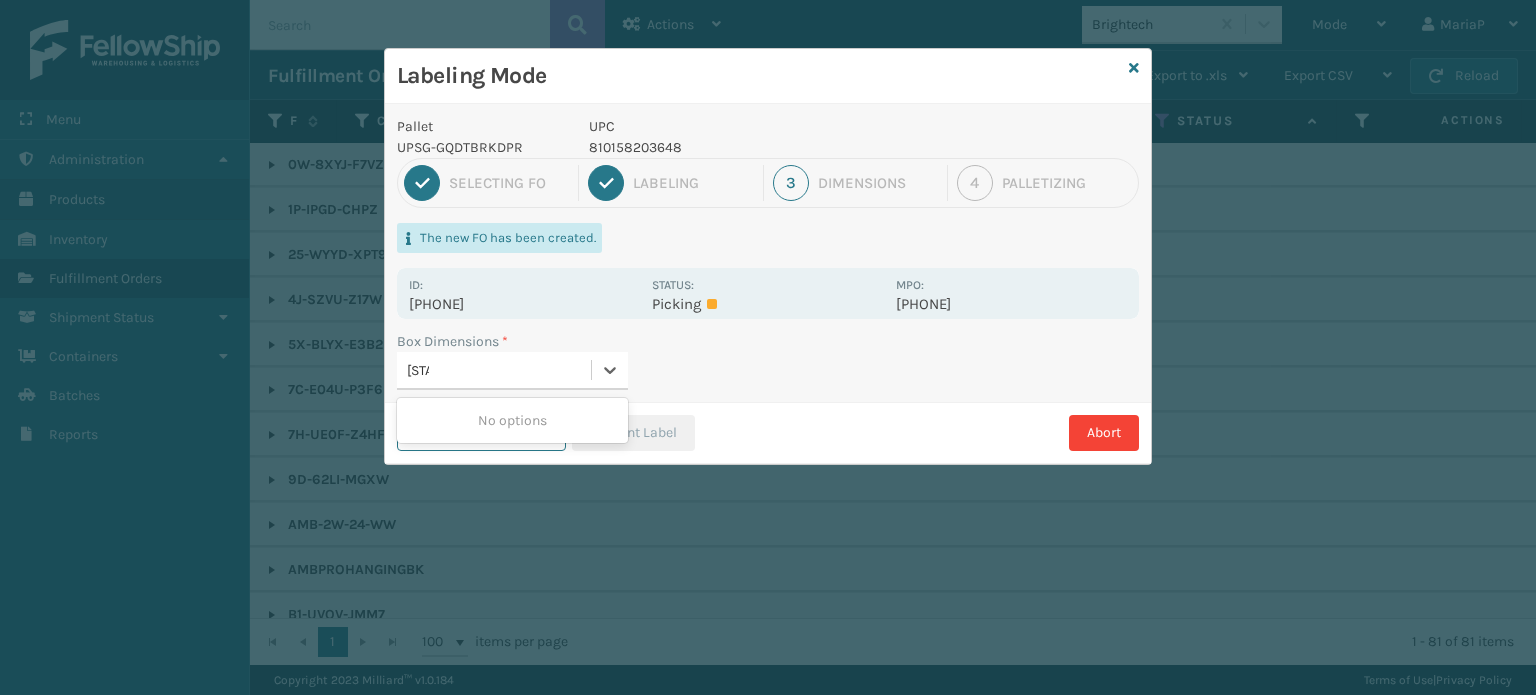 type on "MED" 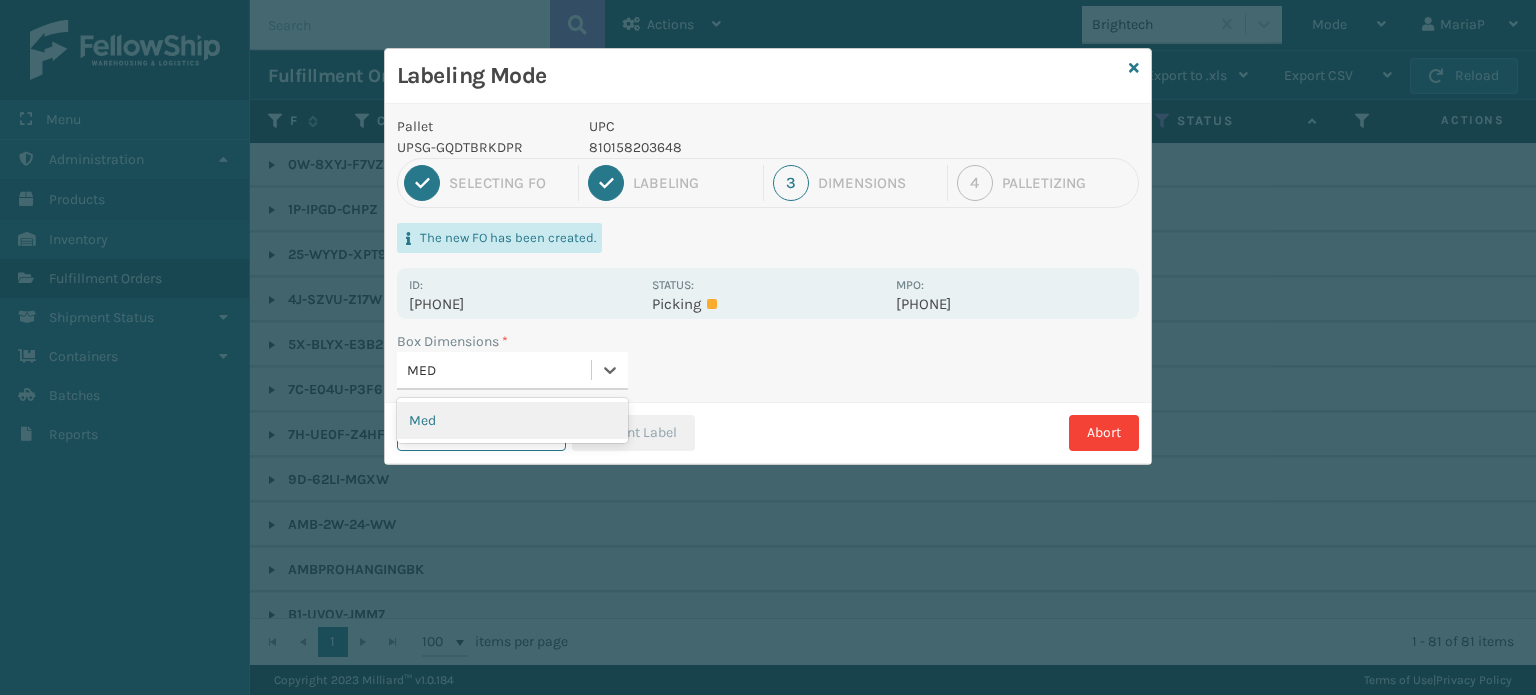 click on "Med" at bounding box center (512, 420) 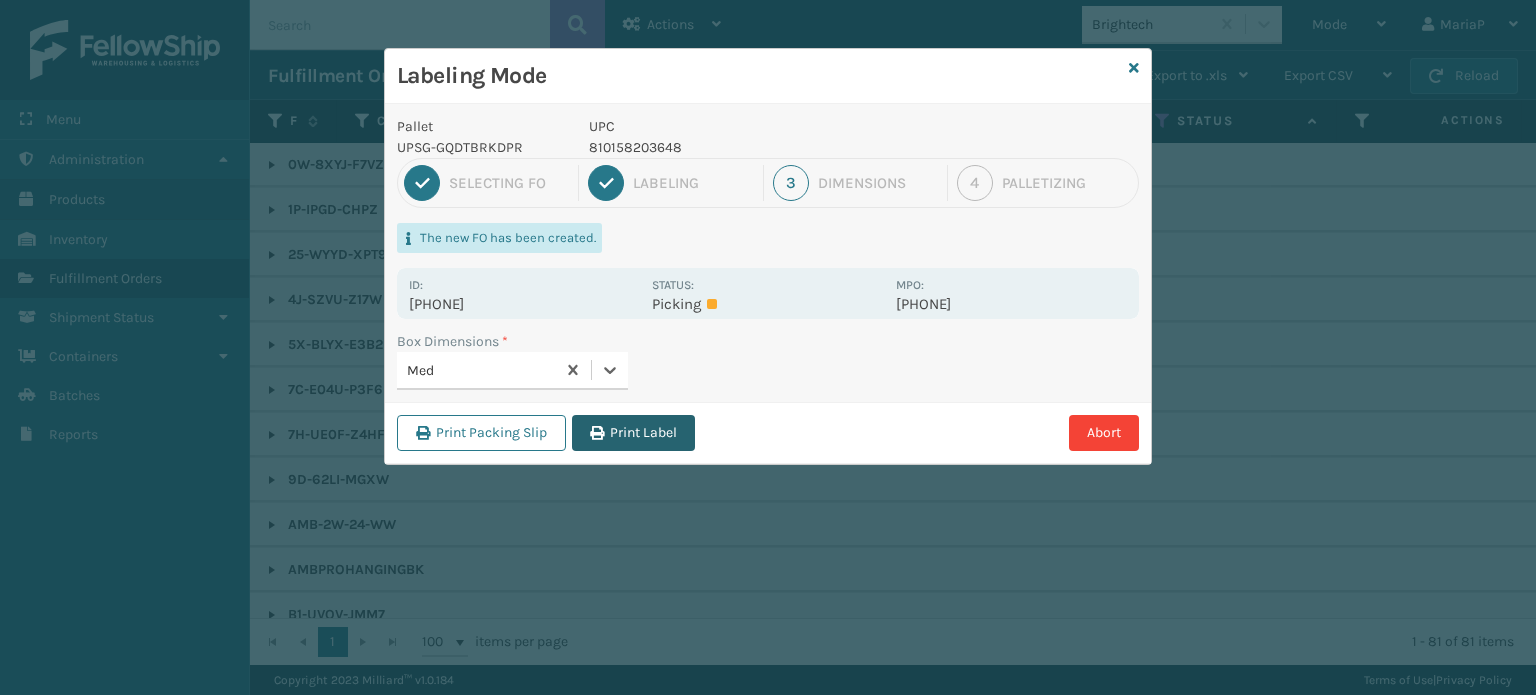 click at bounding box center [597, 433] 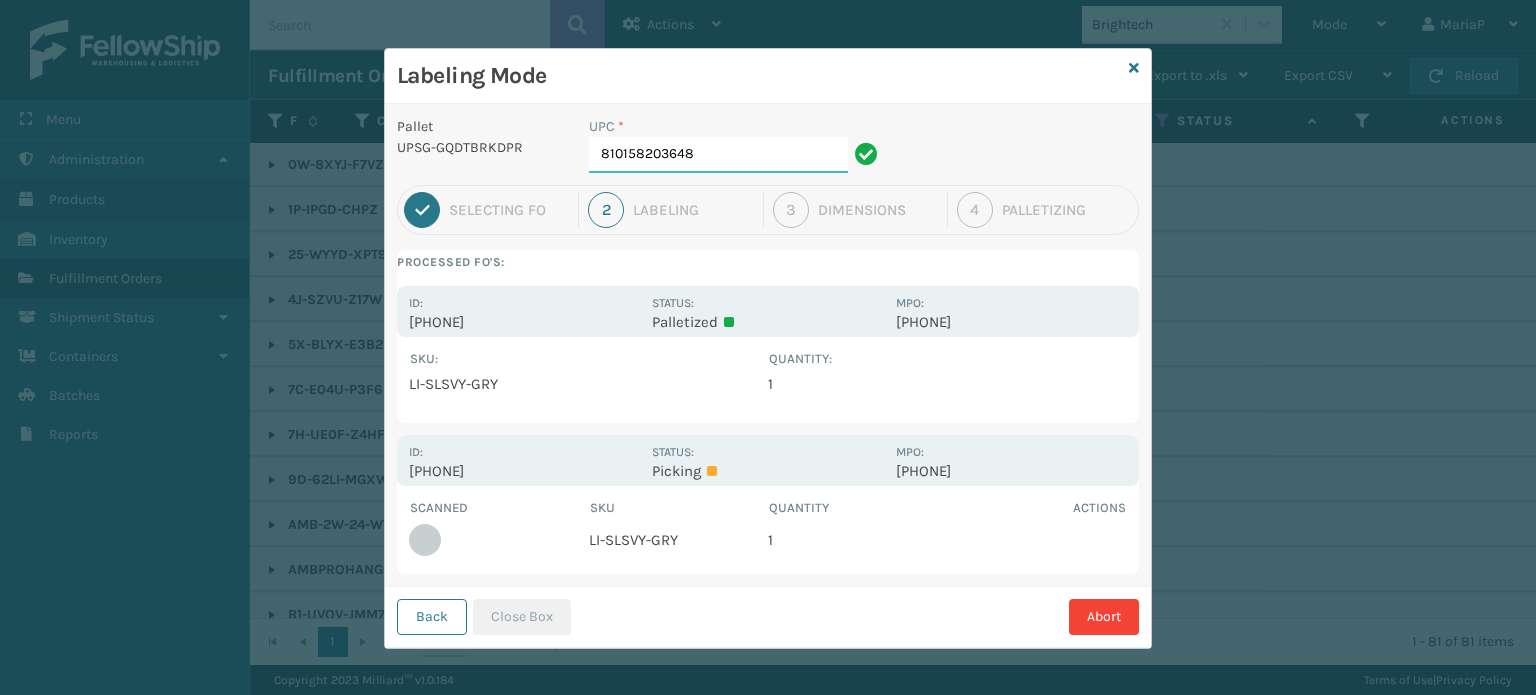 click on "810158203648" at bounding box center (718, 155) 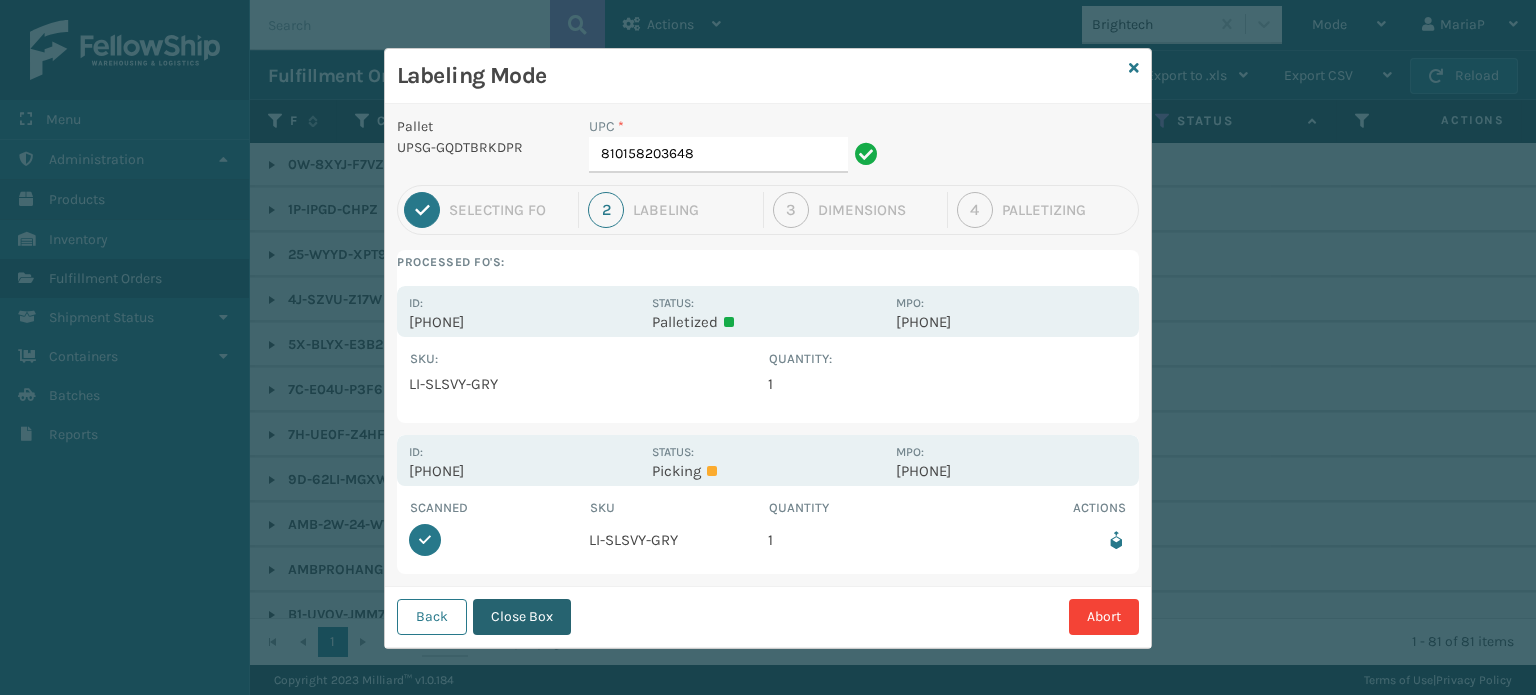 click on "Close Box" at bounding box center [522, 617] 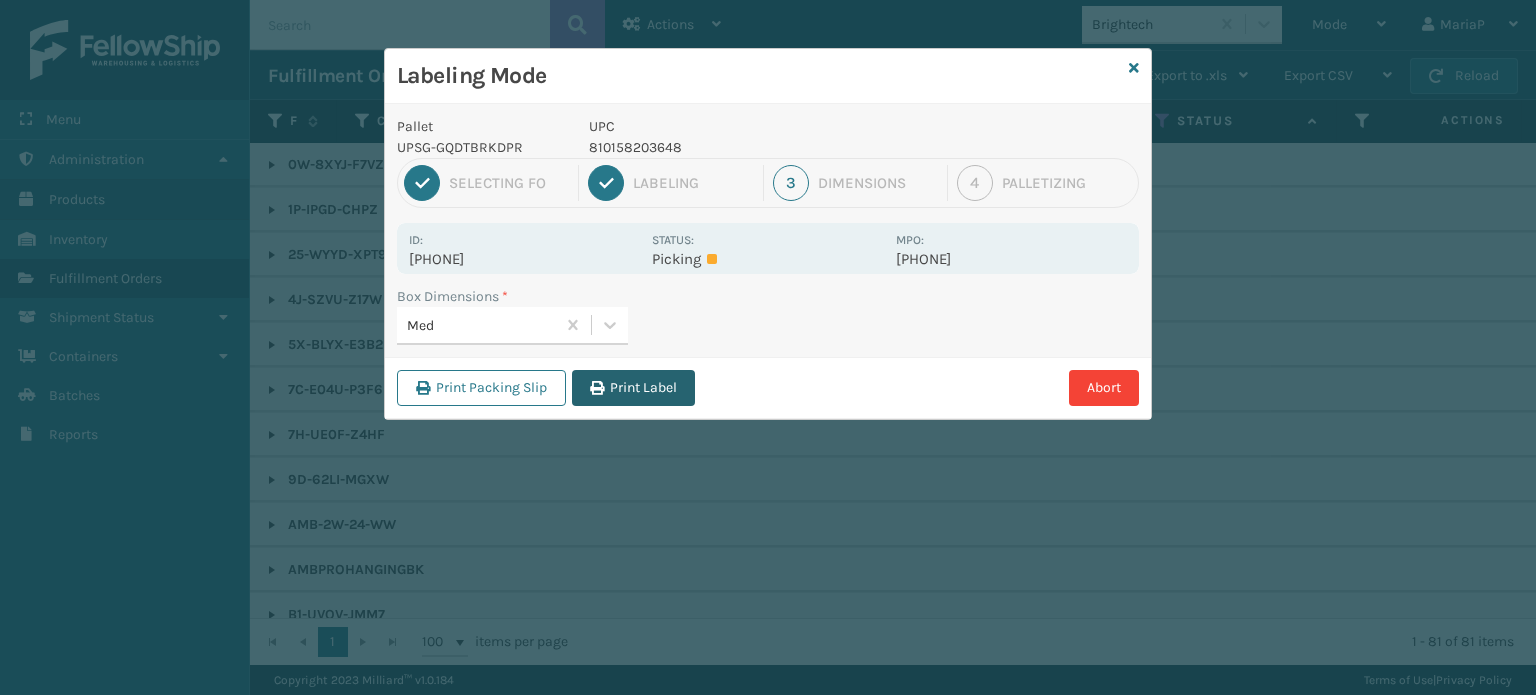 click on "Print Label" at bounding box center [633, 388] 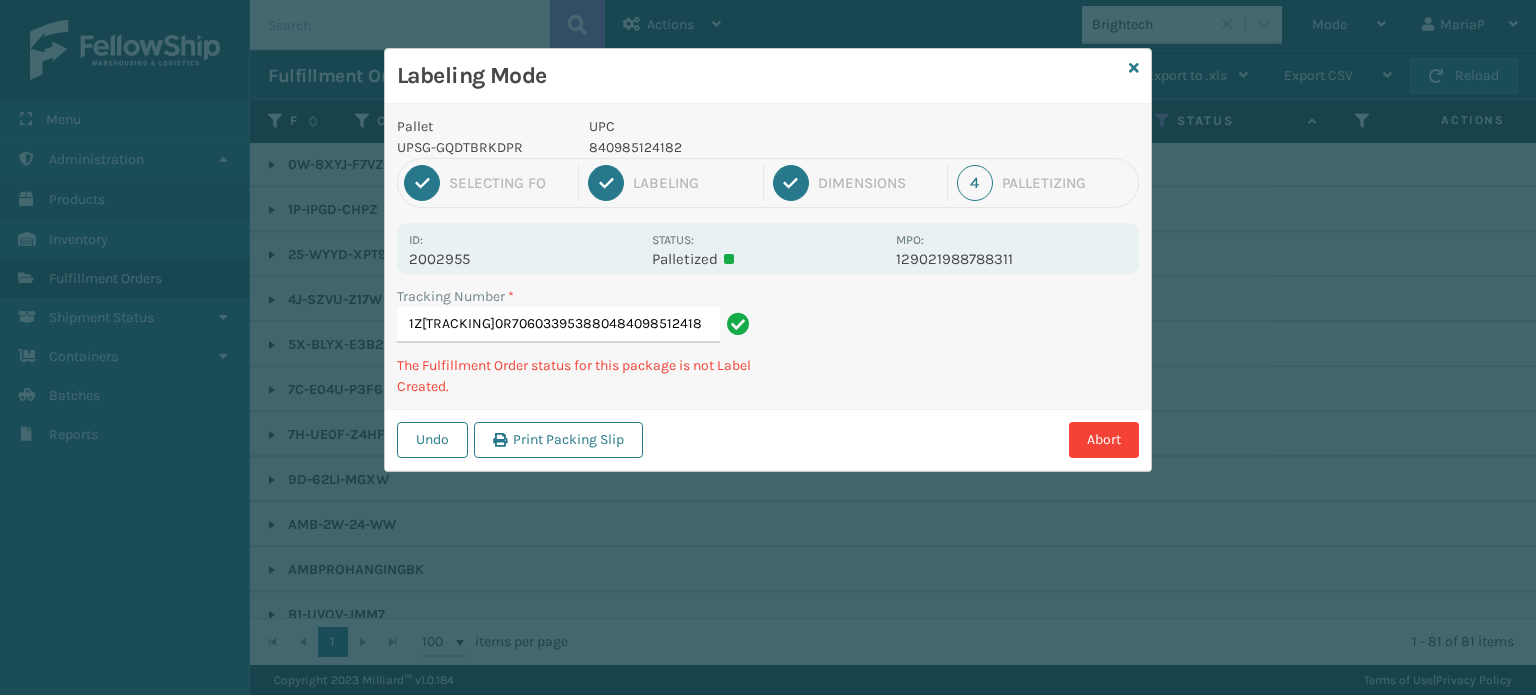 type on "1Z[TRACKING]0R7060339538804840985124182" 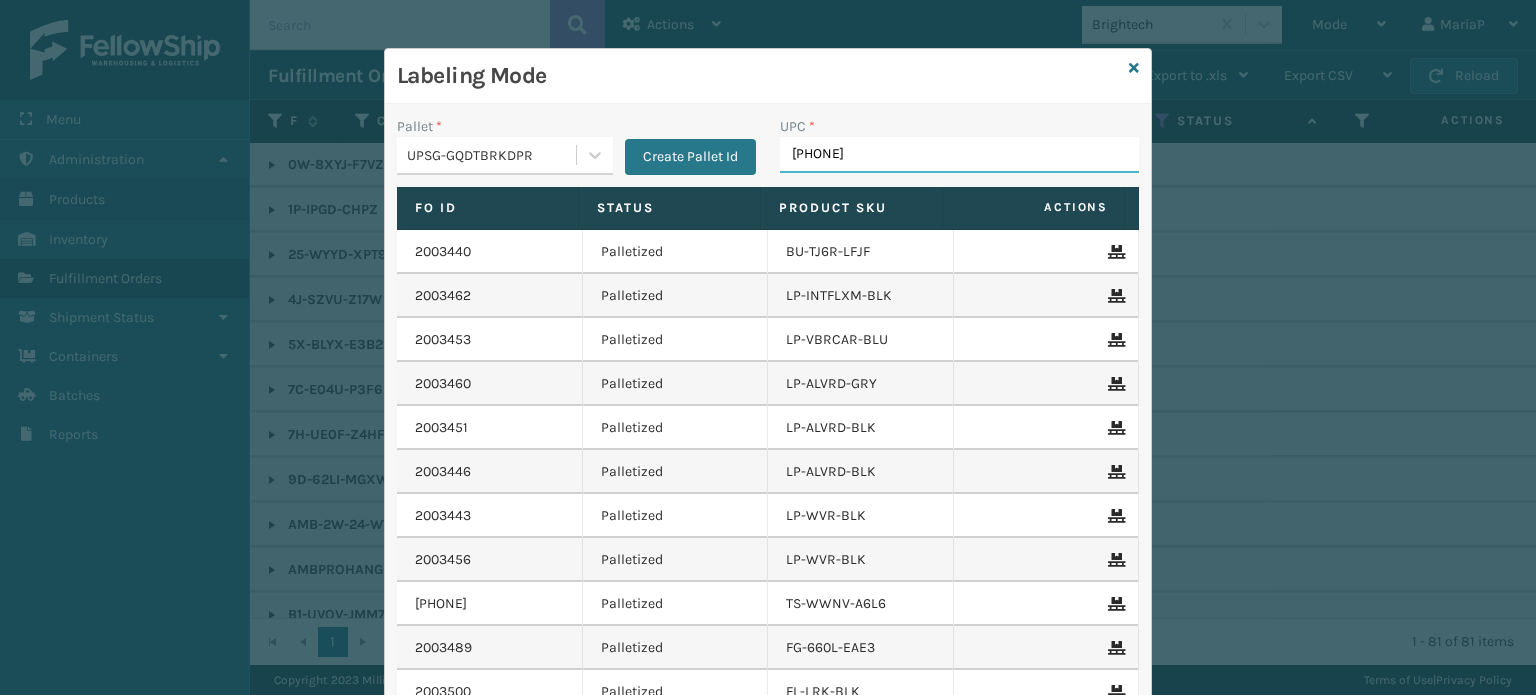 type on "[PHONE]" 